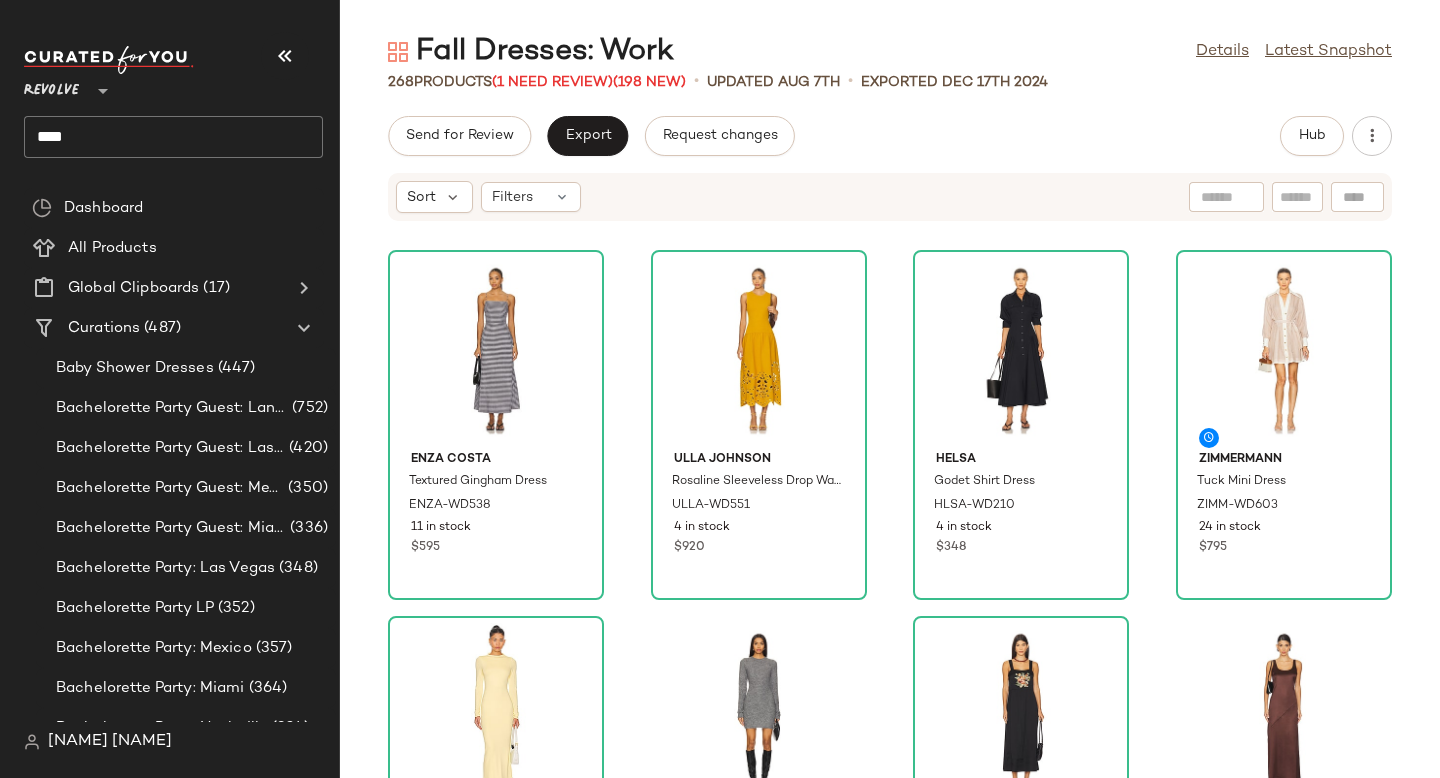 scroll, scrollTop: 0, scrollLeft: 0, axis: both 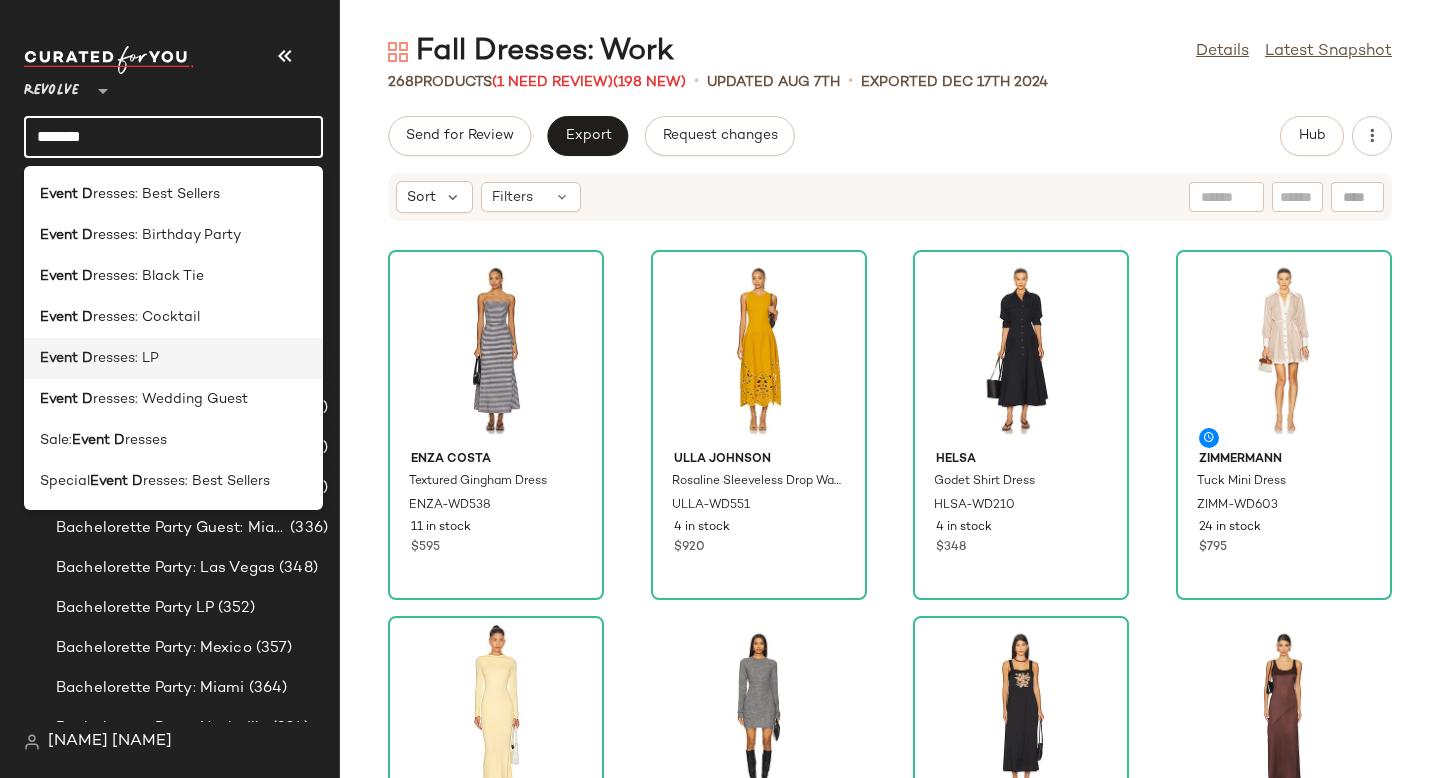 type on "*******" 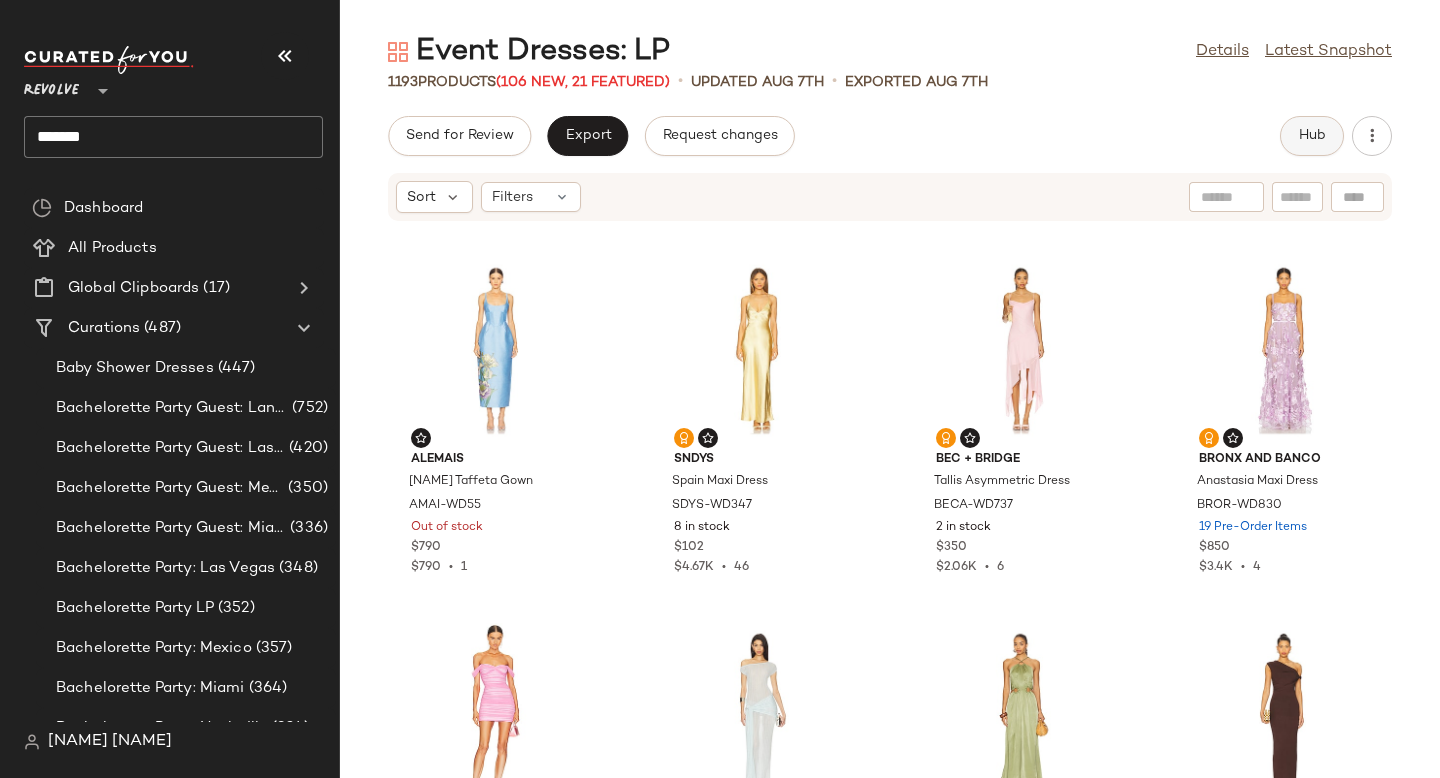 click on "Hub" at bounding box center [1312, 136] 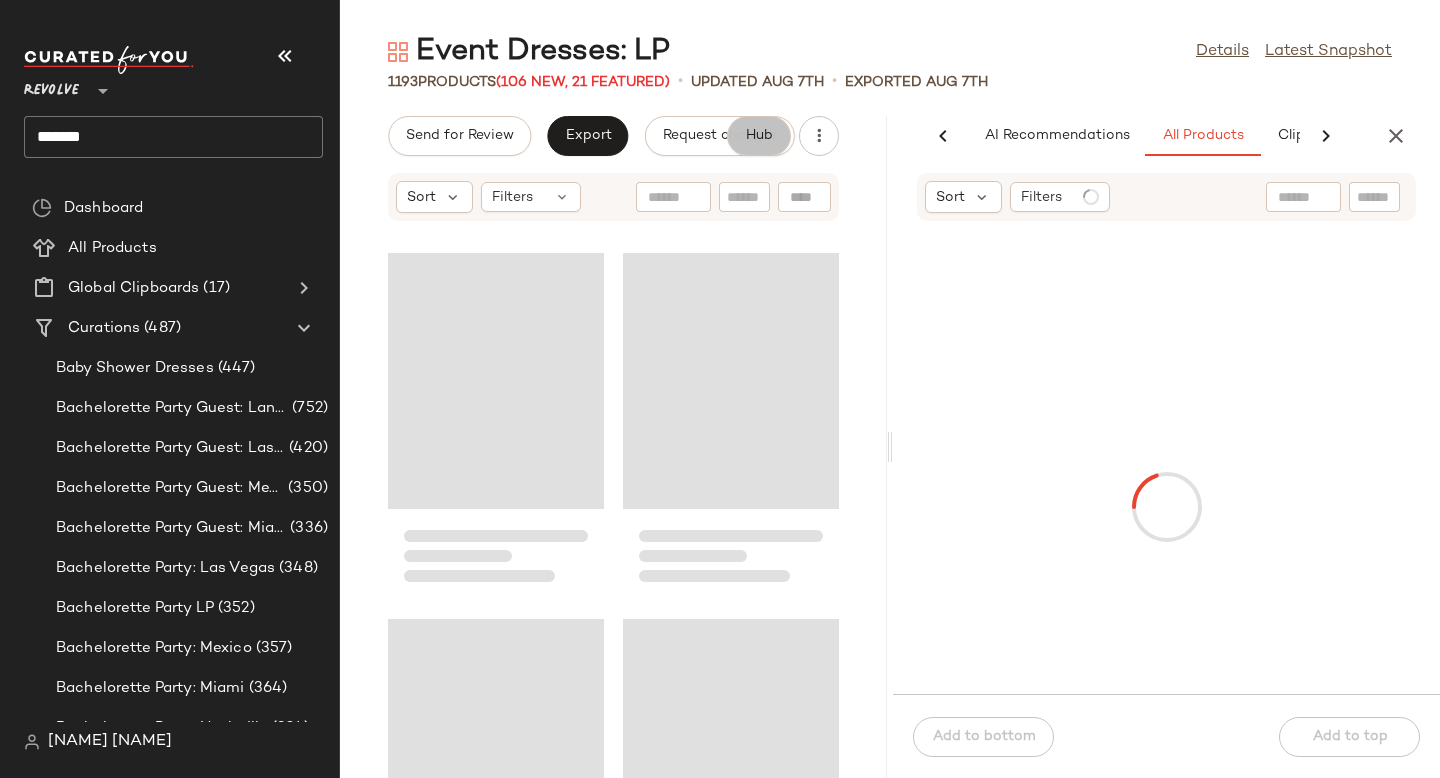 scroll, scrollTop: 0, scrollLeft: 137, axis: horizontal 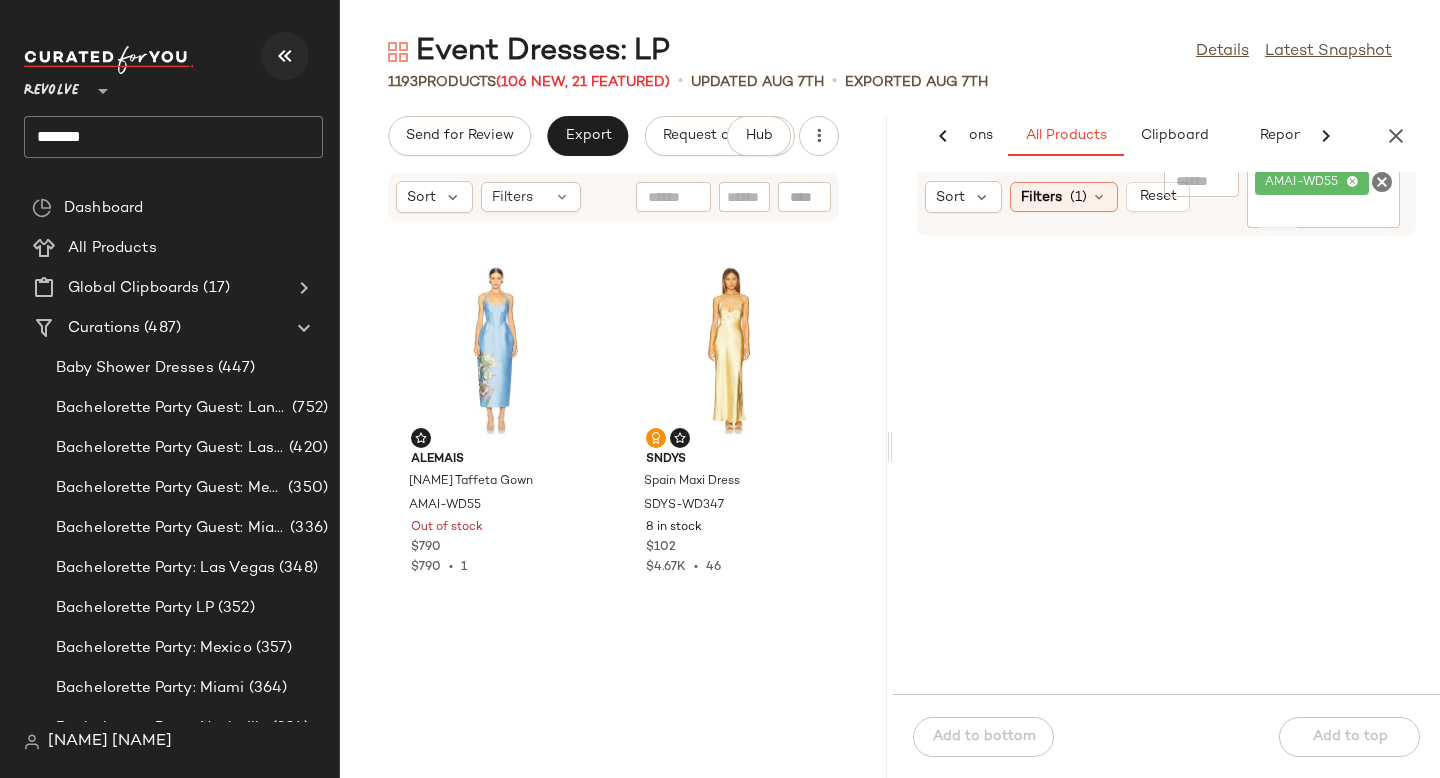 click at bounding box center [285, 56] 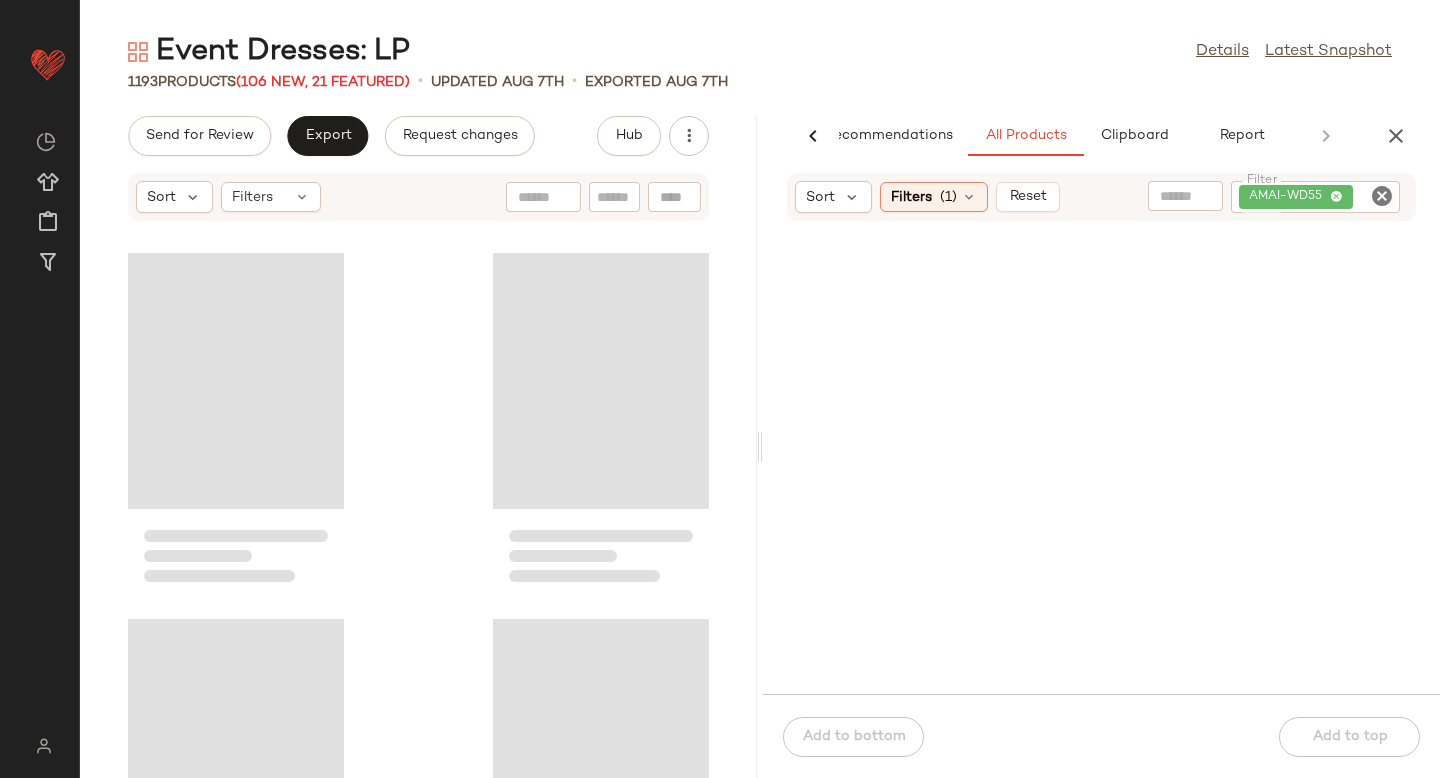 scroll, scrollTop: 0, scrollLeft: 47, axis: horizontal 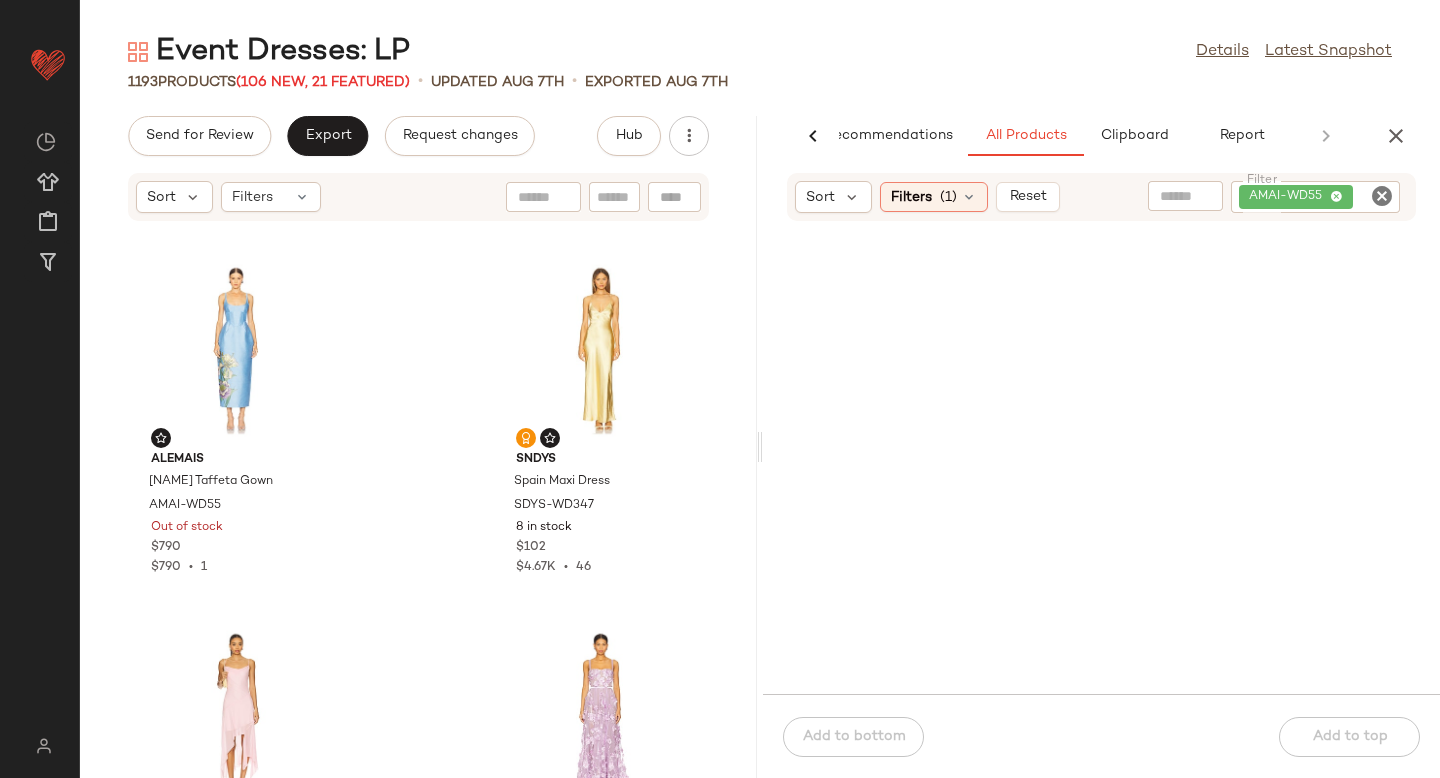 click 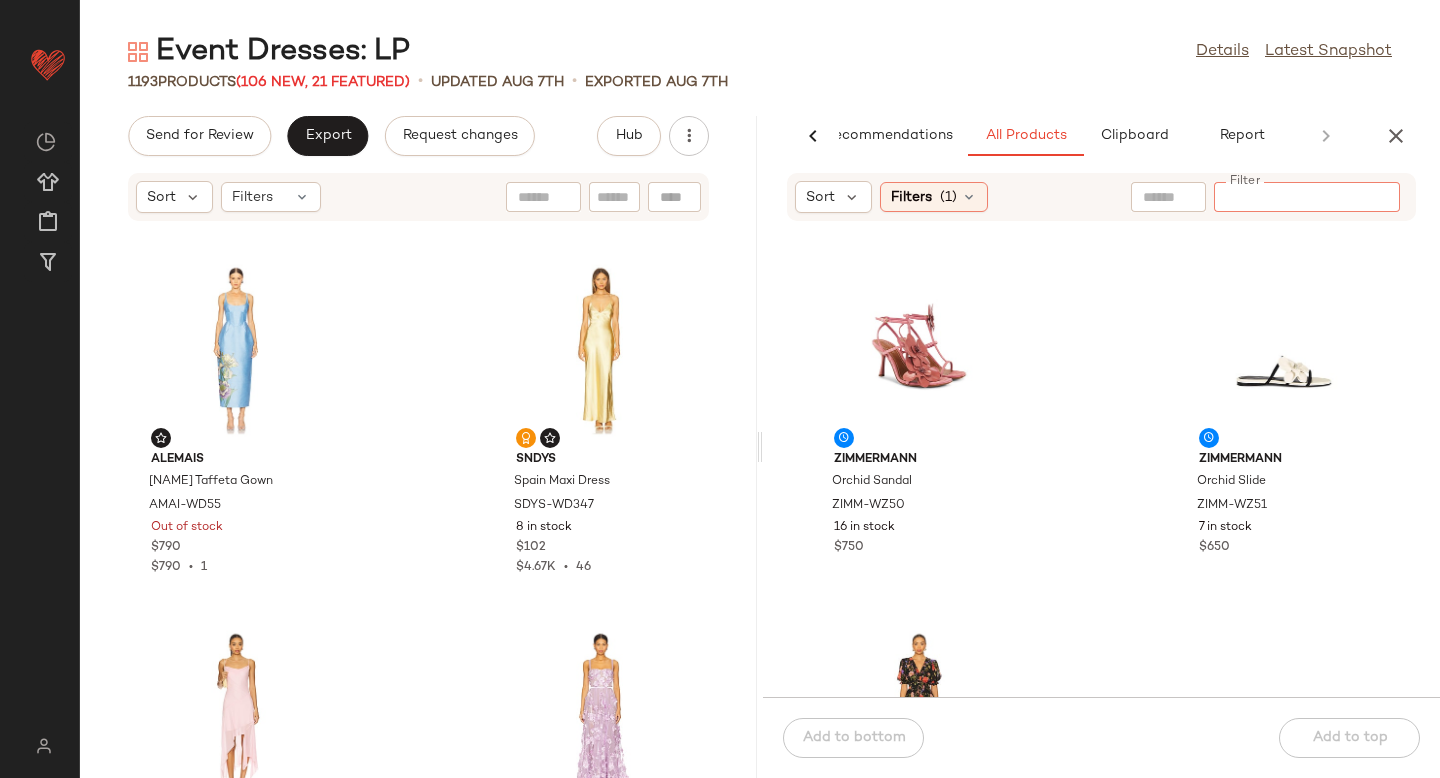 paste on "**********" 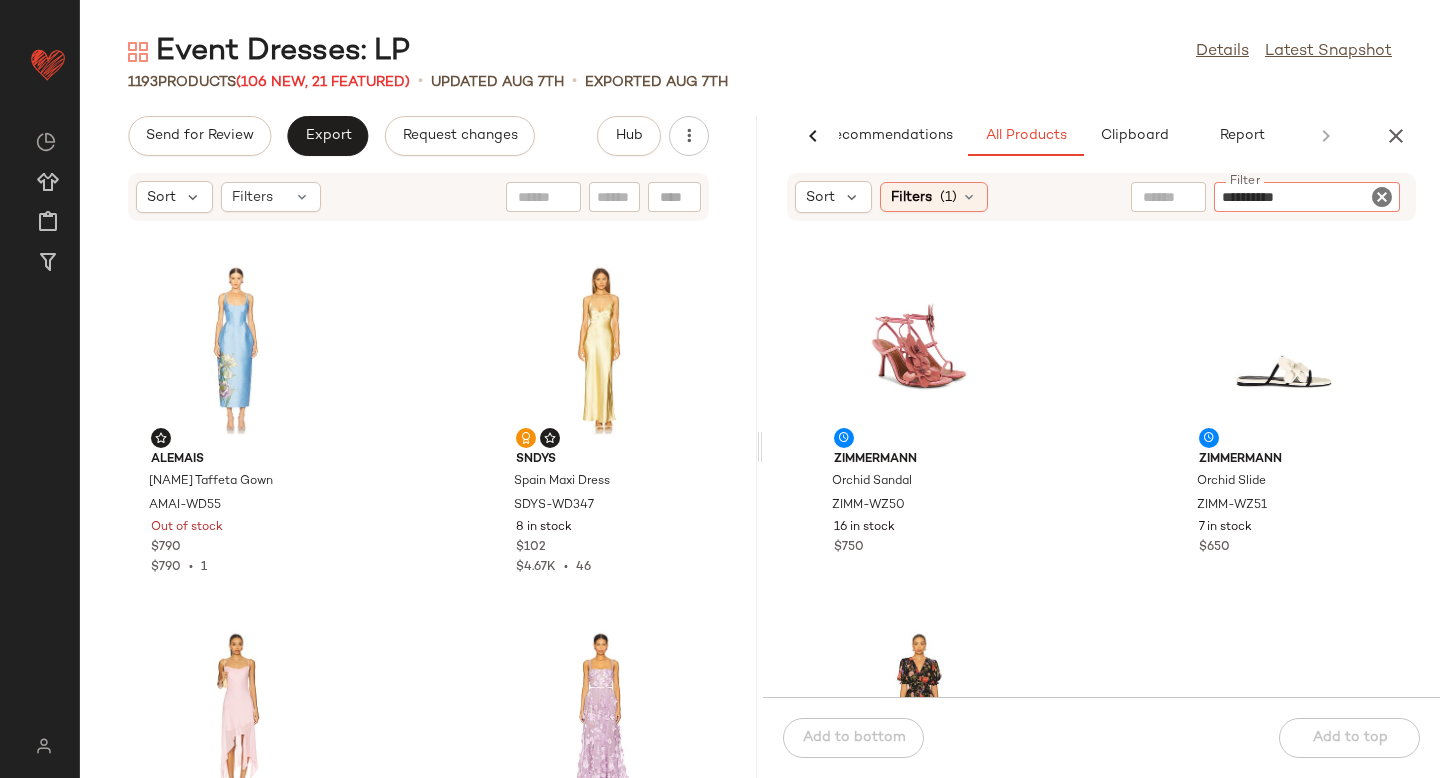 type 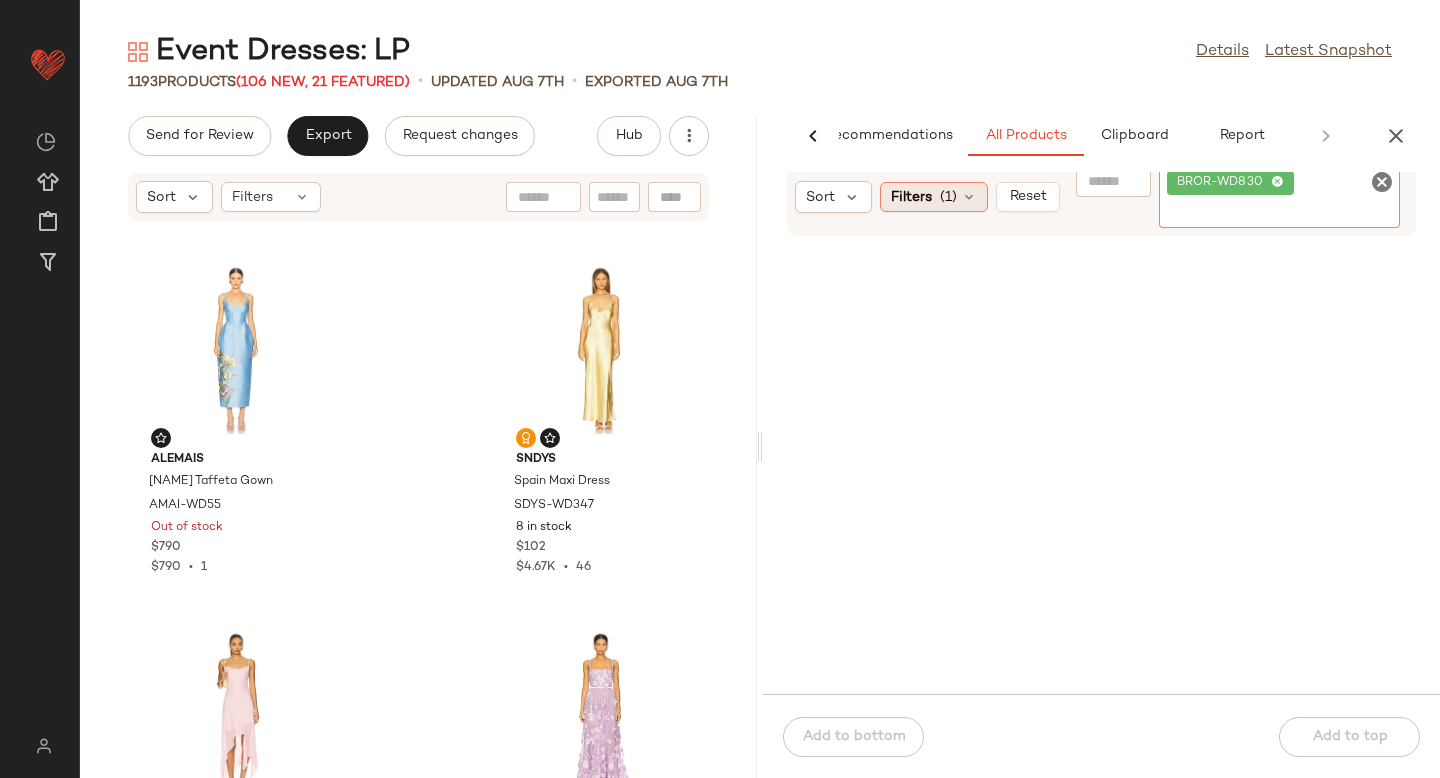 click on "(1)" at bounding box center [948, 197] 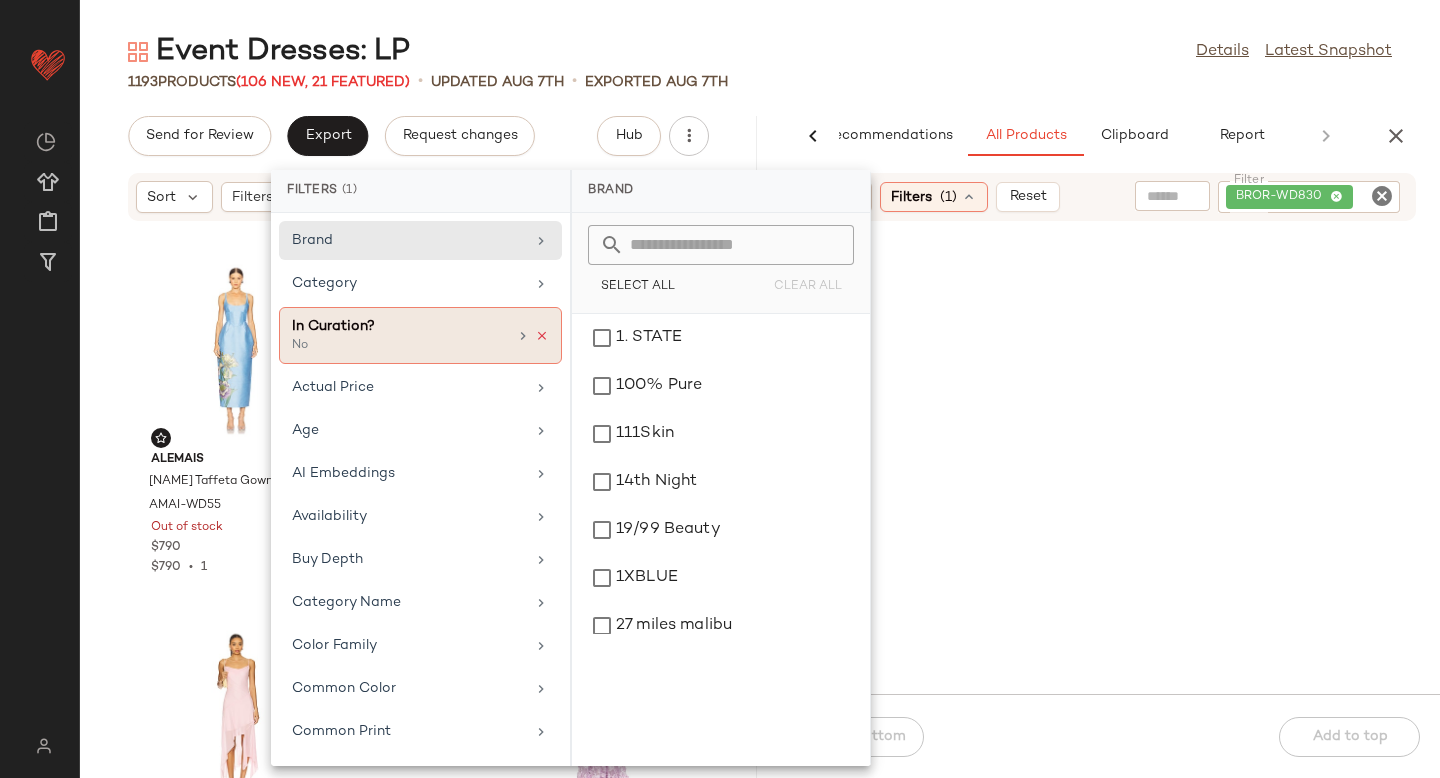 click at bounding box center (542, 336) 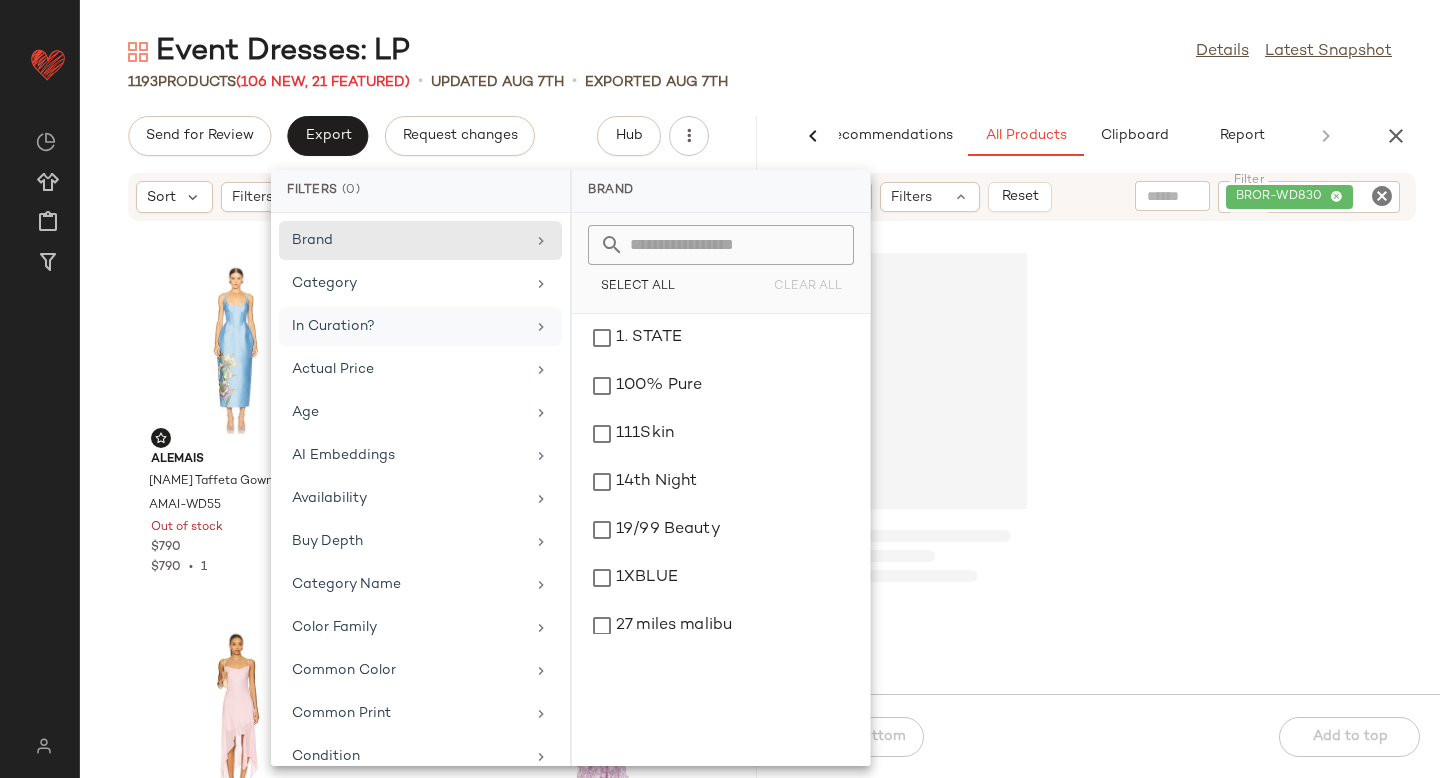 click 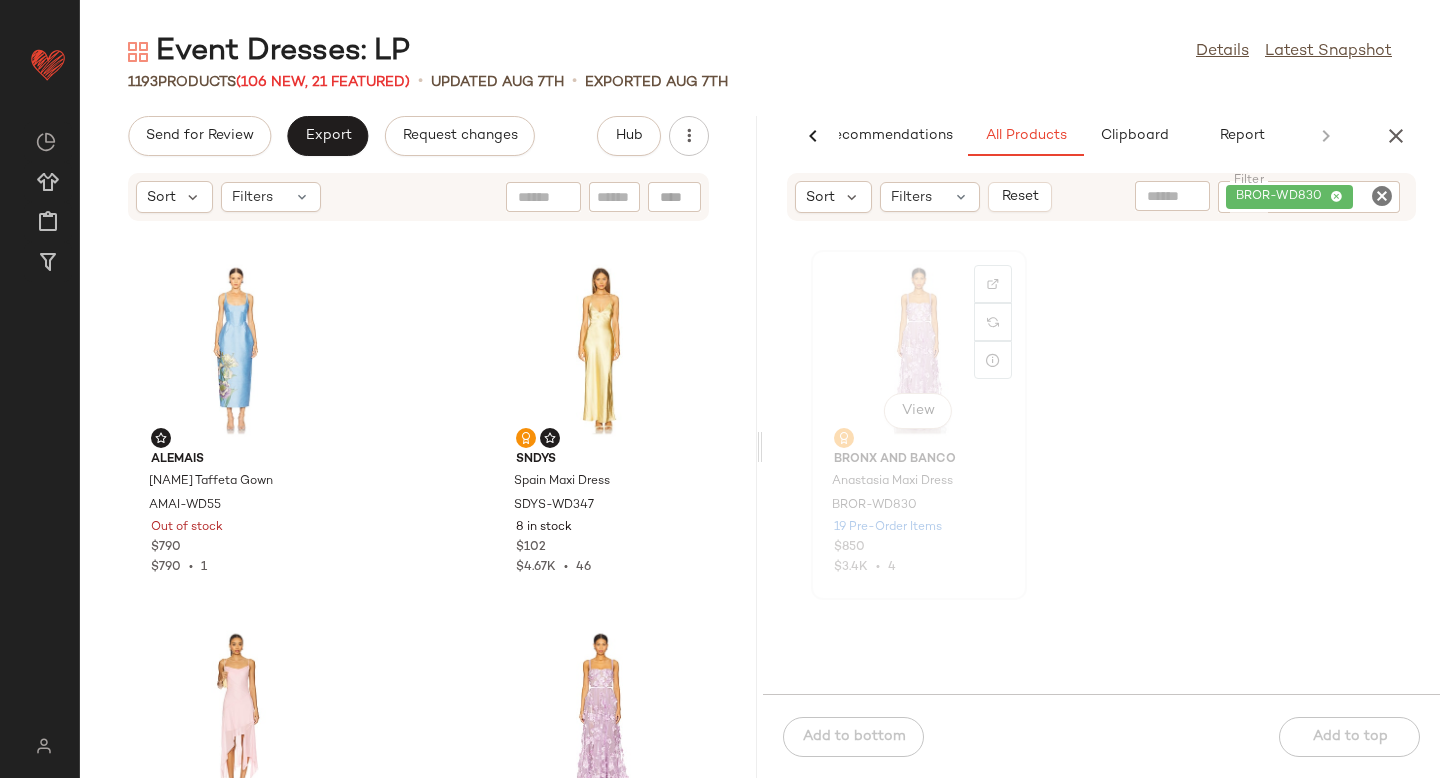 click on "View" 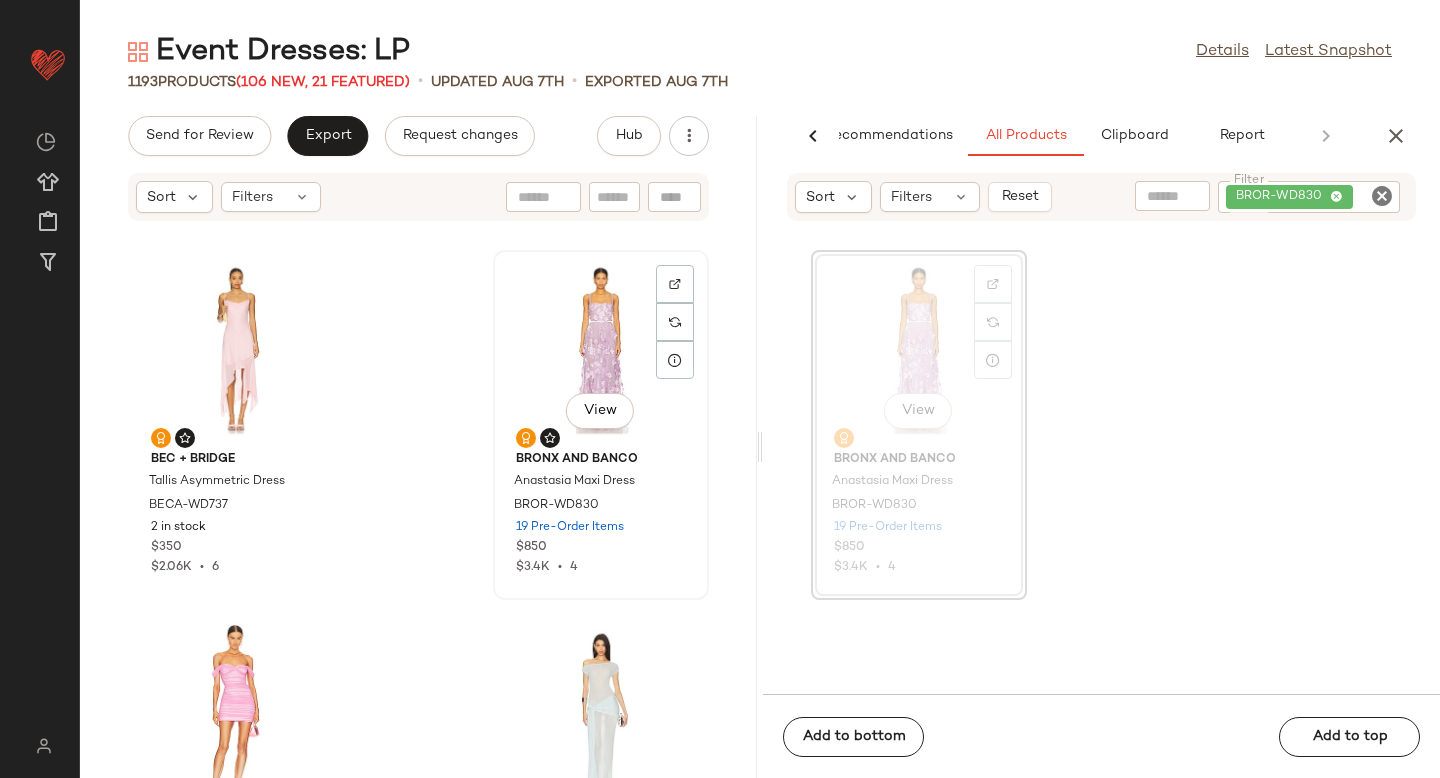 click on "View" 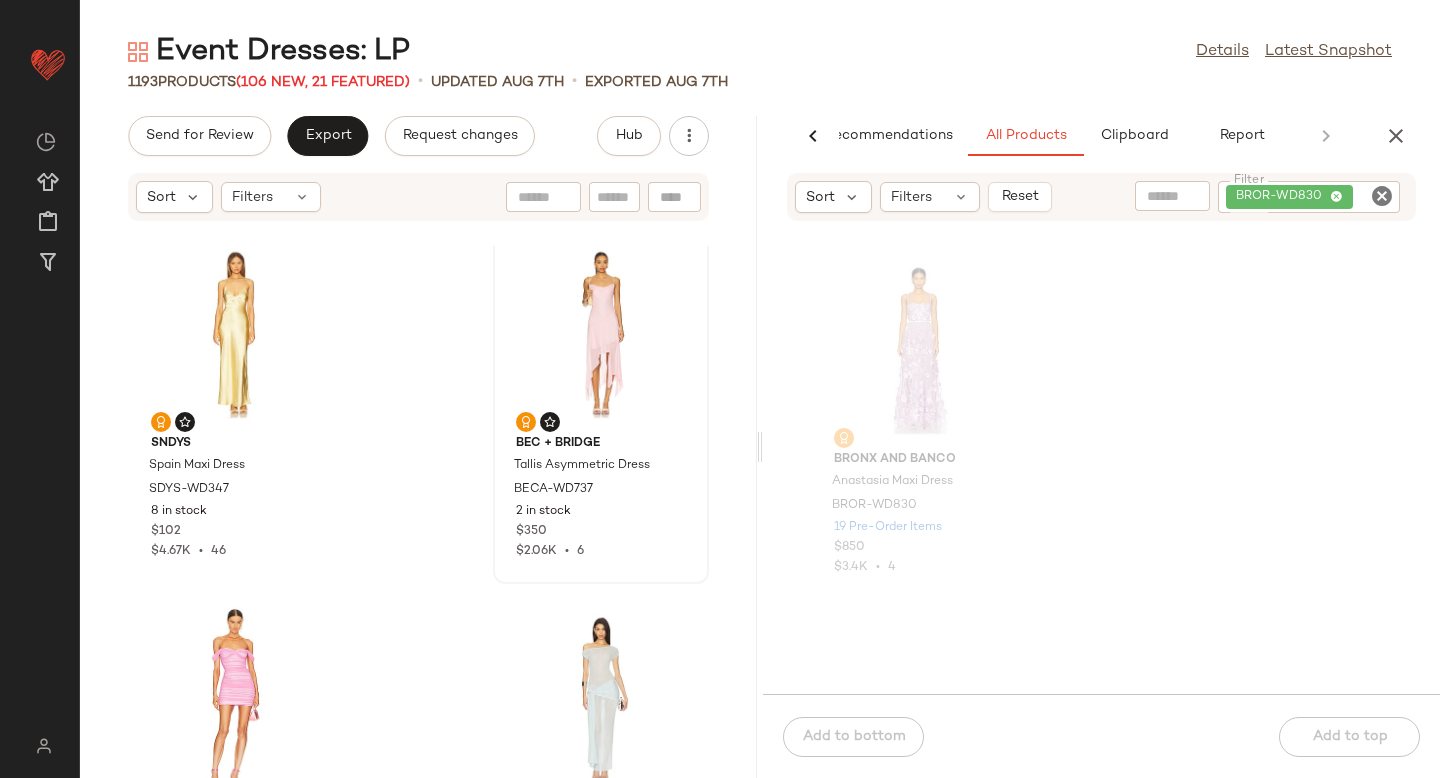 scroll, scrollTop: 0, scrollLeft: 0, axis: both 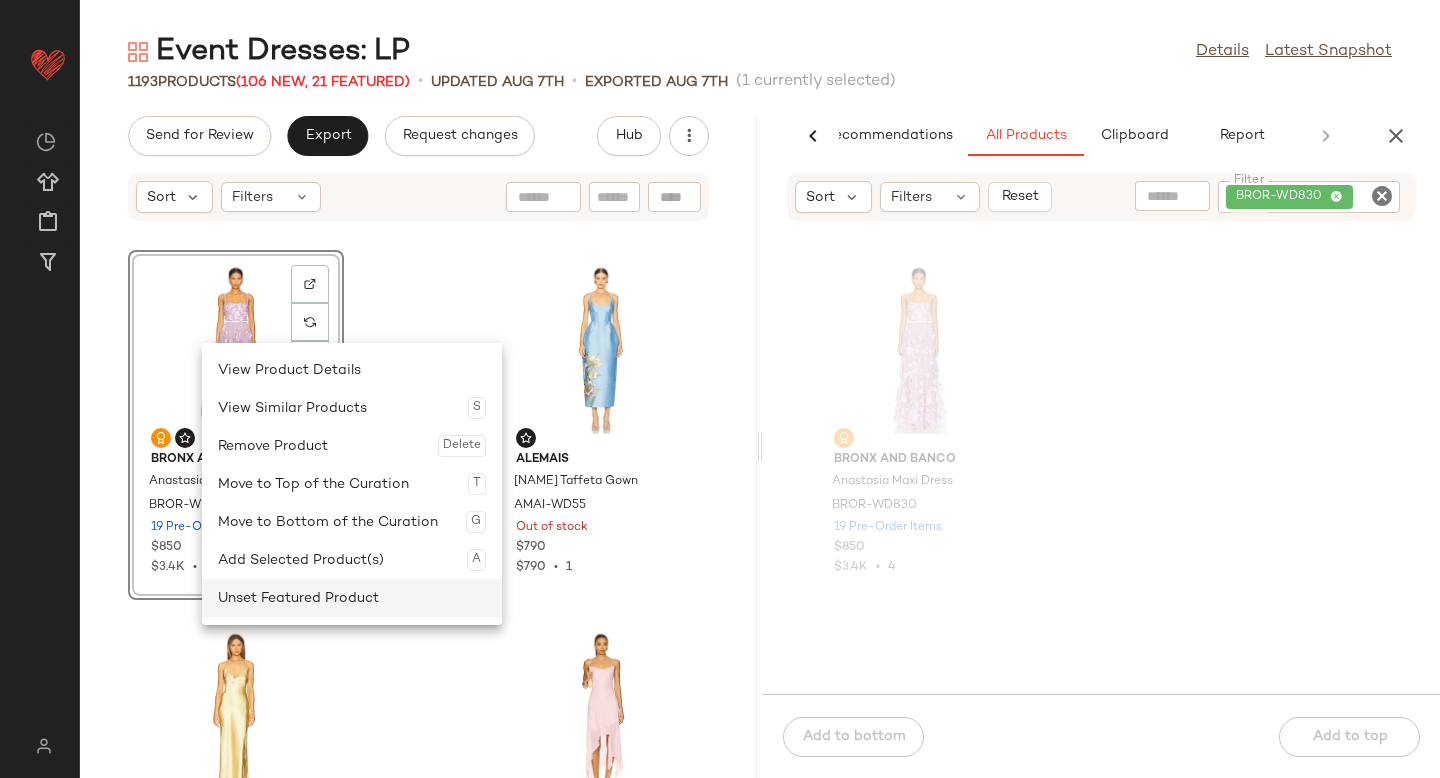 click on "Unset Featured Product" 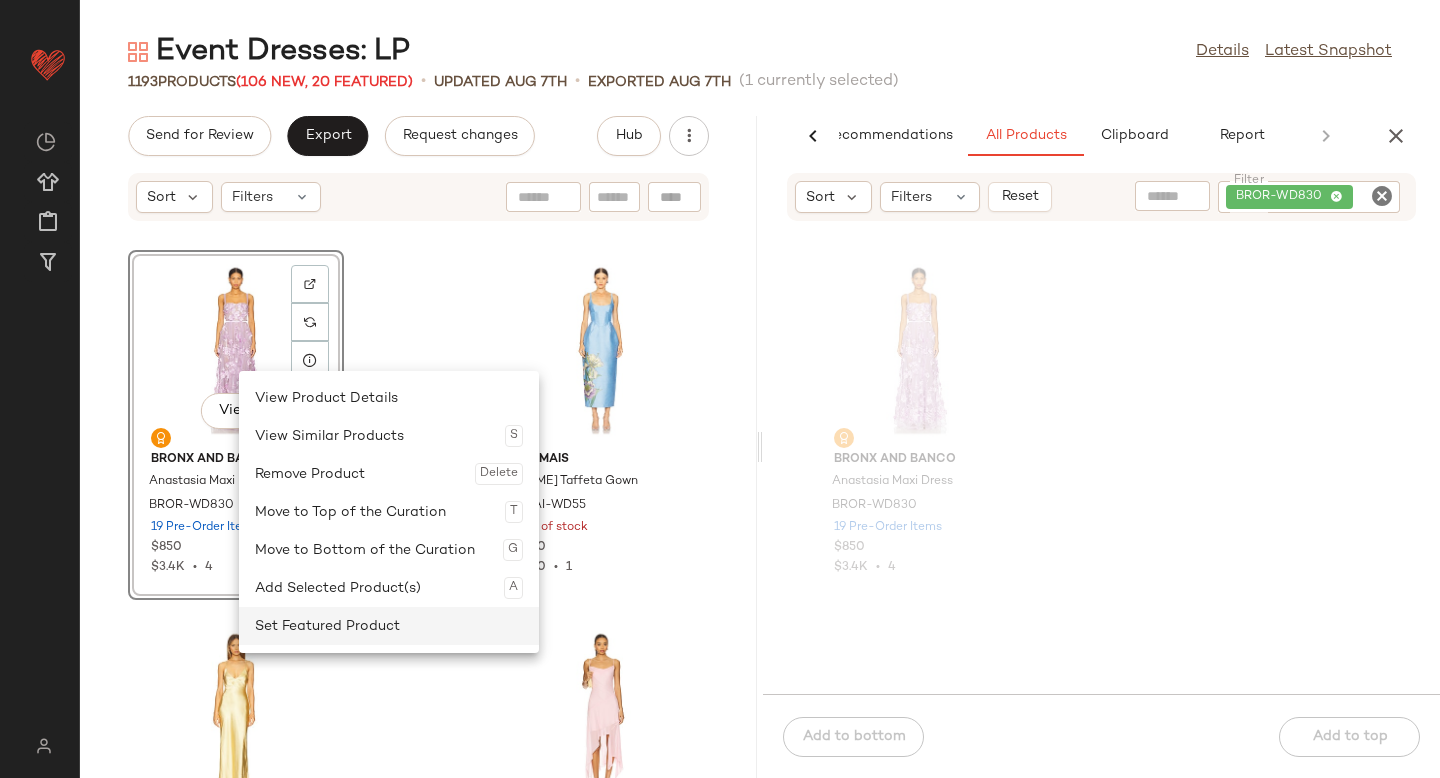 click on "Set Featured Product" 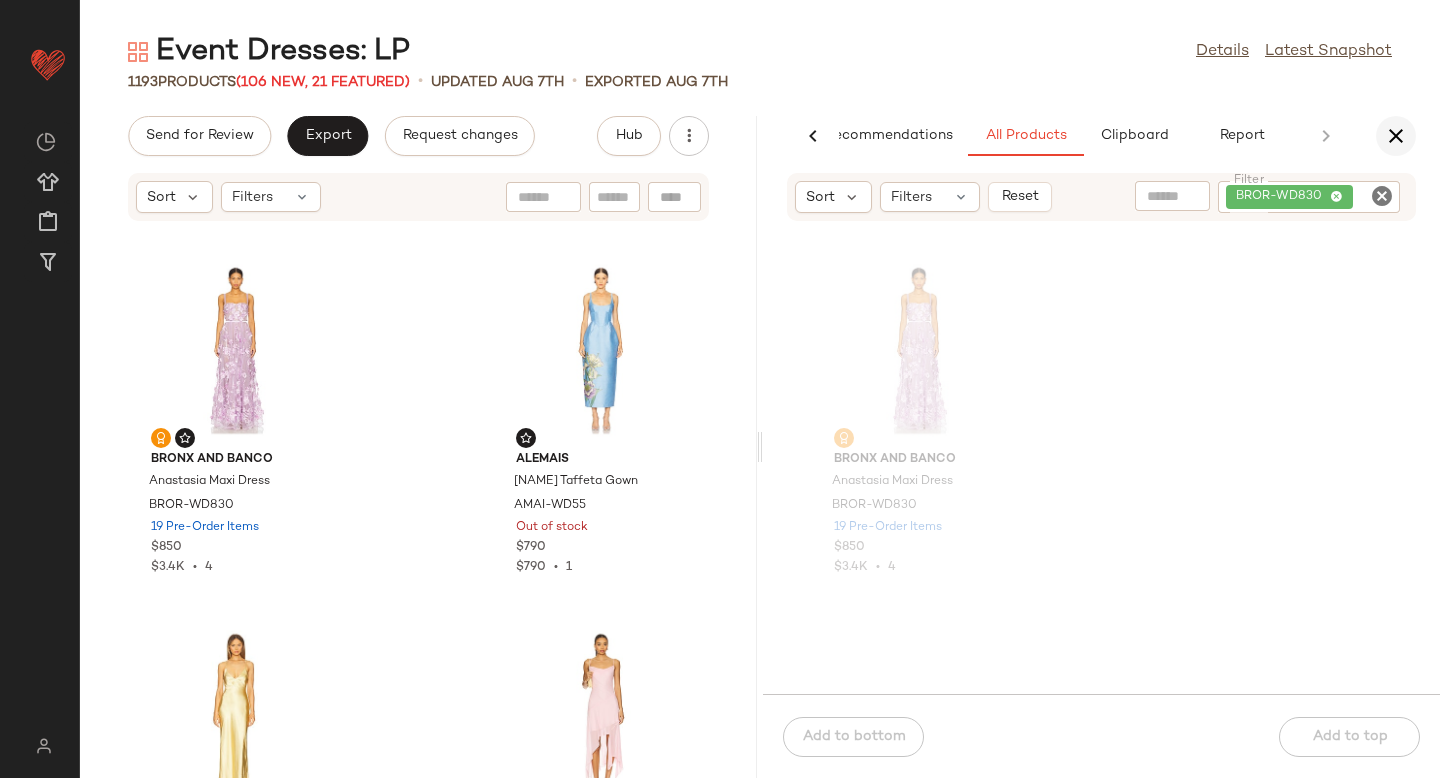 click 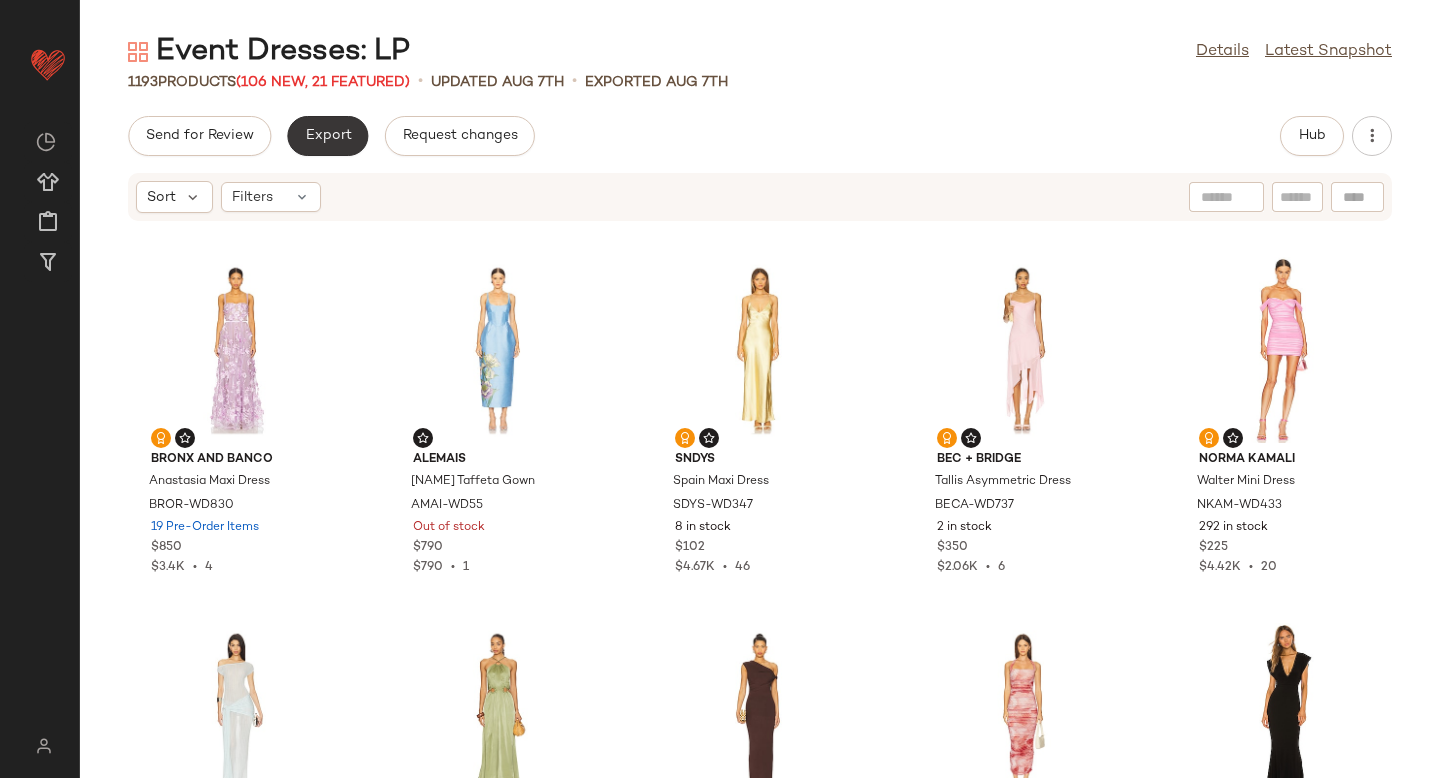 click on "Export" at bounding box center [327, 136] 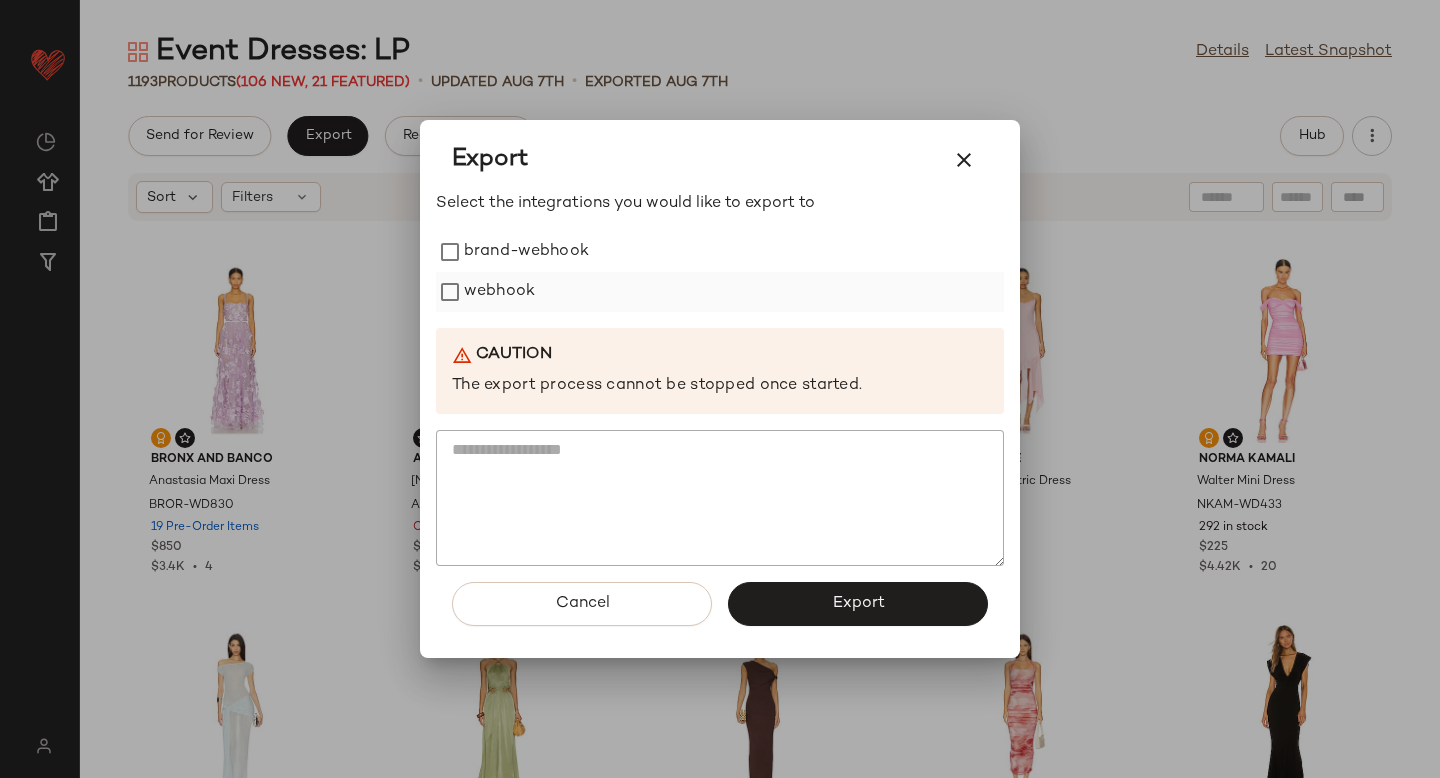 click on "webhook" at bounding box center (499, 292) 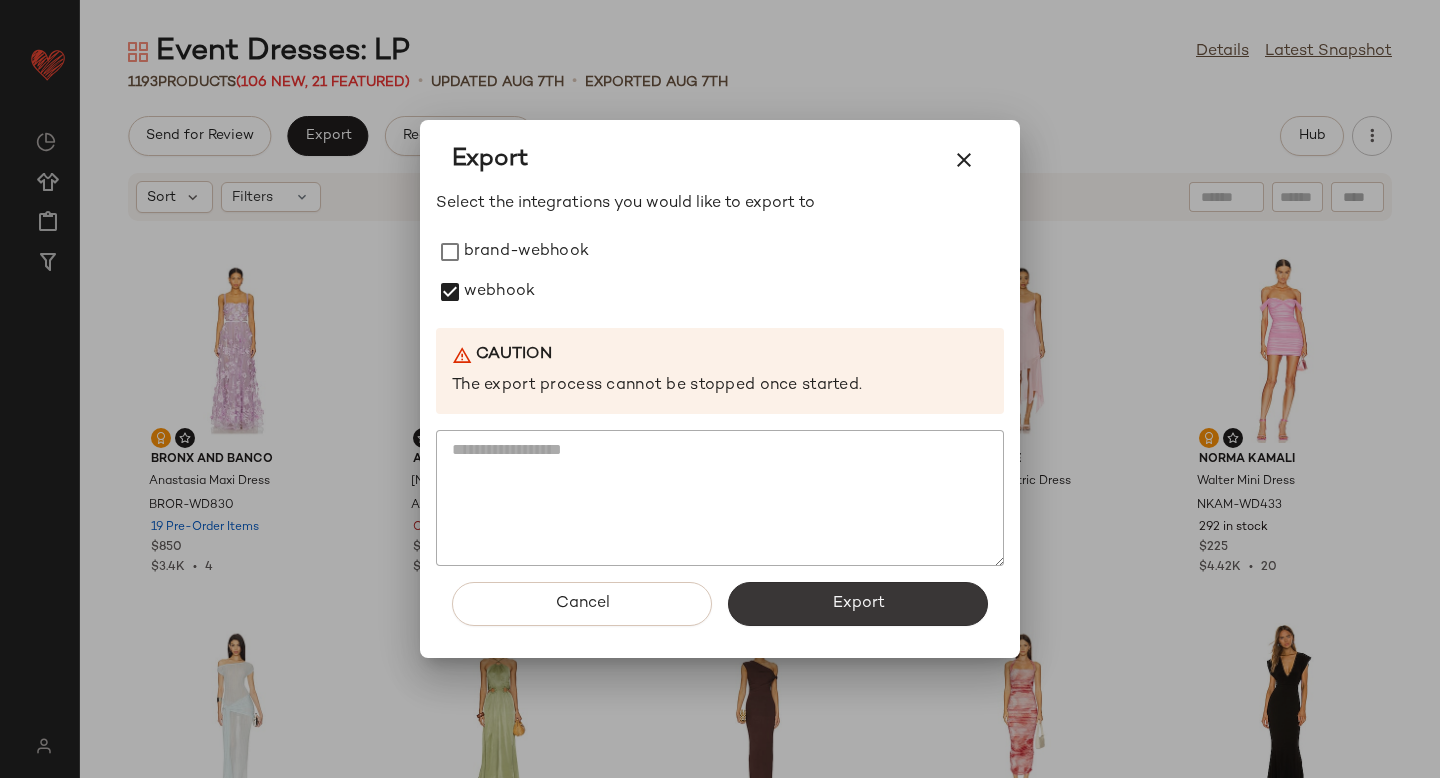 click on "Export" 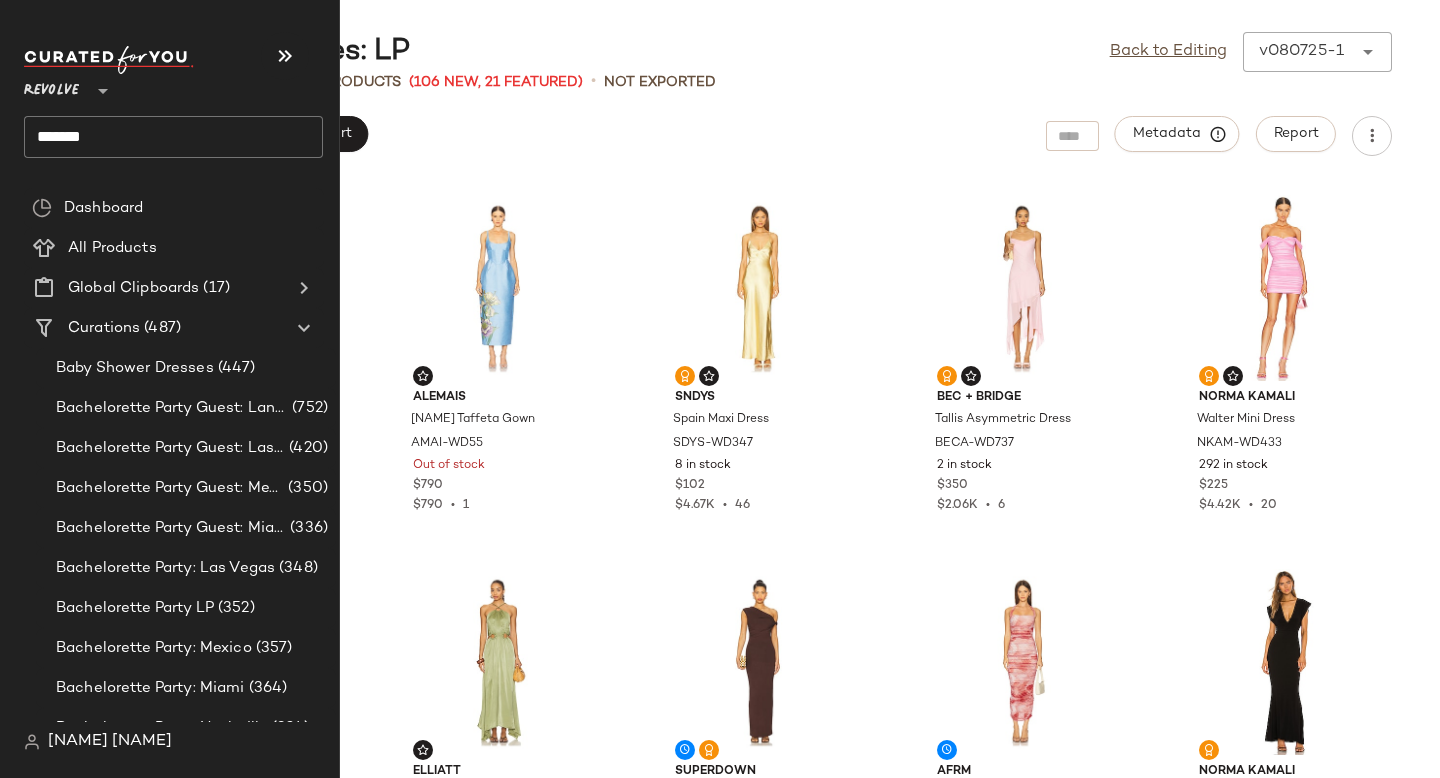 click on "*******" 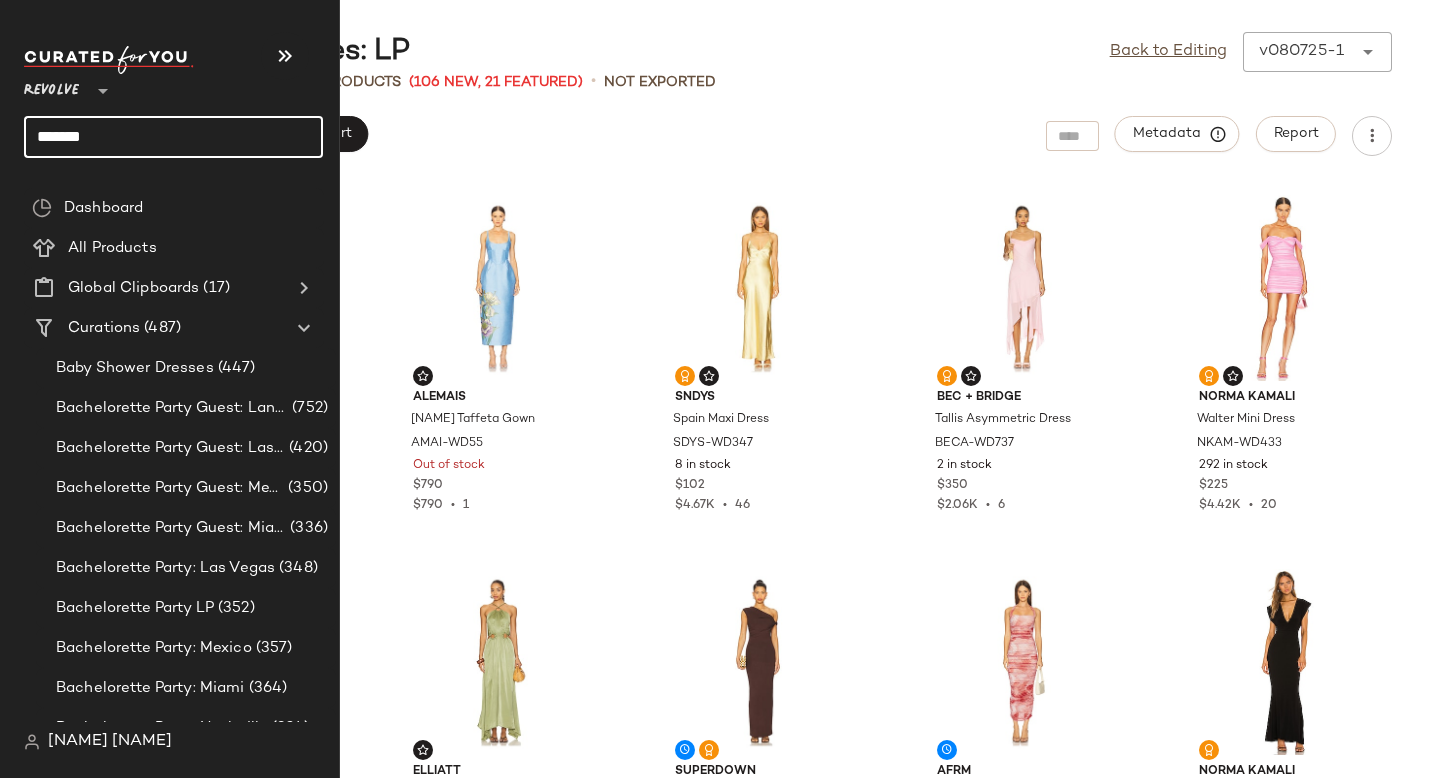 click on "*******" 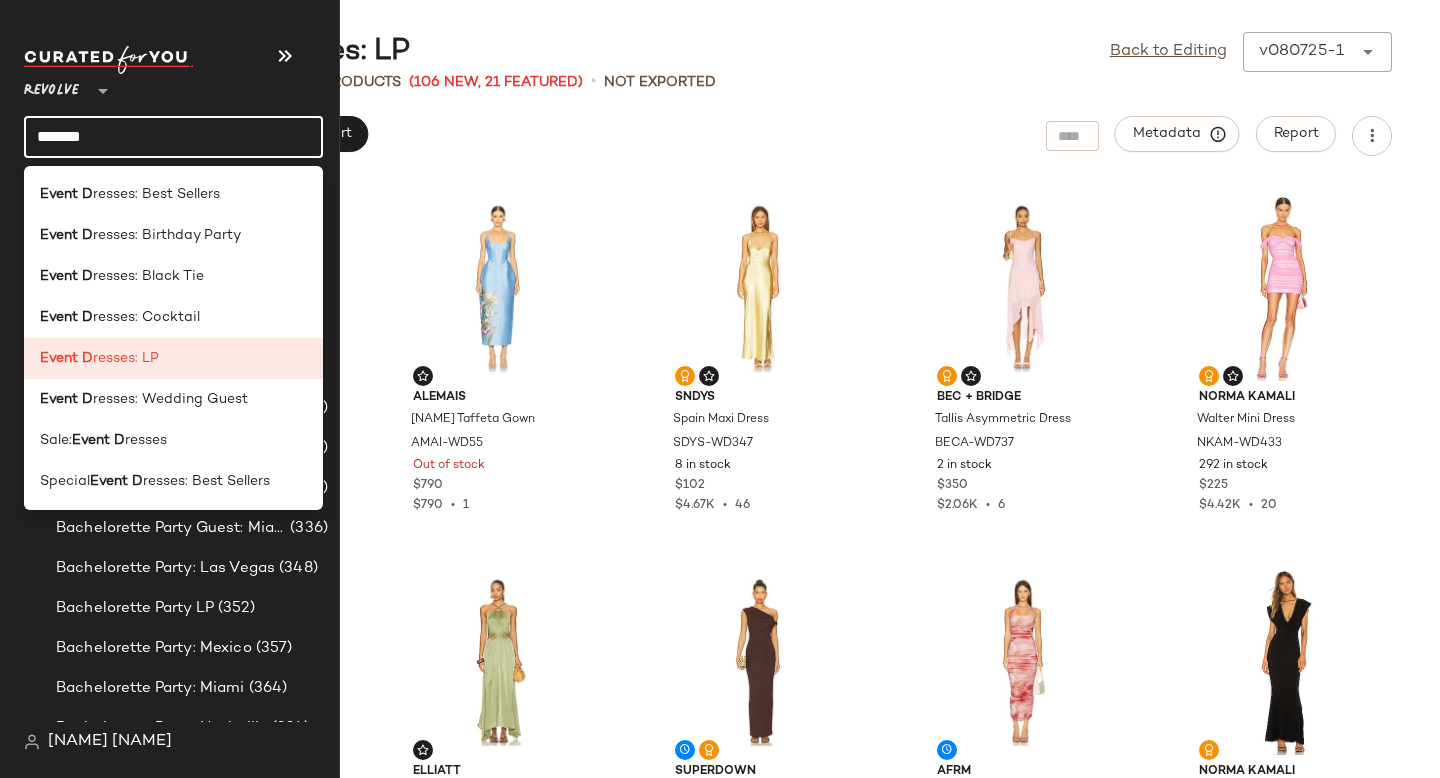 click on "*******" 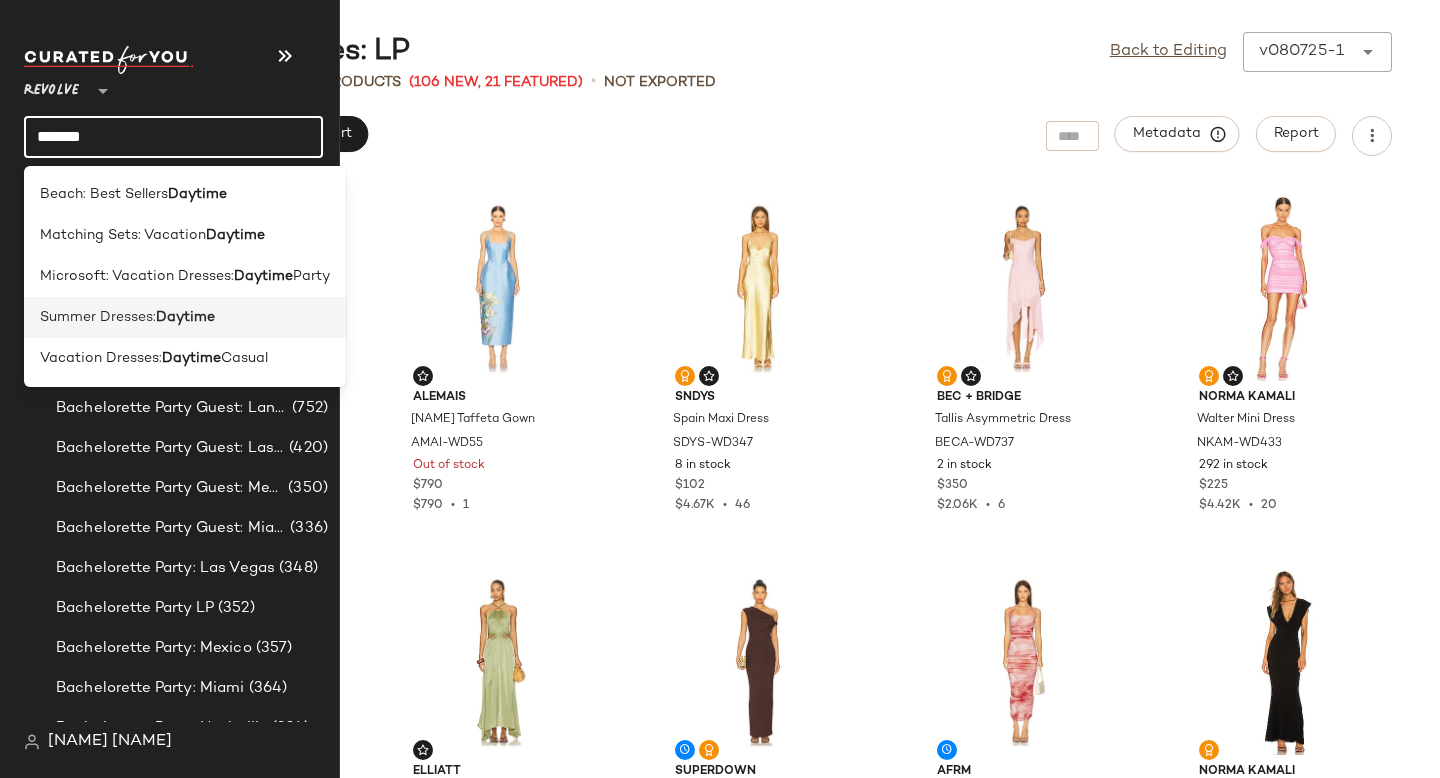 type on "*******" 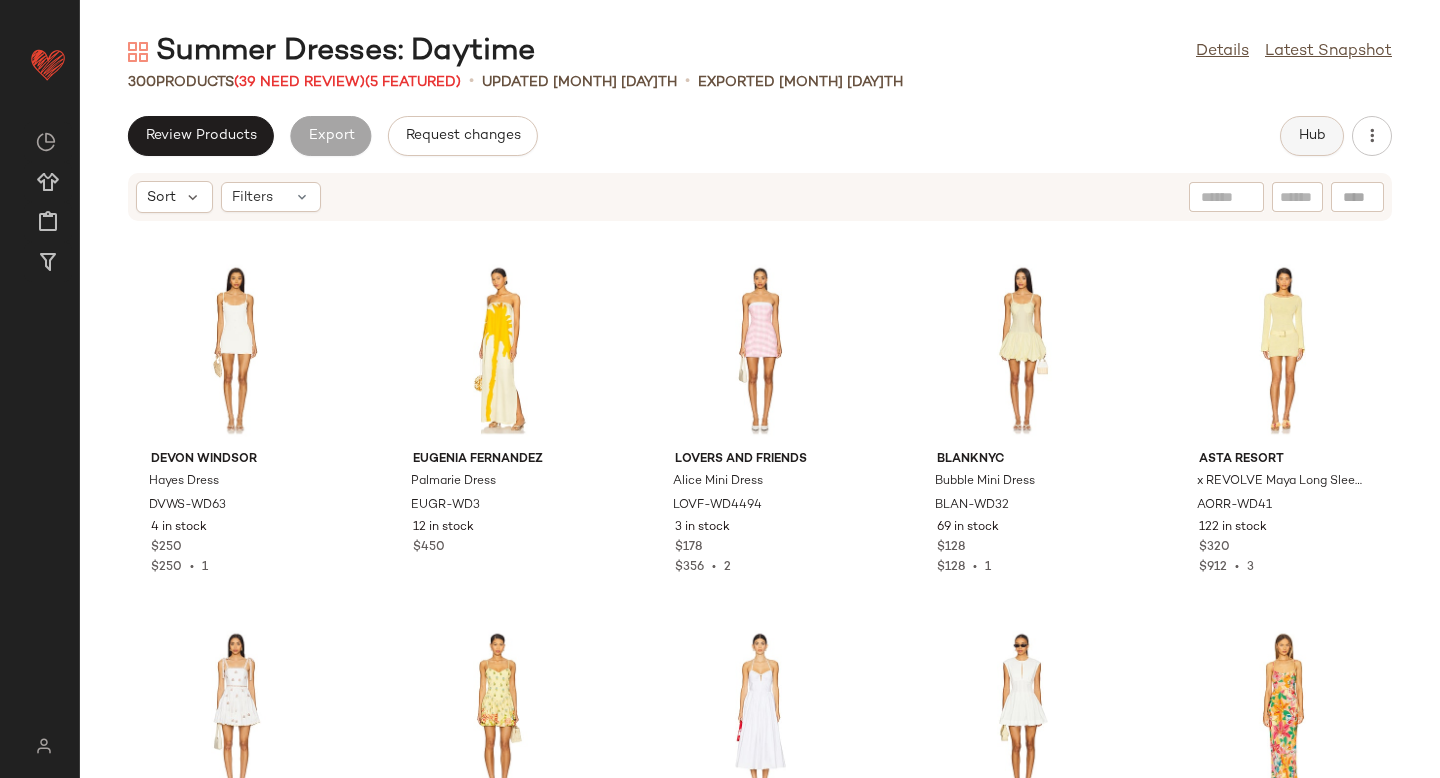 click on "Hub" 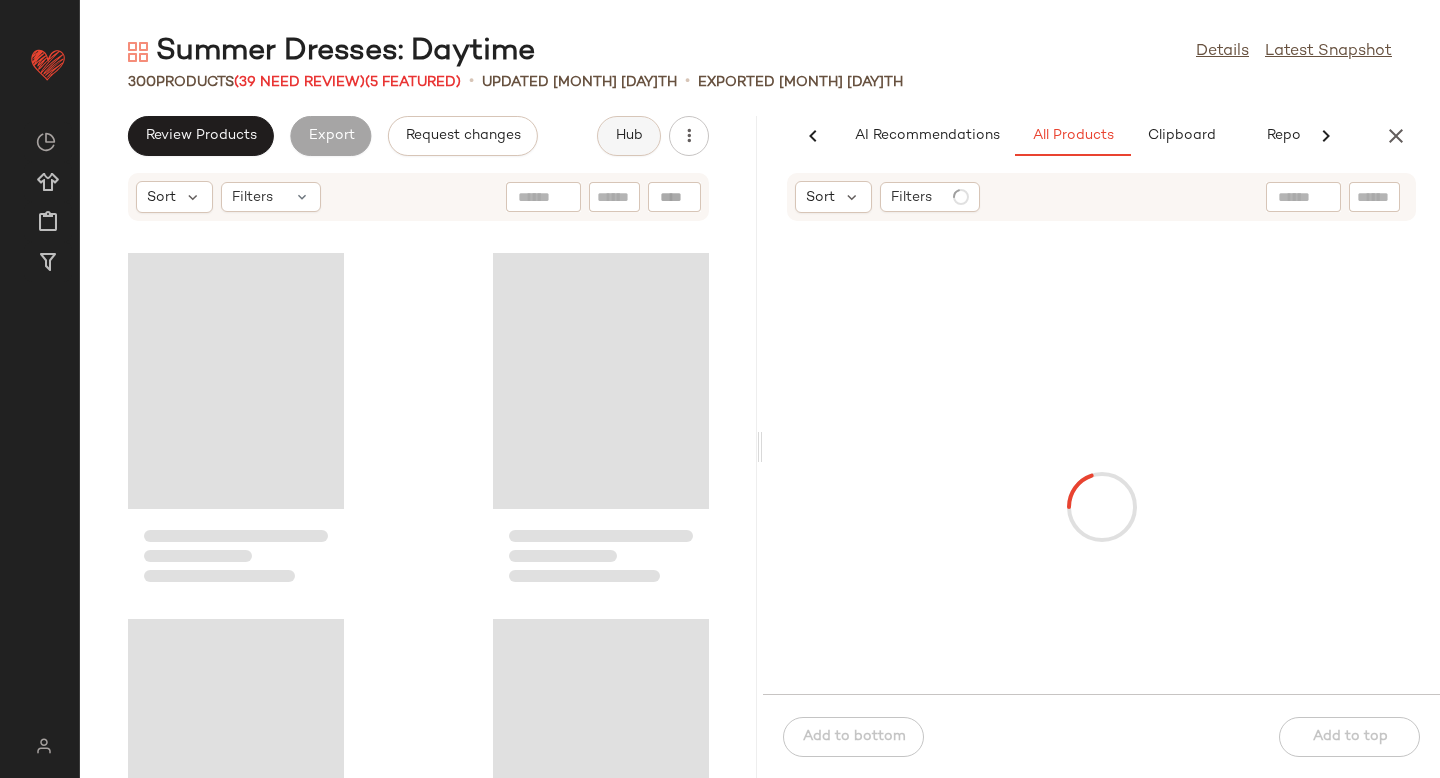 scroll, scrollTop: 0, scrollLeft: 47, axis: horizontal 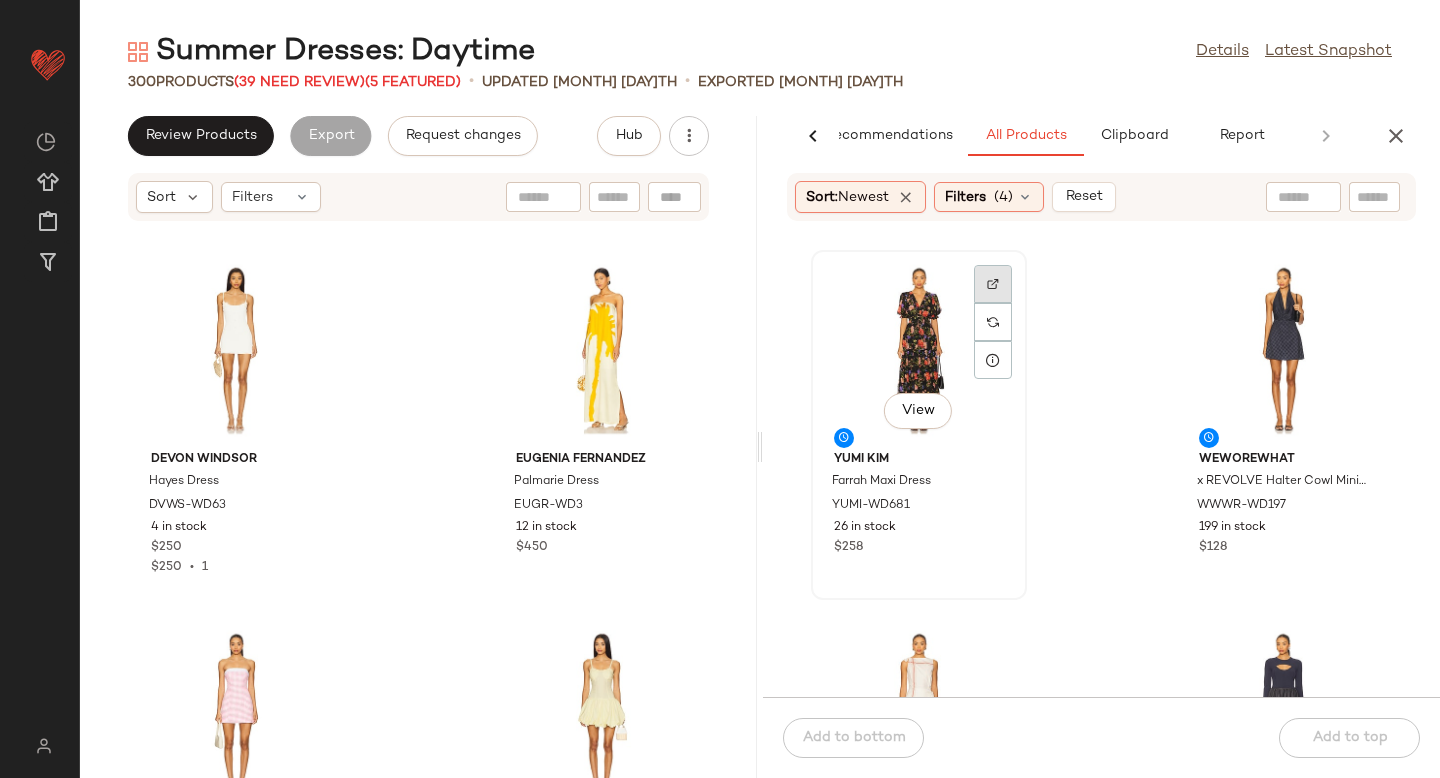 click 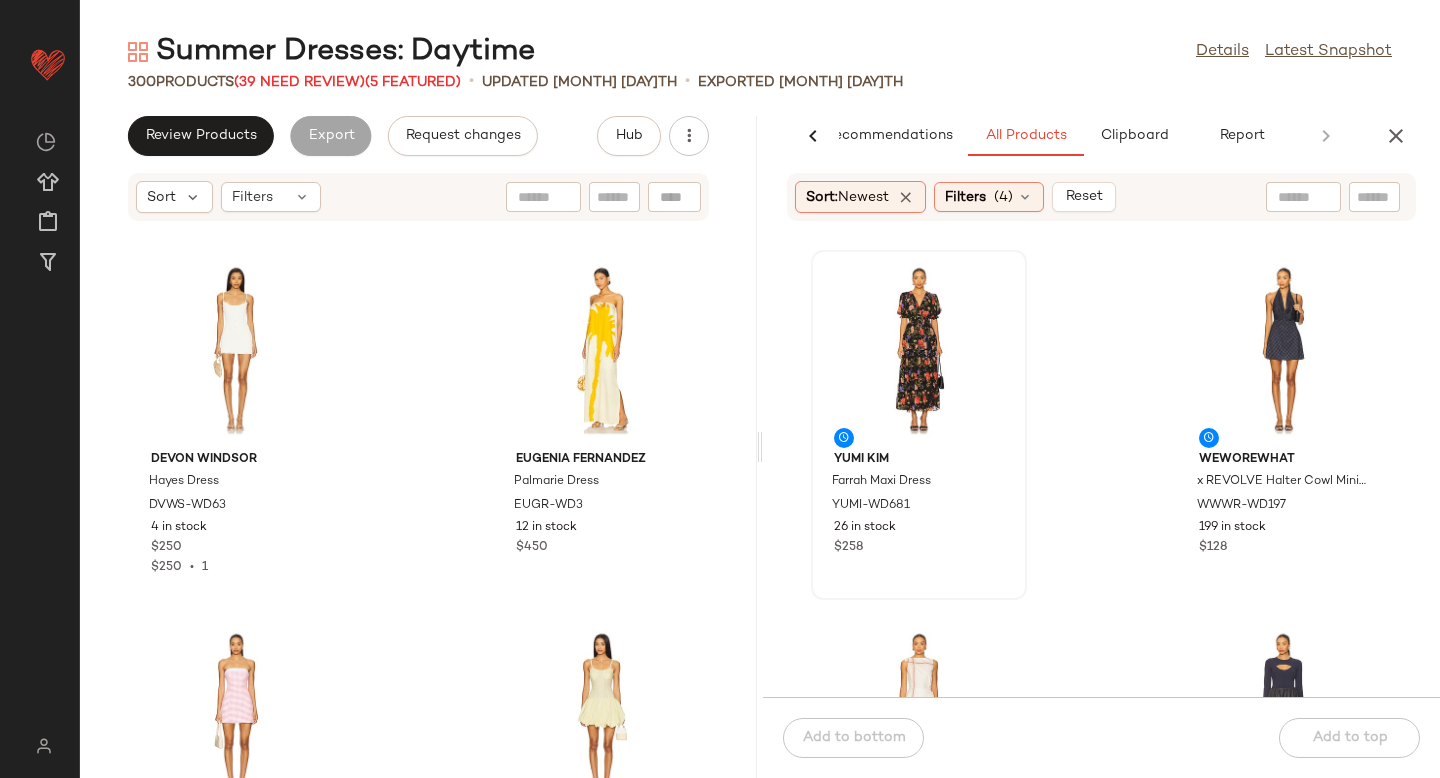 click 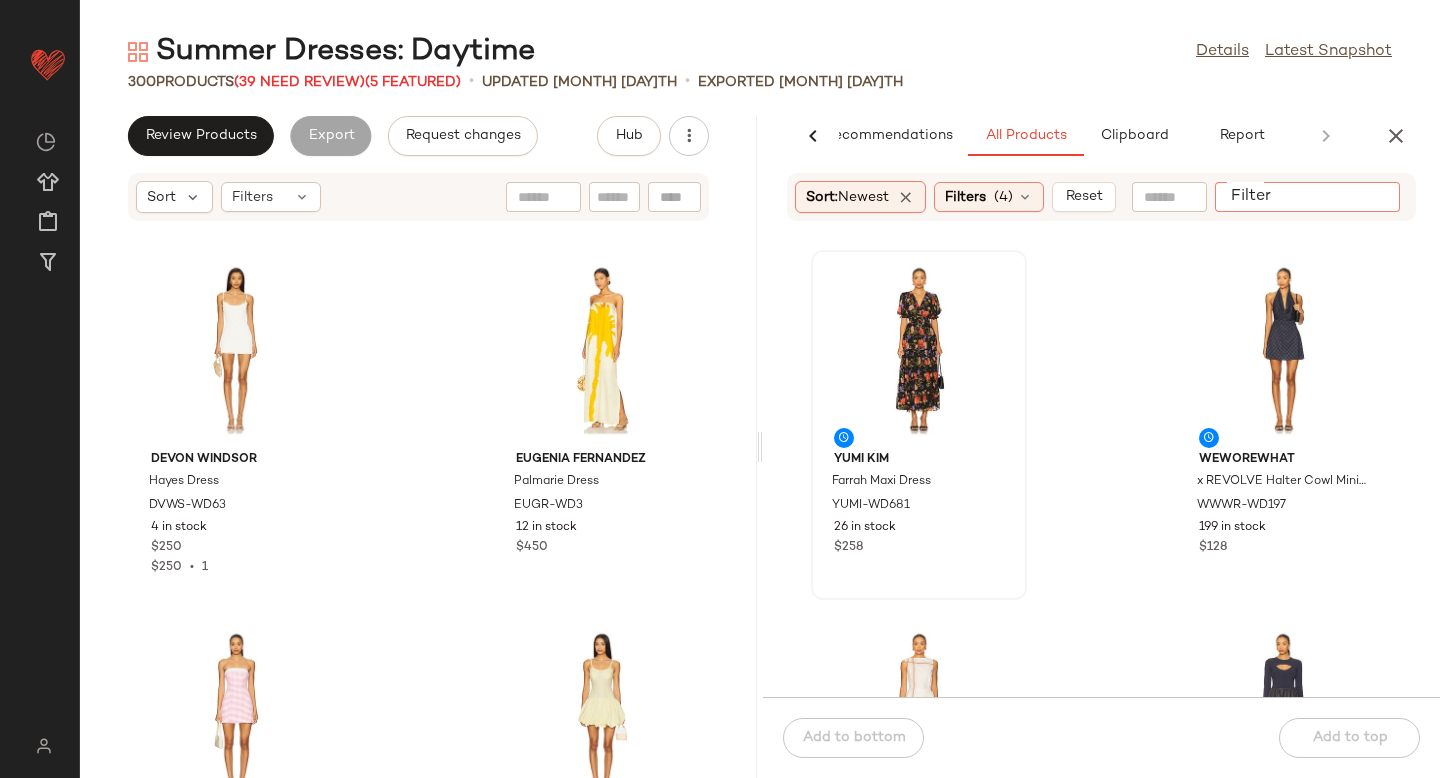 paste on "**********" 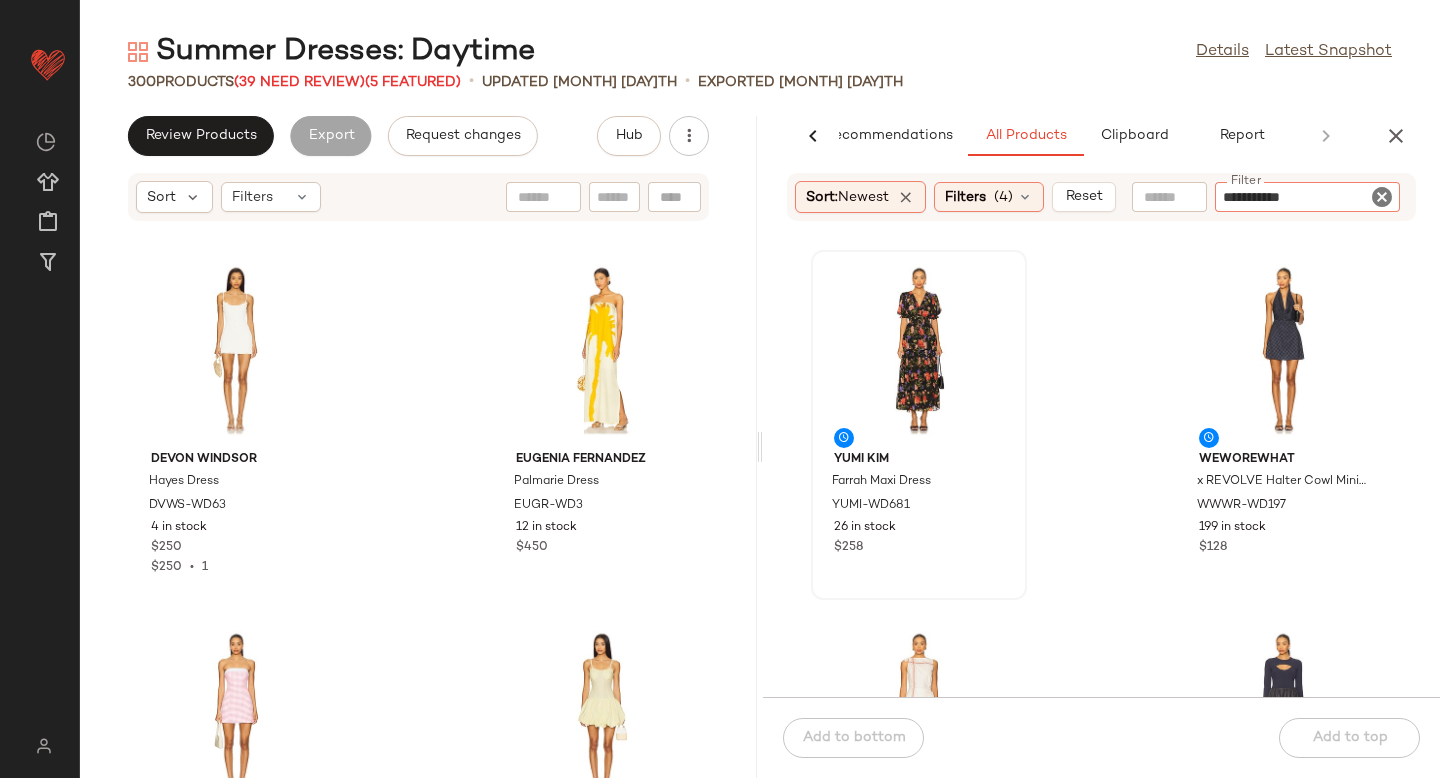 type 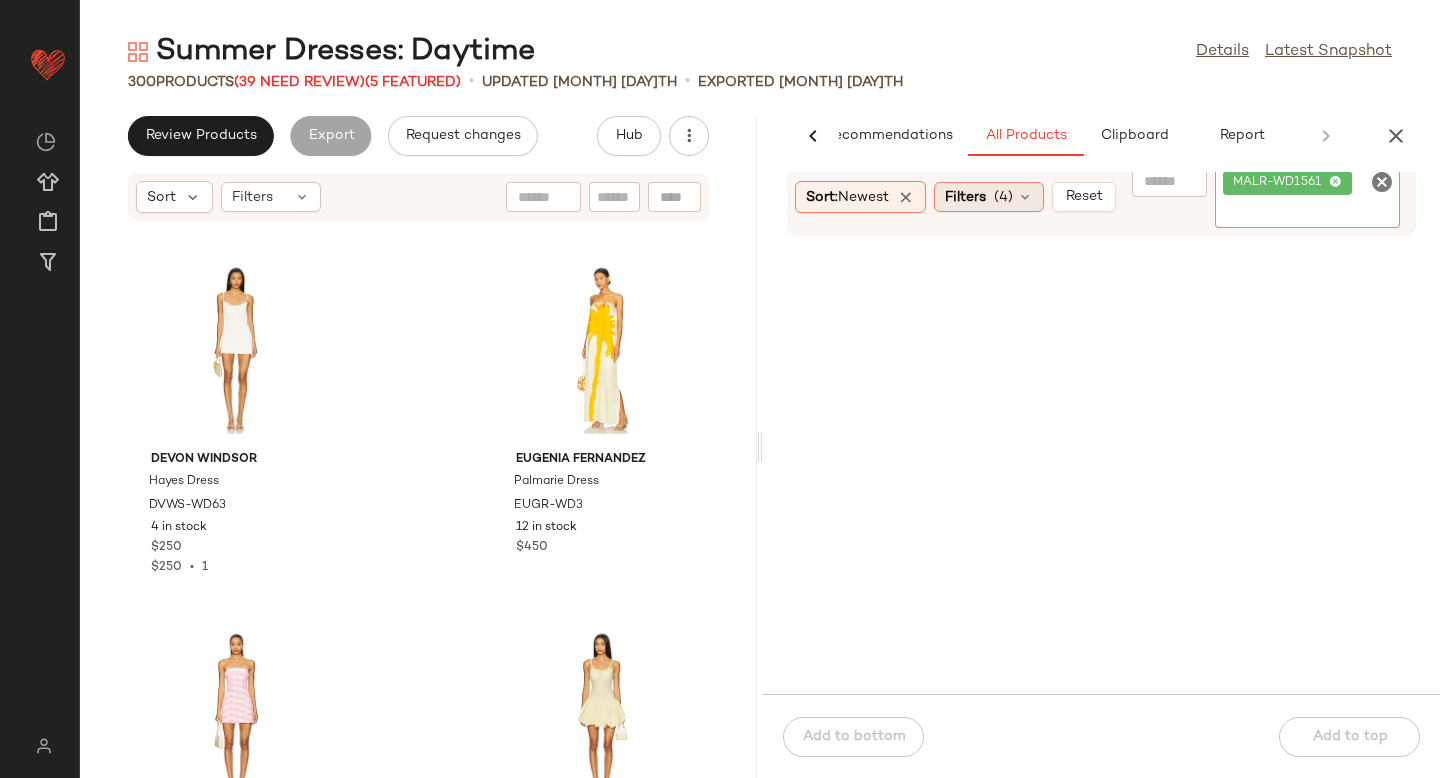 click on "Filters" at bounding box center (965, 197) 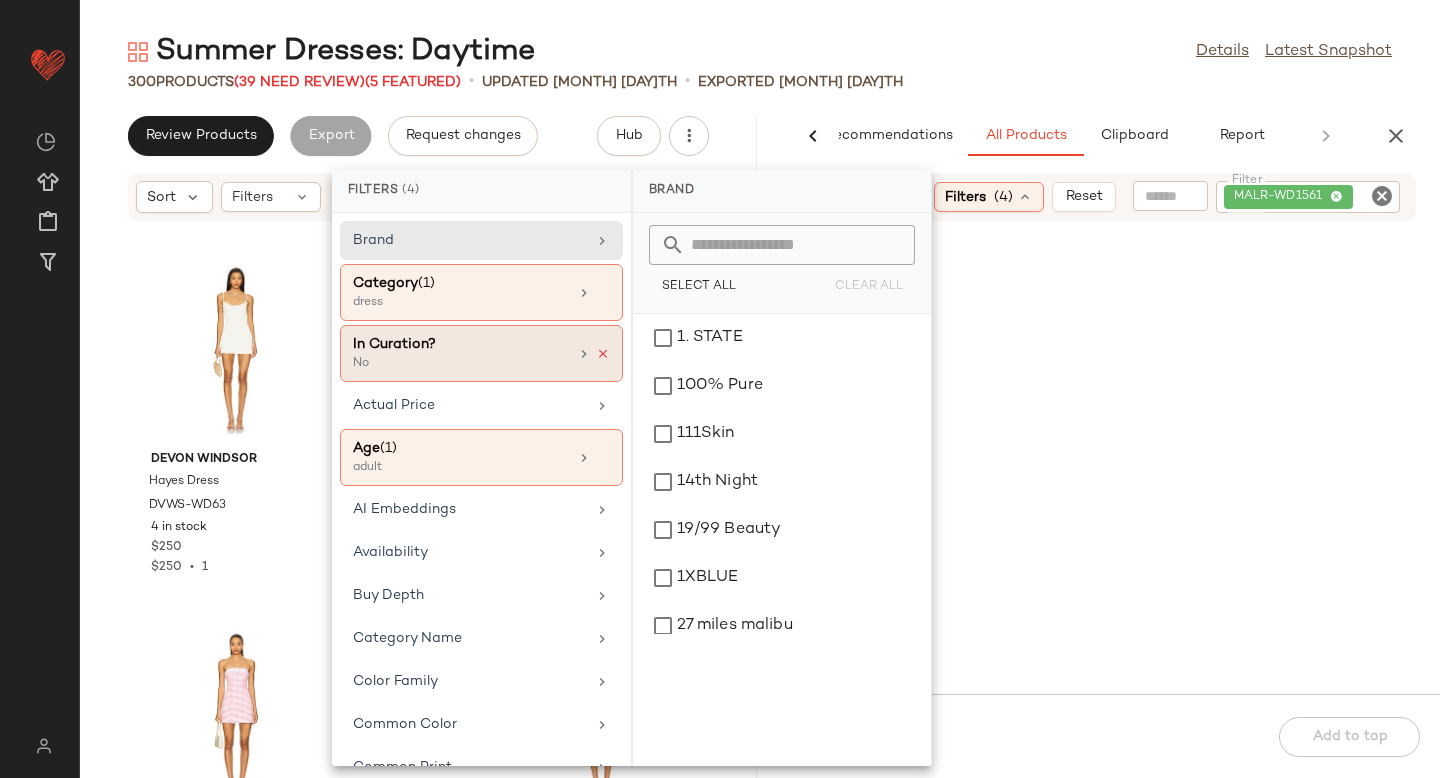 click at bounding box center (603, 354) 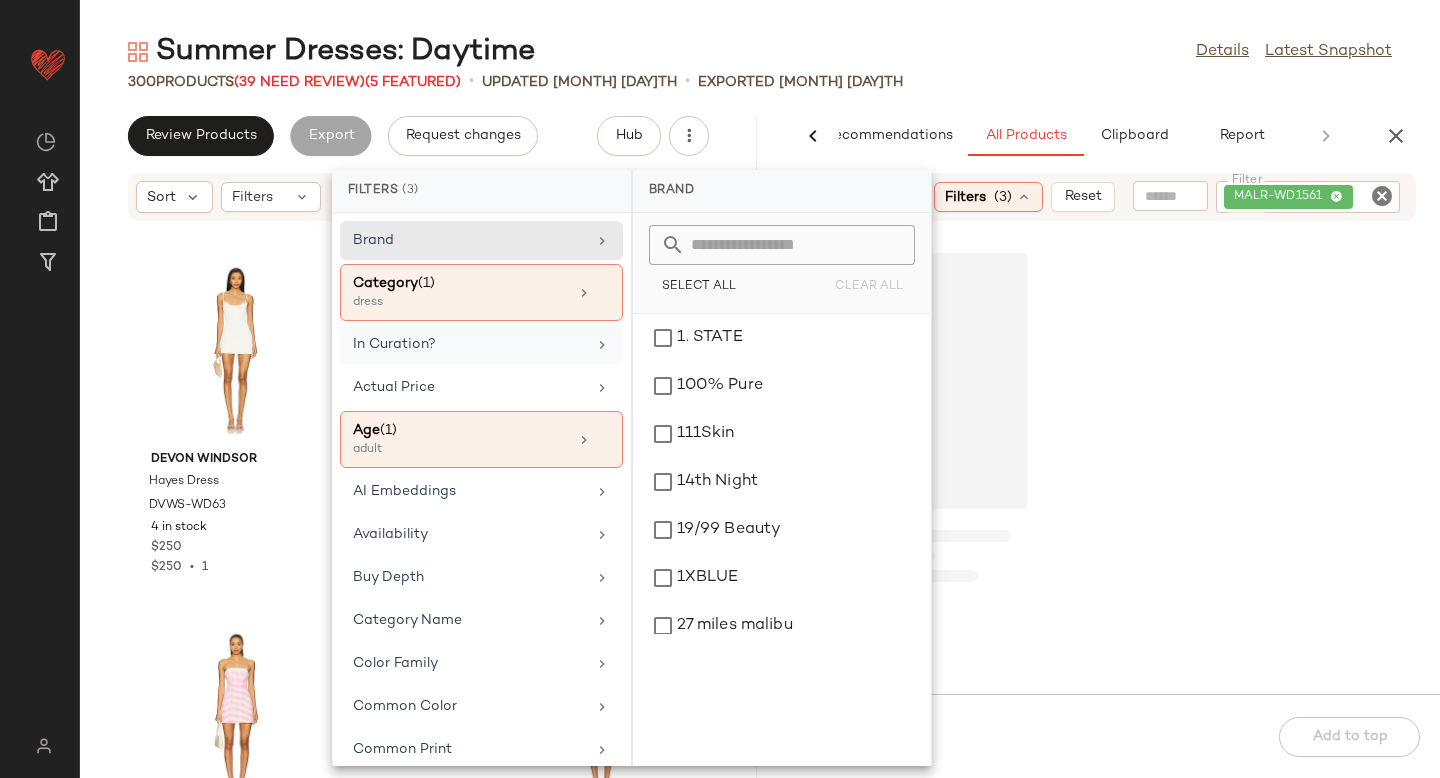 click 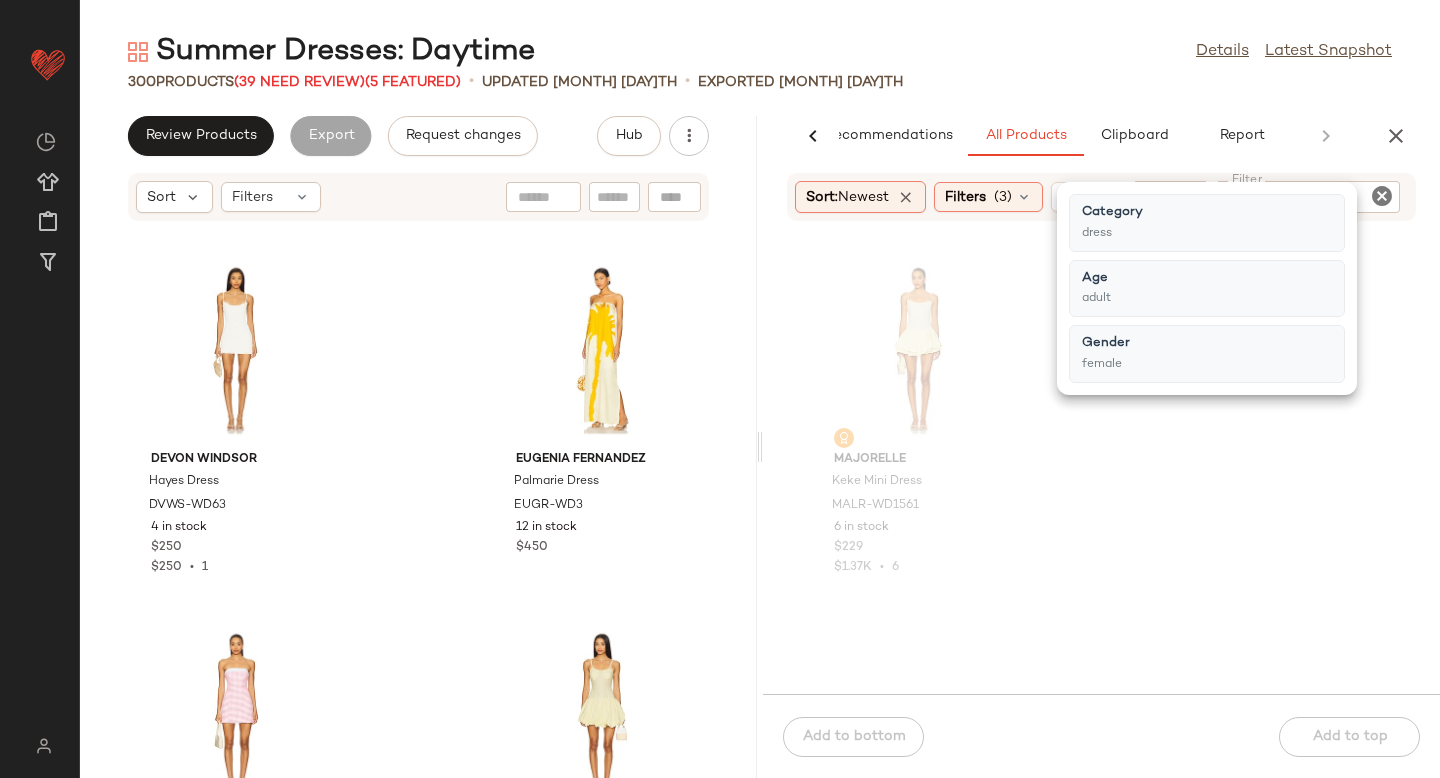 click on "MAJORELLE Keke Mini Dress MALR-WD1561 6 in stock $229 $1.37K  •  6" 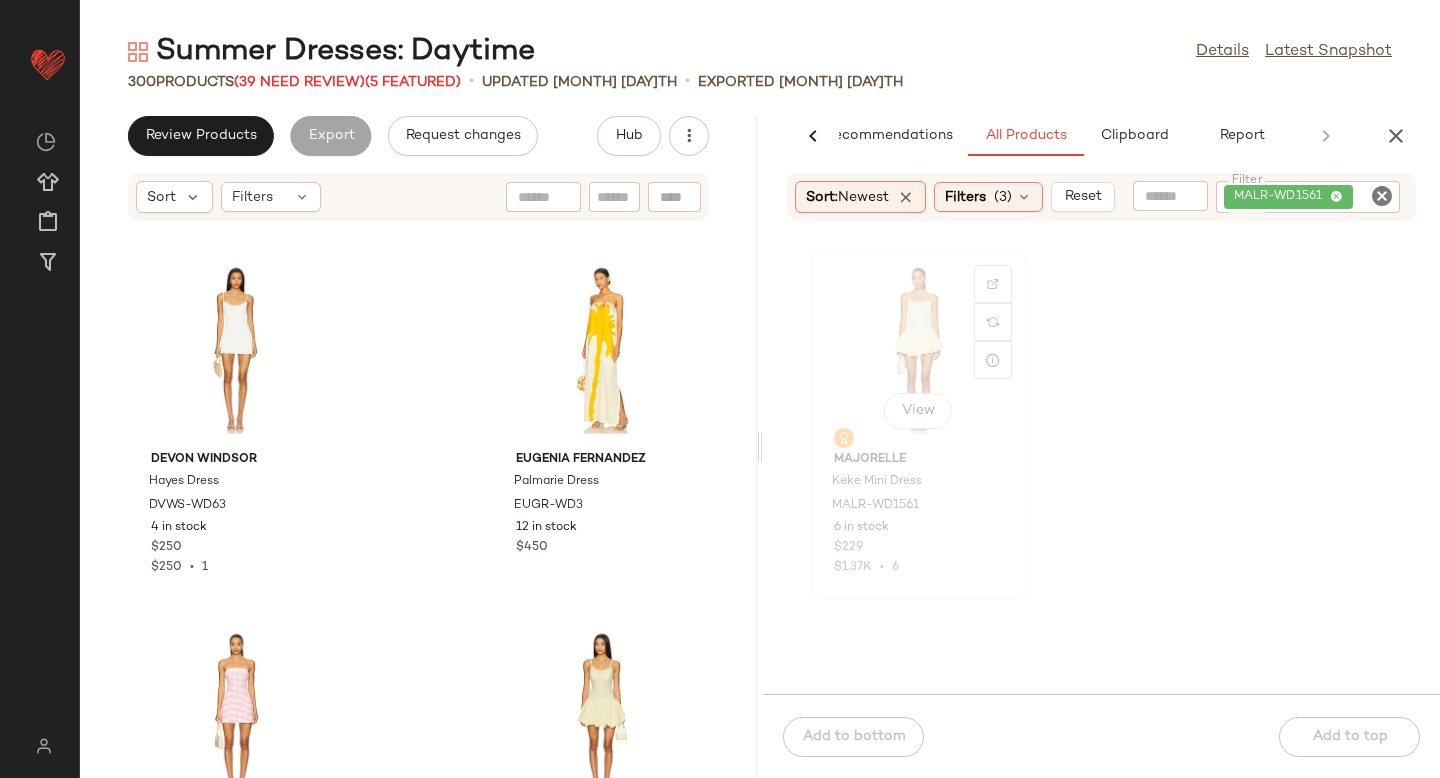 click on "View" 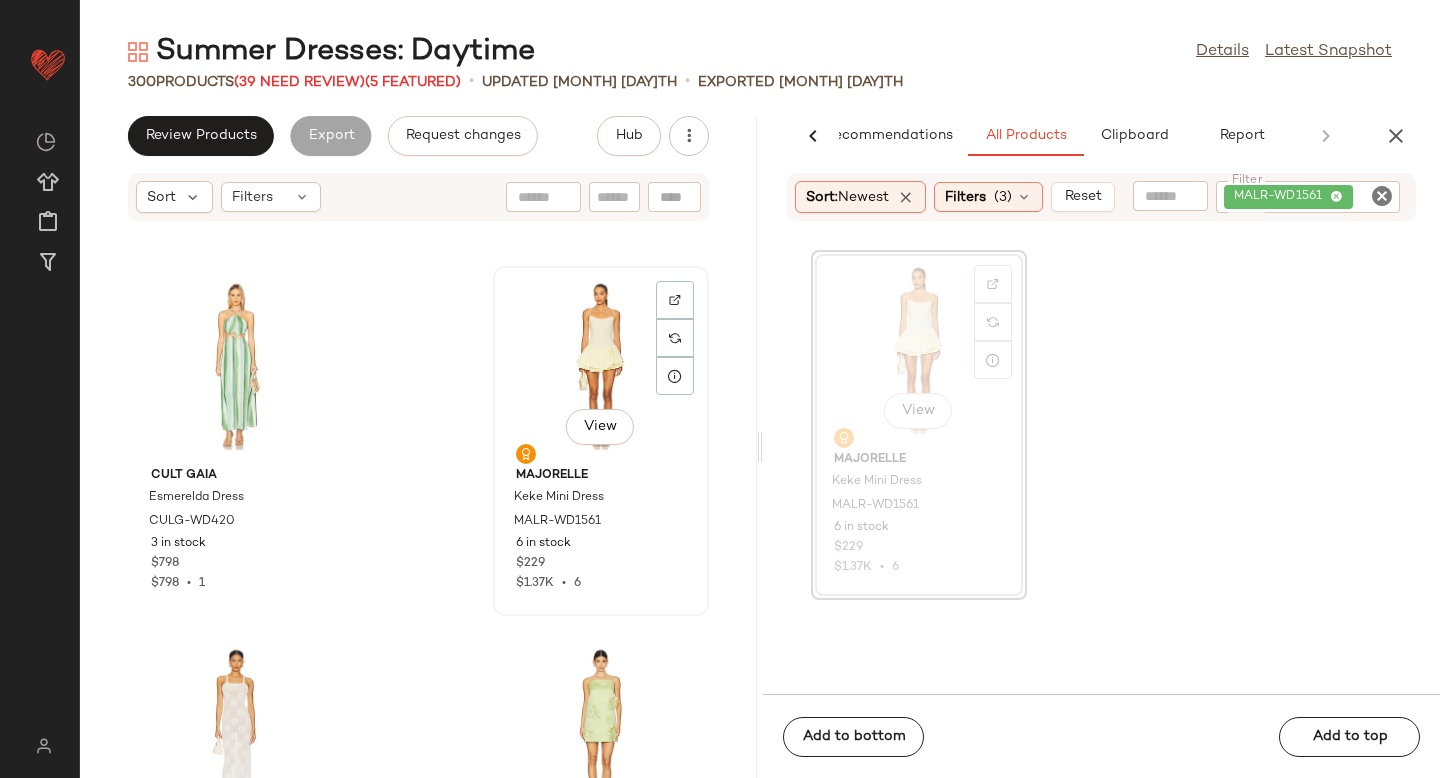 click on "View" 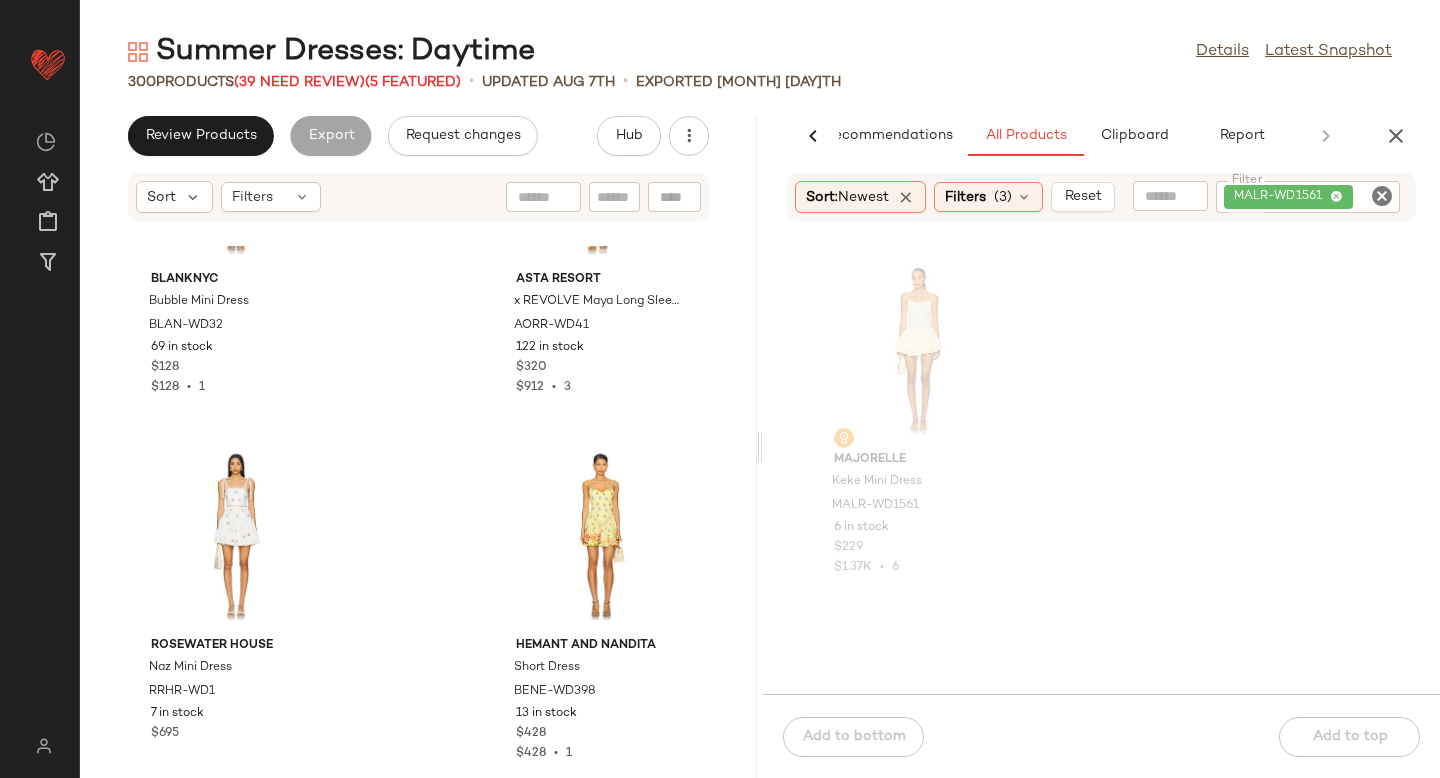 scroll, scrollTop: 0, scrollLeft: 0, axis: both 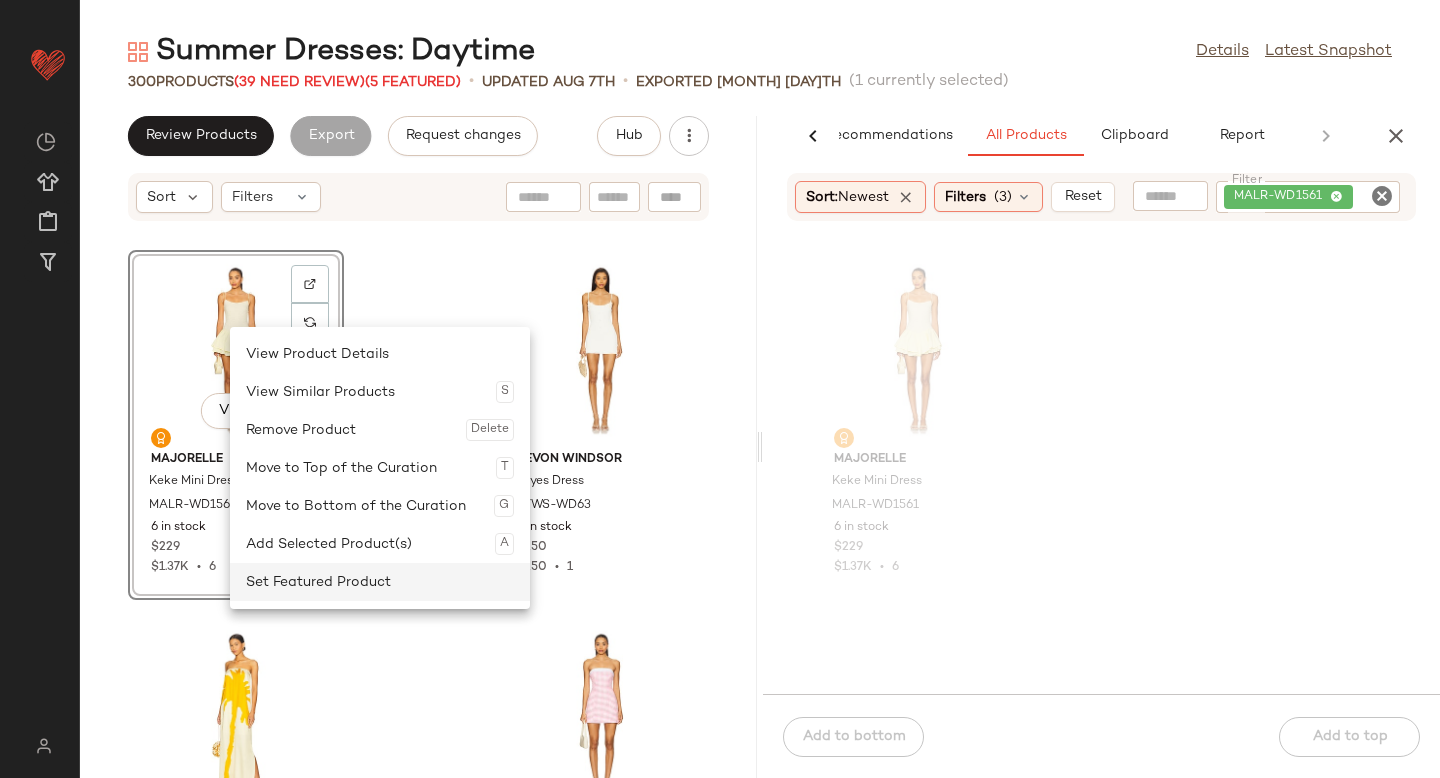 click on "Set Featured Product" 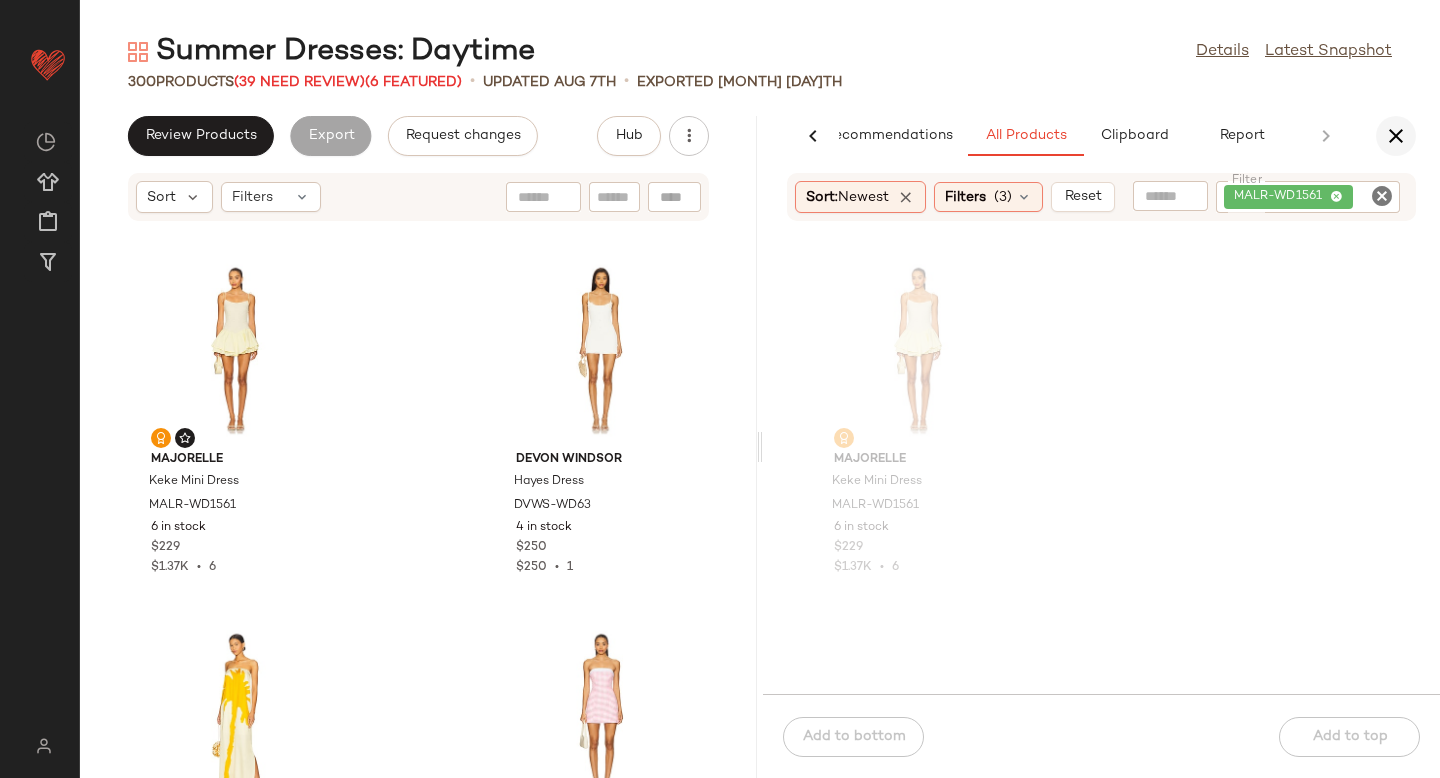 click at bounding box center (1396, 136) 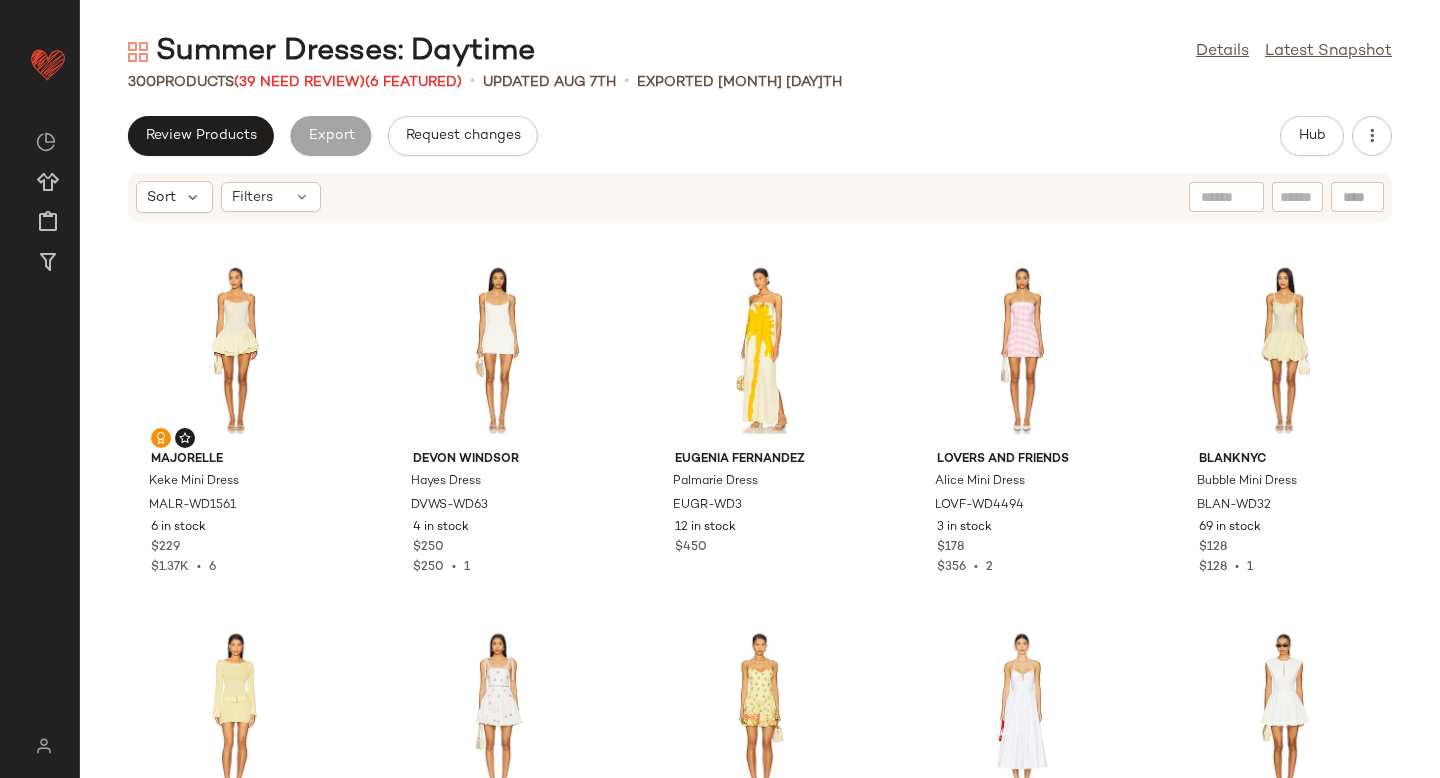 click on "Summer Dresses: Daytime  Details   Latest Snapshot  300   Products   (39 Need Review)  (6 Featured)  •   updated Aug 7th  •  Exported Jul 14th  Review Products   Export   Request changes   Hub  Sort  Filters MAJORELLE Keke Mini Dress MALR-WD1561 6 in stock $229 $1.37K  •  6 DEVON WINDSOR Hayes Dress DVWS-WD63 4 in stock $250 $250  •  1 Eugenia Fernandez Palmarie Dress EUGR-WD3 12 in stock $450 Lovers and Friends Alice Mini Dress LOVF-WD4494 3 in stock $178 $356  •  2 BLANKNYC Bubble Mini Dress BLAN-WD32 69 in stock $128 $128  •  1 ASTA RESORT x REVOLVE Maya Long Sleeve Belted Dress AORR-WD41 122 in stock $320 $912  •  3 Rosewater House Naz Mini Dress RRHR-WD1 7 in stock $695 HEMANT AND NANDITA Short Dress BENE-WD398 13 in stock $428 $428  •  1 SANS FAFF Como Poplin Cotton Dress SAFR-WD27 9 in stock $425 L'Academie by Marianna Akiri Mini Dress LCDE-WD983 2 in stock $229 $229  •  1 Amanda Uprichard Janeiro Maxi Dress AMAN-WD2320 20 in stock $273 $1.06K  •  4 self-portrait SELF-WD224 $510 1" at bounding box center [760, 405] 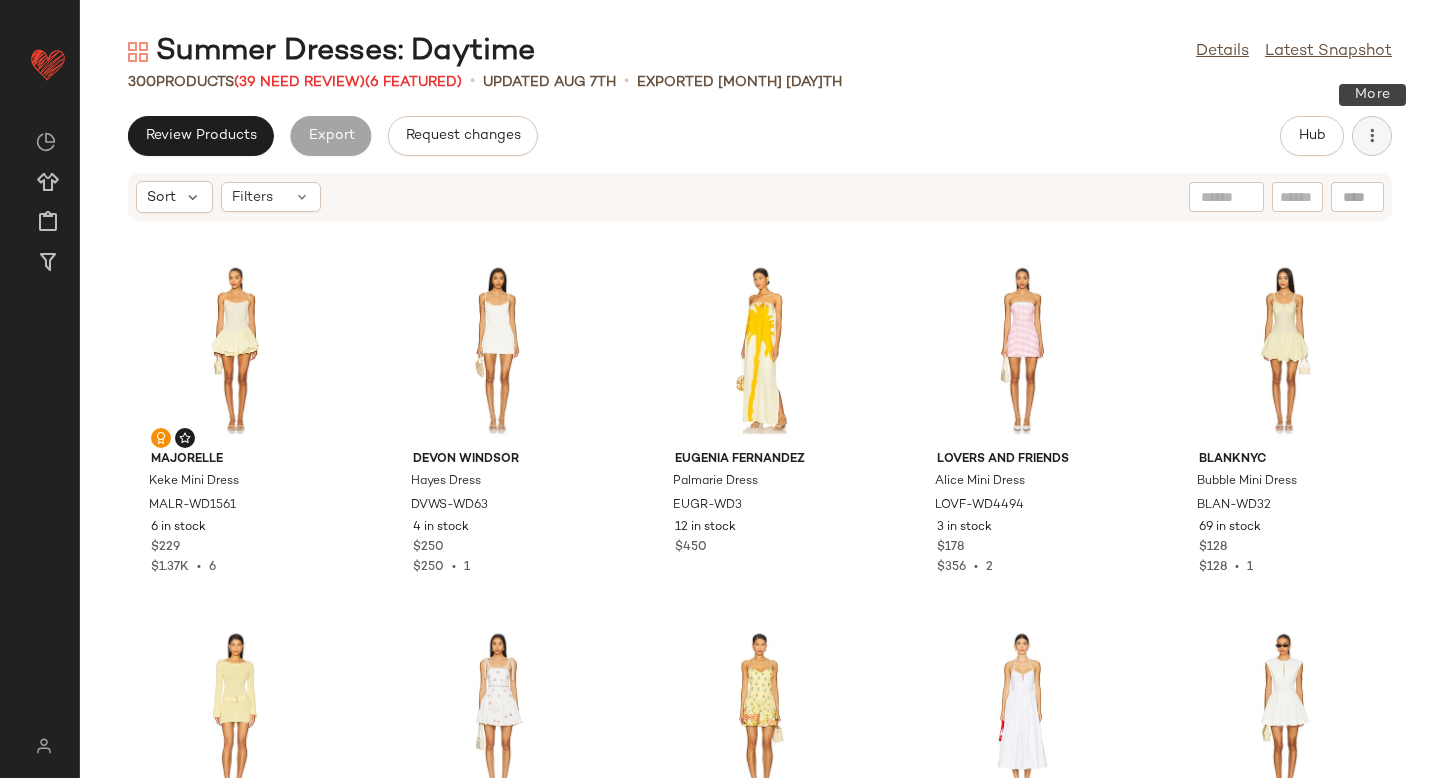 click 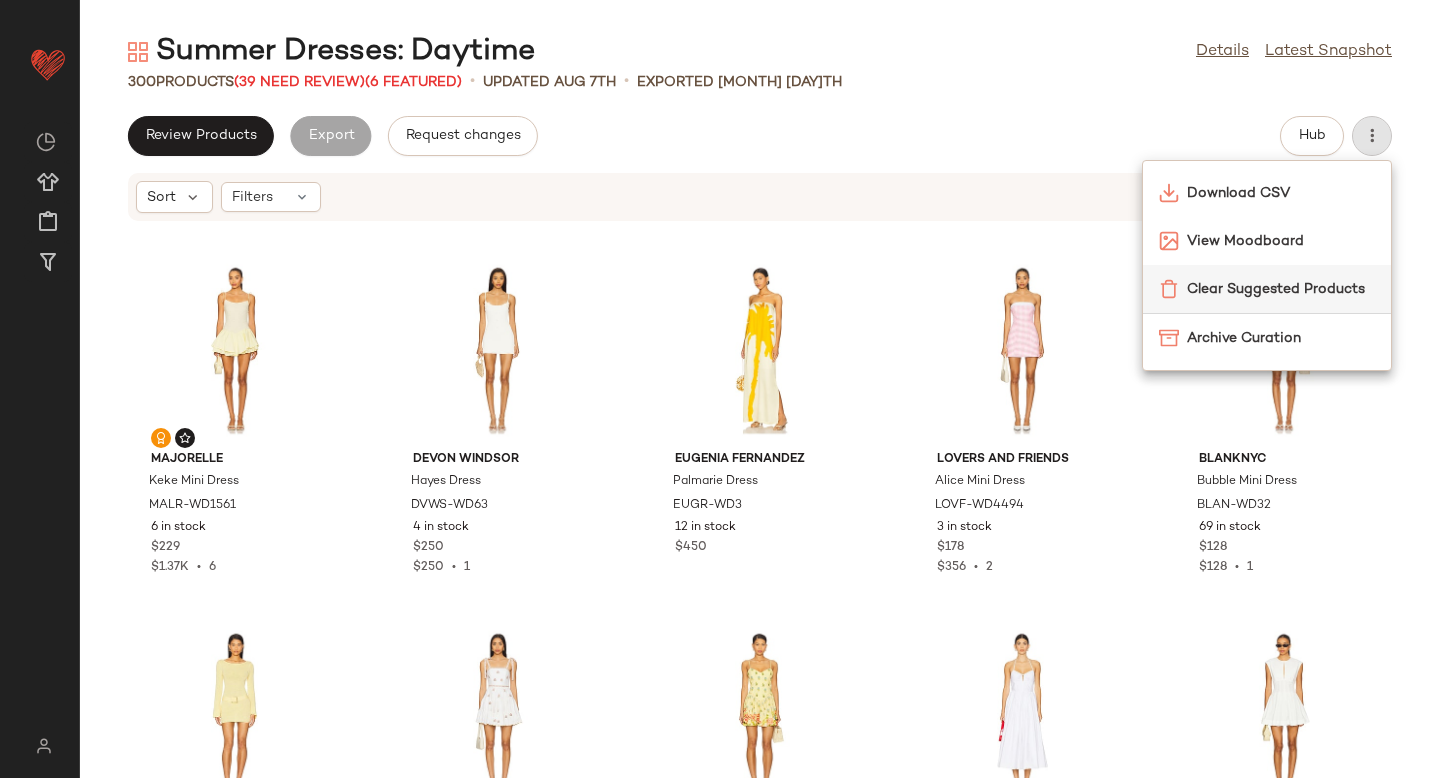 click on "Clear Suggested Products" at bounding box center (1281, 289) 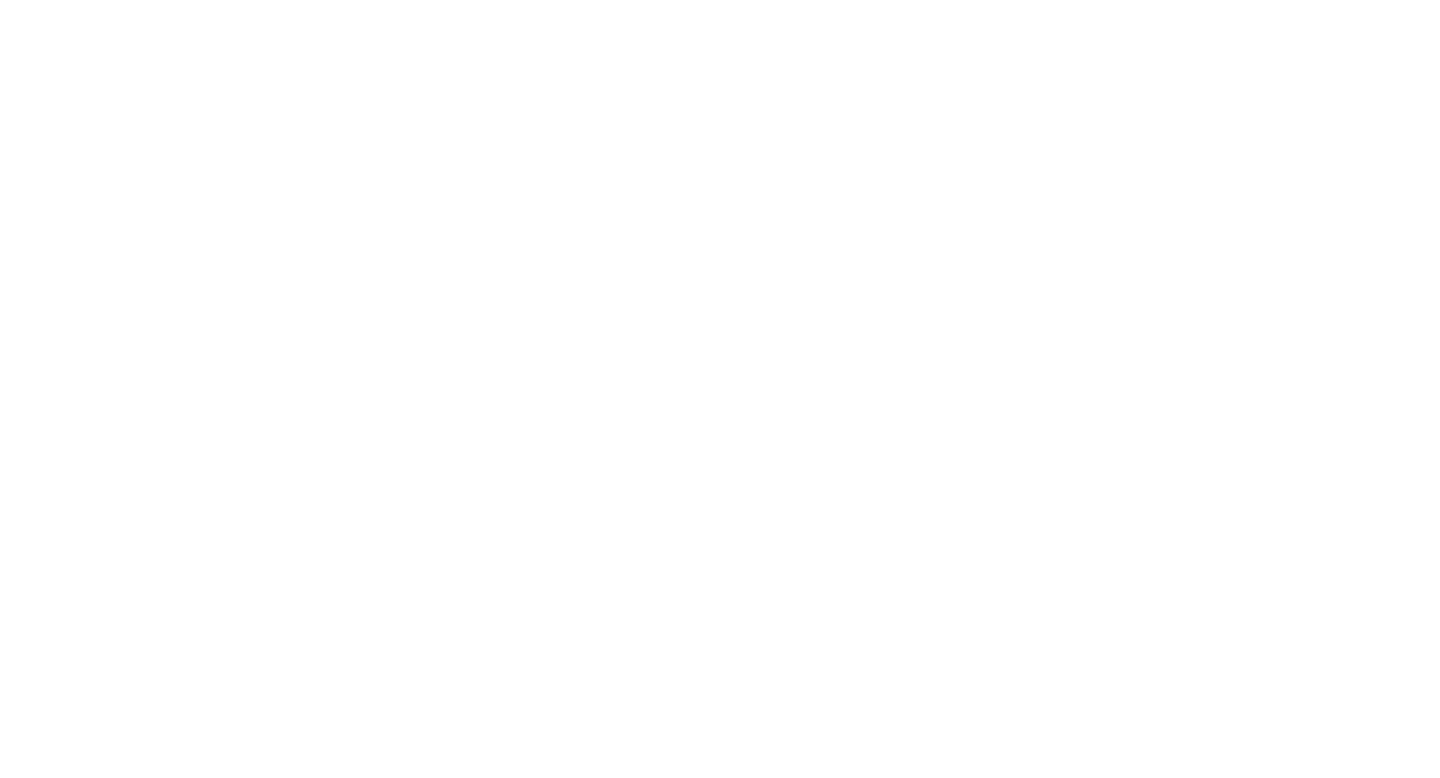 scroll, scrollTop: 0, scrollLeft: 0, axis: both 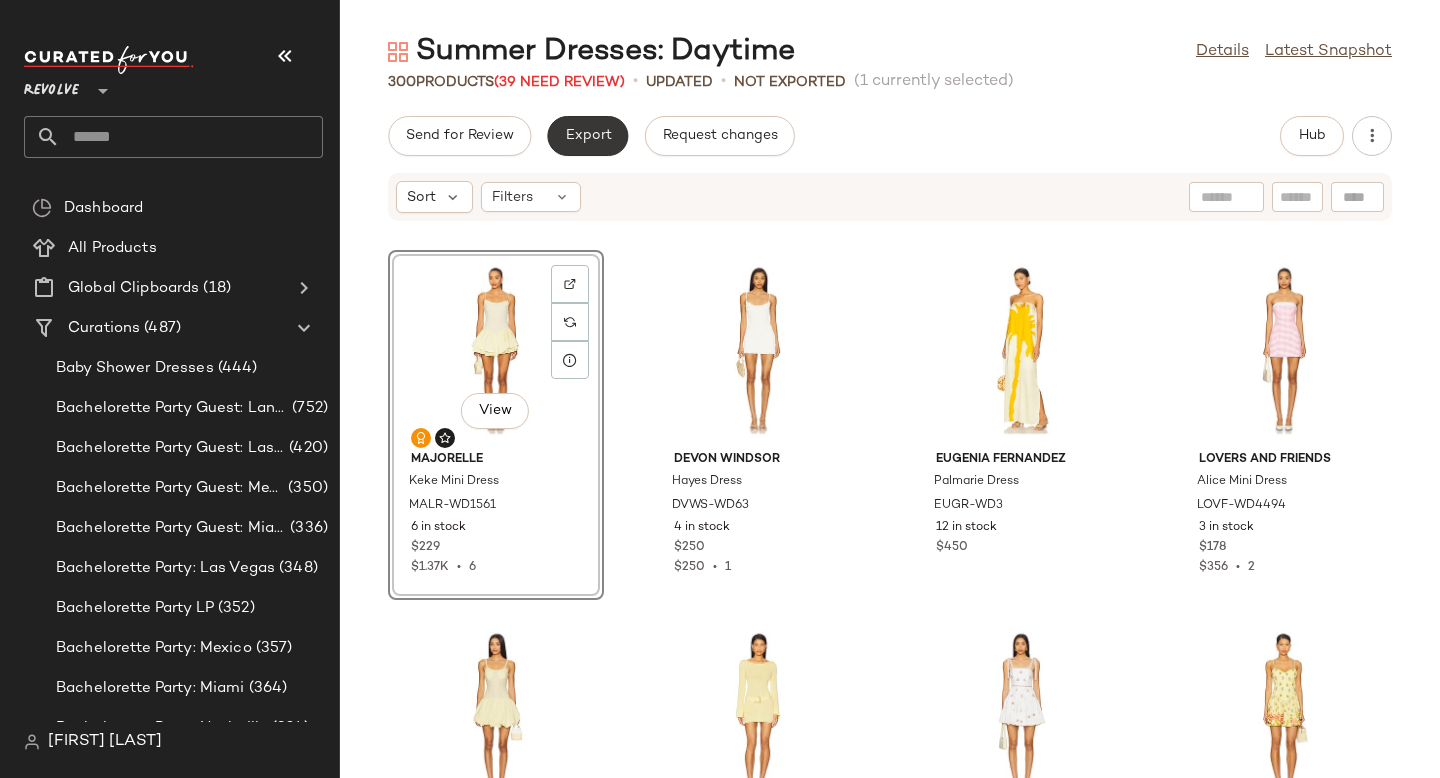 click on "Export" 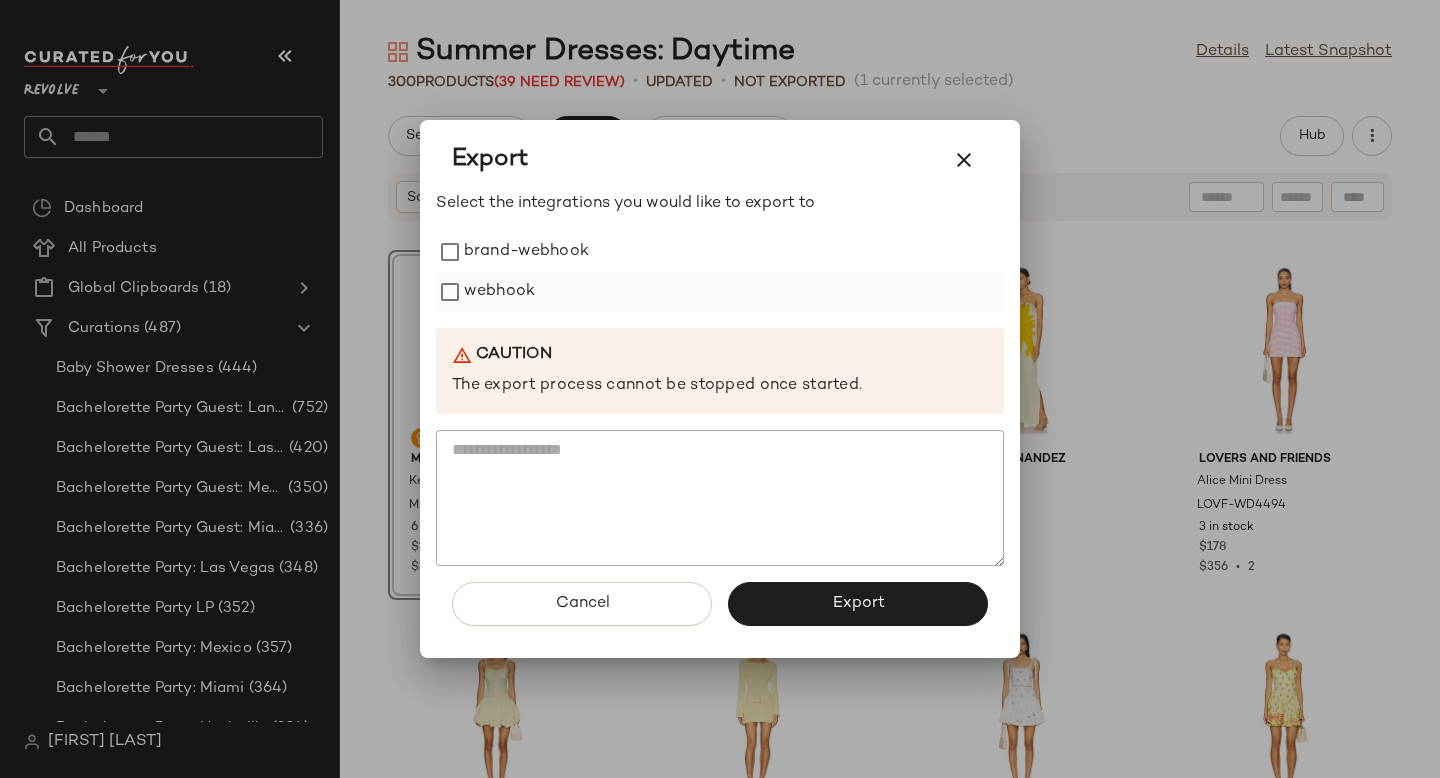 click on "webhook" at bounding box center (499, 292) 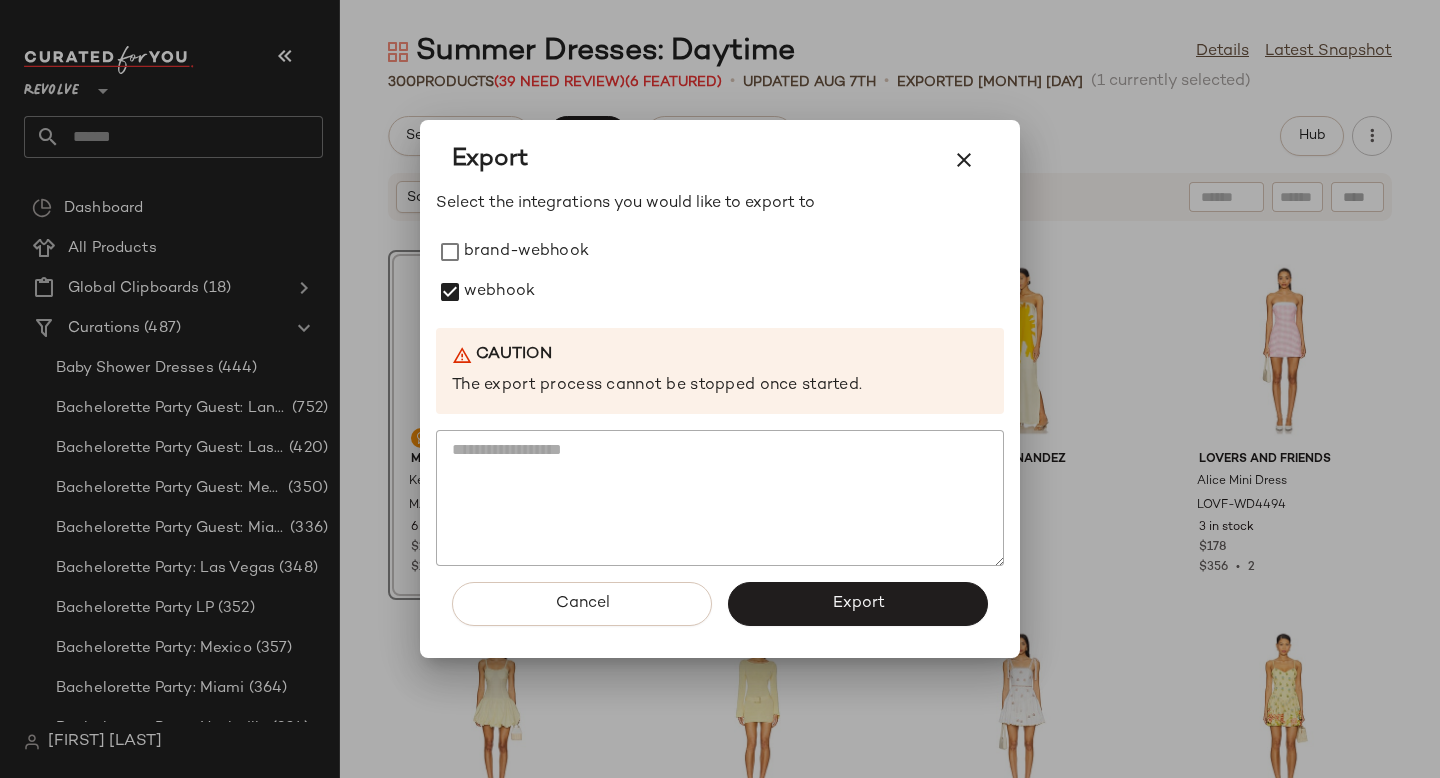 click on "Cancel   Export" at bounding box center [720, 612] 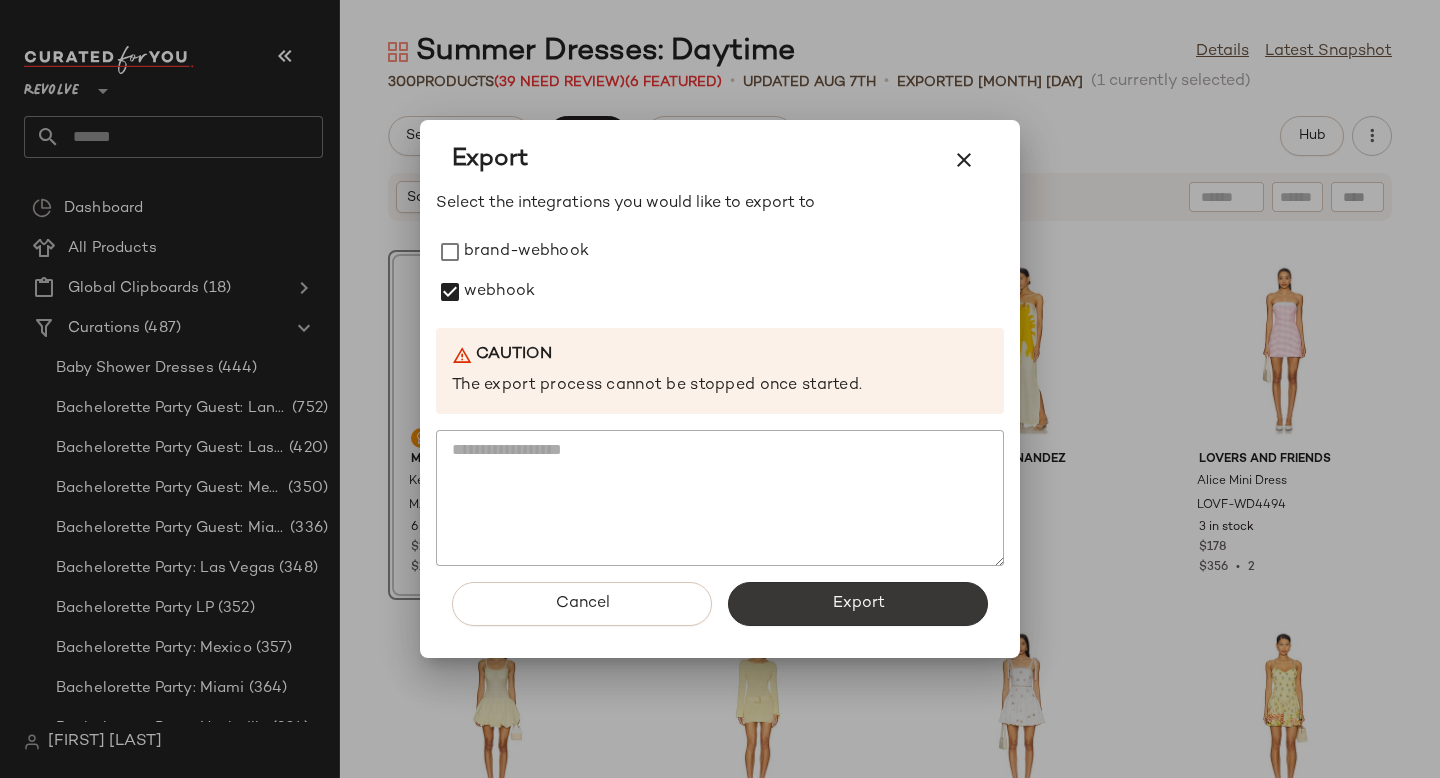 click on "Export" at bounding box center (858, 604) 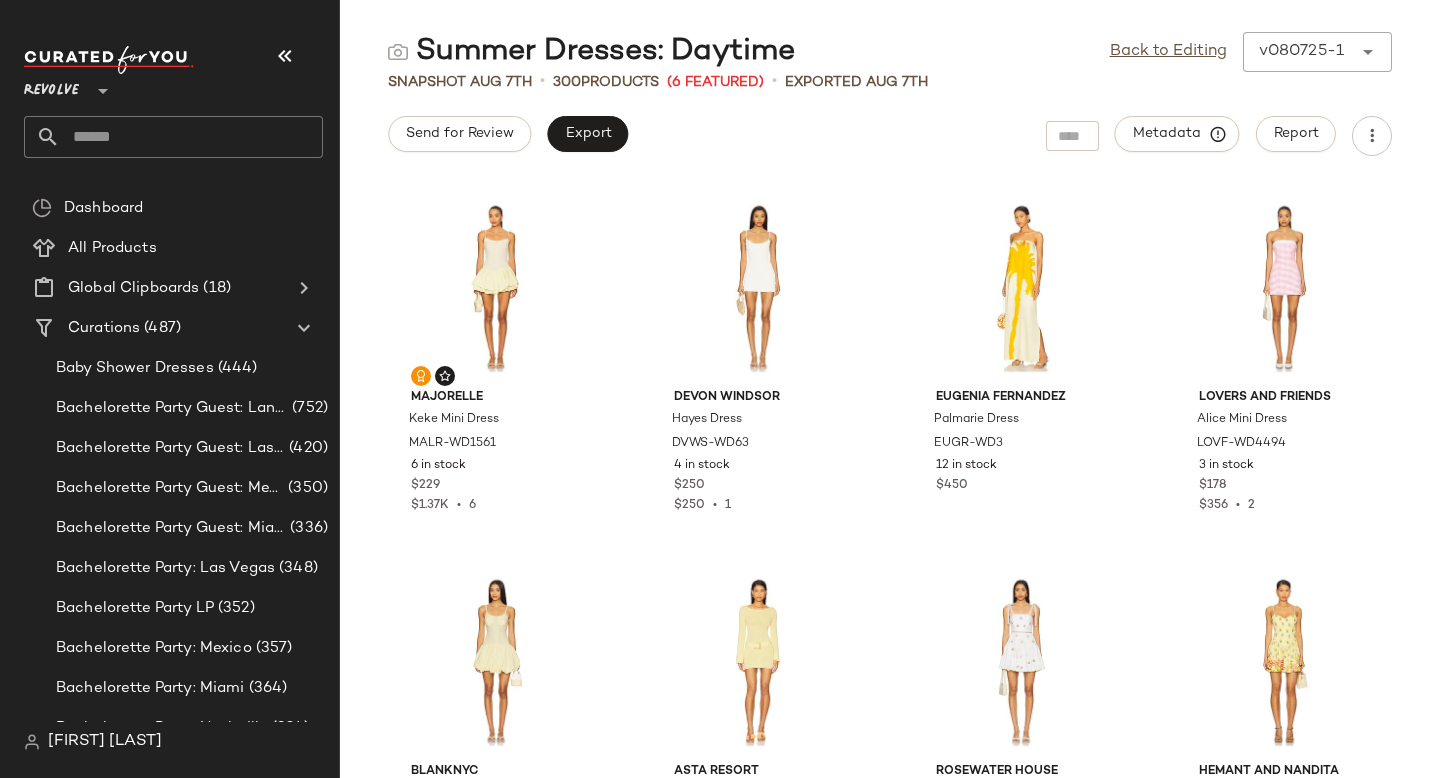 click 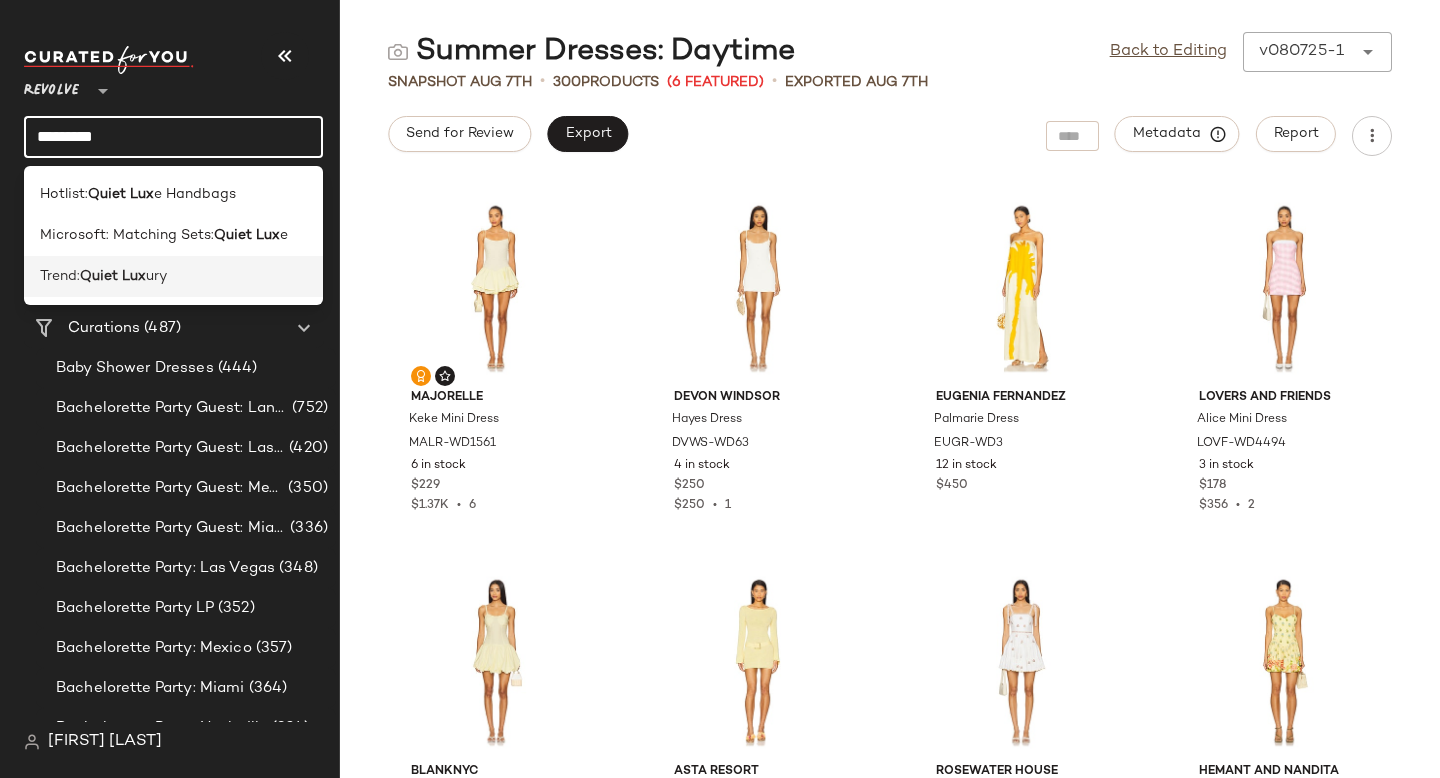 type on "*********" 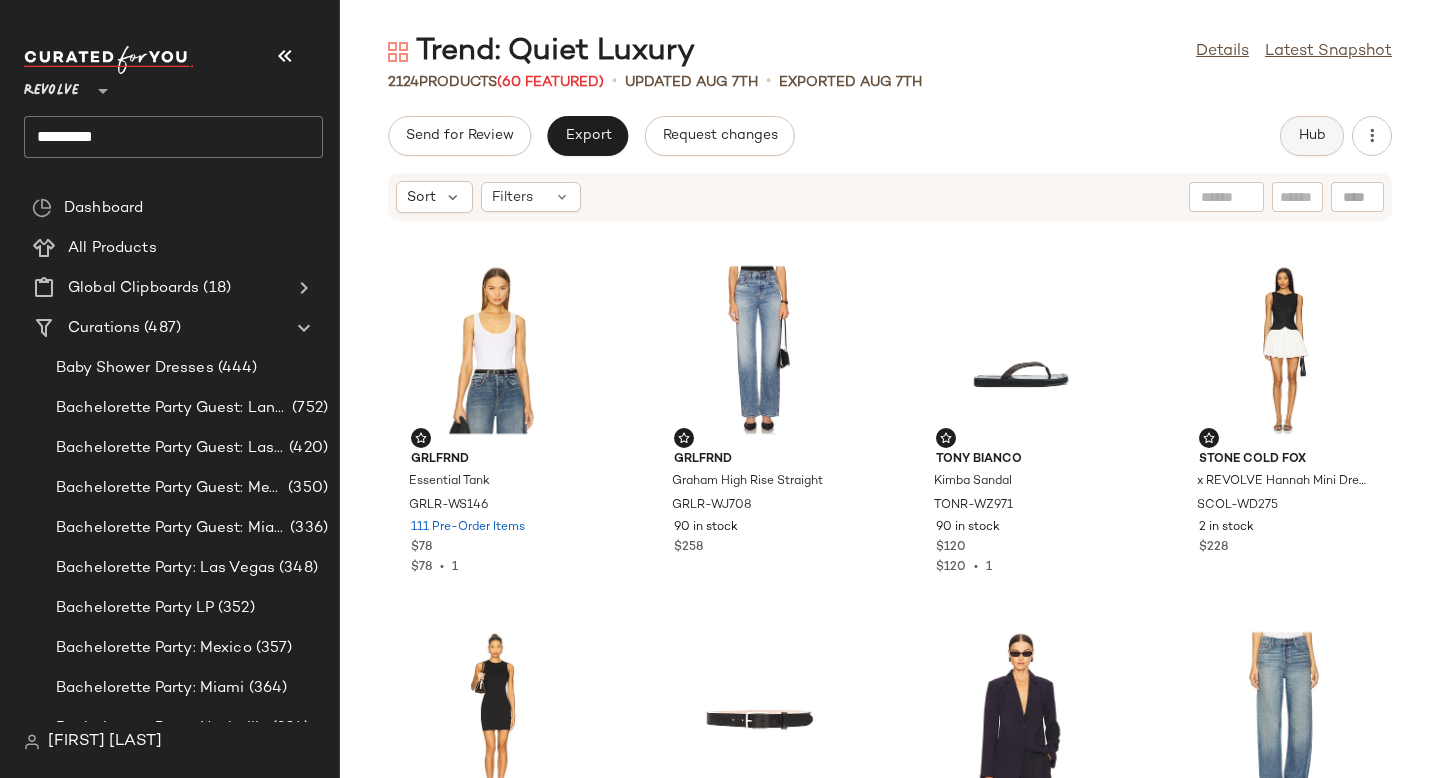 click on "Hub" 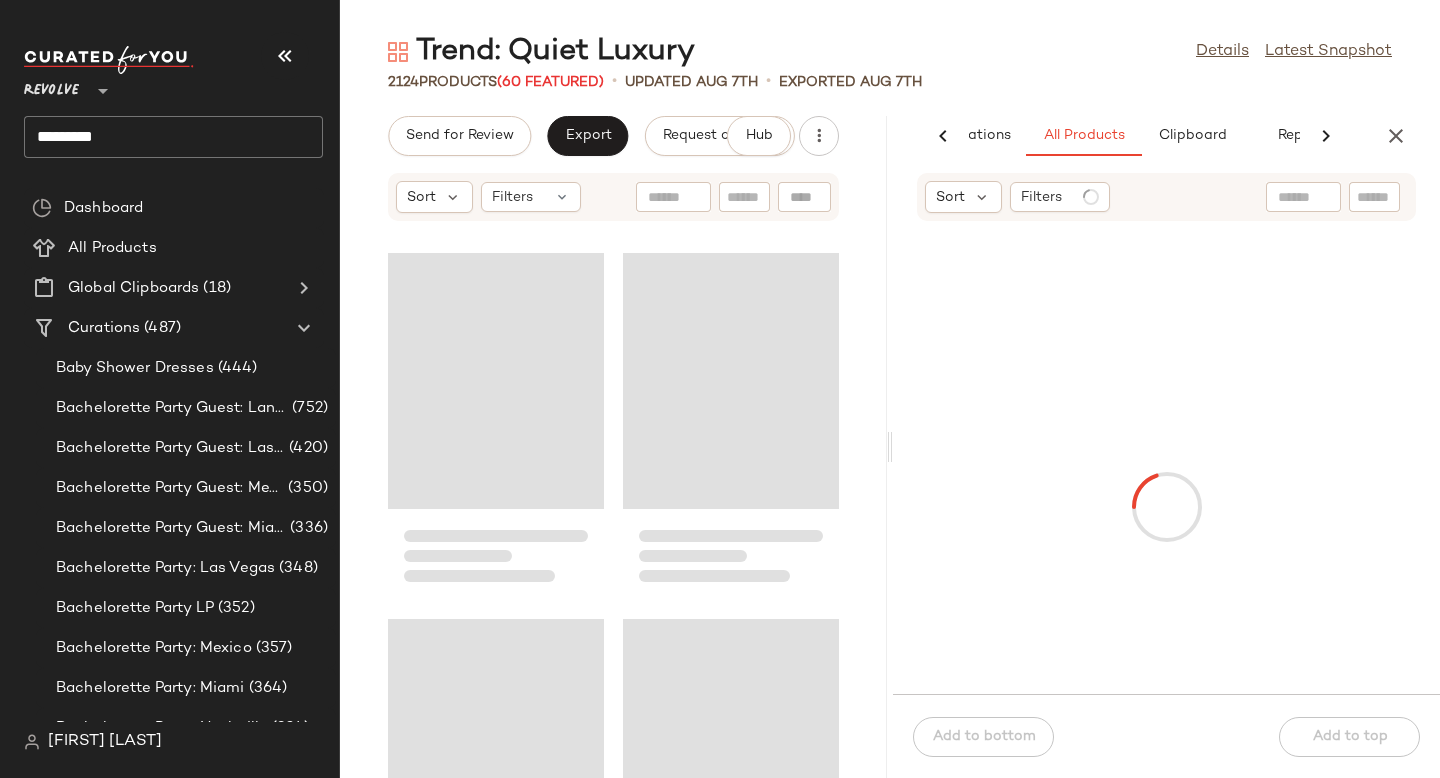 scroll, scrollTop: 0, scrollLeft: 119, axis: horizontal 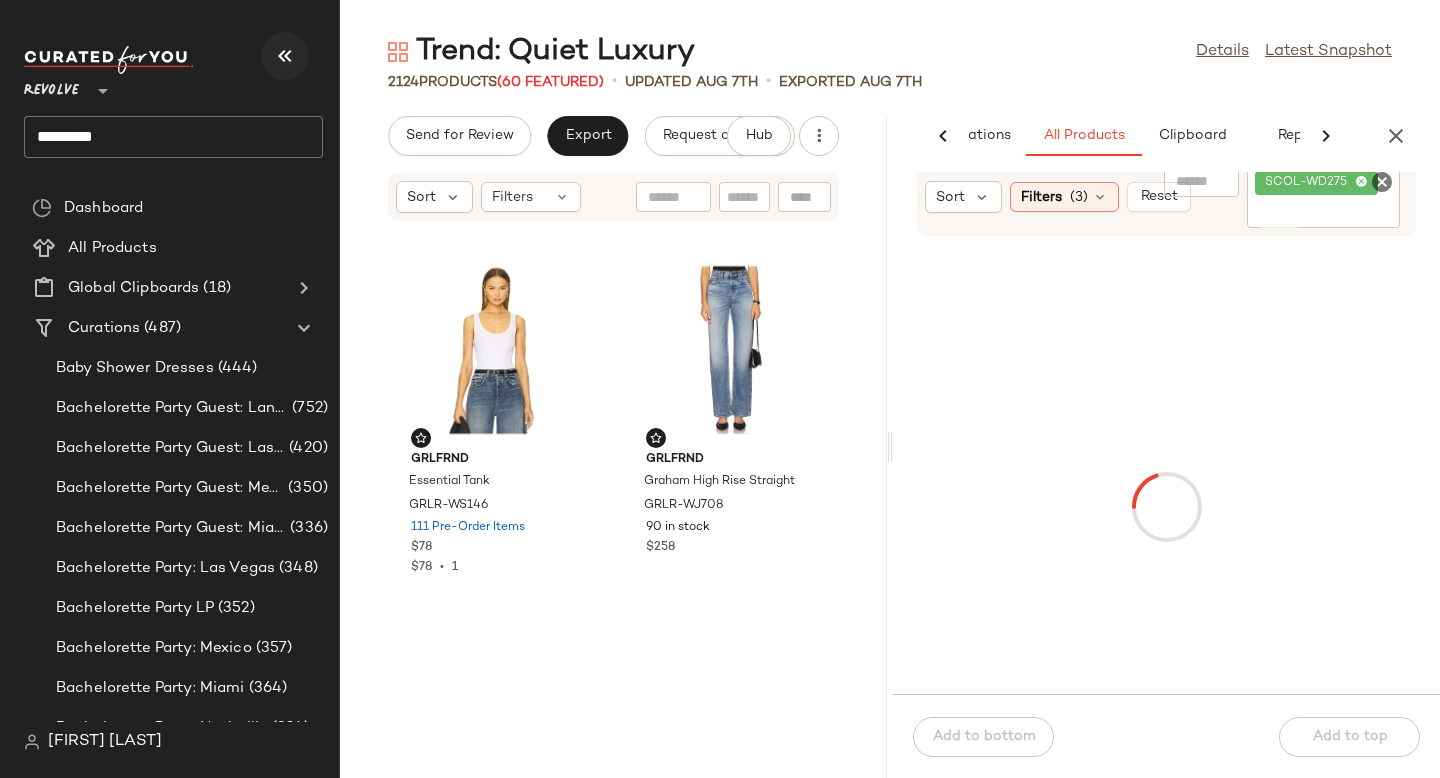 click at bounding box center [285, 56] 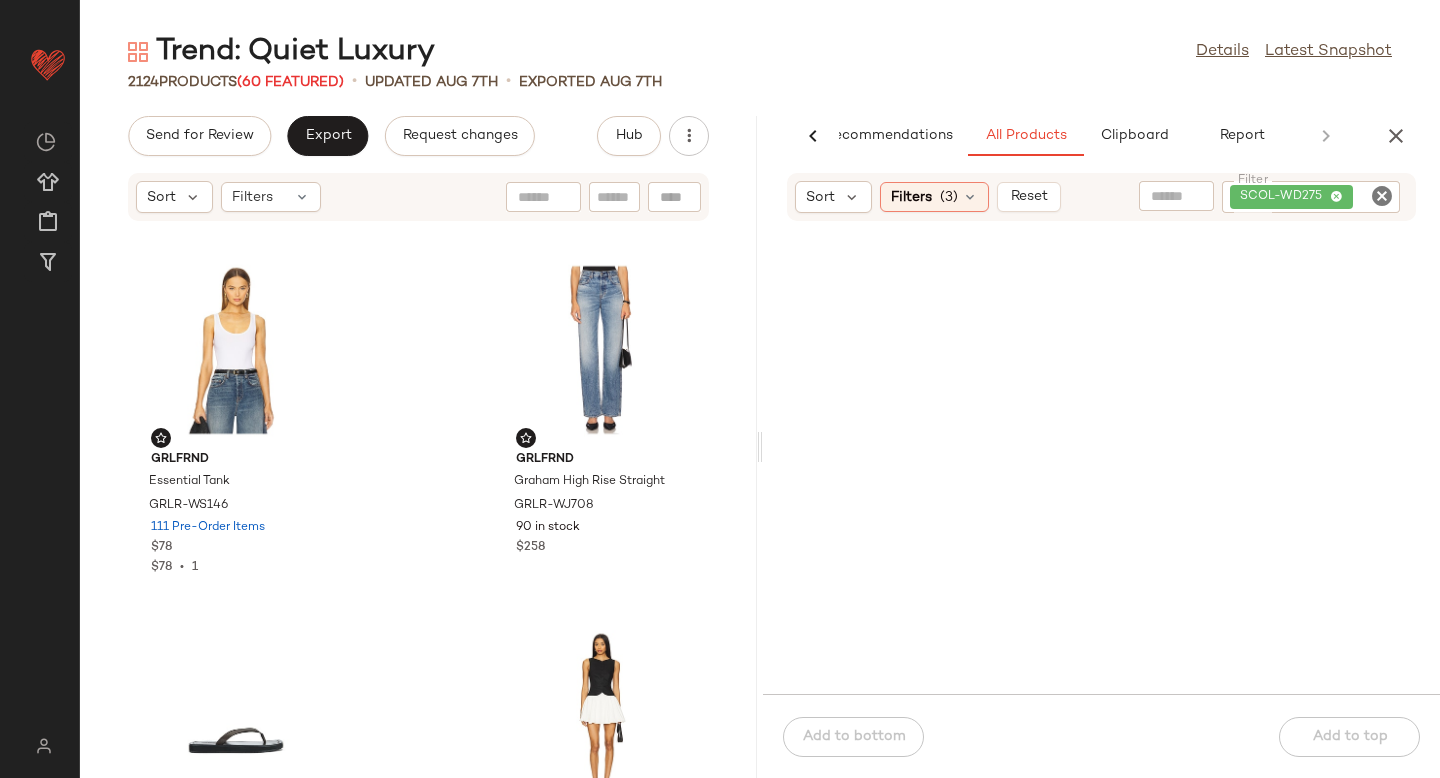 click 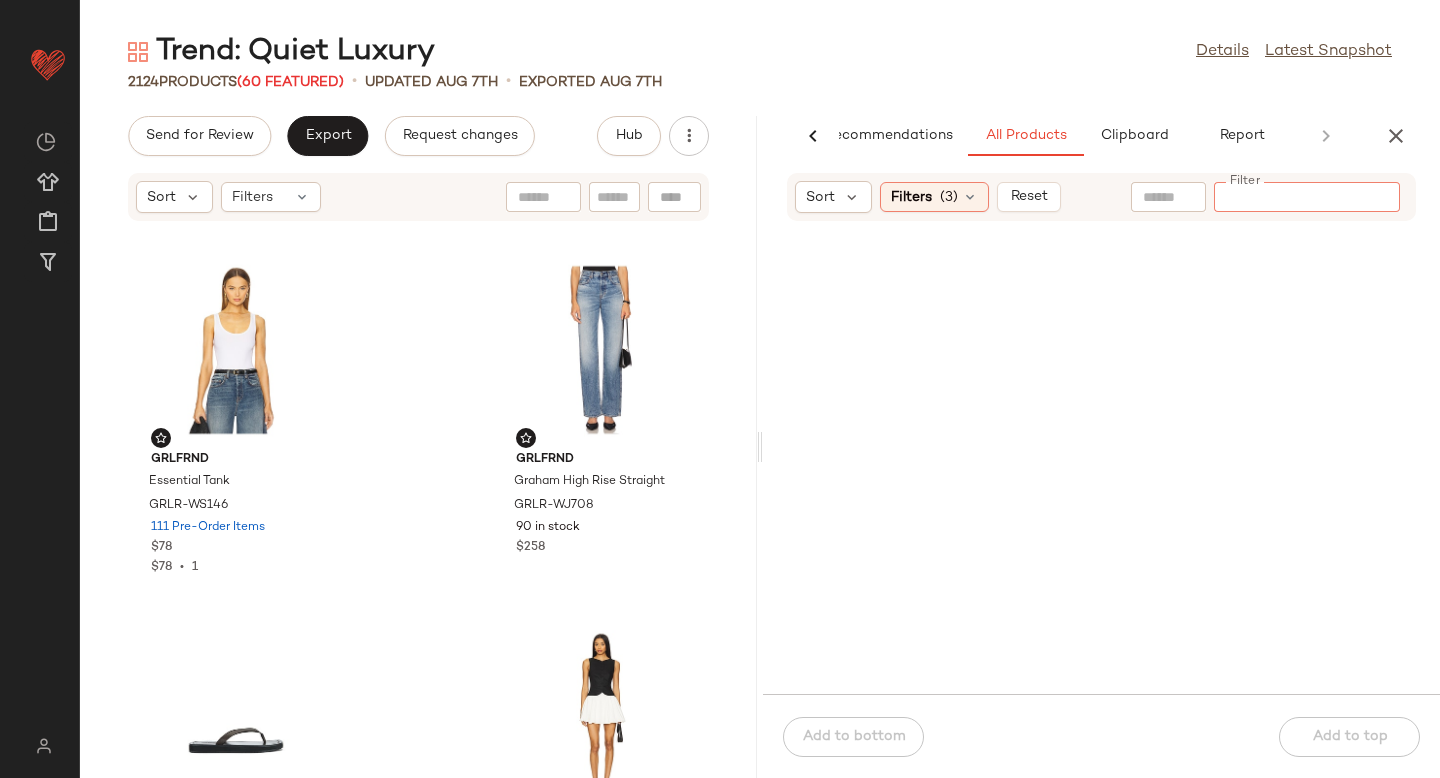 paste on "*********" 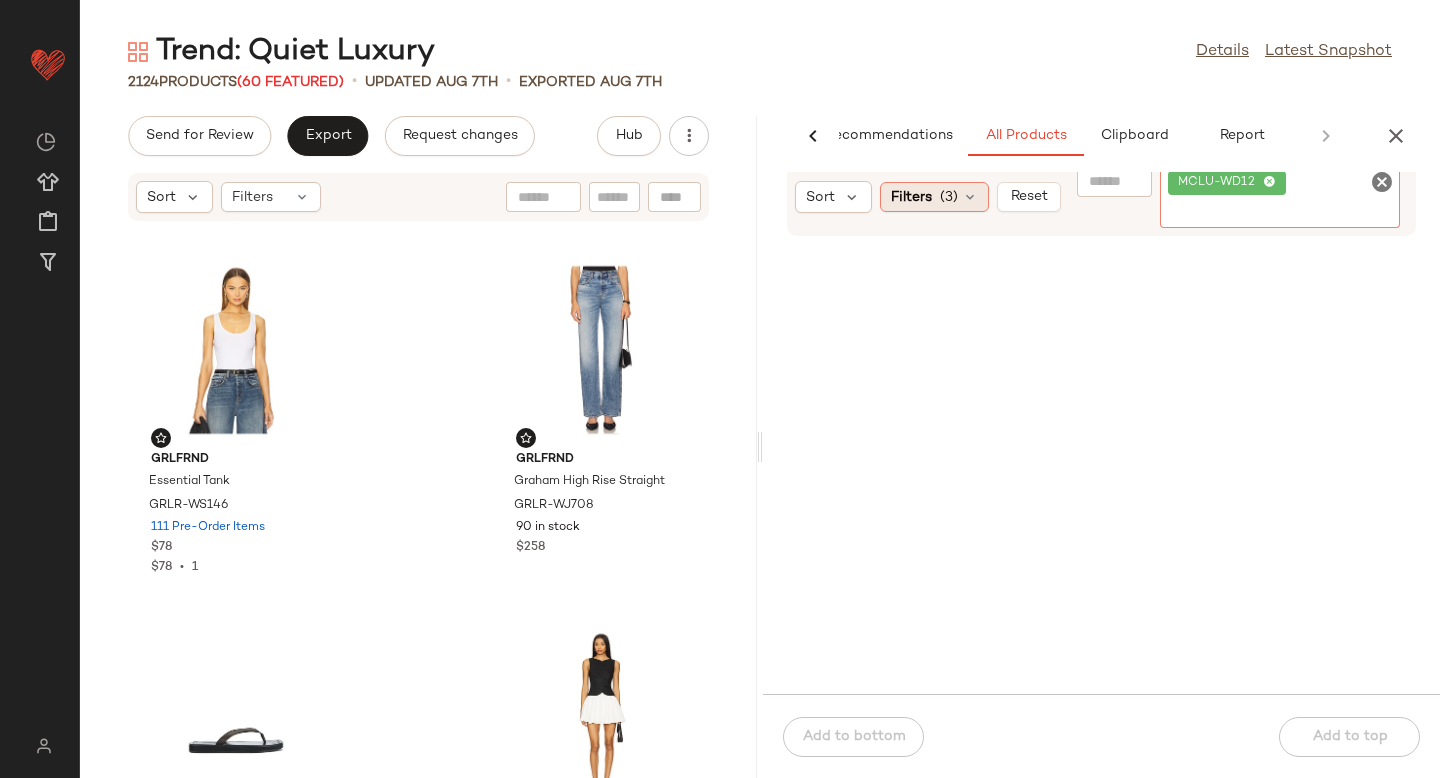 click on "(3)" at bounding box center (949, 197) 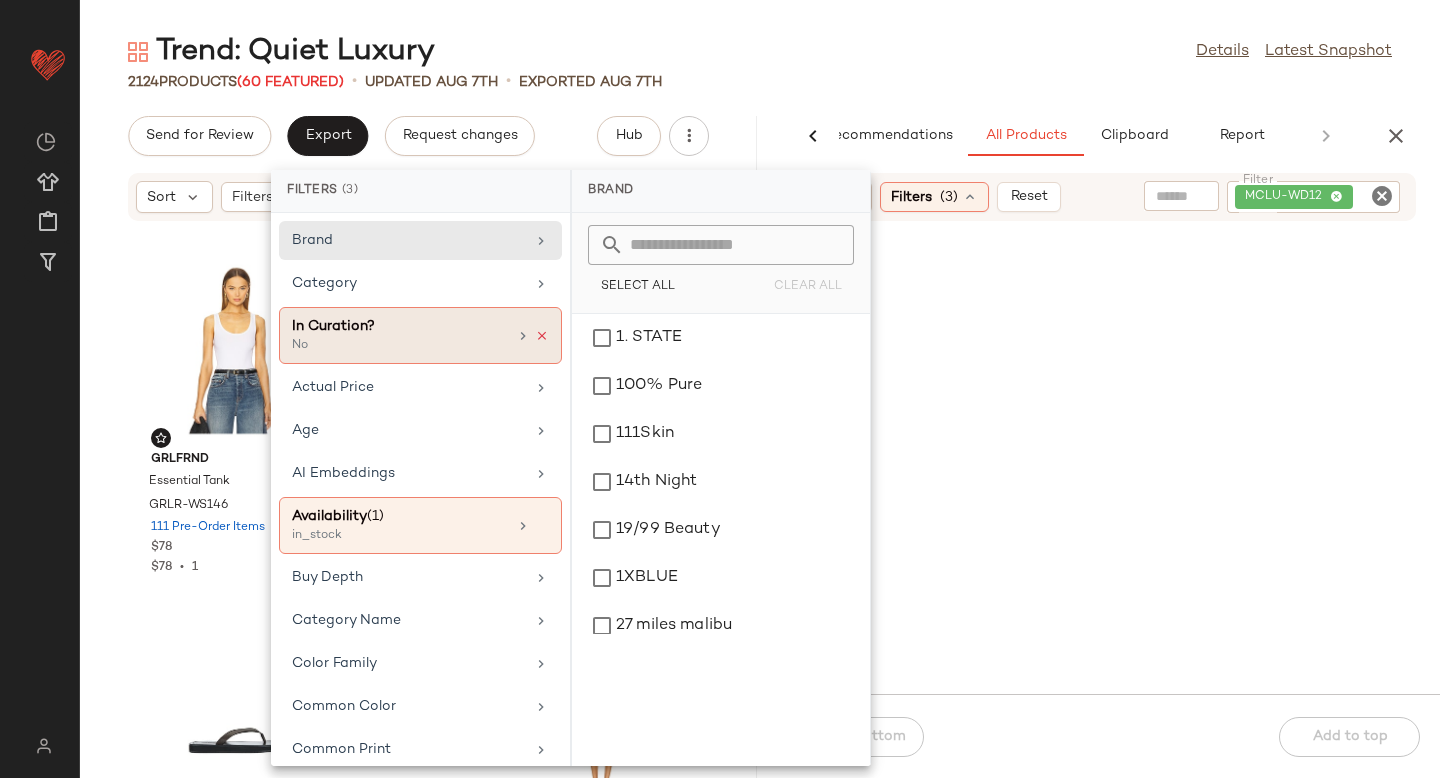 click at bounding box center (542, 336) 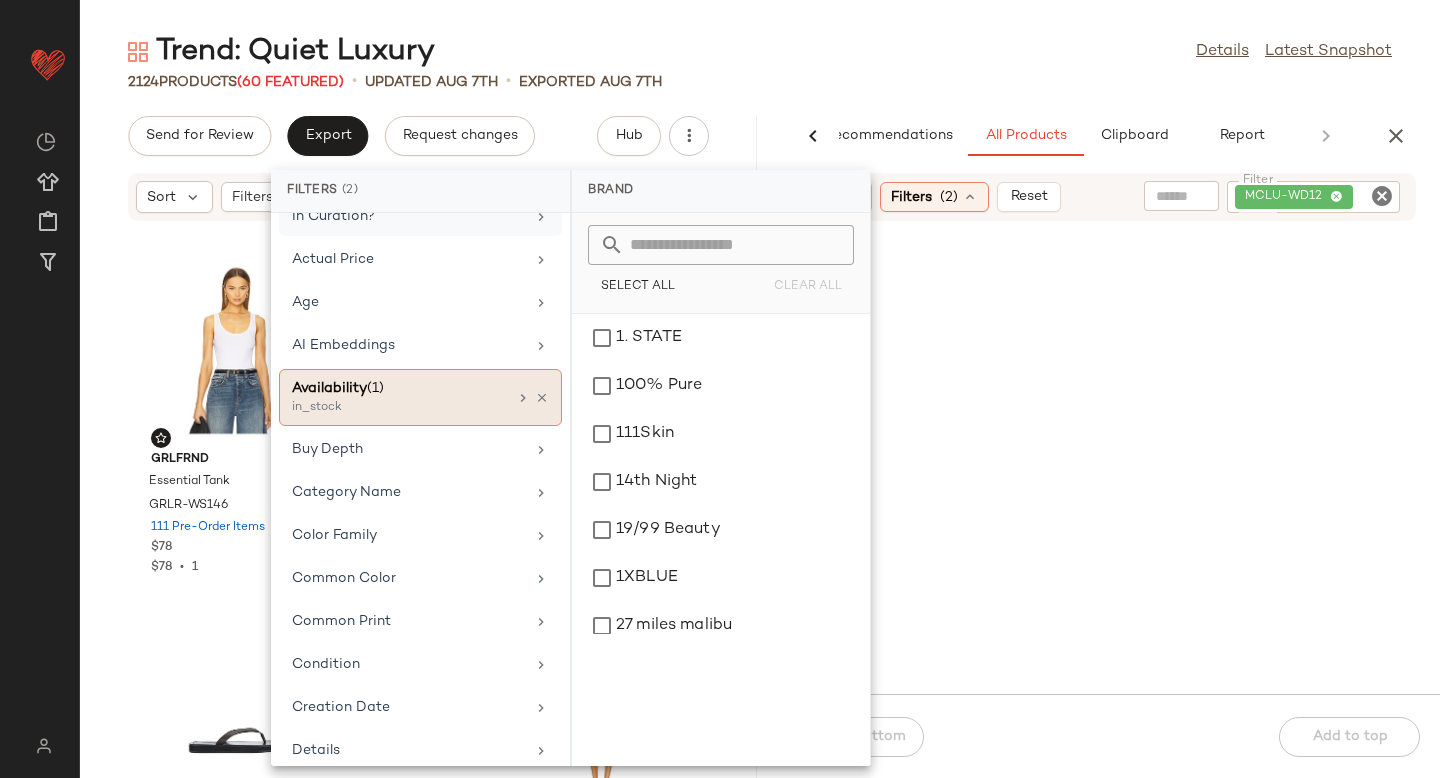 scroll, scrollTop: 88, scrollLeft: 0, axis: vertical 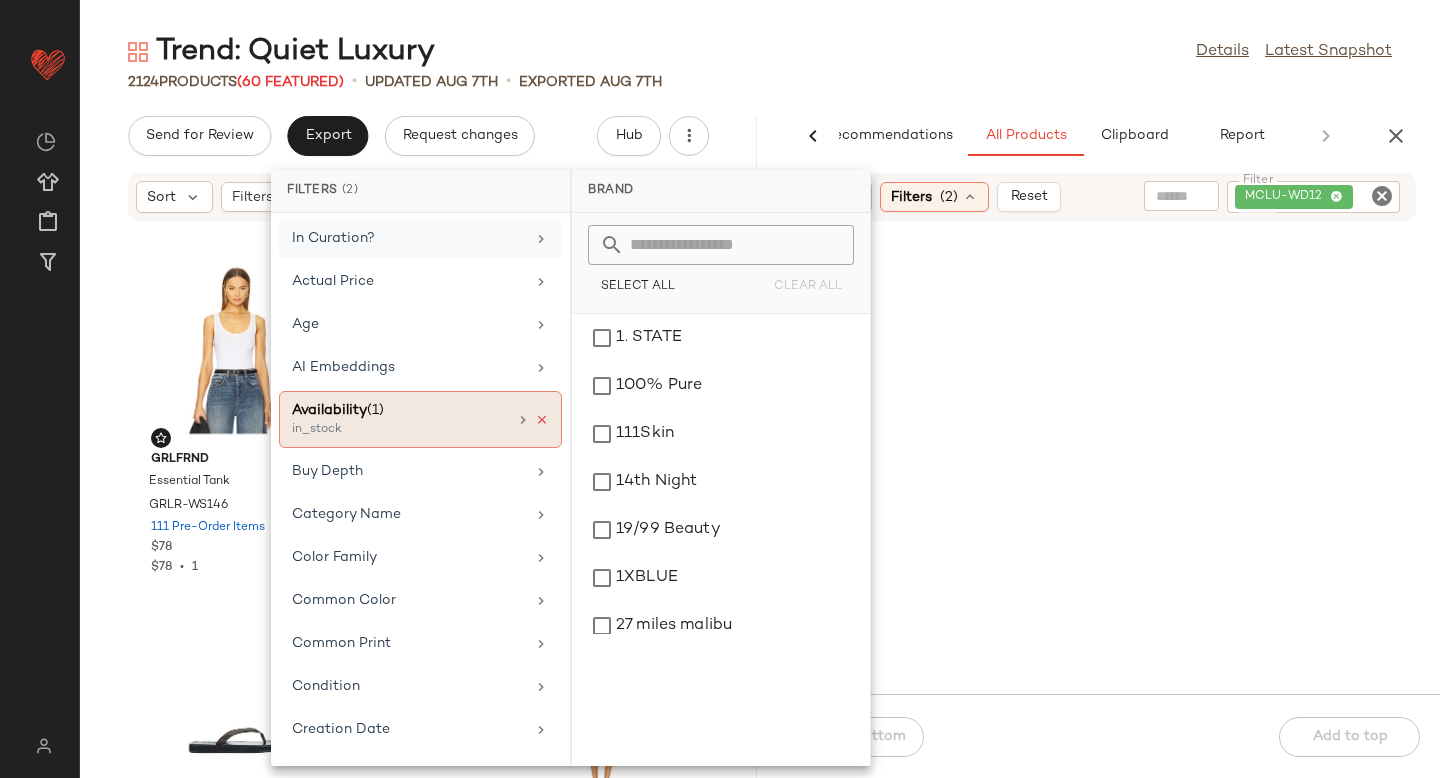 click at bounding box center (542, 420) 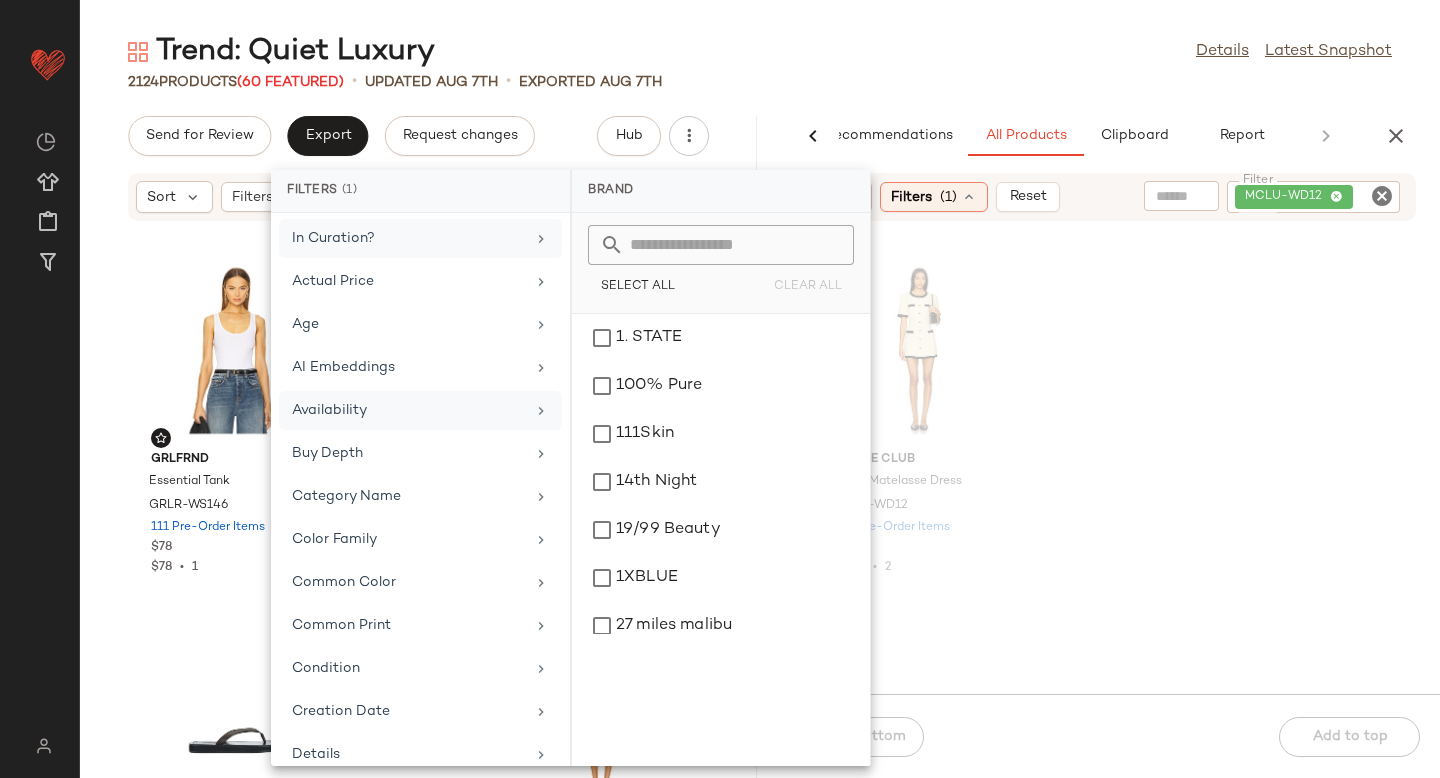 click on "Maude Club Taylor Matelasse Dress MCLU-WD12 136 Pre-Order Items $153 $306  •  2" 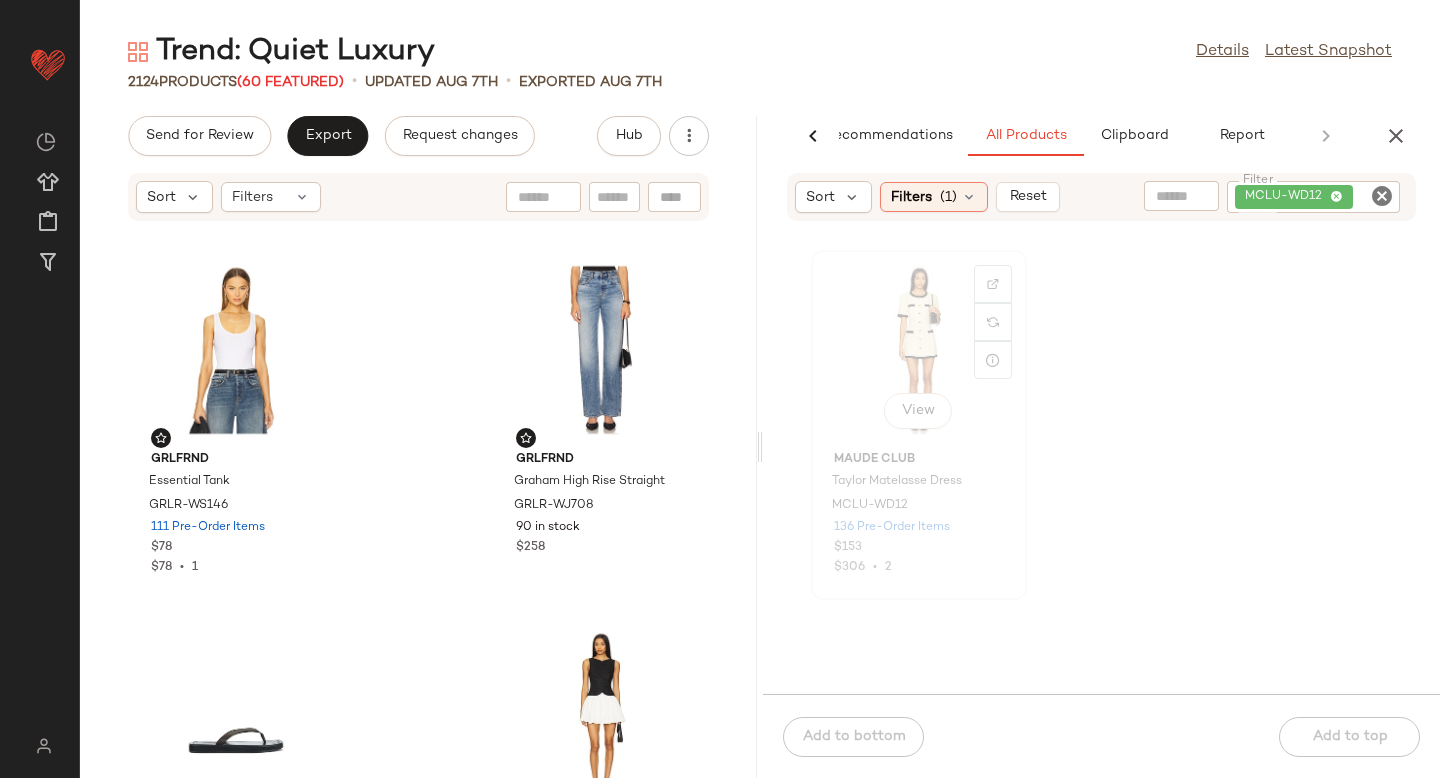 click on "View" 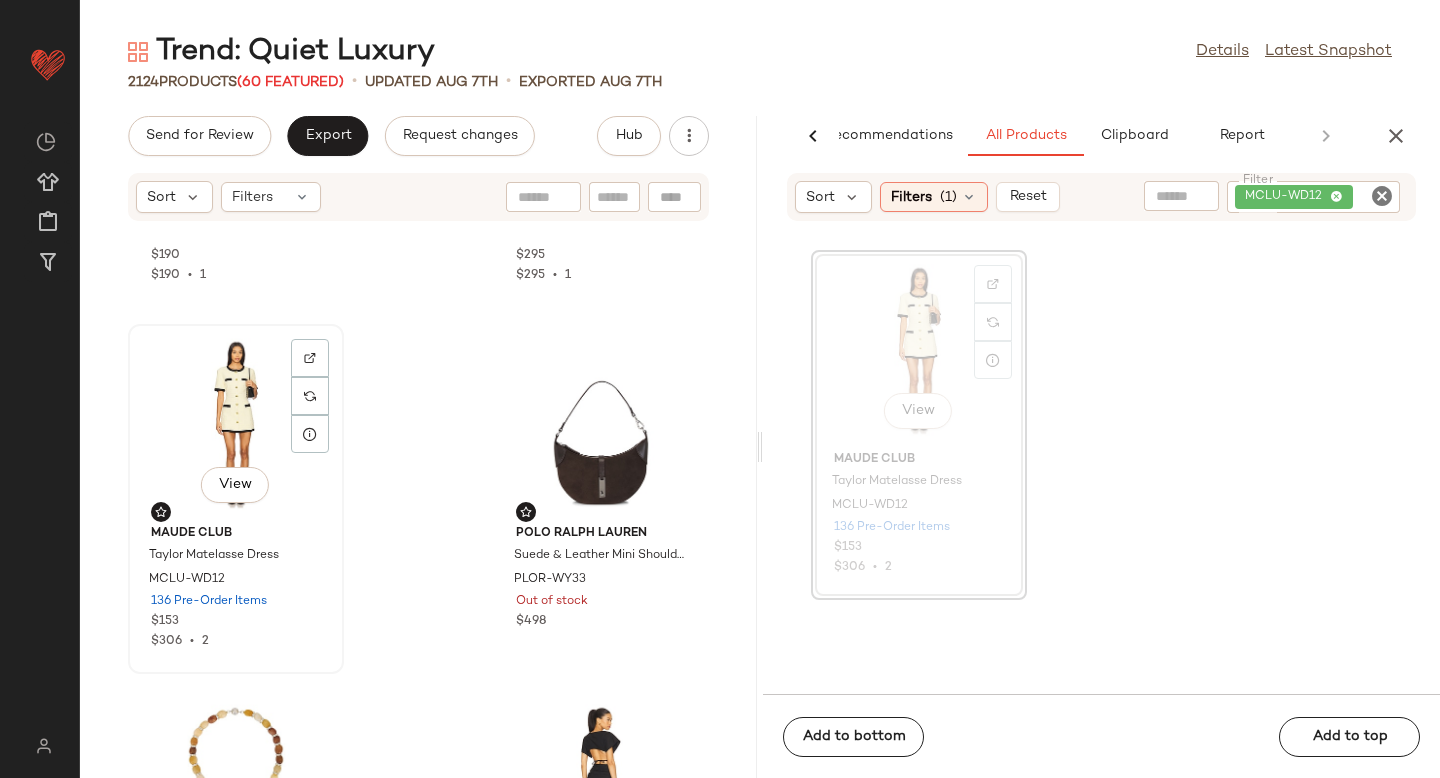 scroll, scrollTop: 7647, scrollLeft: 0, axis: vertical 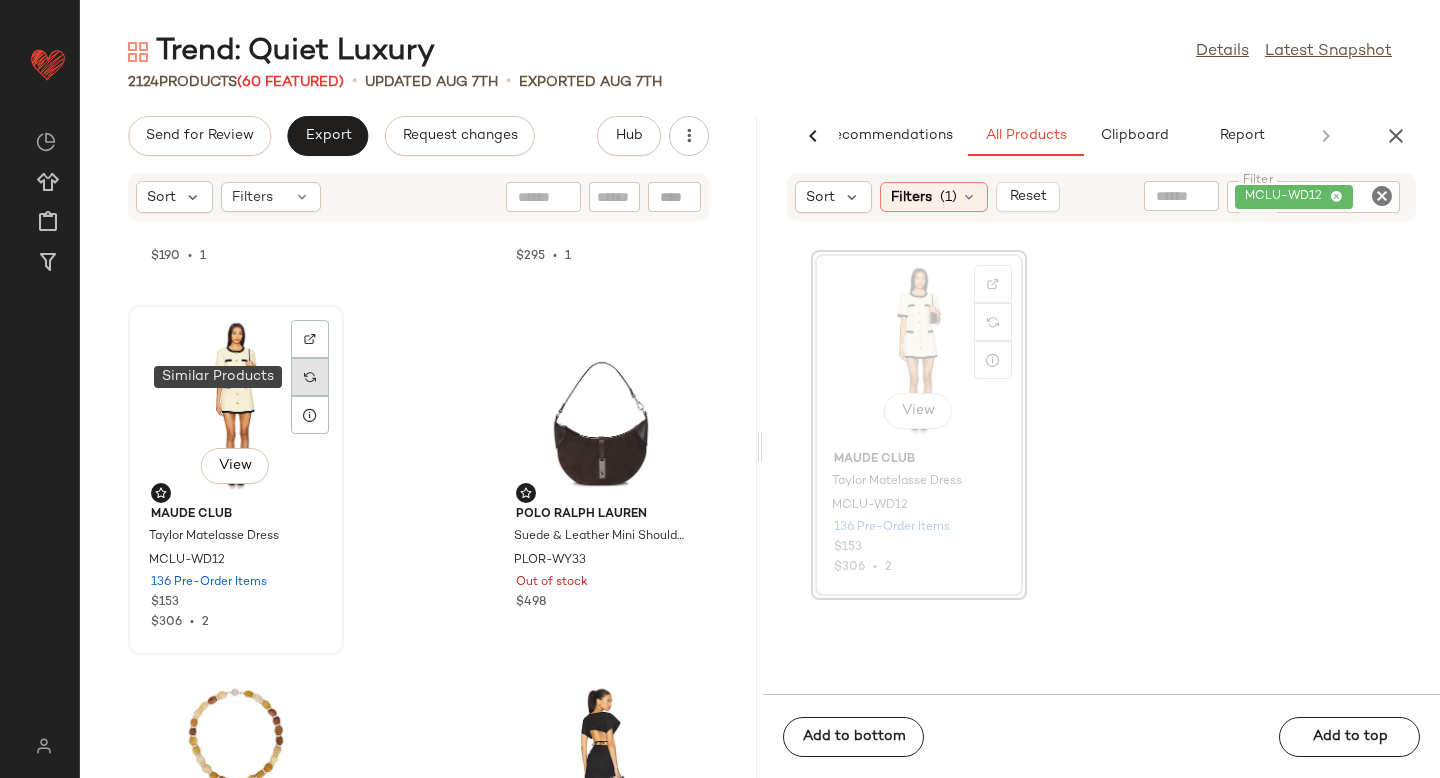 click 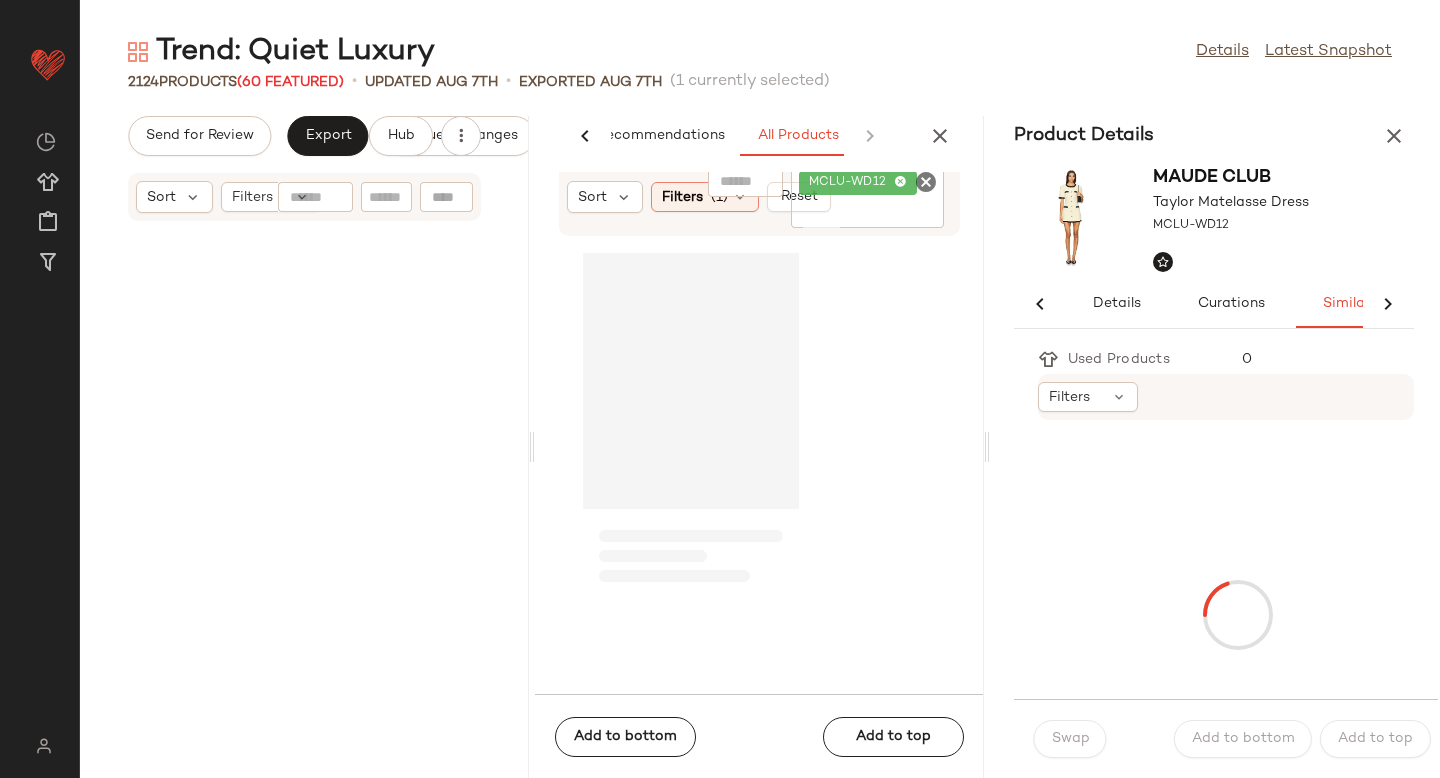 scroll, scrollTop: 0, scrollLeft: 33, axis: horizontal 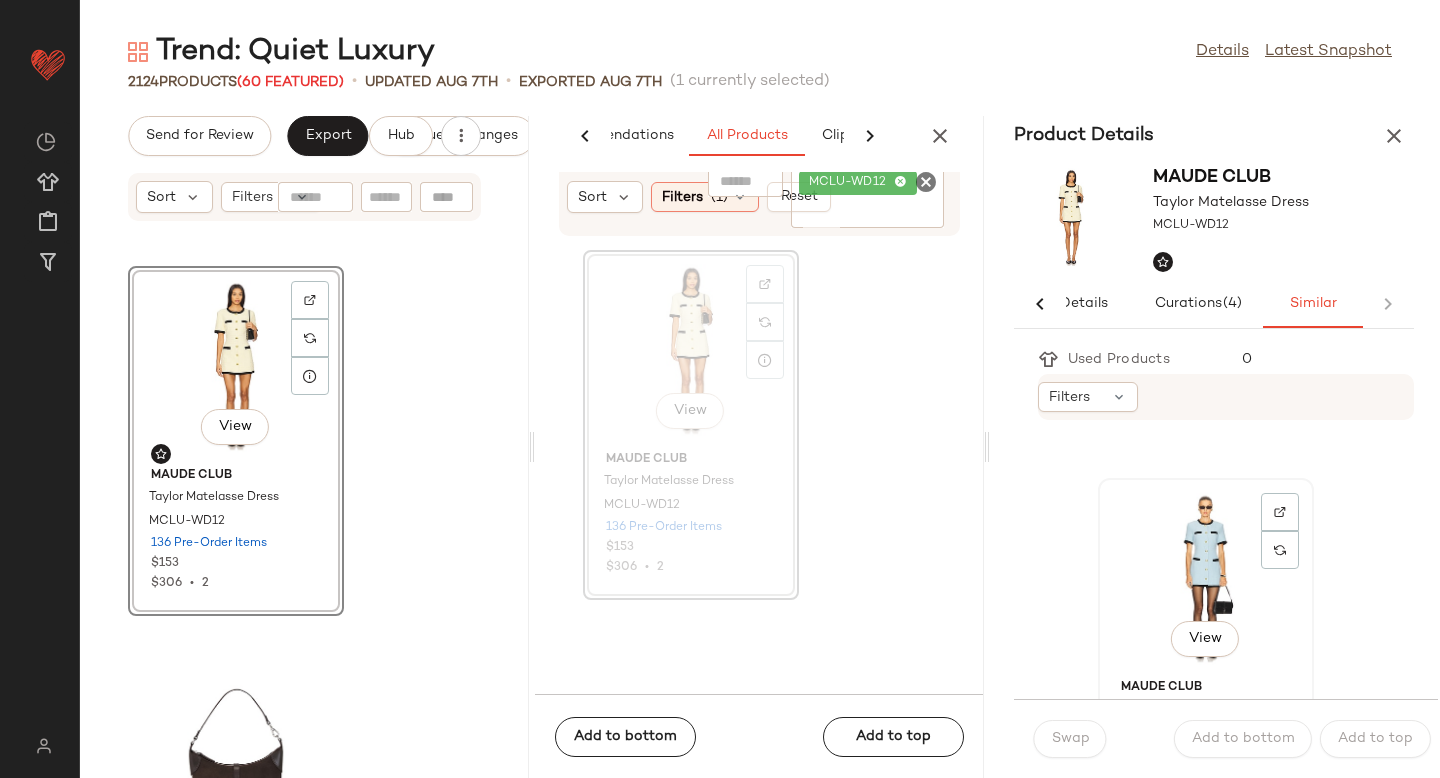 click on "View" 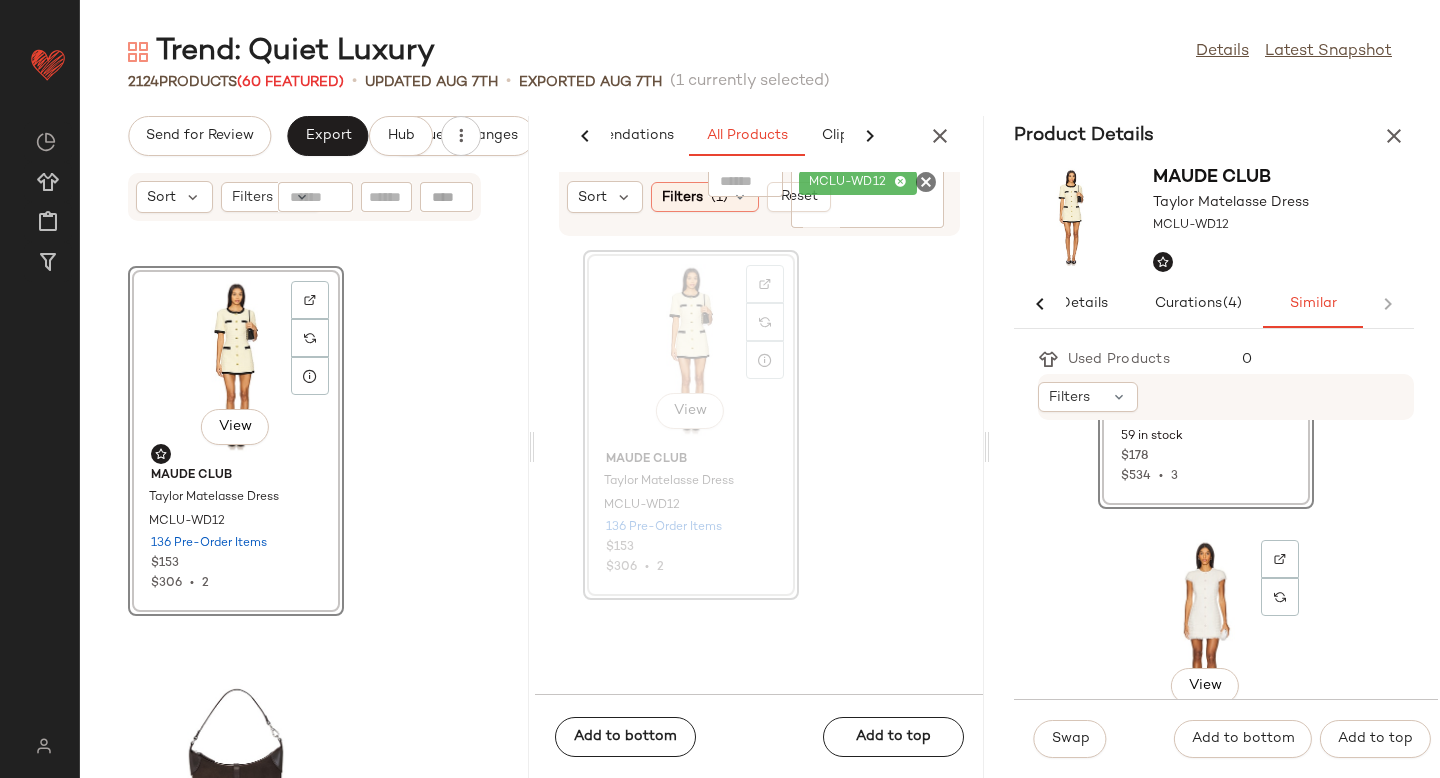 scroll, scrollTop: 1466, scrollLeft: 0, axis: vertical 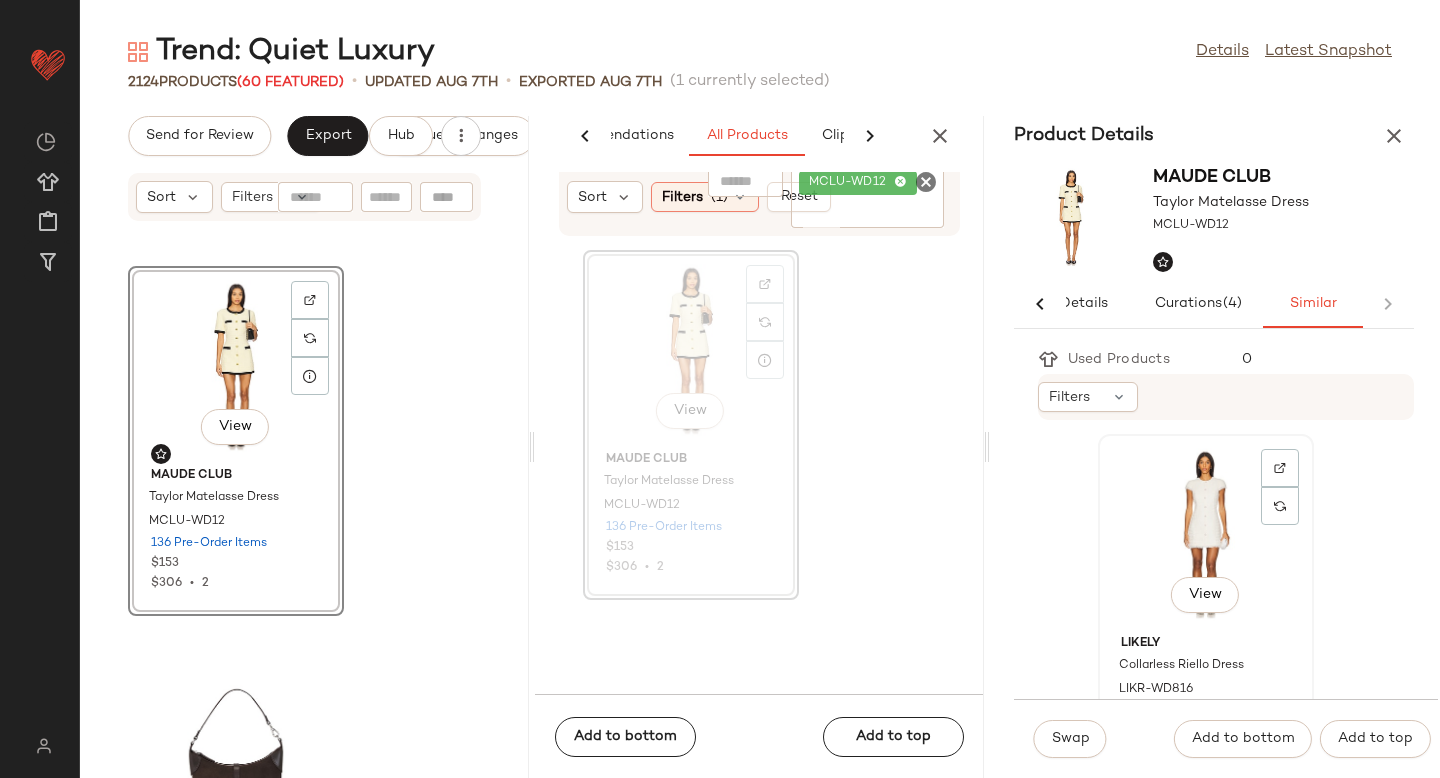 click on "View" 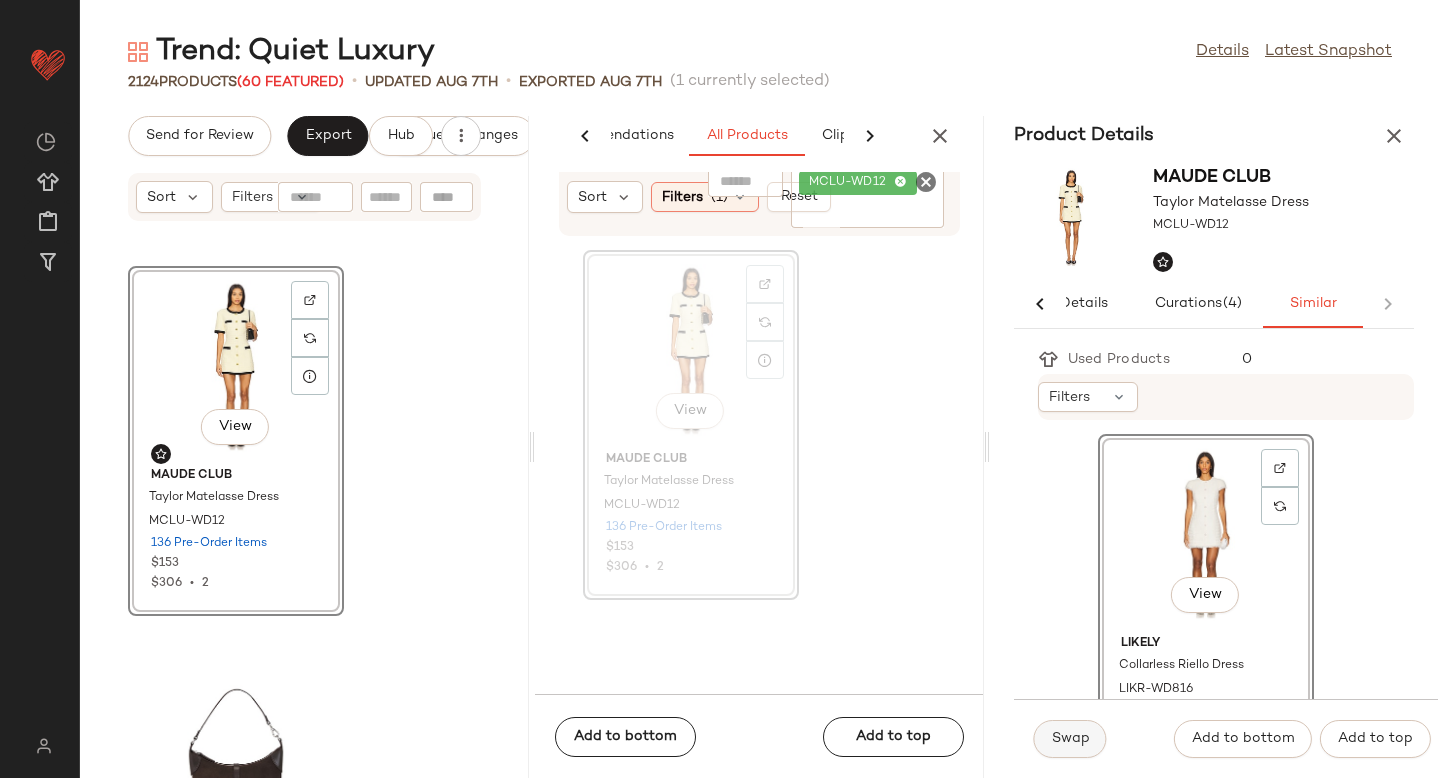 click on "Swap" 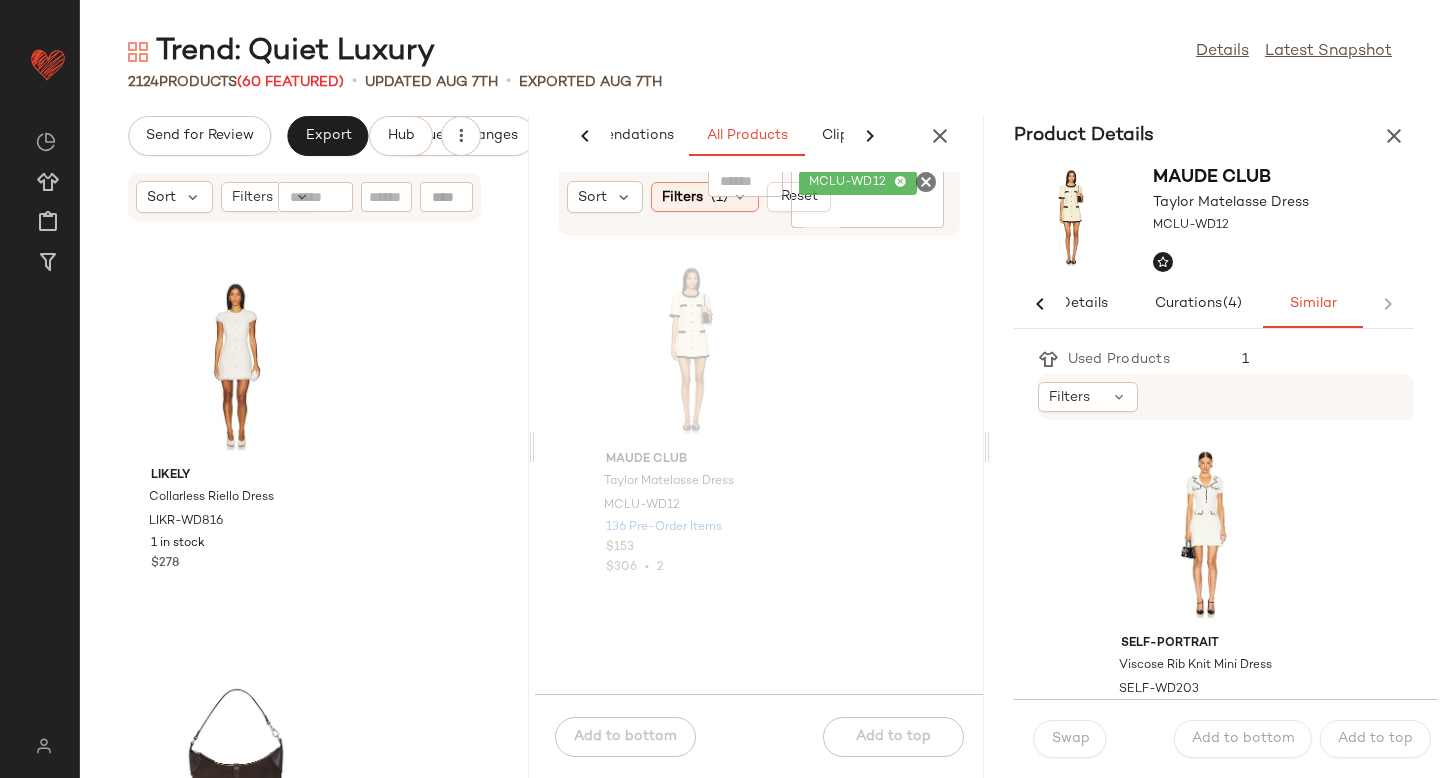 scroll, scrollTop: 0, scrollLeft: 0, axis: both 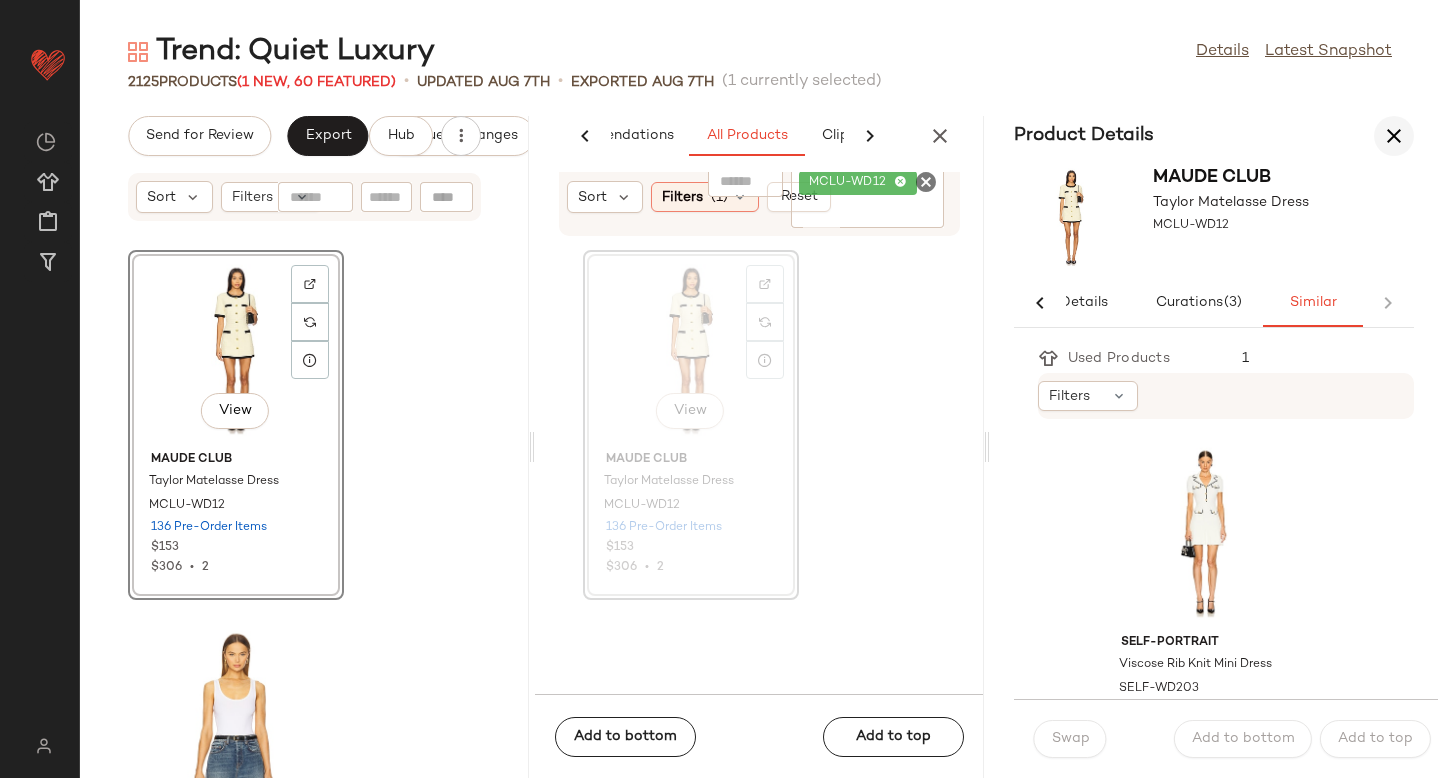 click at bounding box center (1394, 136) 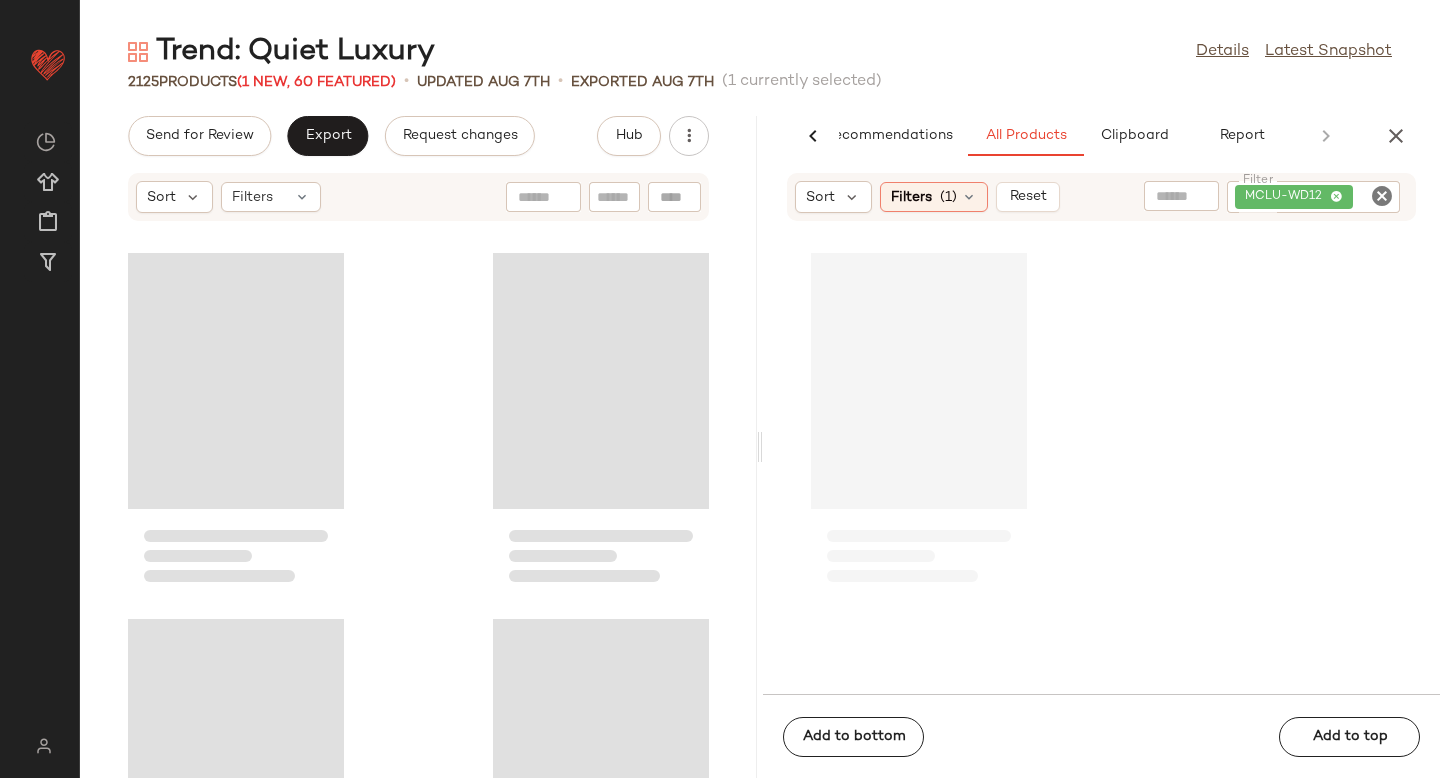 scroll, scrollTop: 0, scrollLeft: 47, axis: horizontal 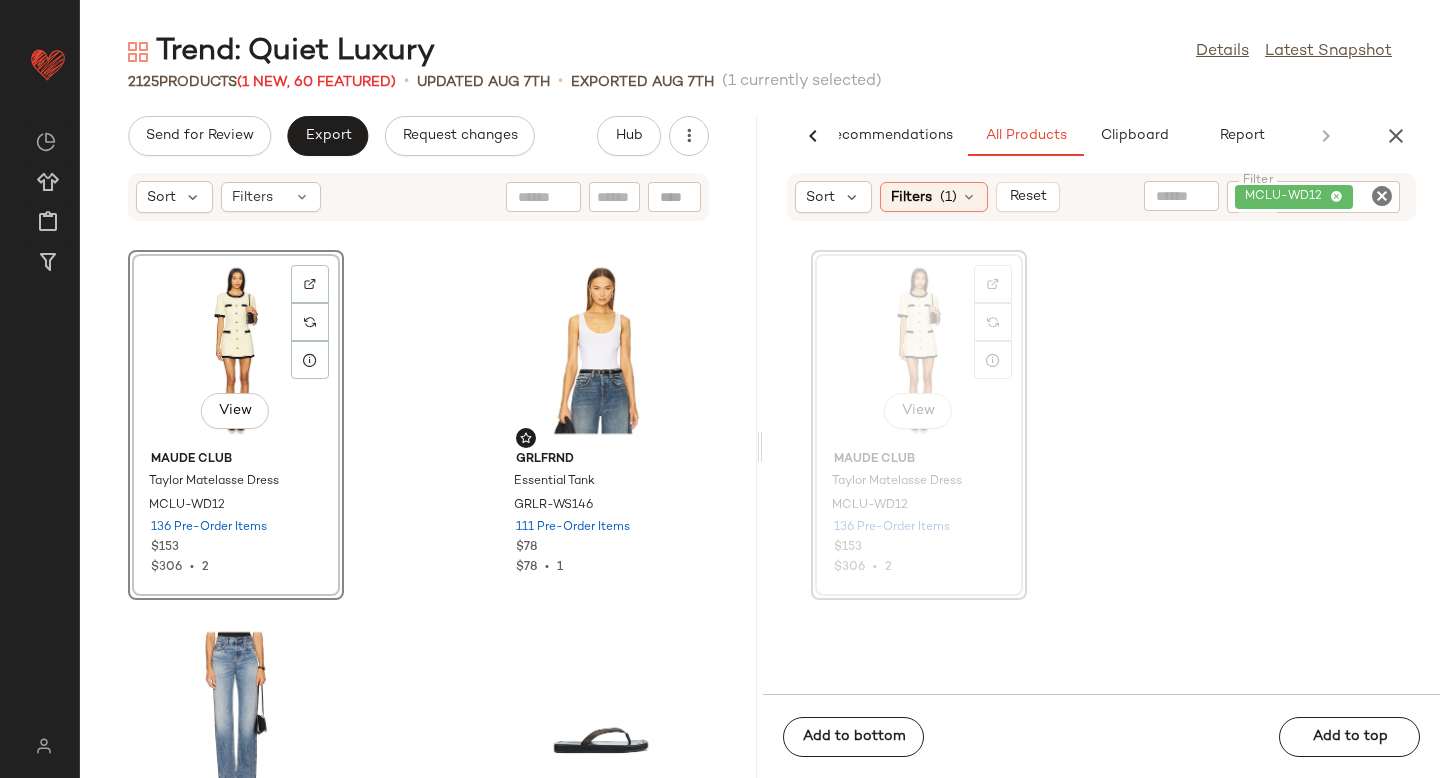 click 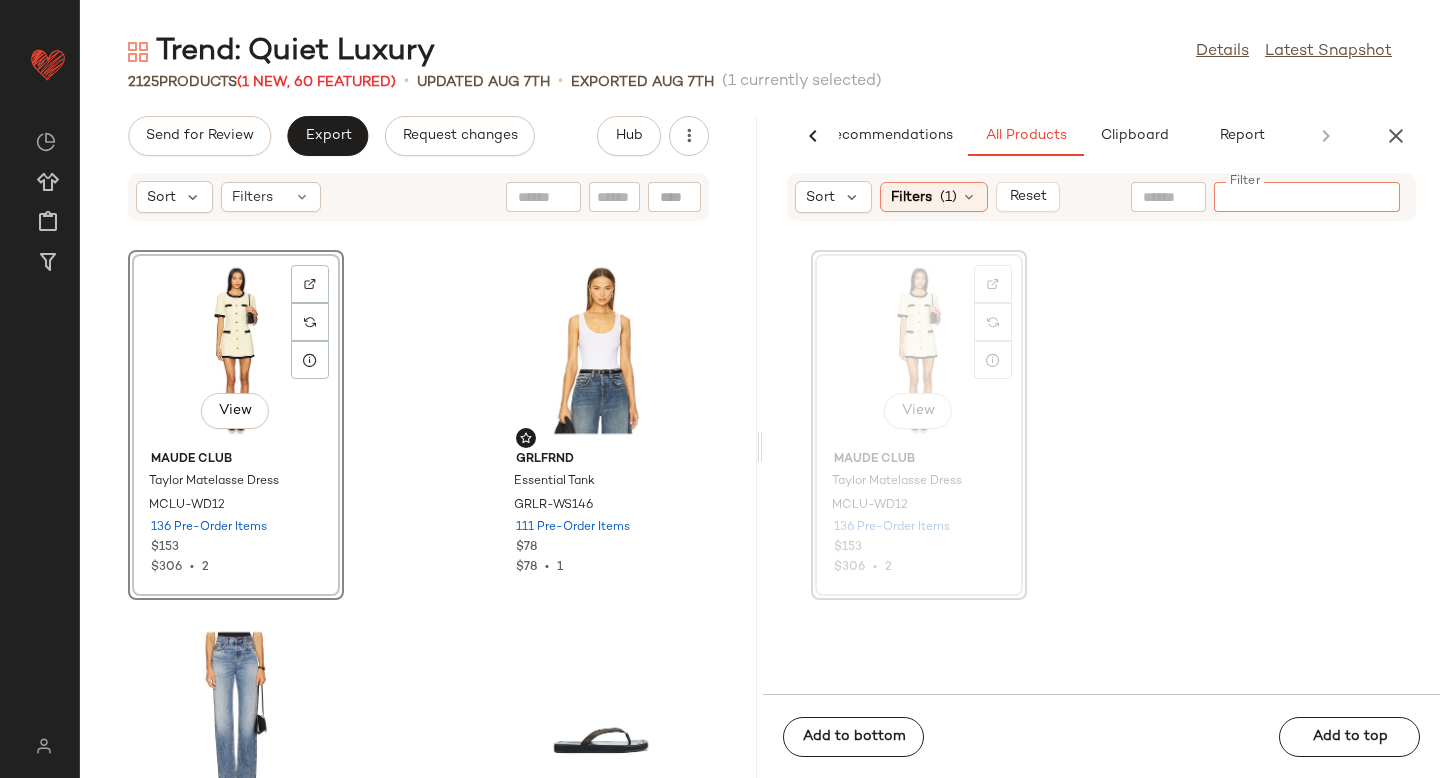 paste on "**********" 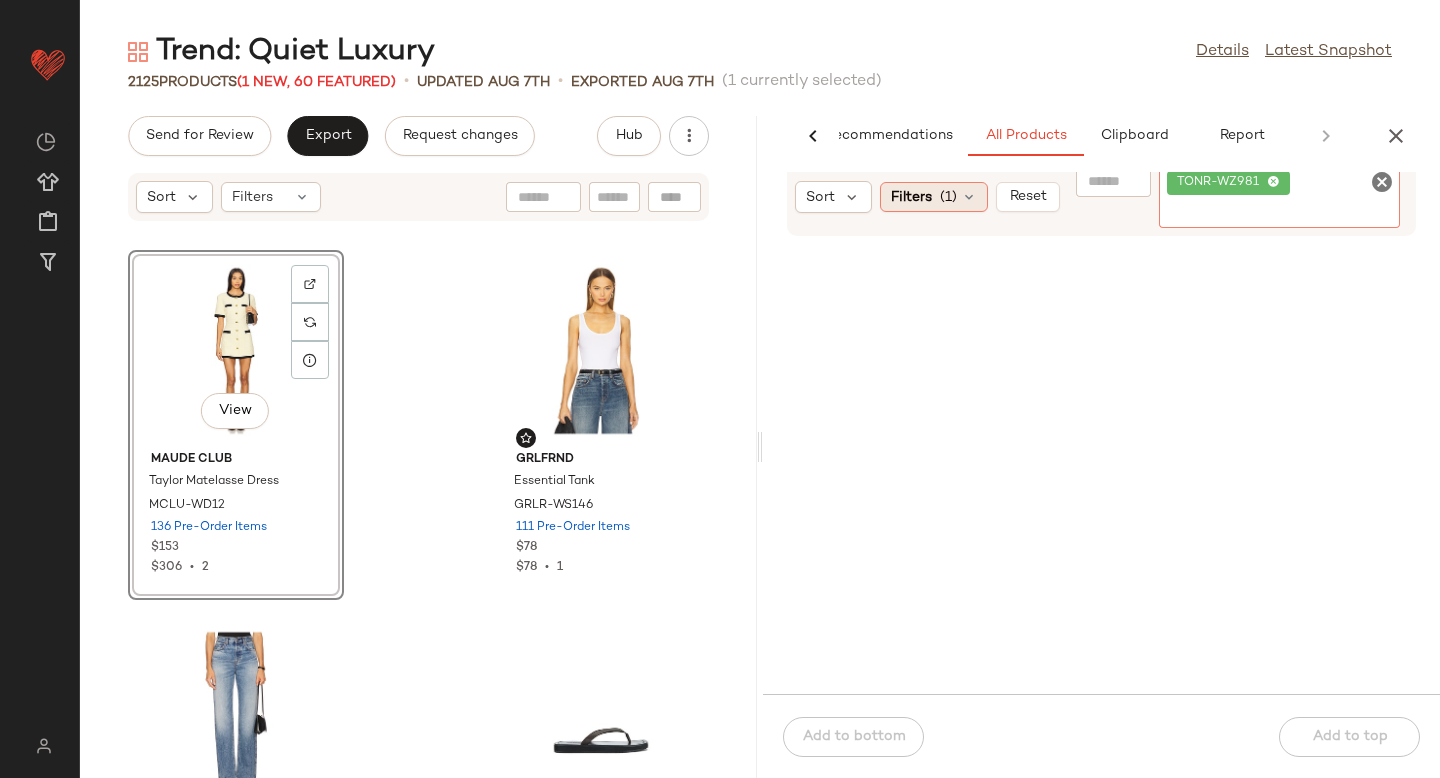 click on "(1)" at bounding box center [948, 197] 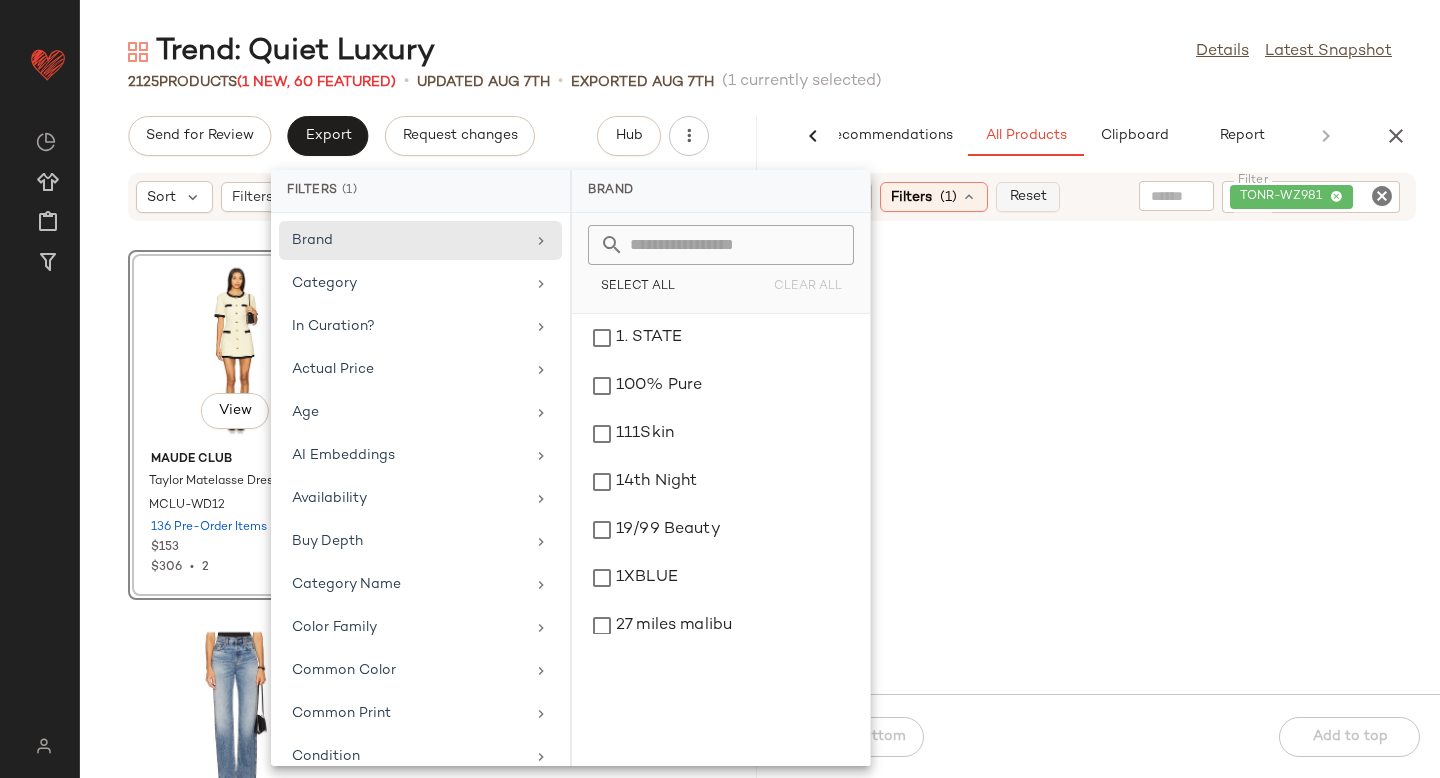 click on "Reset" 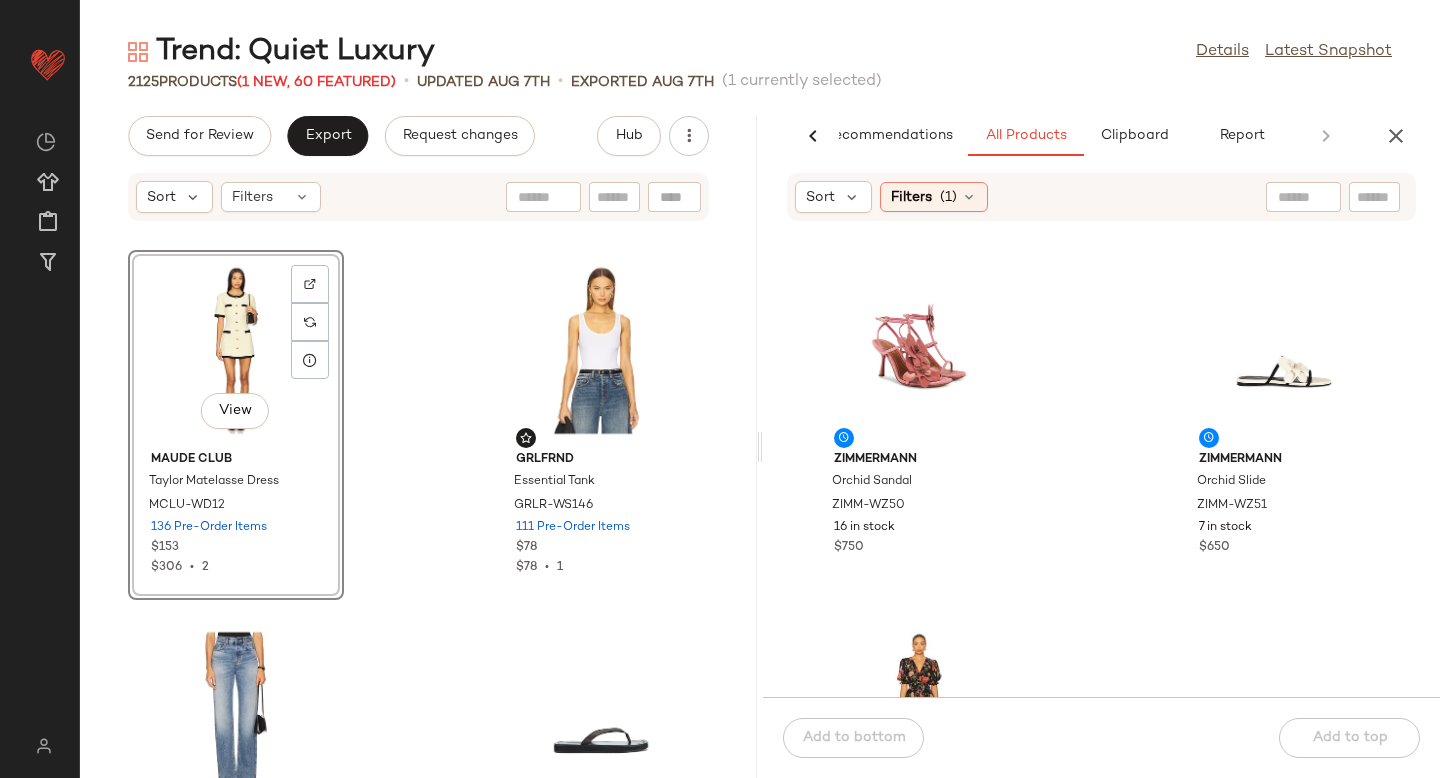 click 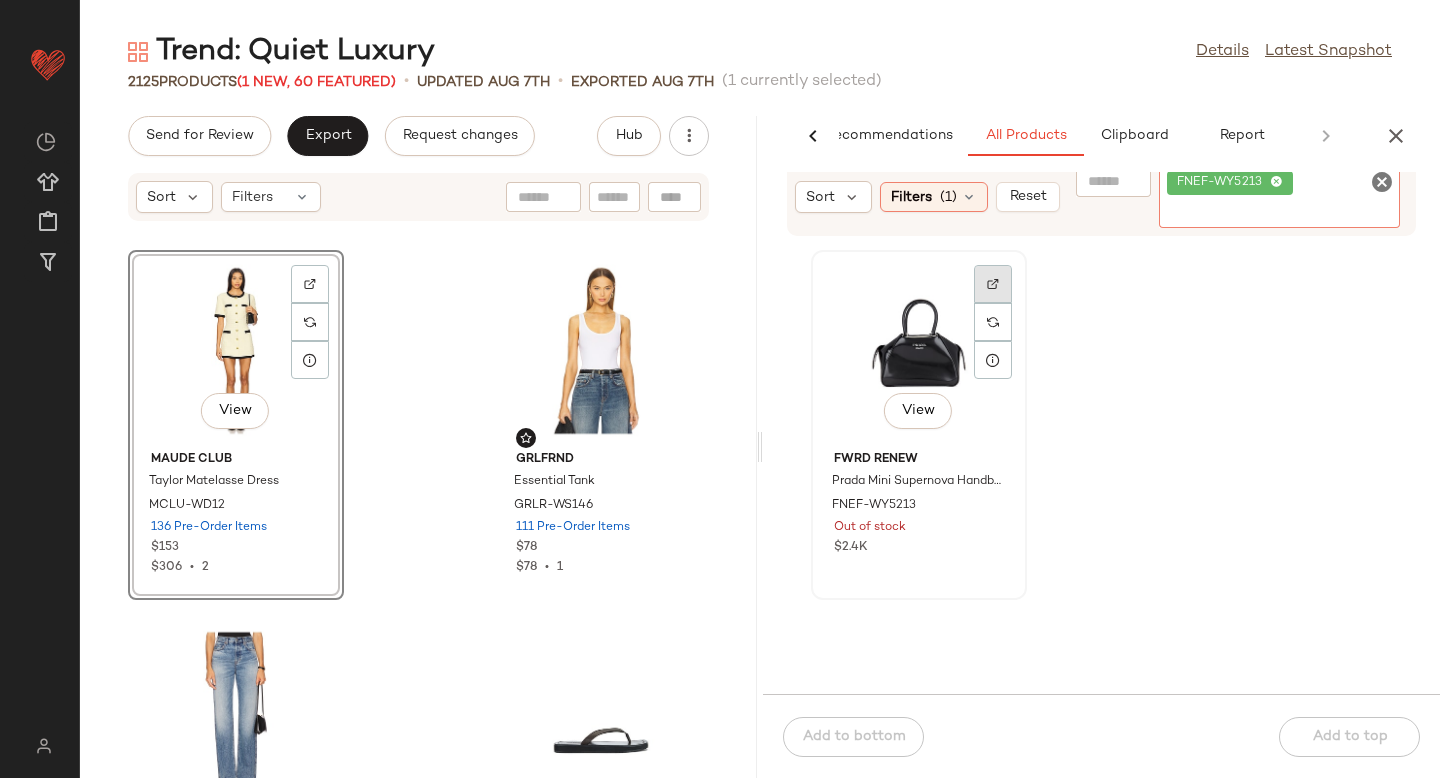 click 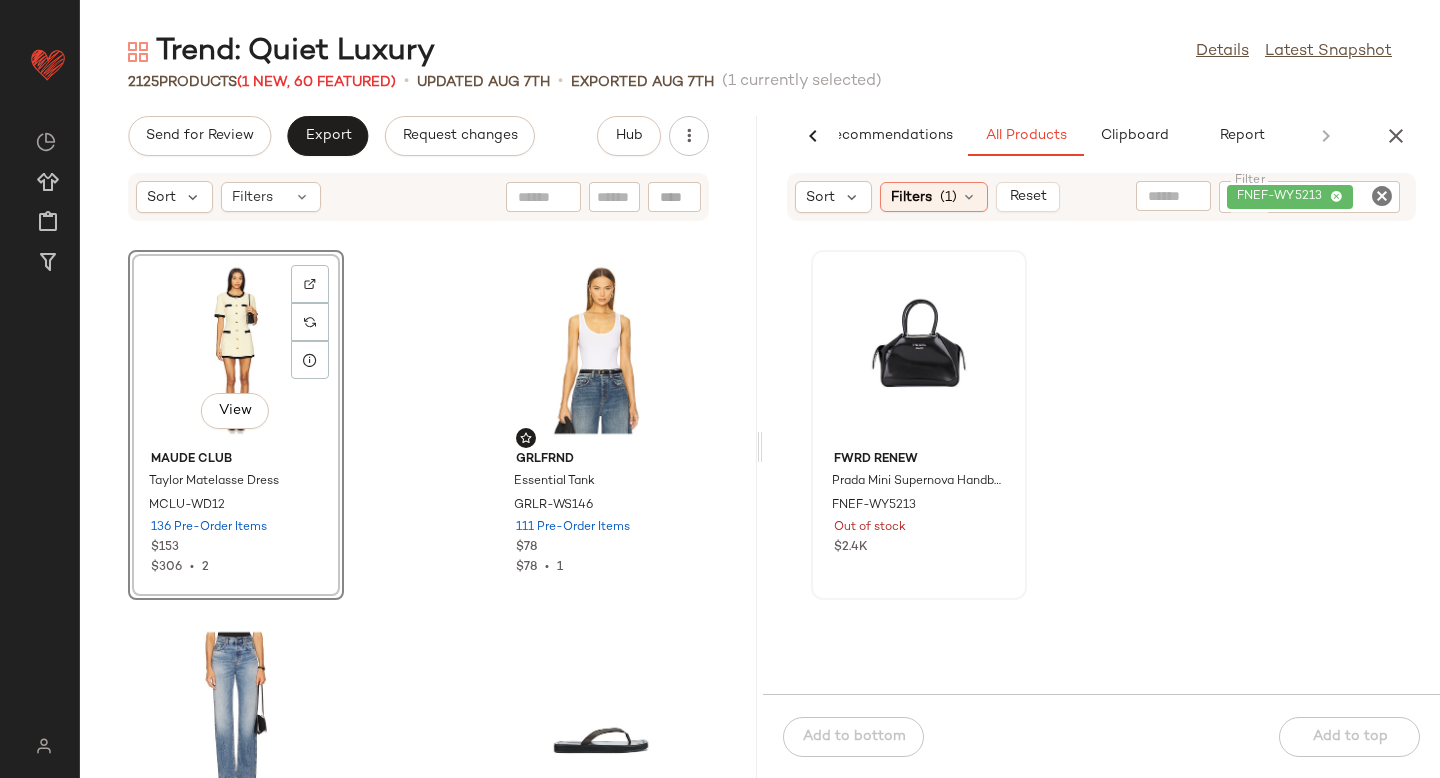 click 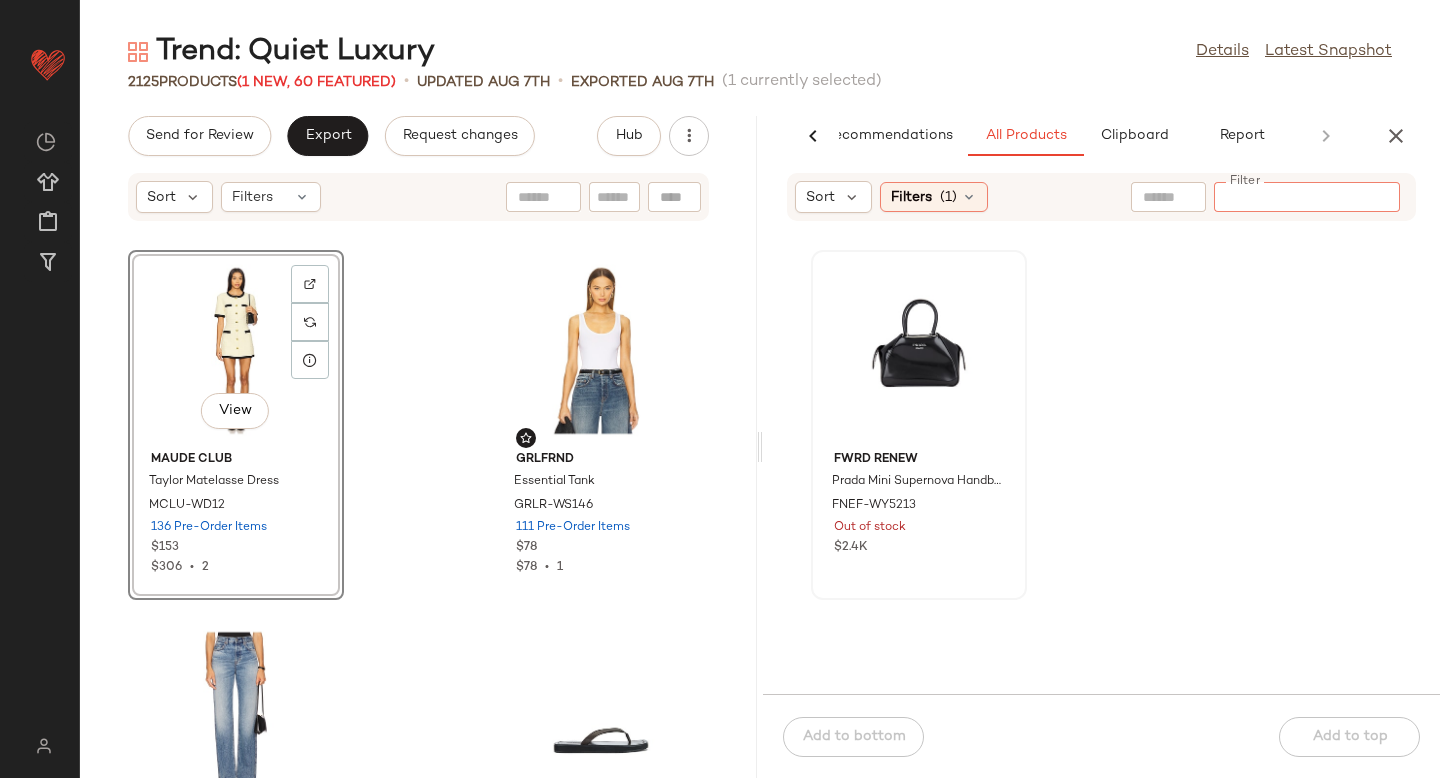 paste on "**********" 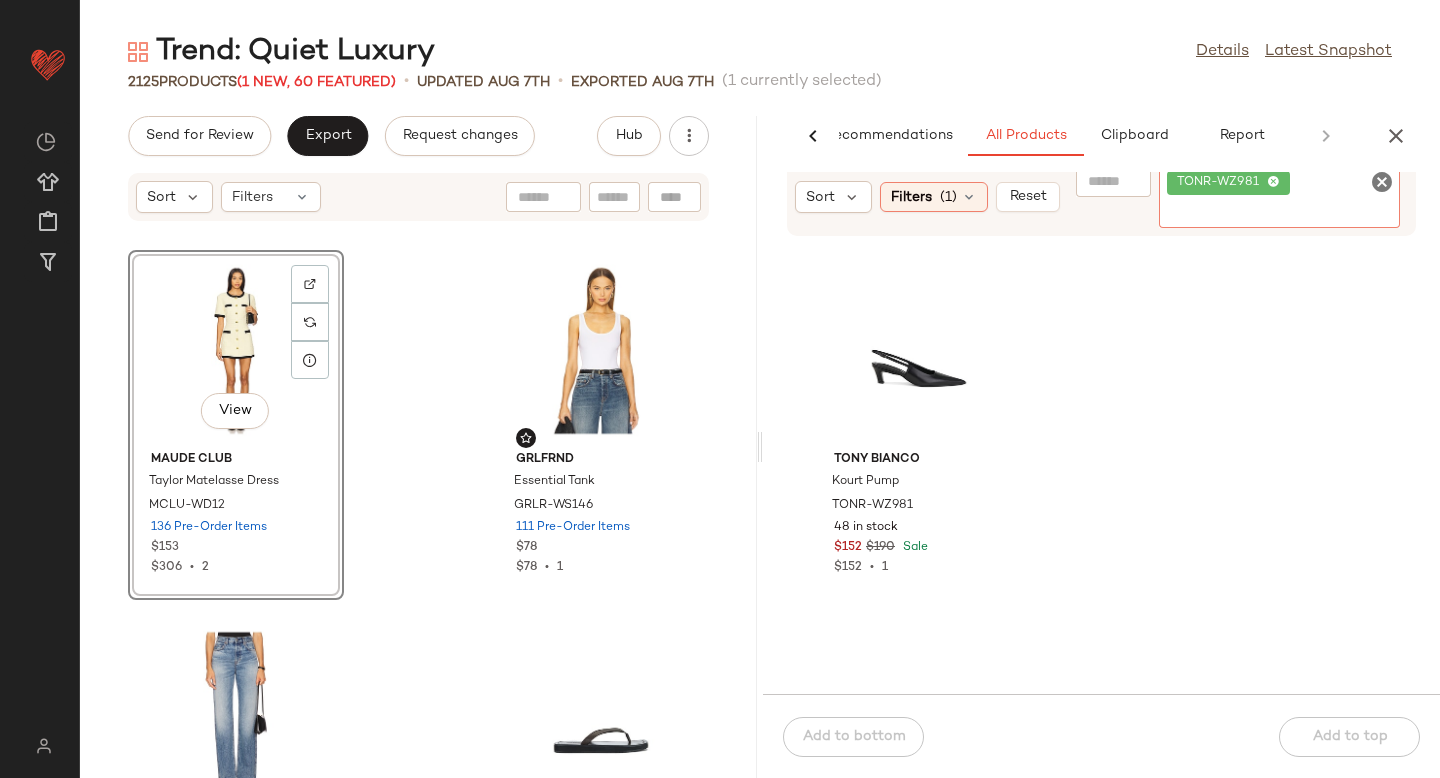 click 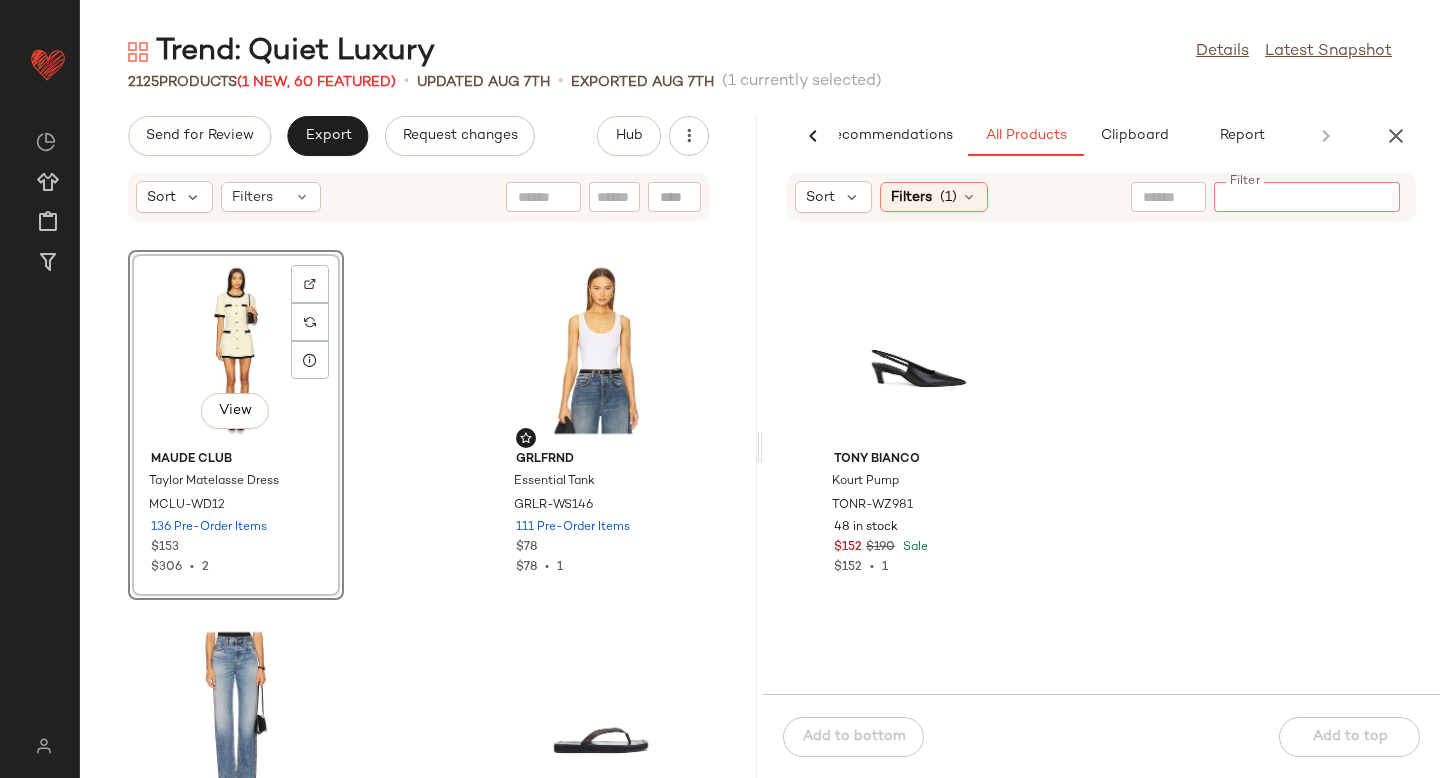 paste on "*********" 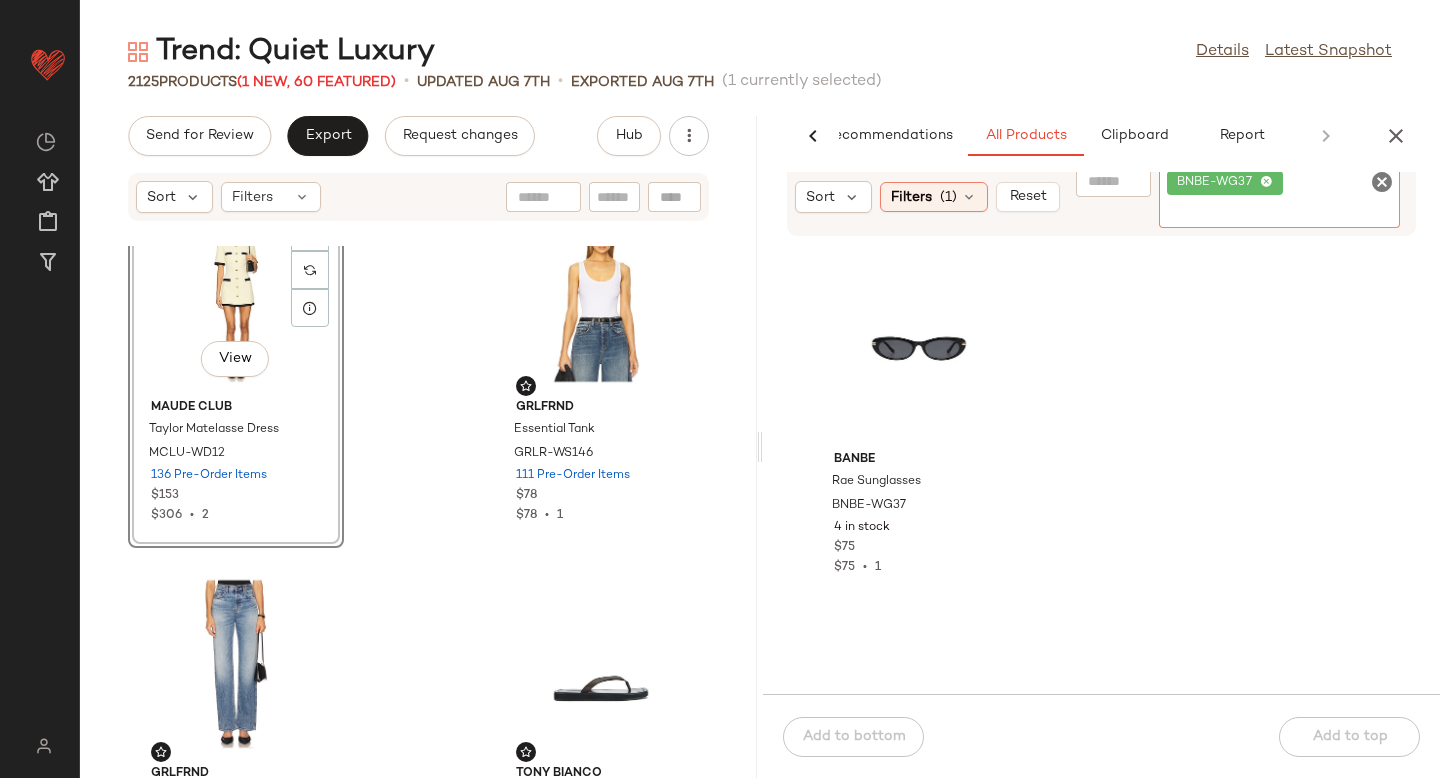 scroll, scrollTop: 0, scrollLeft: 0, axis: both 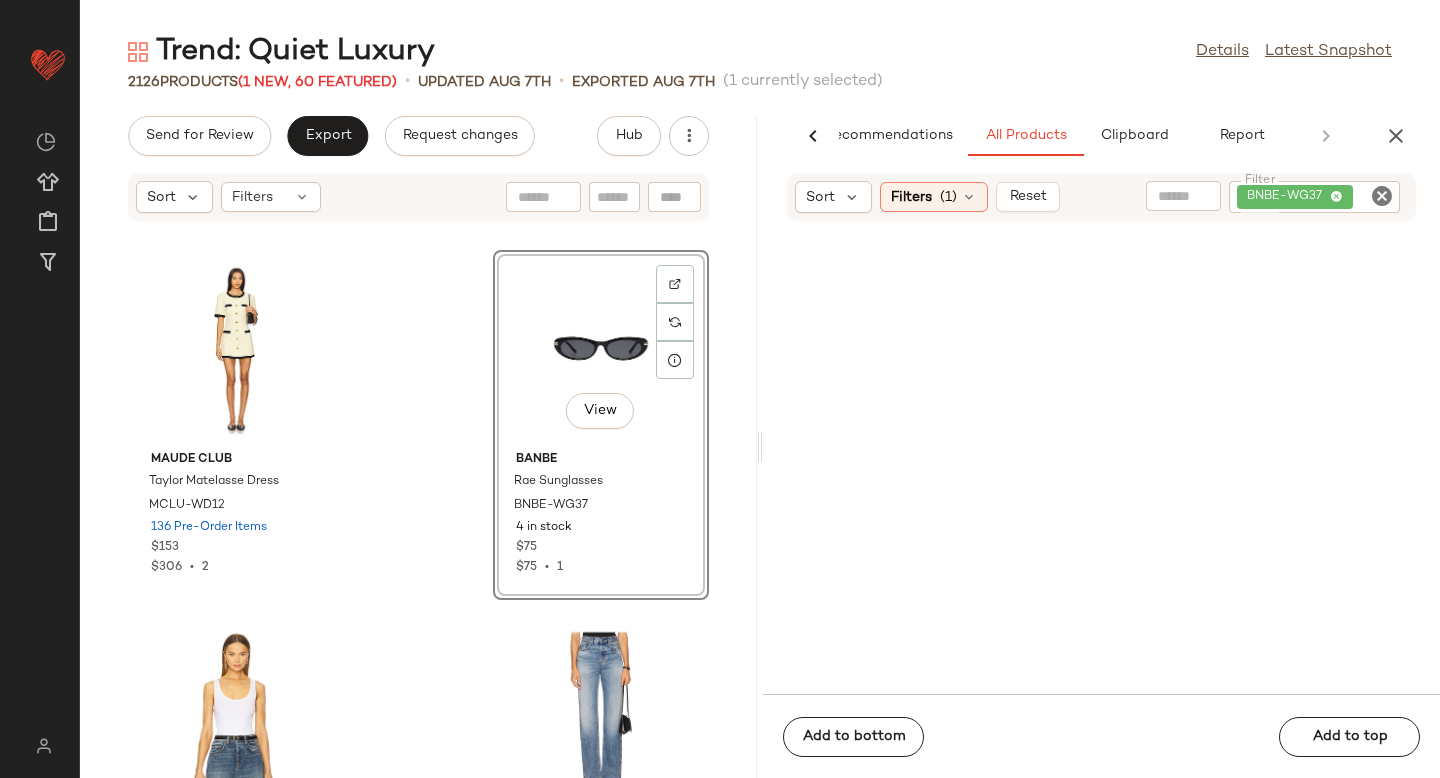 drag, startPoint x: 919, startPoint y: 338, endPoint x: 249, endPoint y: 12, distance: 745.1013 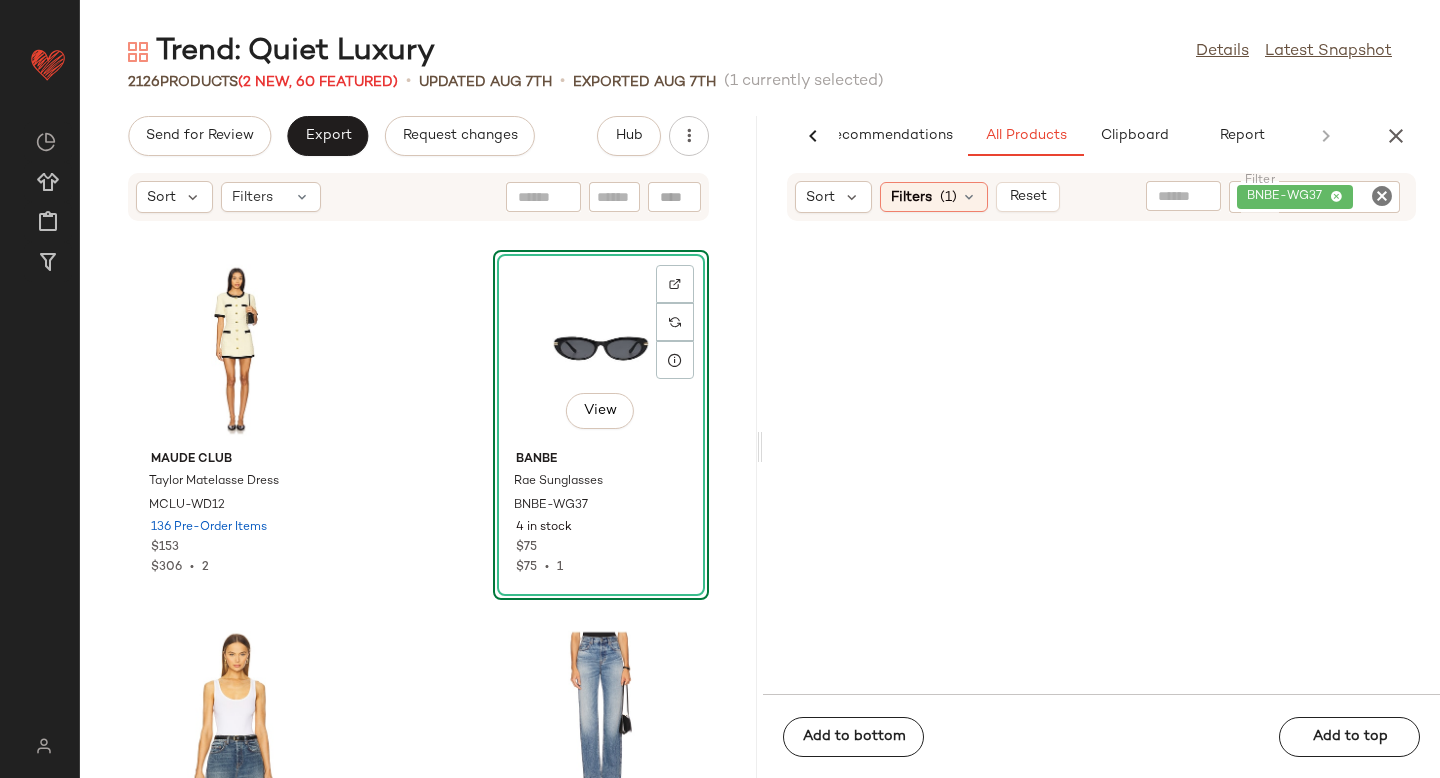 click 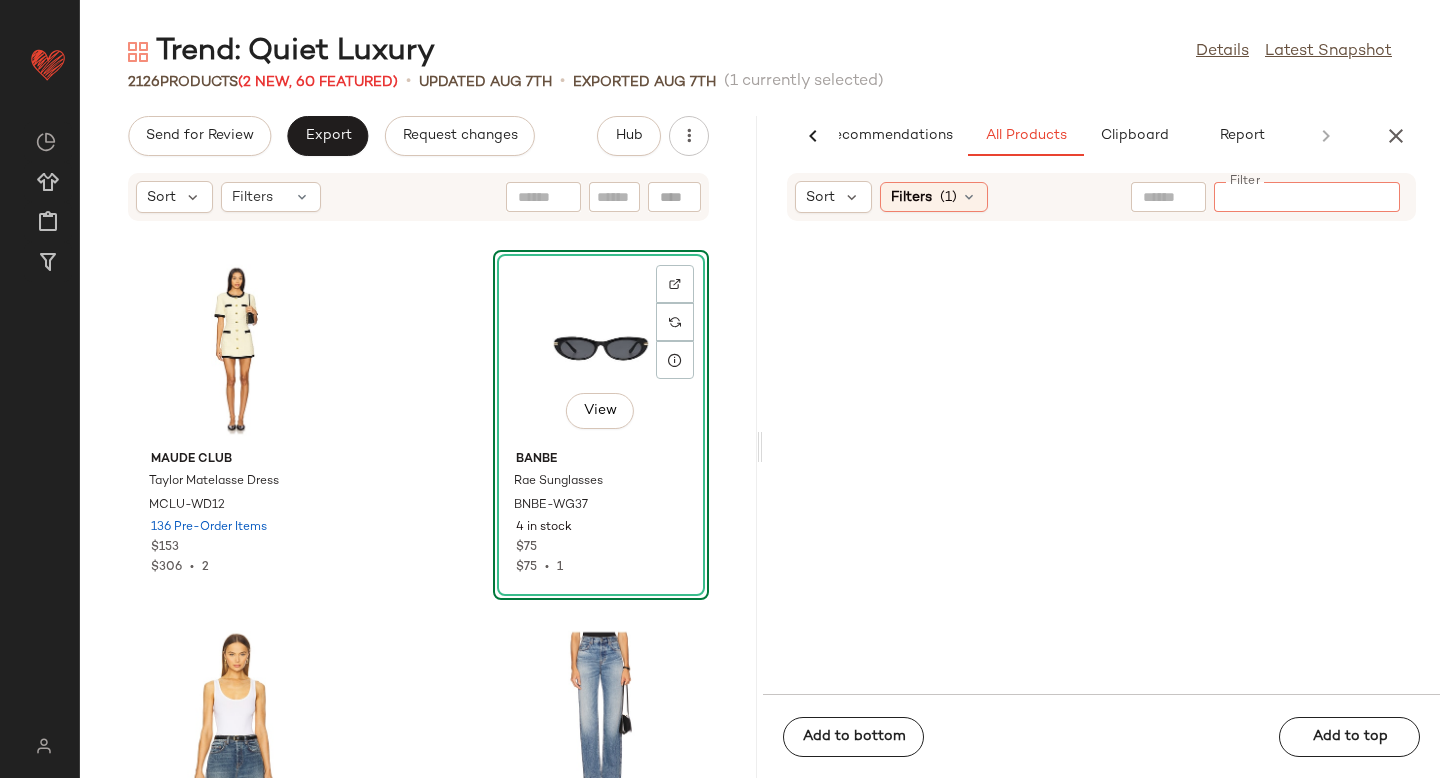 paste on "*********" 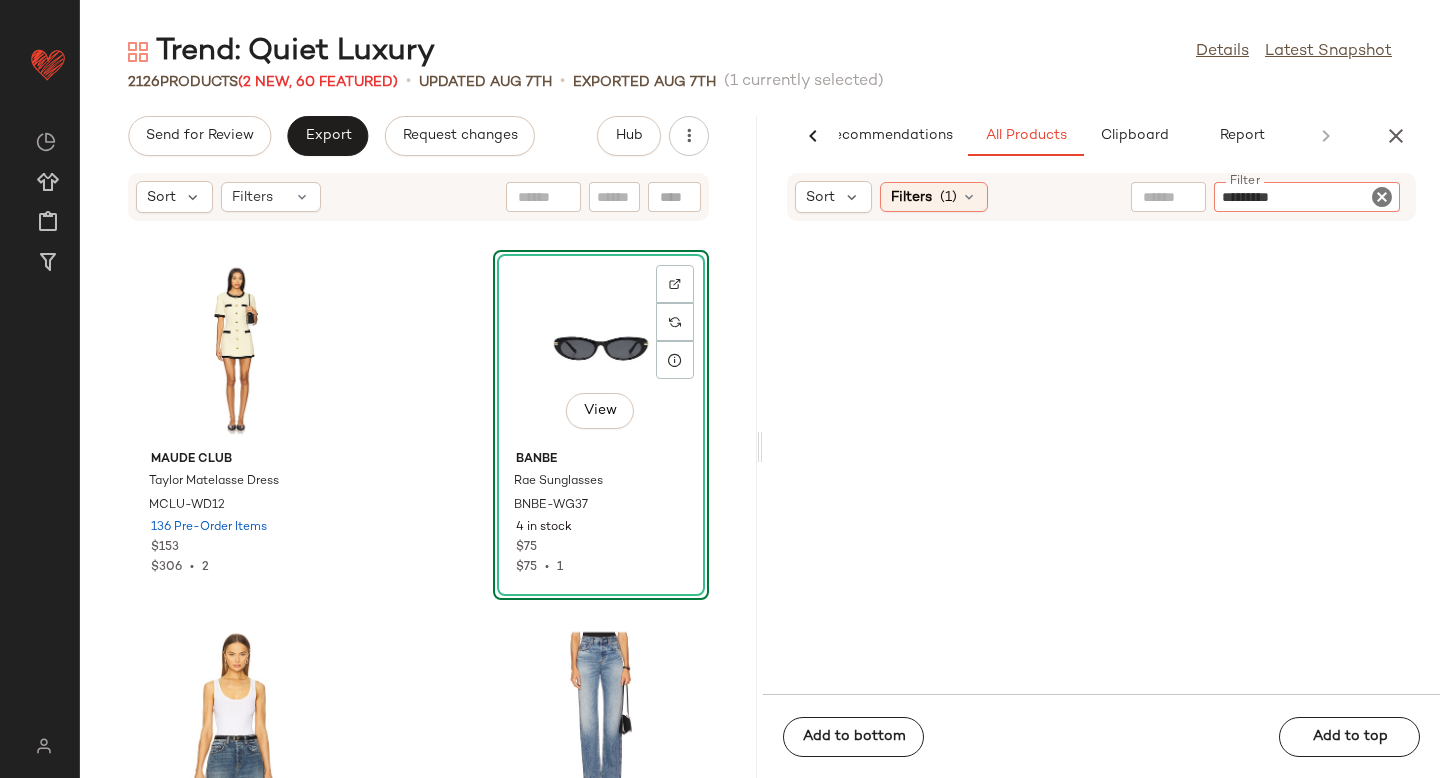 type 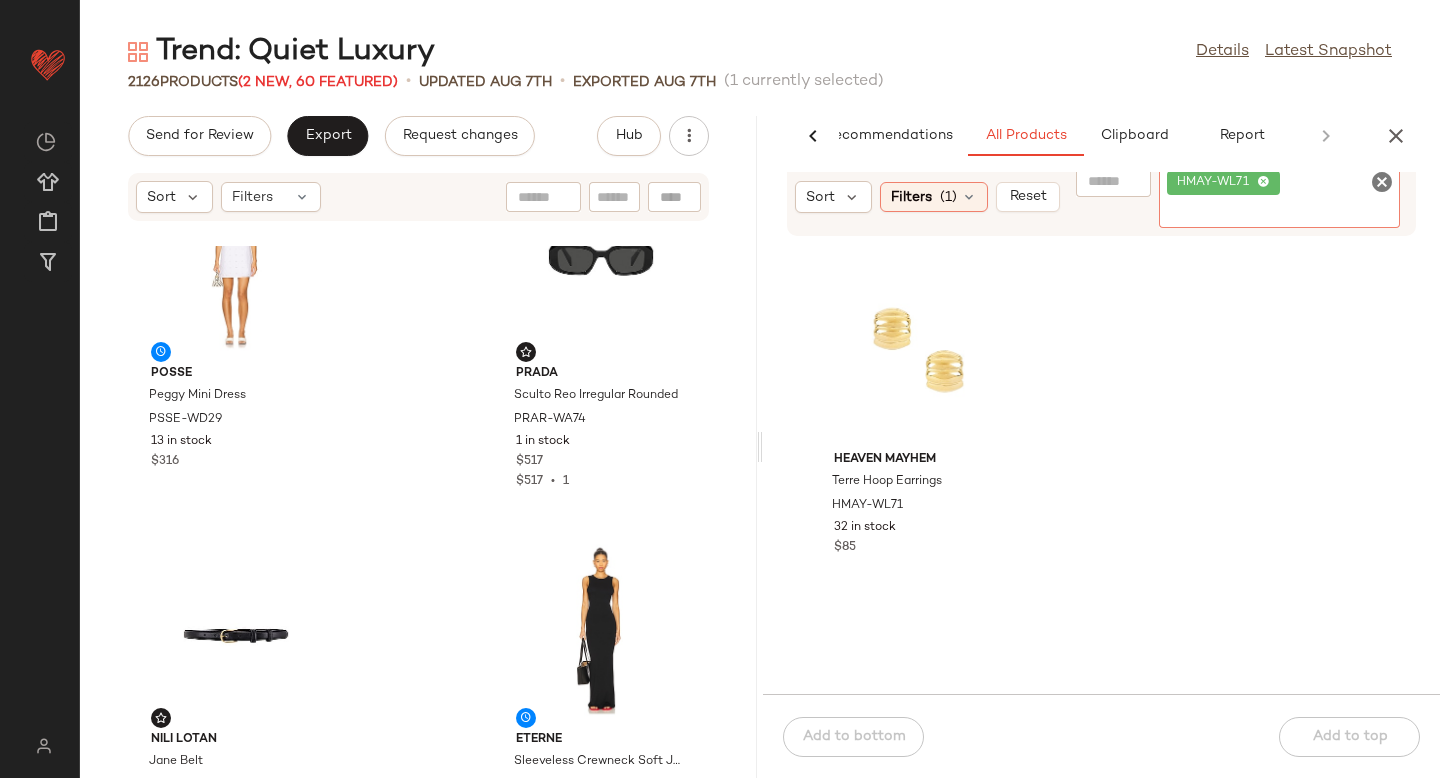 scroll, scrollTop: 2478, scrollLeft: 0, axis: vertical 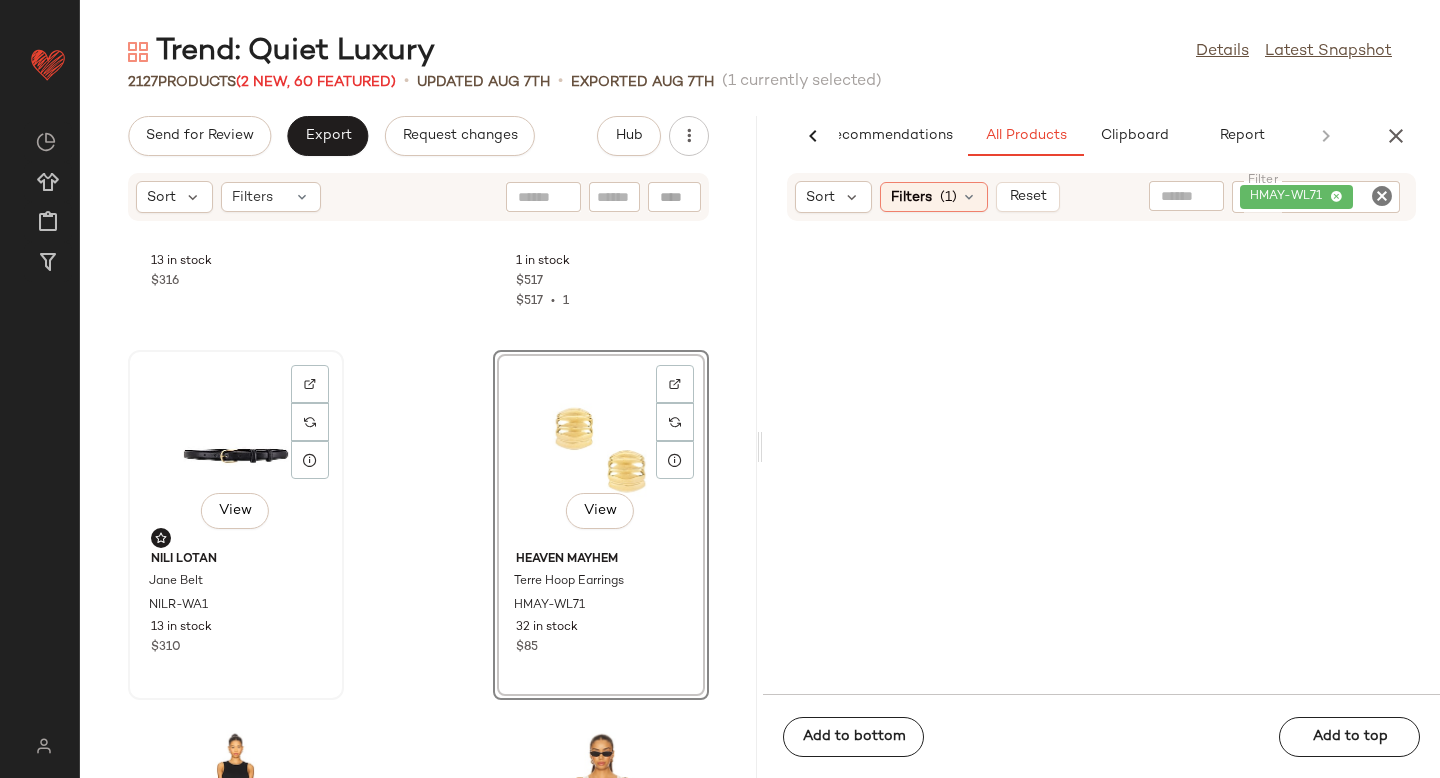 click on "View" 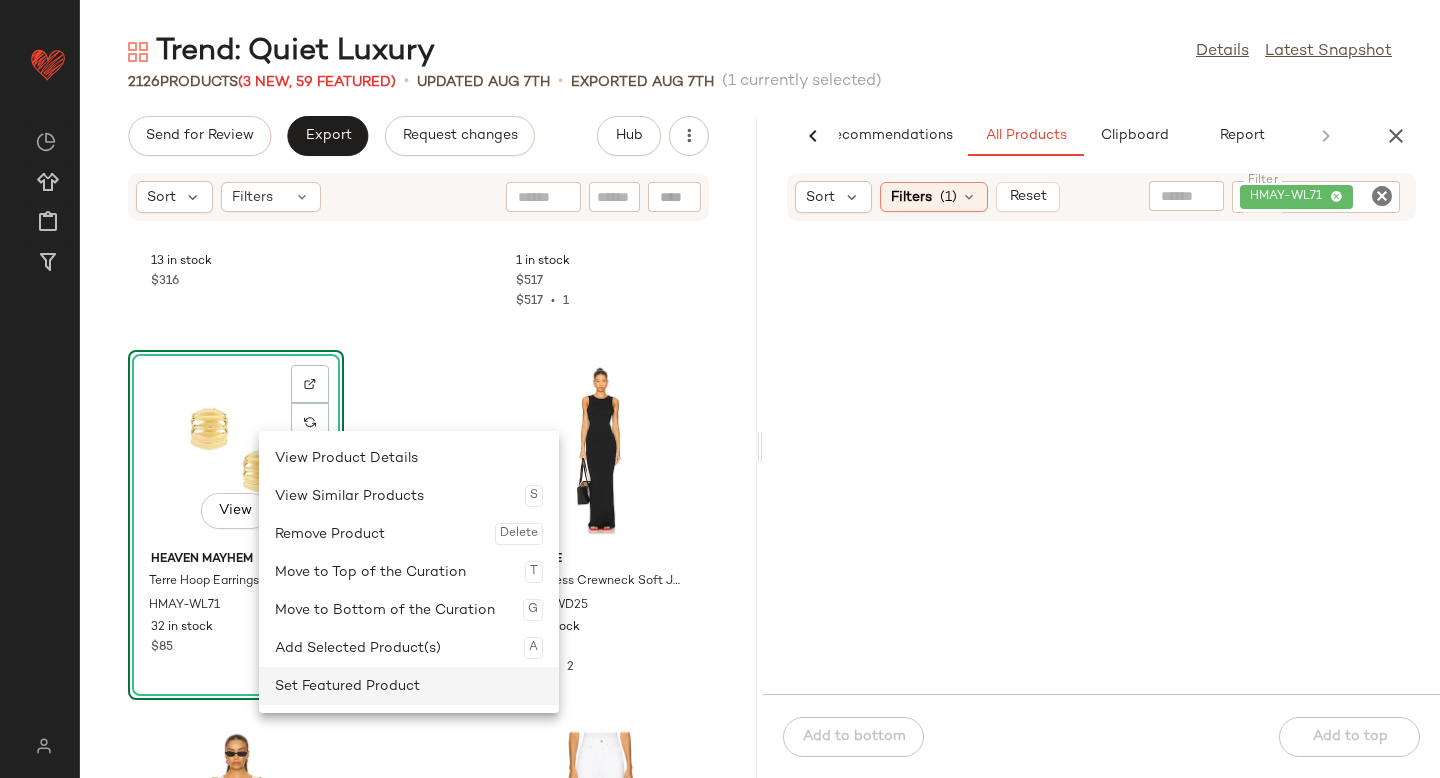 click on "Set Featured Product" 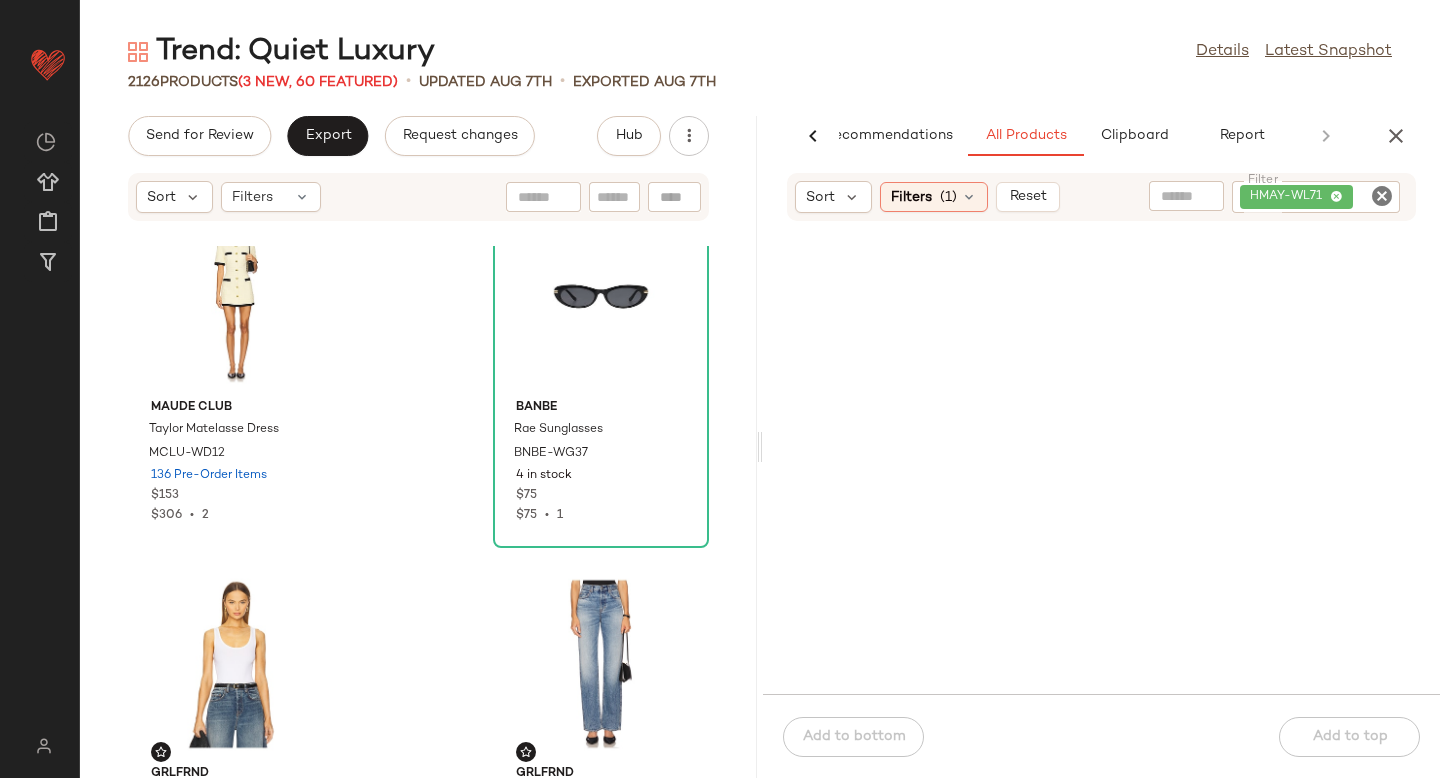 scroll, scrollTop: 0, scrollLeft: 0, axis: both 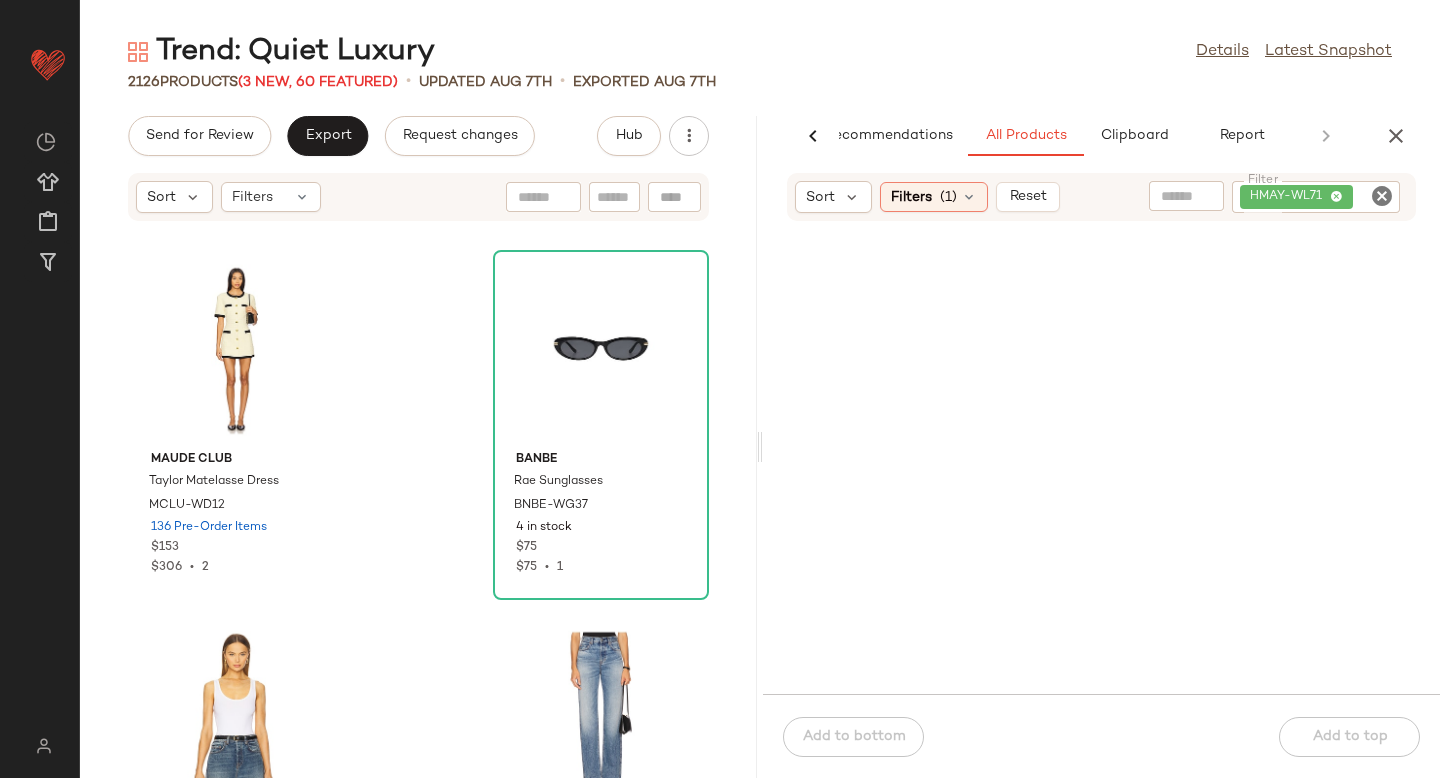 click 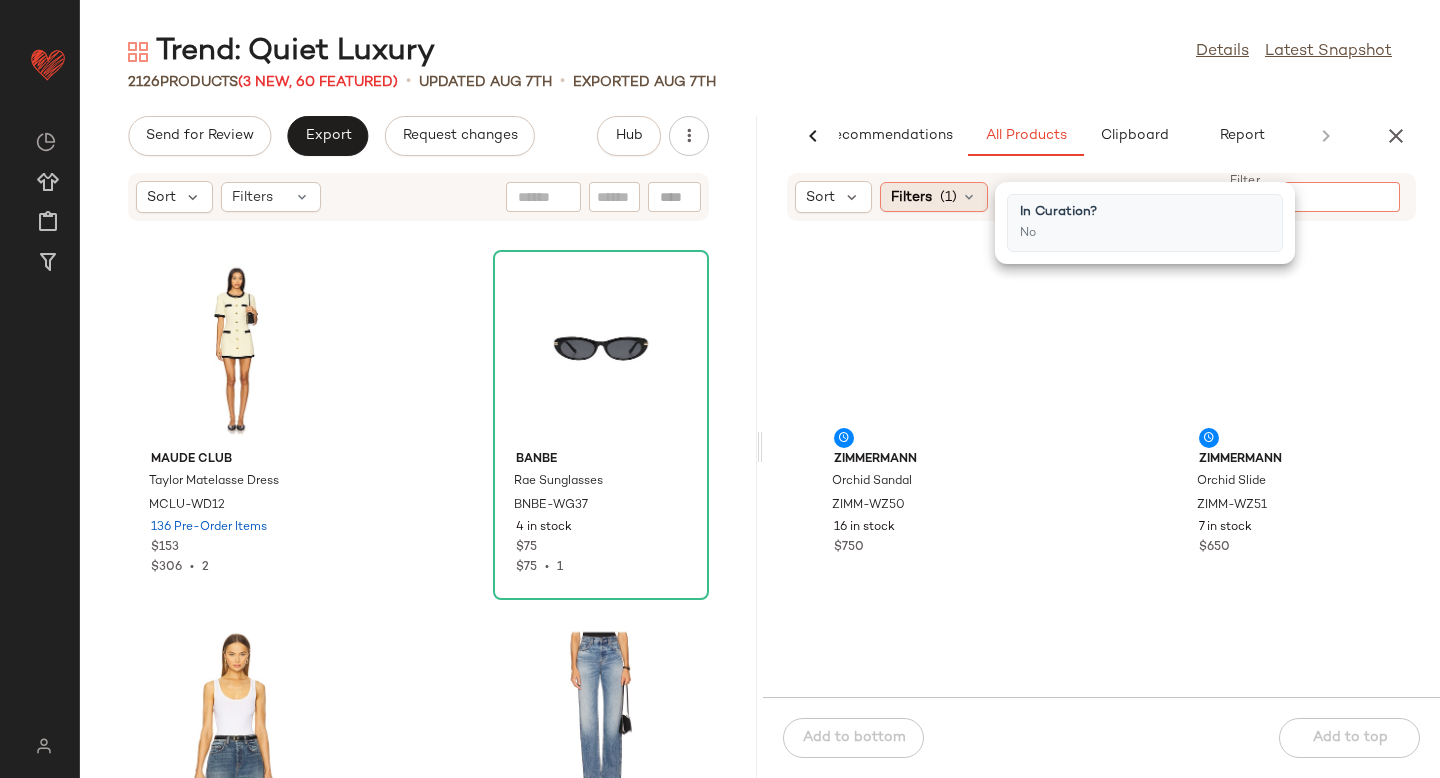 click on "Filters" at bounding box center (911, 197) 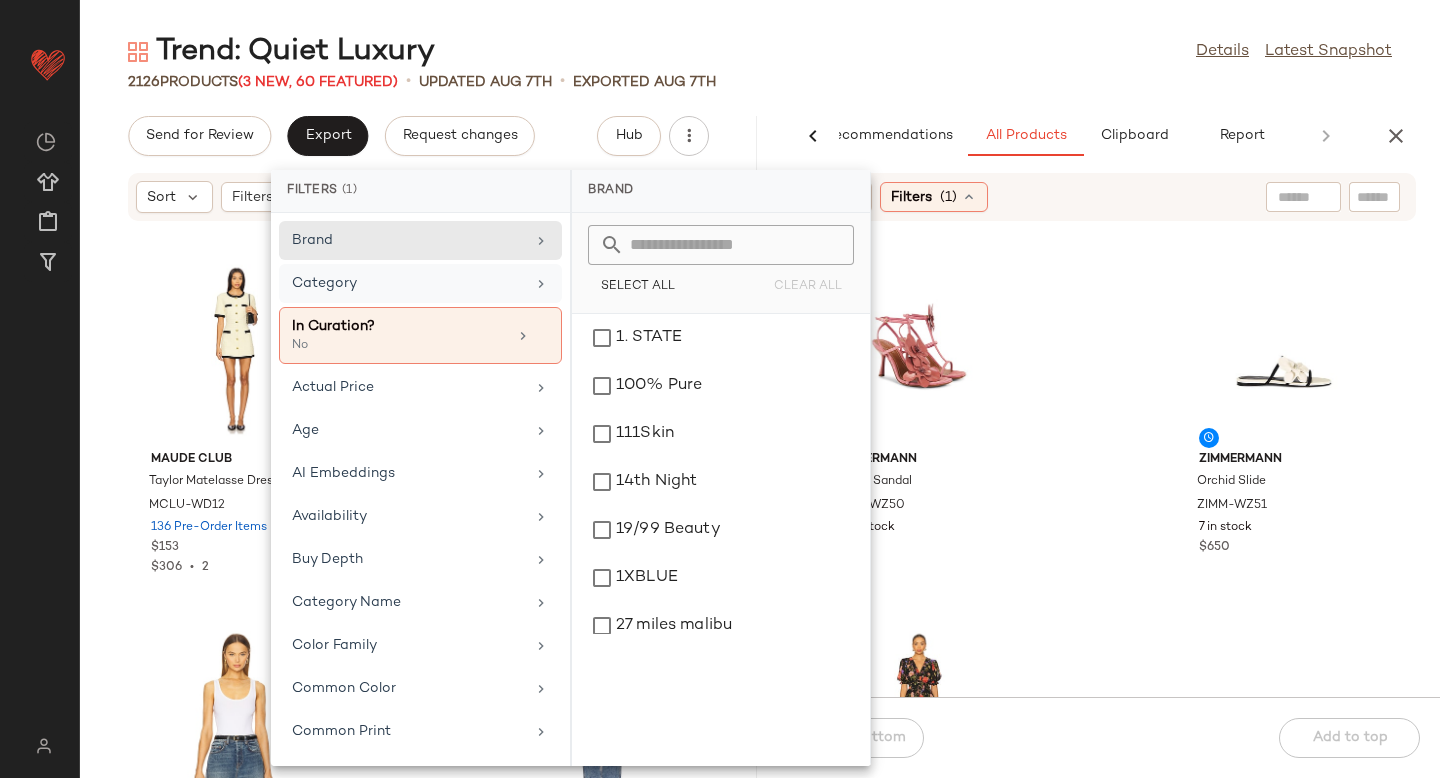 click on "Category" at bounding box center [408, 283] 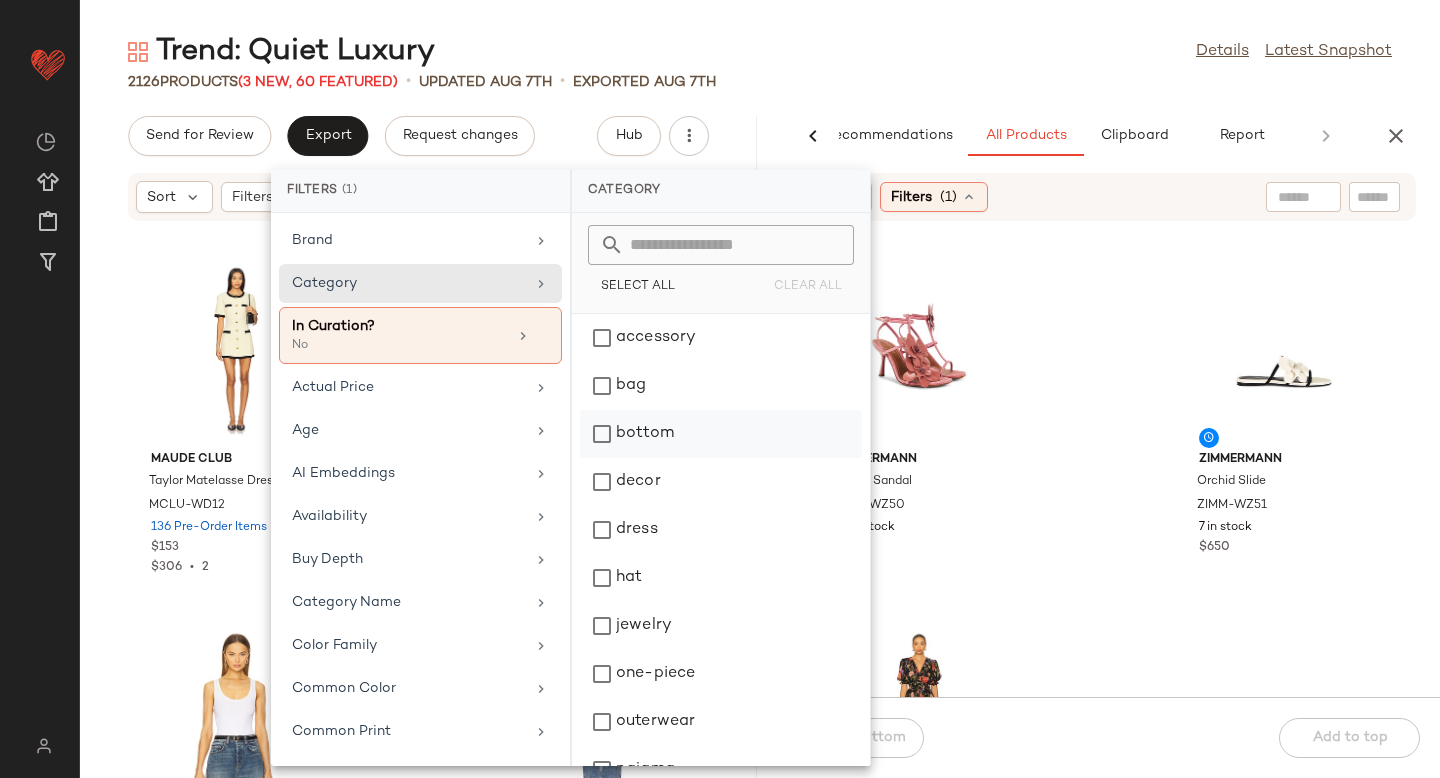 click on "bottom" 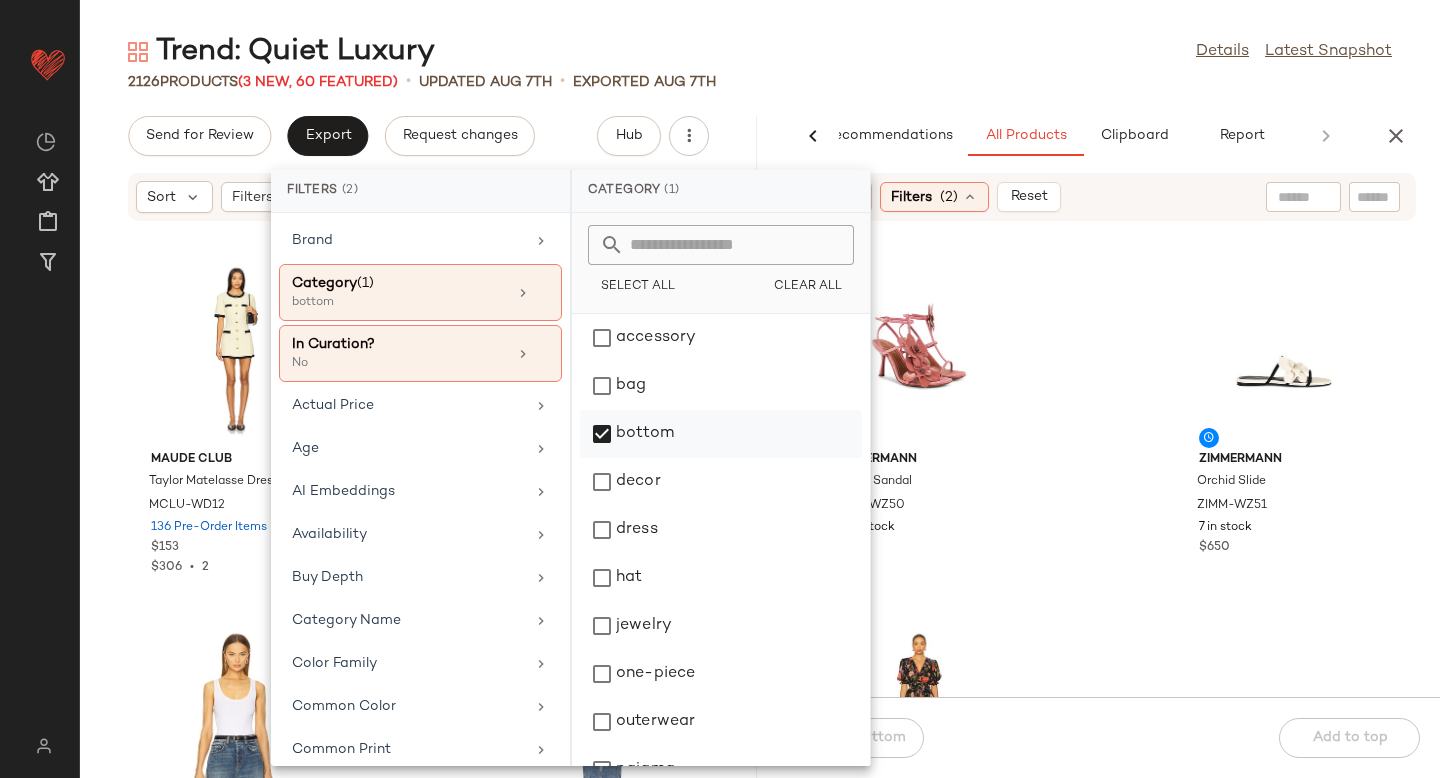 scroll, scrollTop: 276, scrollLeft: 0, axis: vertical 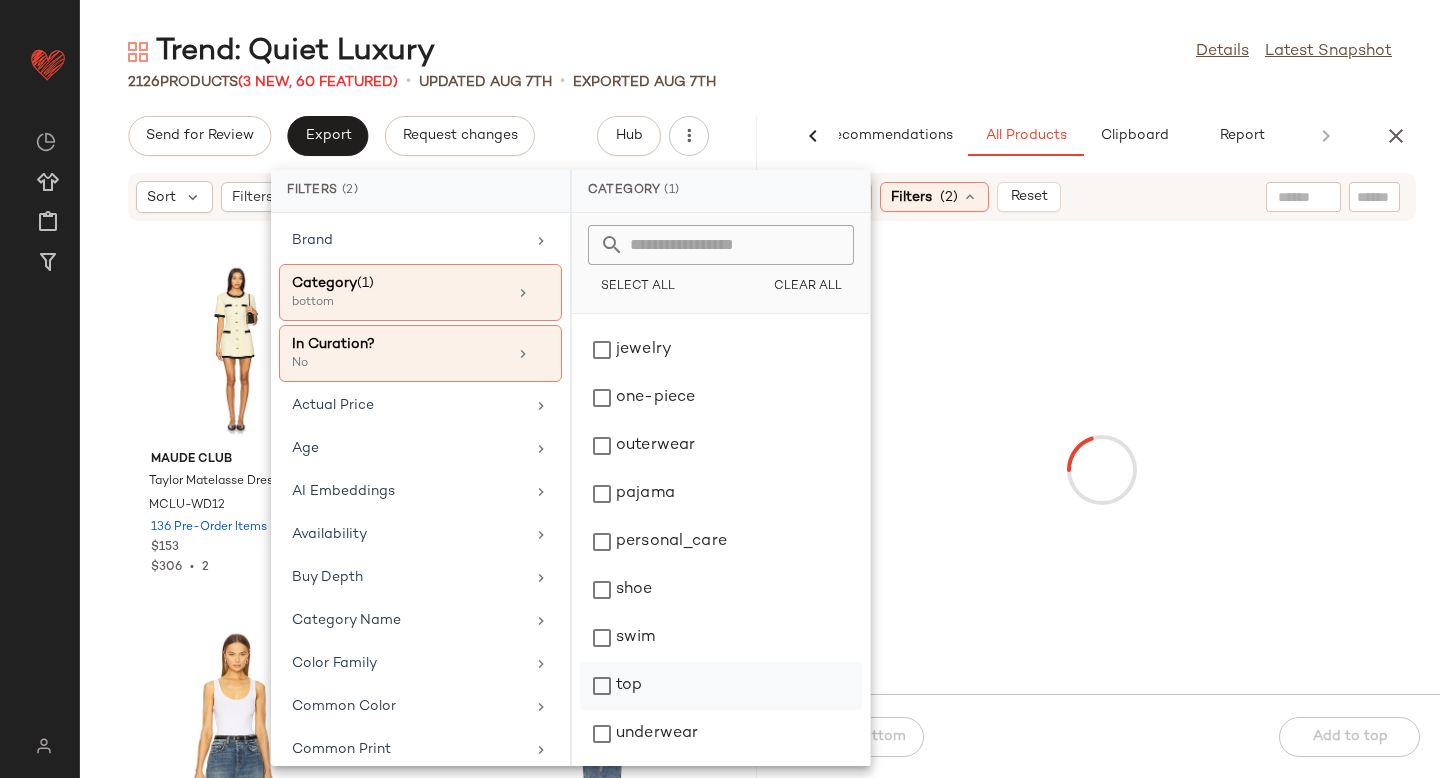 click on "top" 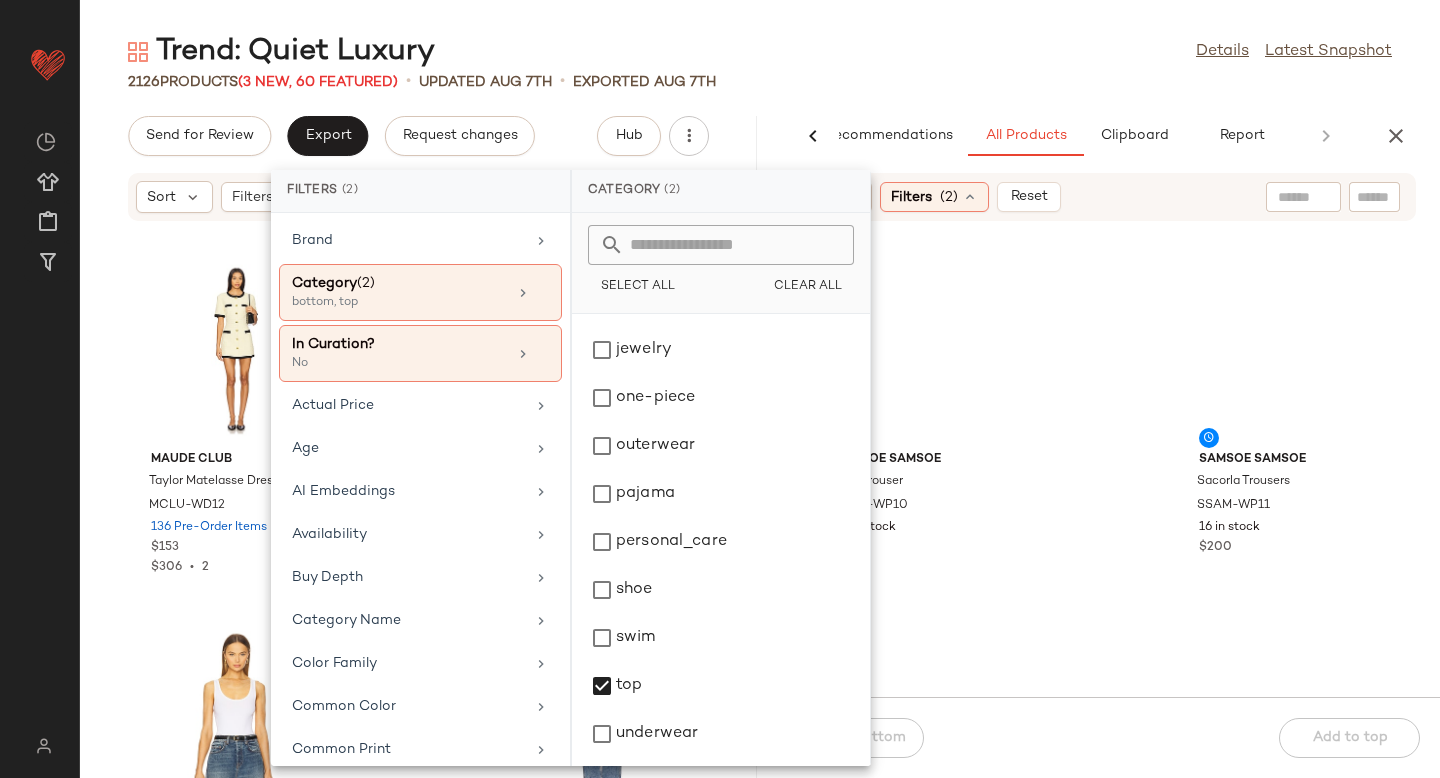 click on "SAMSOE SAMSOE Uma Trouser SSAM-WP10 24 in stock $185 SAMSOE SAMSOE Sacorla Trousers SSAM-WP11 16 in stock $200 SABLYN Adler B Relaxed Straight Leg Pant SLYN-WP21 7 in stock $650 SABLYN Gemma Pull On Straight Leg Pant SLYN-WP22 8 in stock $665 SABLYN Miranda B Scallop Pull On Skirt SLYN-WQ15 12 in stock $495 SER.O.YA Azalea Mini Skirt SERR-WQ116 33 in stock $258 RE/DONE The Thrasher Short REDR-WF75 24 in stock $225 RE/DONE The Beach Wrap Skirt REDR-WQ33 24 in stock $235" 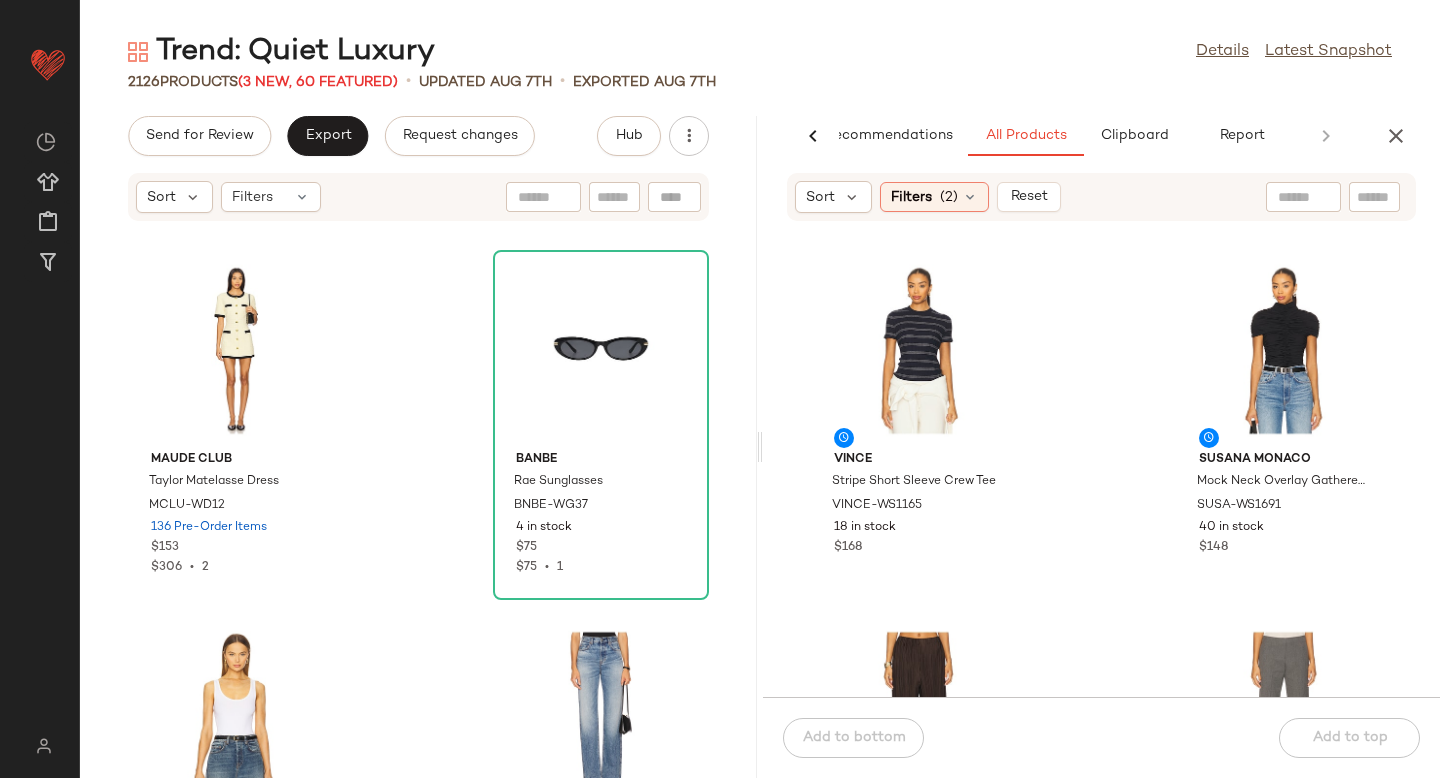 click on "Vince Stripe Short Sleeve Crew Tee VINCE-WS1165 18 in stock $168 Susana Monaco Mock Neck Overlay Gathered Top SUSA-WS1691 40 in stock $148 SAMSOE SAMSOE Uma Trouser SSAM-WP10 24 in stock $185 SAMSOE SAMSOE Sacorla Trousers SSAM-WP11 16 in stock $200 SAMSOE SAMSOE Sadover Longsleeve Polo Top SSAM-WS18 24 in stock $160 SABLYN Rhea Longsleeve Mock Neck Top SLYN-WS25 16 in stock $385 SKIMS Smooth Lounge Skimpy Strap Cami SIMX-WS15 Out of stock $44 SABLYN Cora Scoop Neck Sweater SLYN-WK42 8 in stock $750" 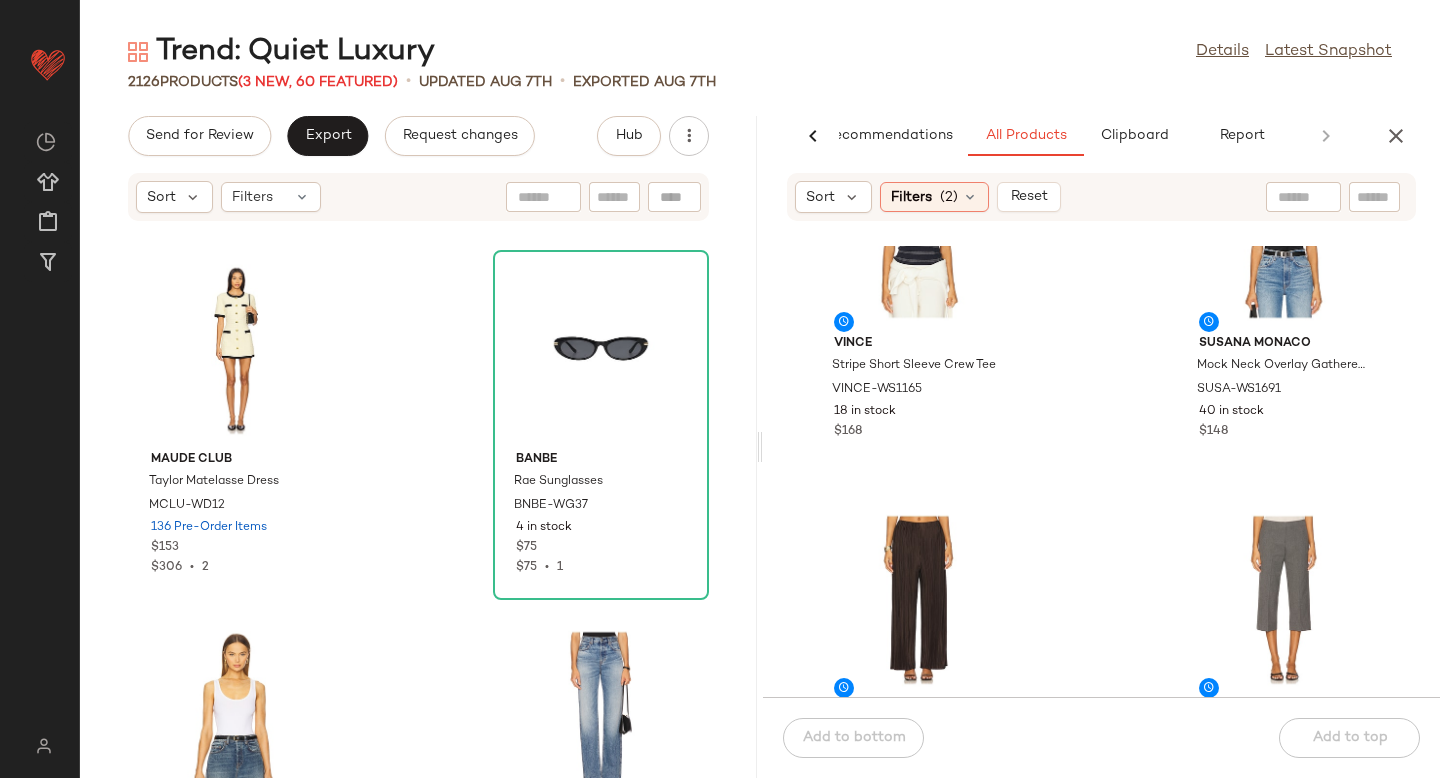 scroll, scrollTop: 282, scrollLeft: 0, axis: vertical 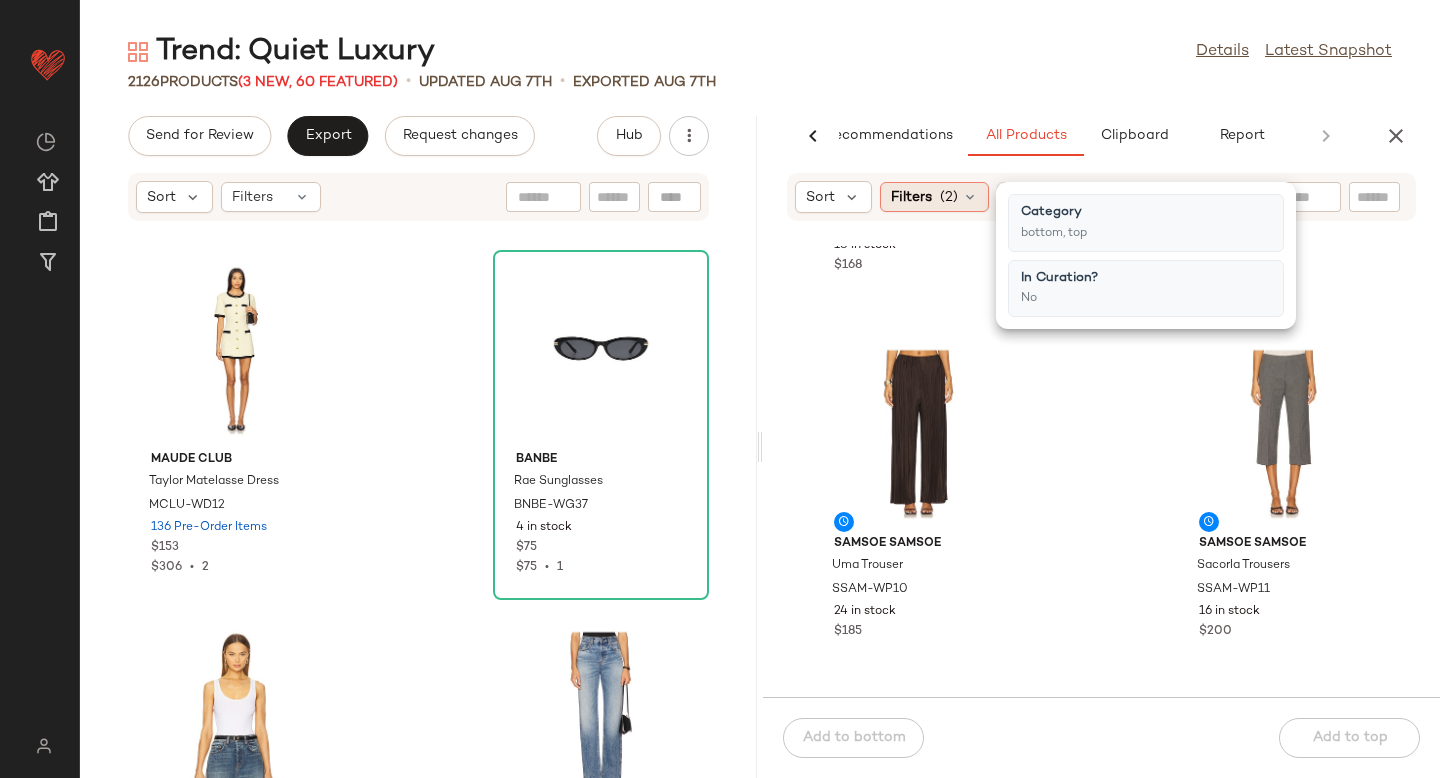 click on "Filters  (2)" 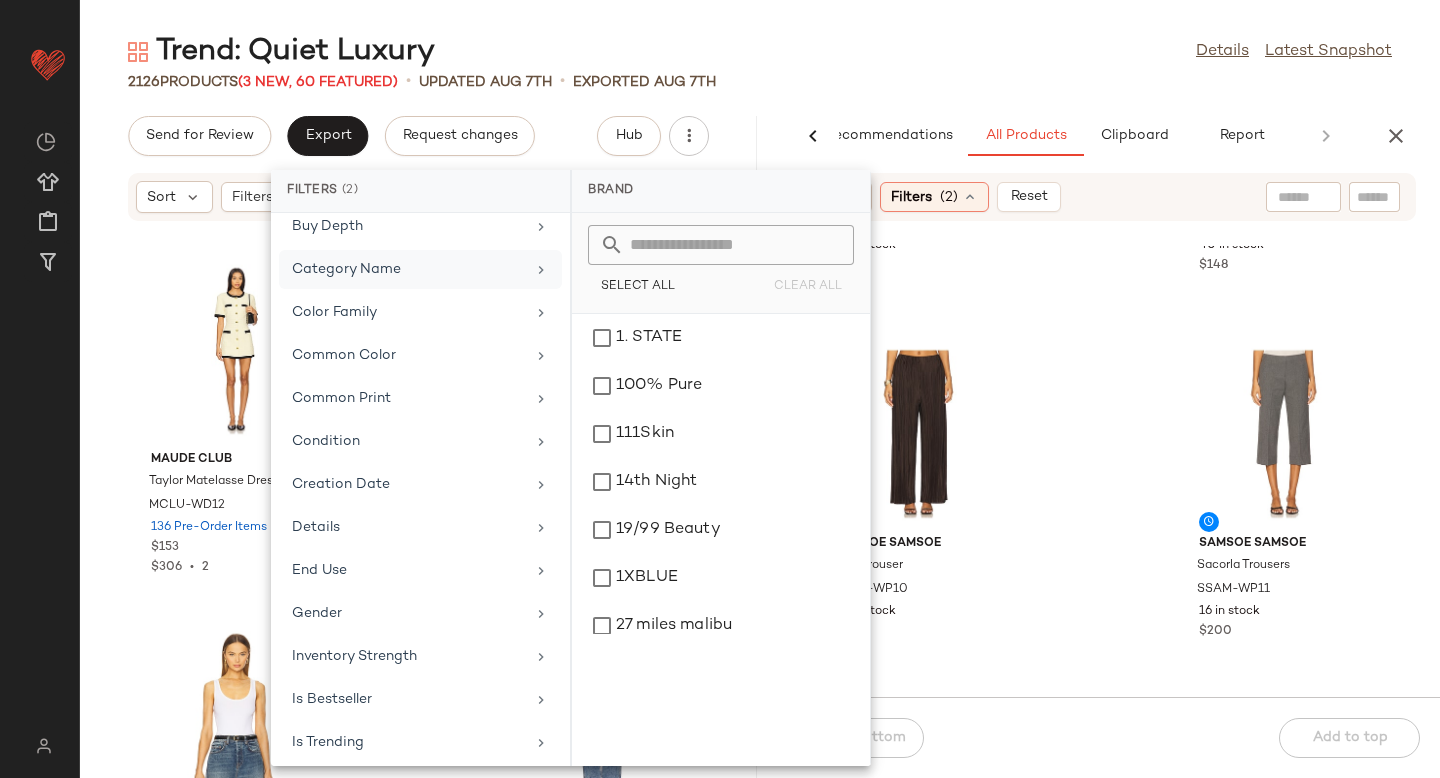 scroll, scrollTop: 0, scrollLeft: 0, axis: both 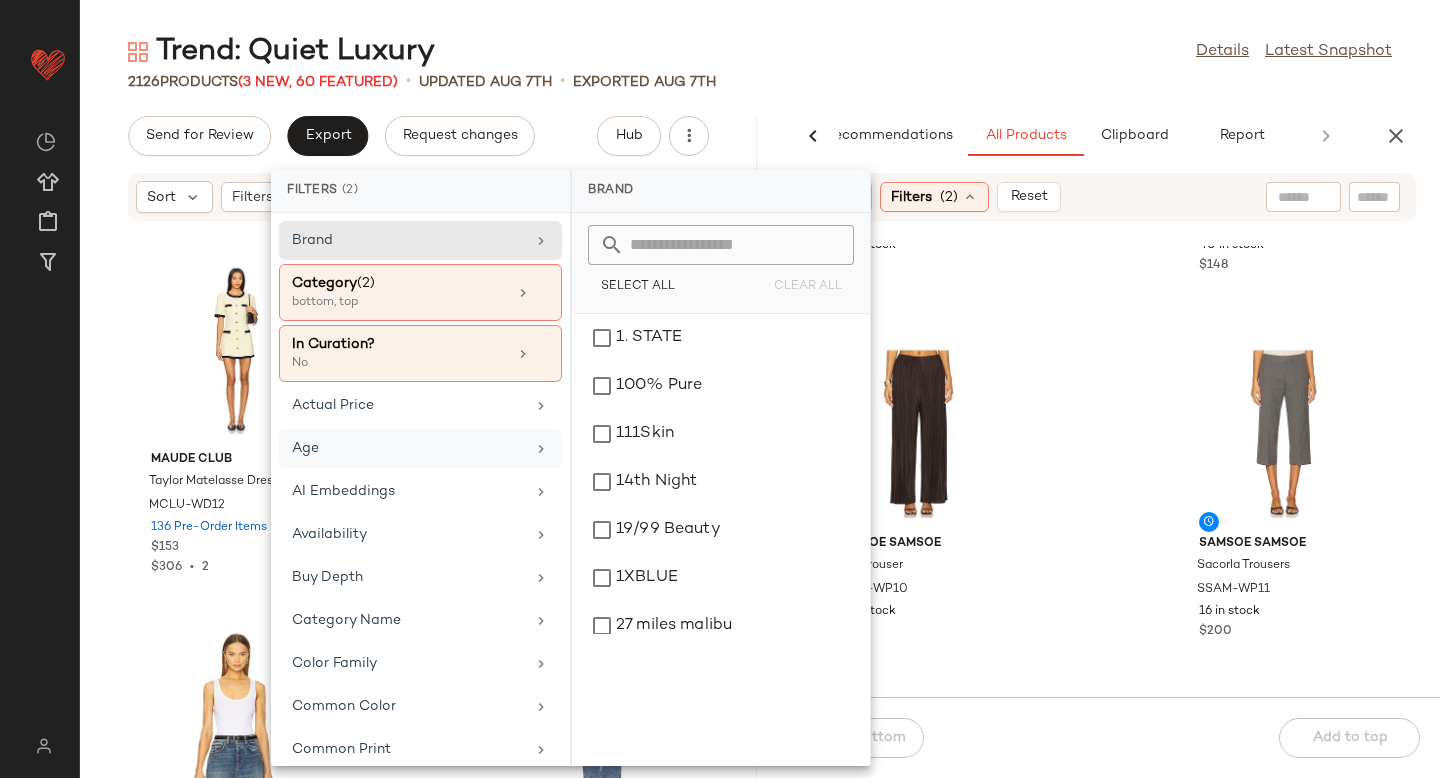click on "Age" at bounding box center (408, 448) 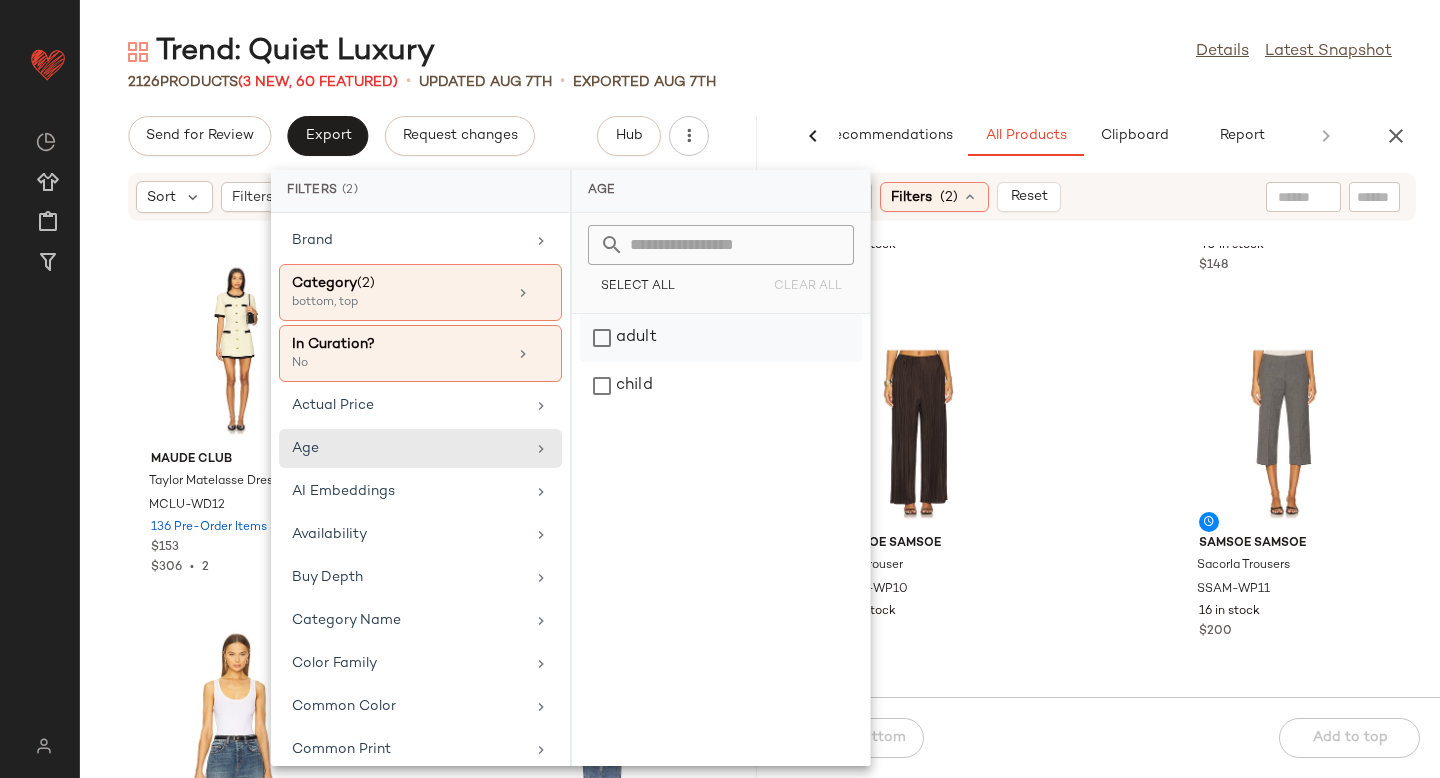 click on "adult" 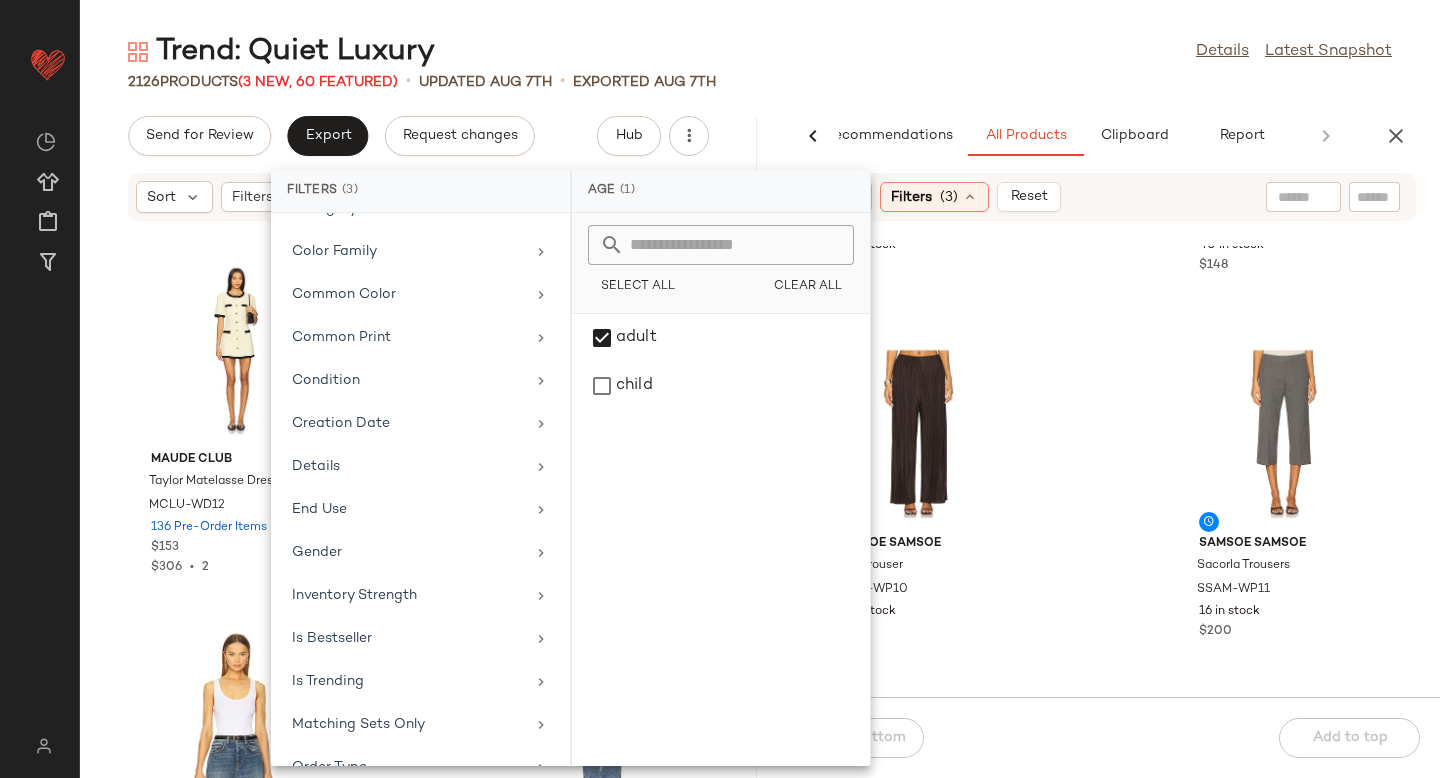scroll, scrollTop: 467, scrollLeft: 0, axis: vertical 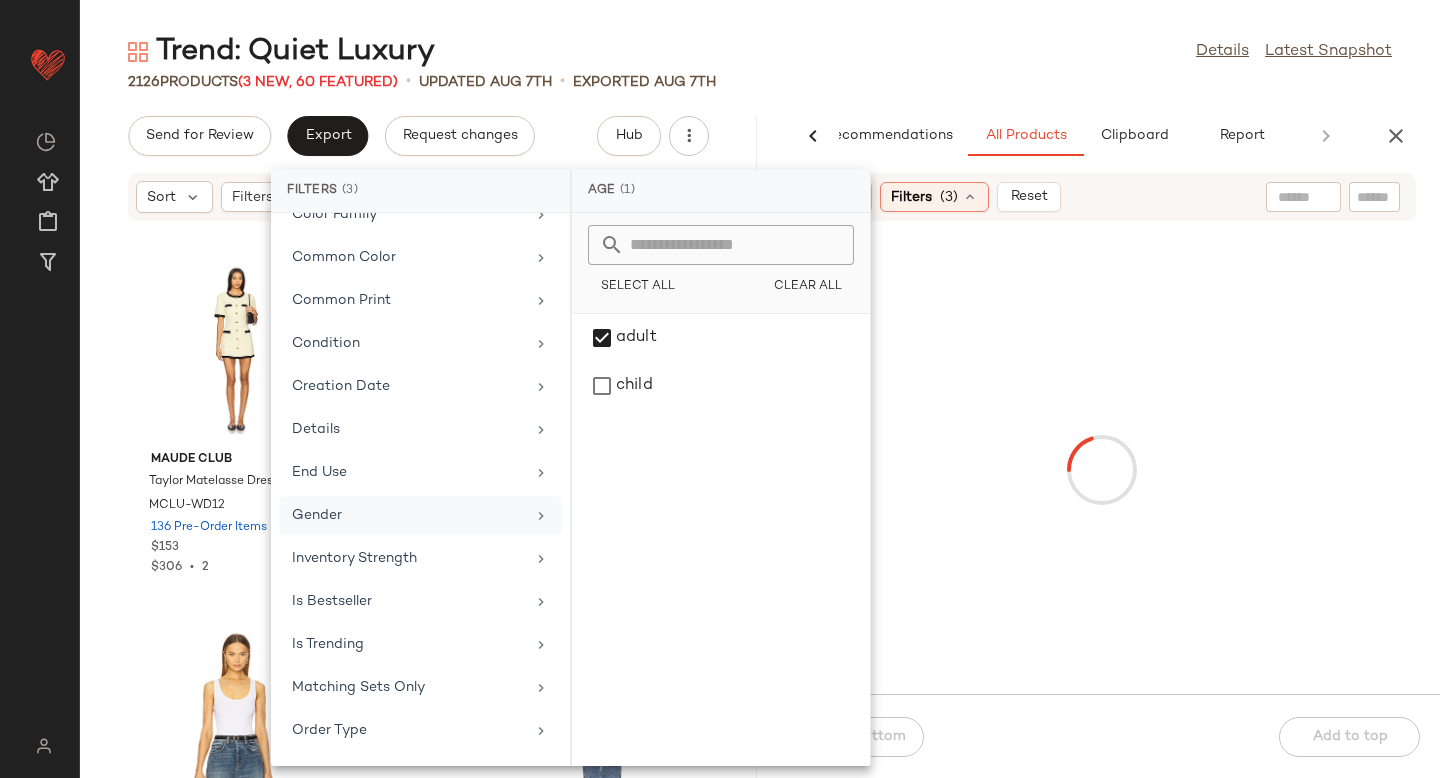 click on "Gender" at bounding box center [408, 515] 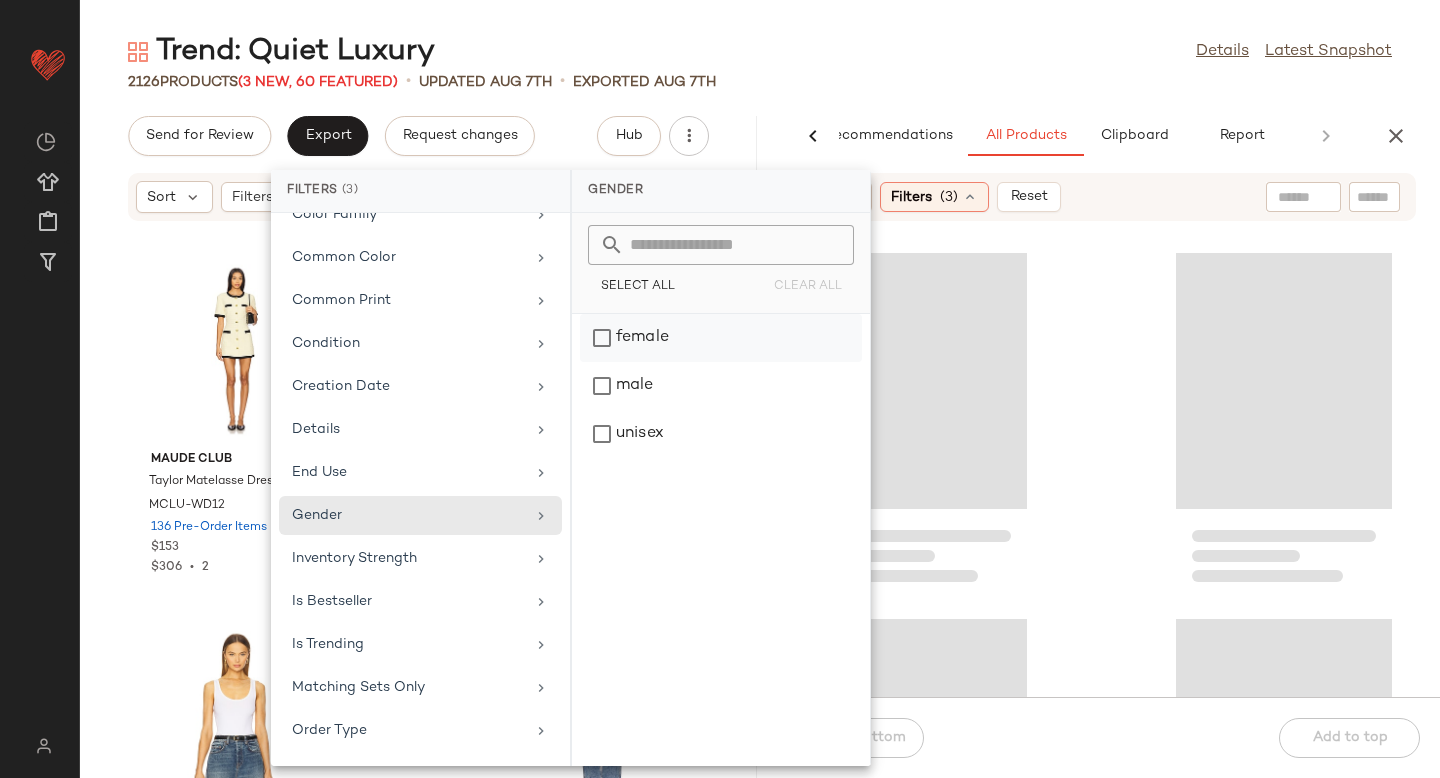 click on "female" 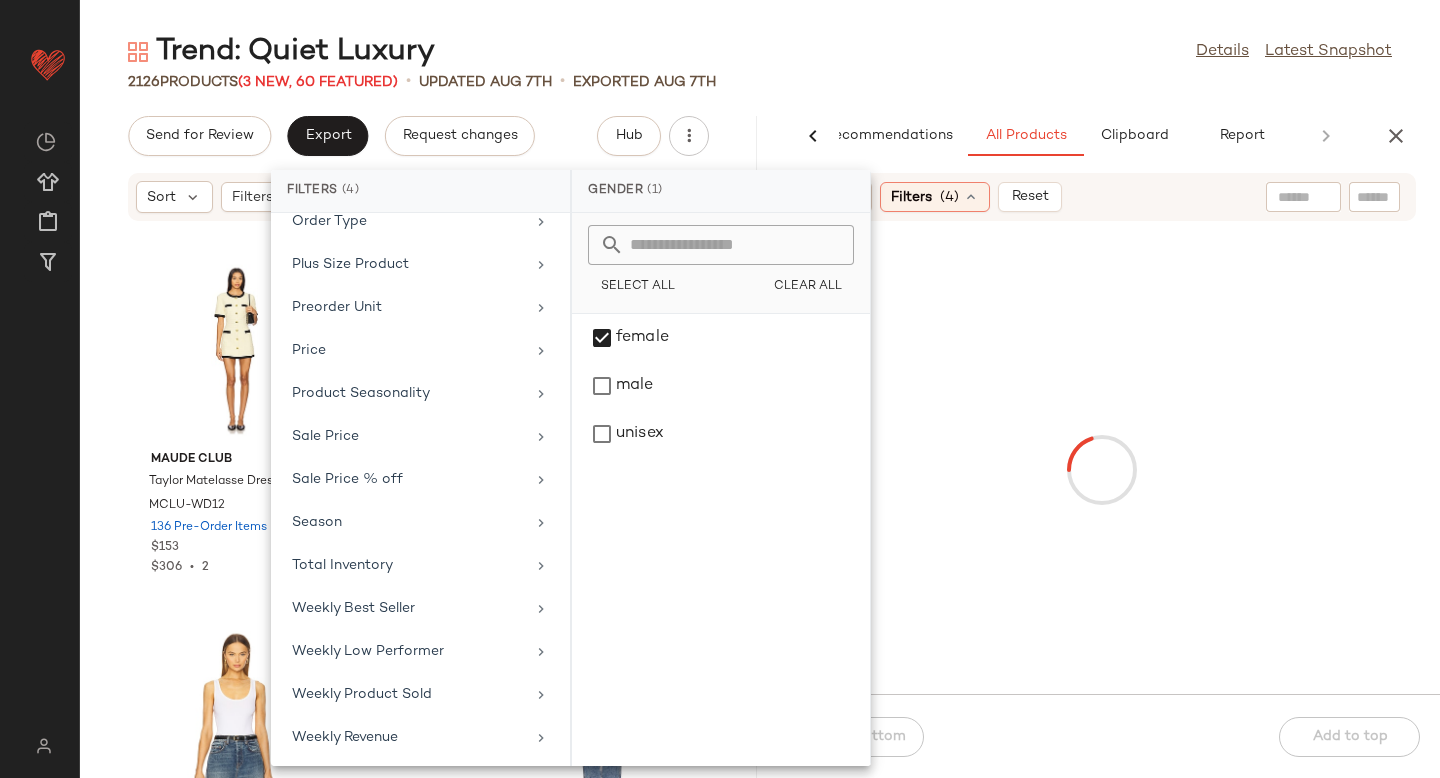 scroll, scrollTop: 997, scrollLeft: 0, axis: vertical 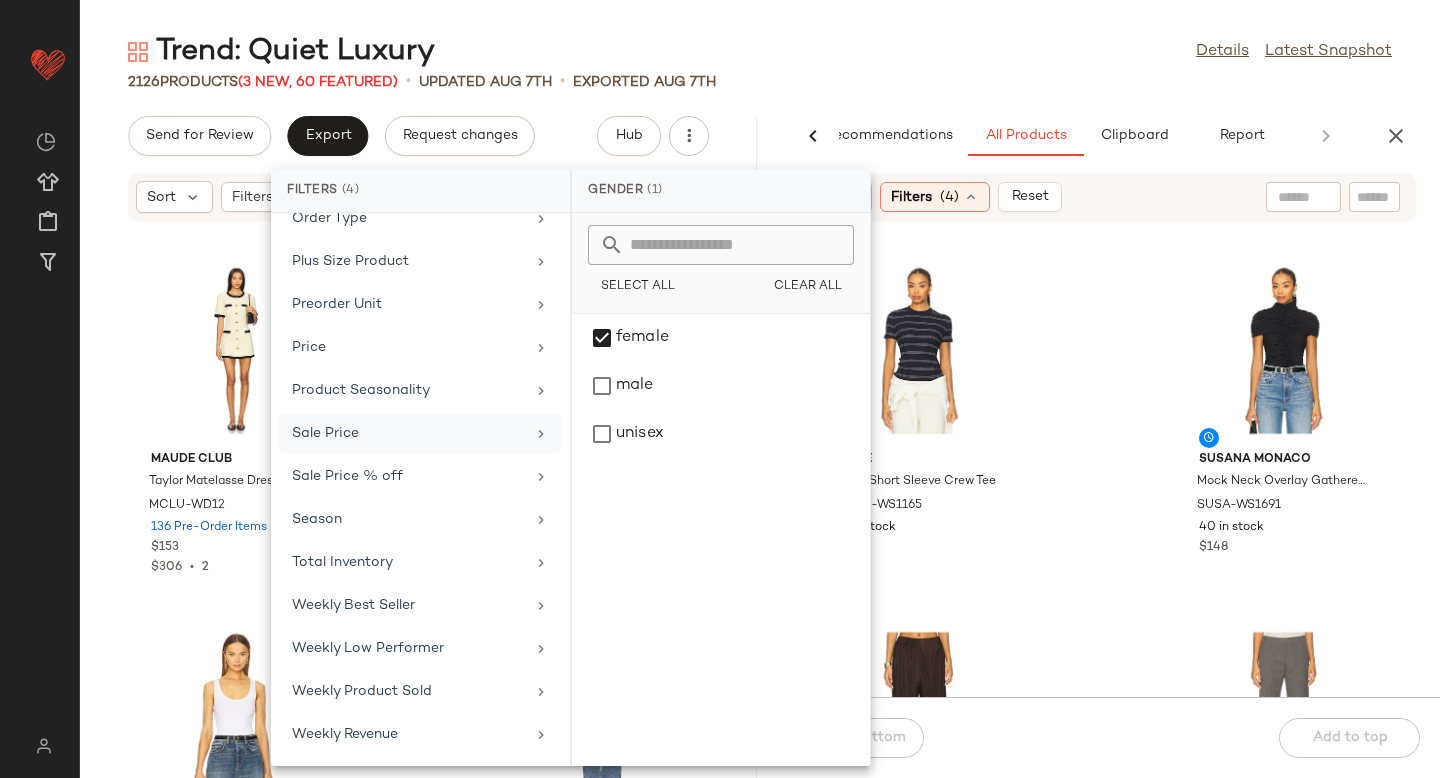 click on "Sale Price" at bounding box center [408, 433] 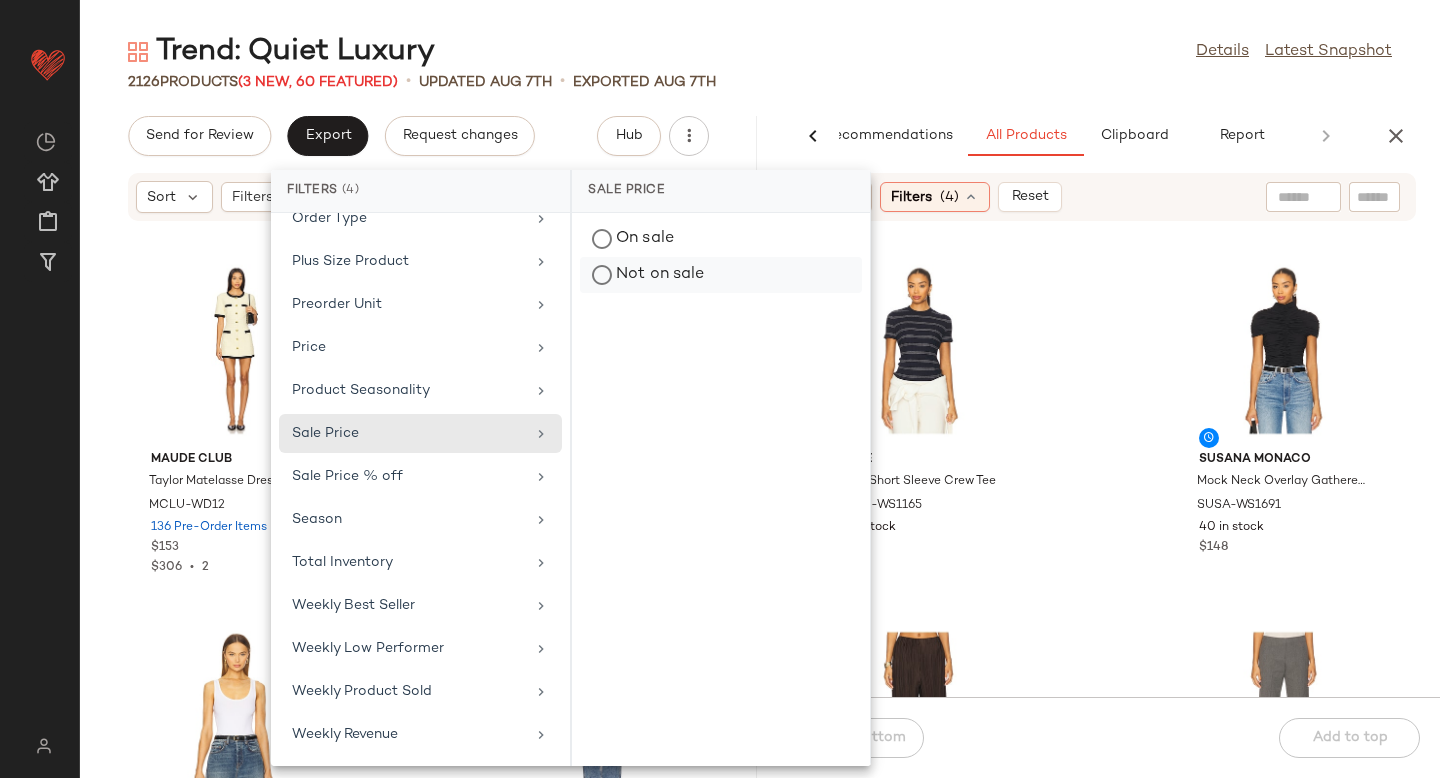 click on "Not on sale" 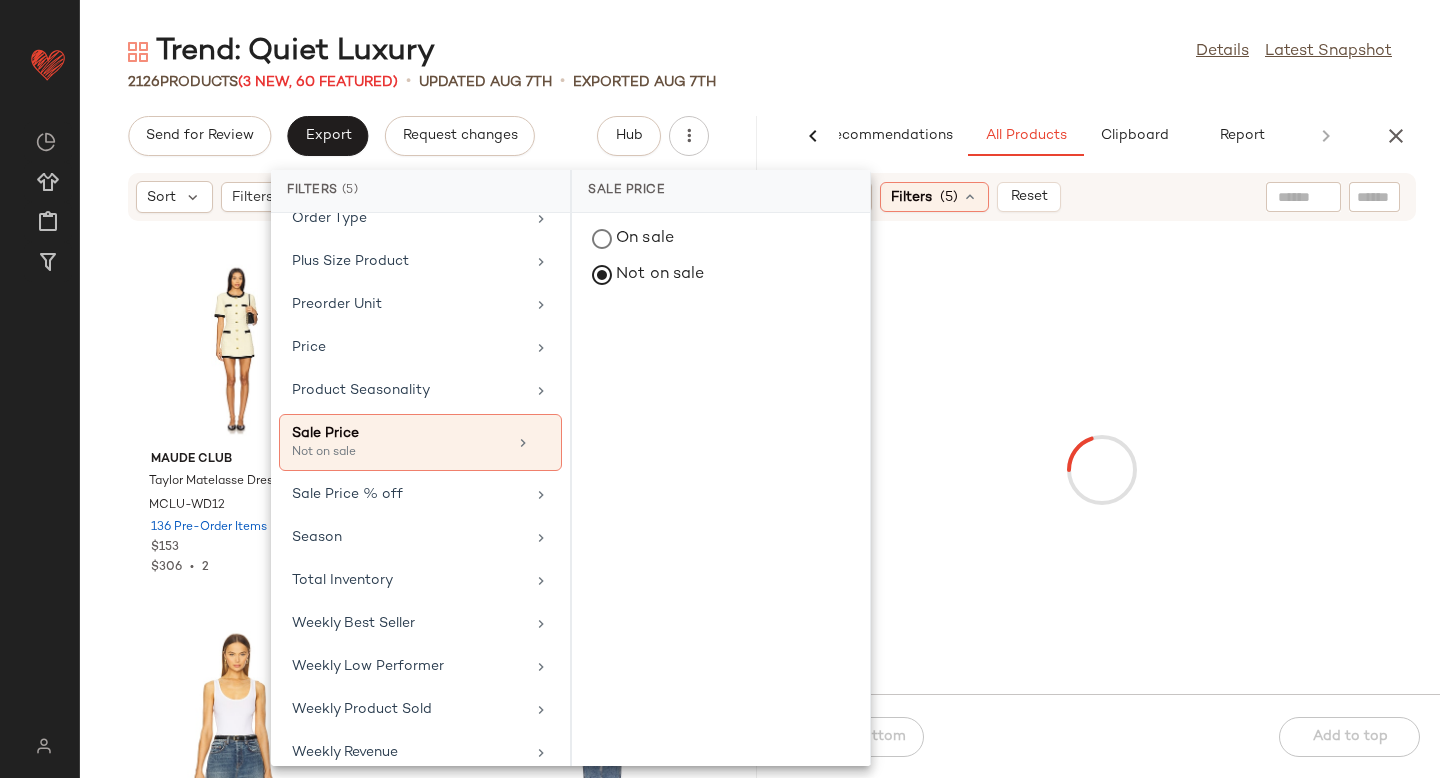 click at bounding box center [1101, 470] 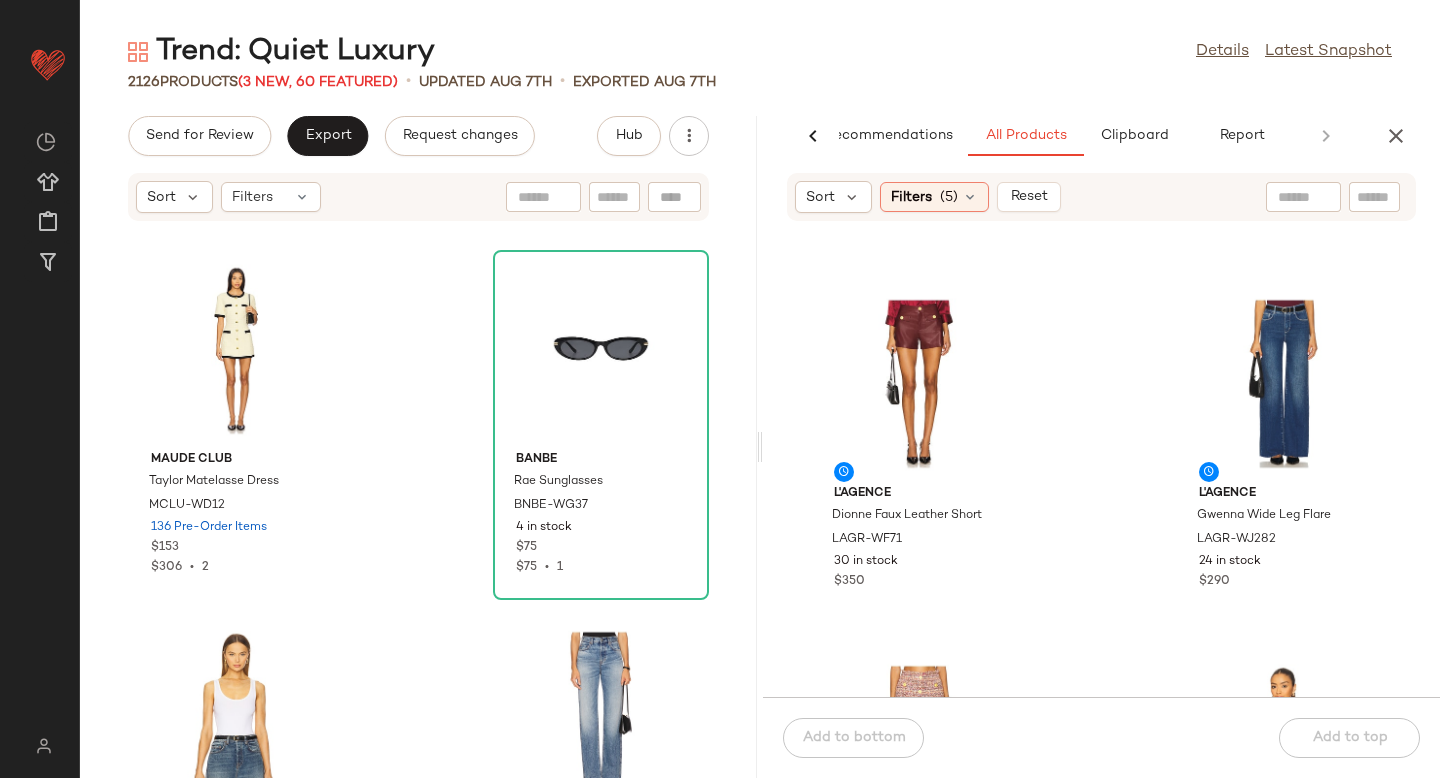 scroll, scrollTop: 6901, scrollLeft: 0, axis: vertical 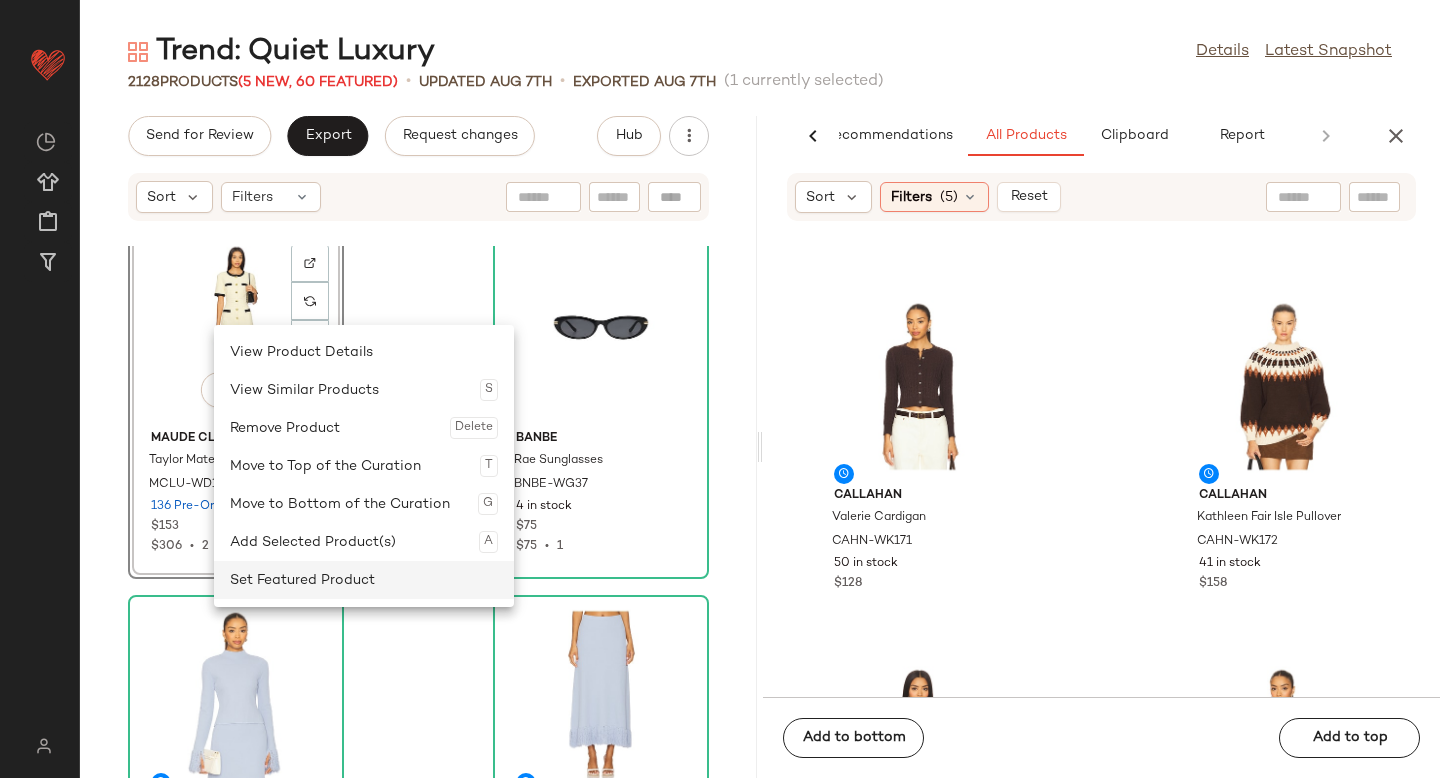 click on "Set Featured Product" 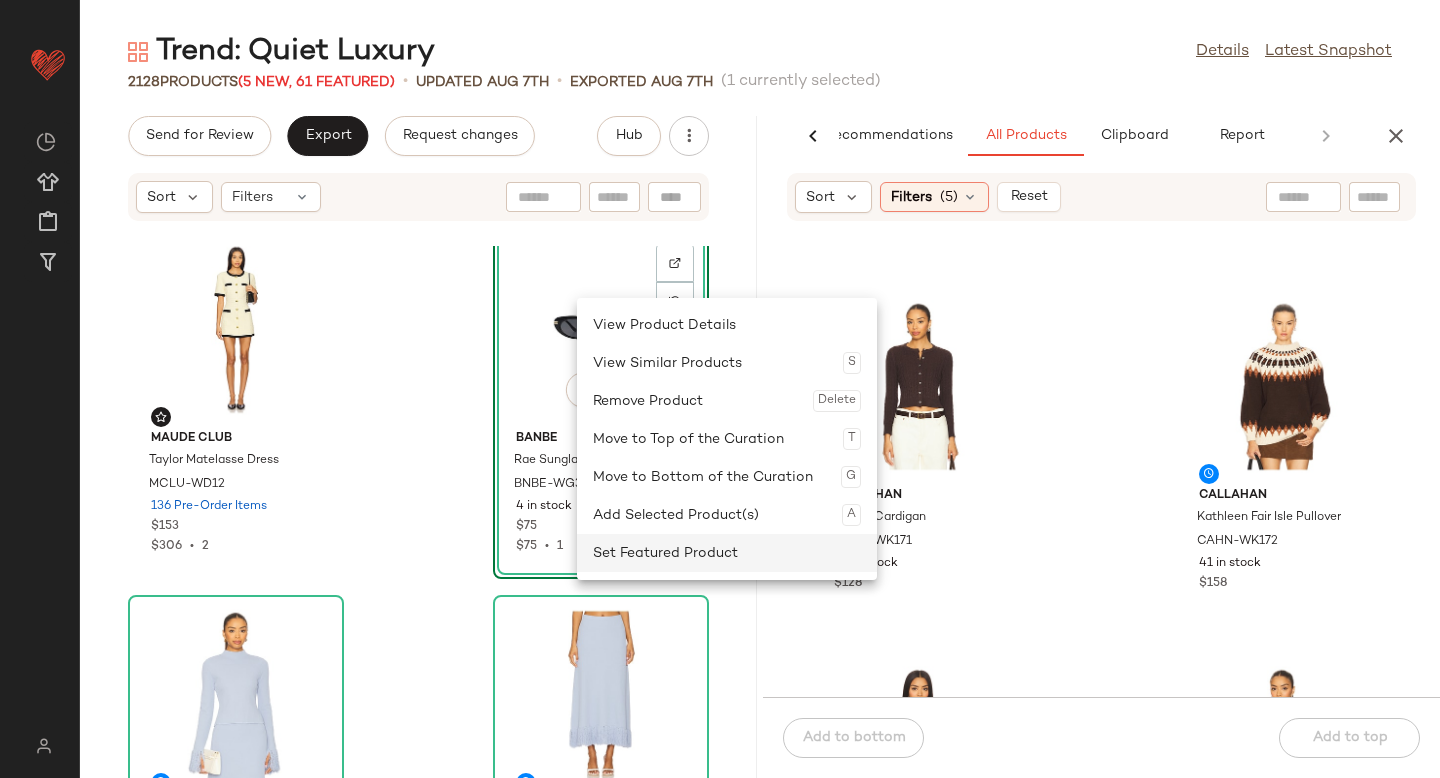 click on "Set Featured Product" 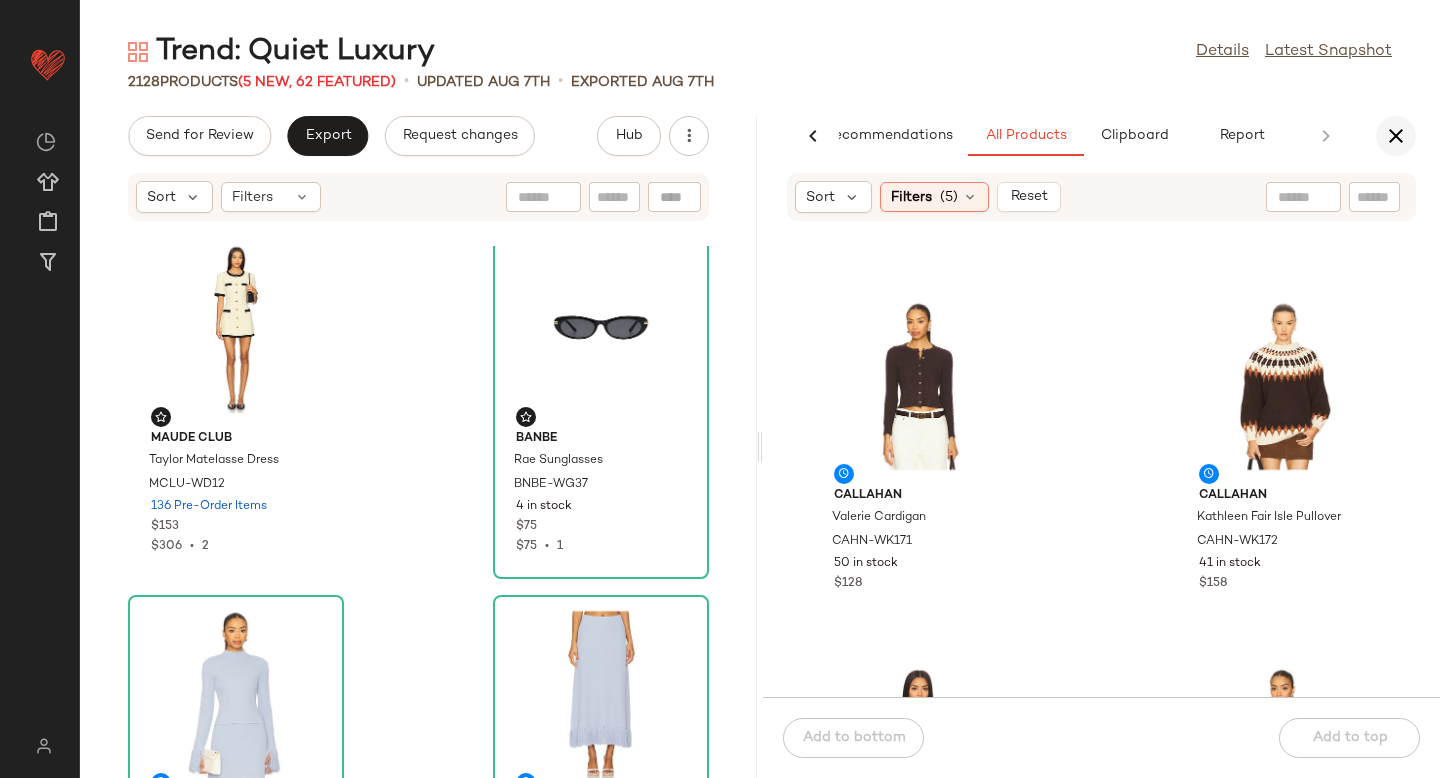 click at bounding box center (1396, 136) 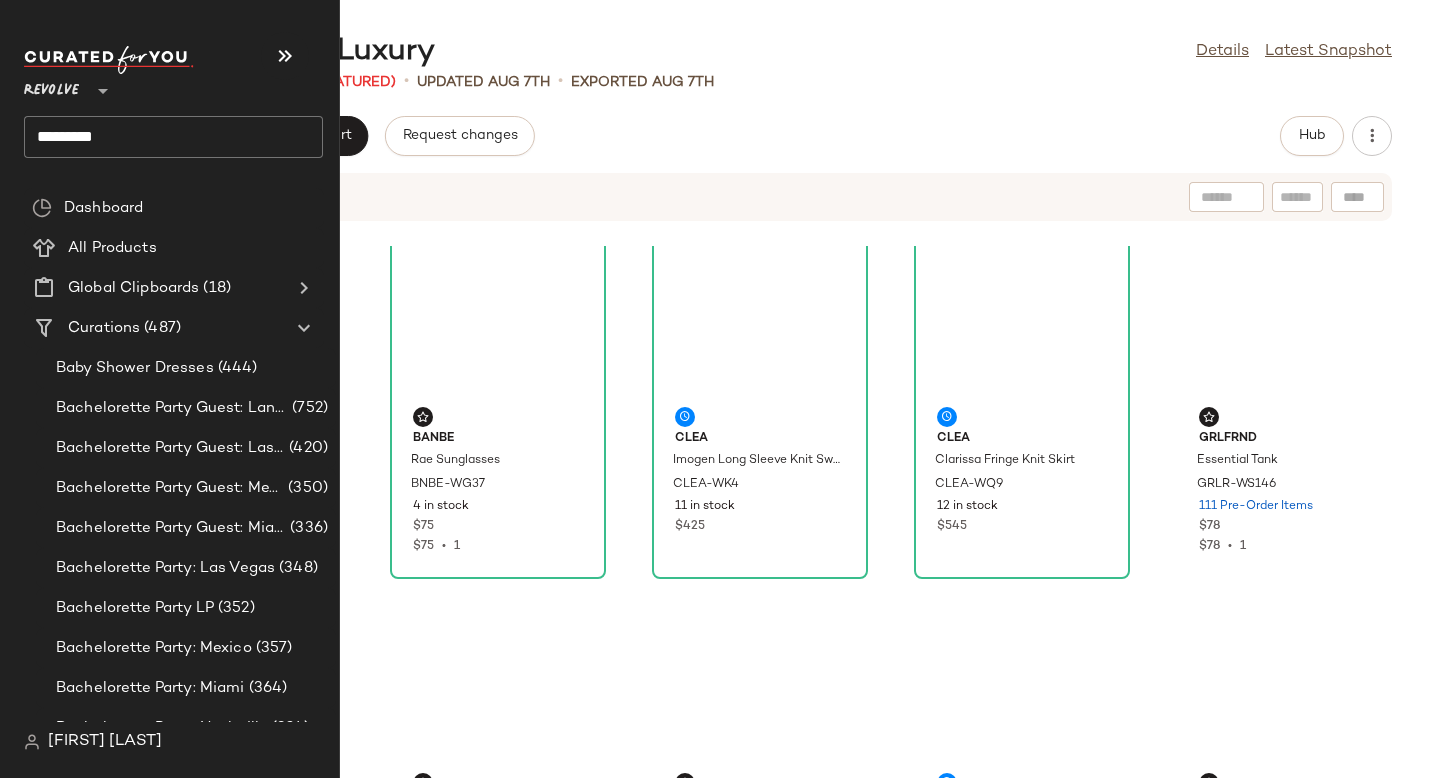 scroll, scrollTop: 0, scrollLeft: 0, axis: both 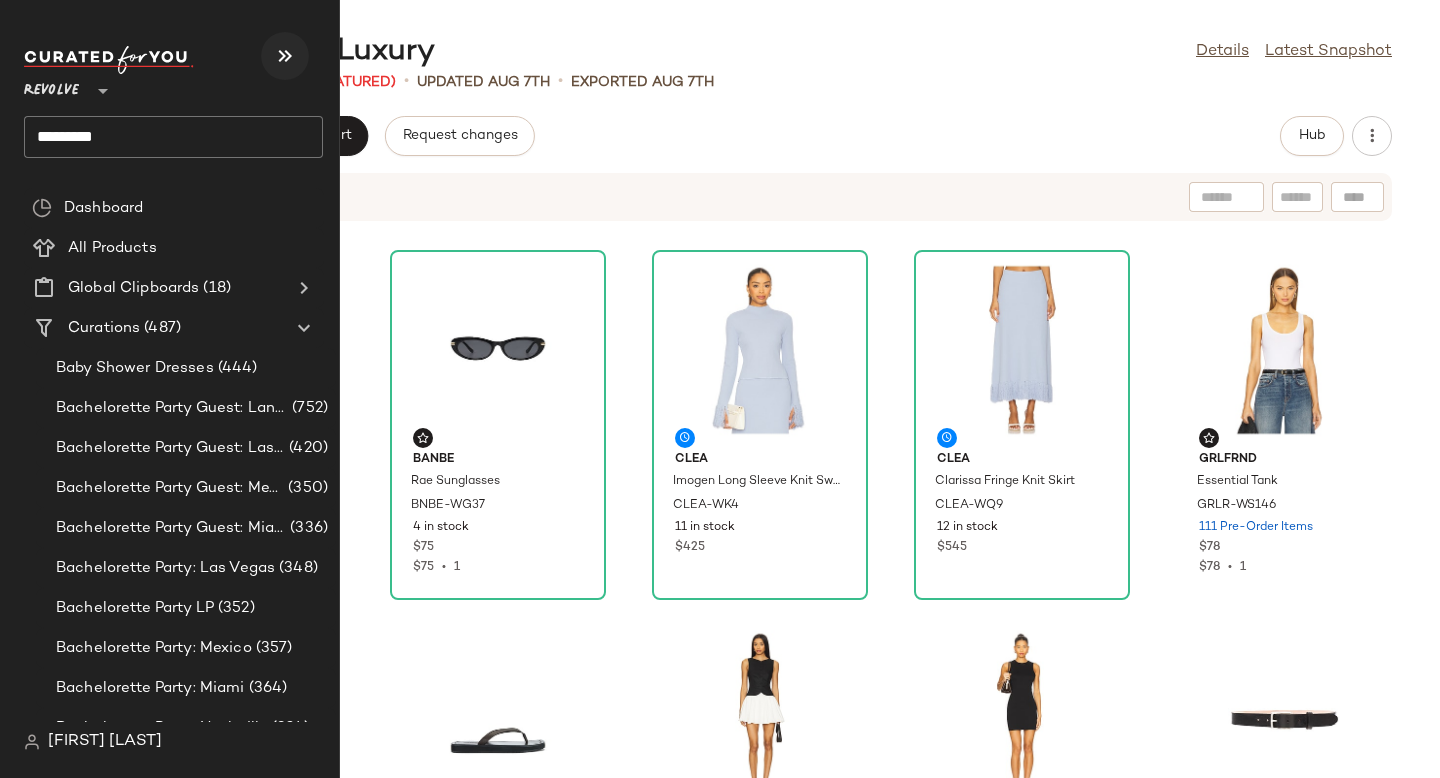 click at bounding box center [285, 56] 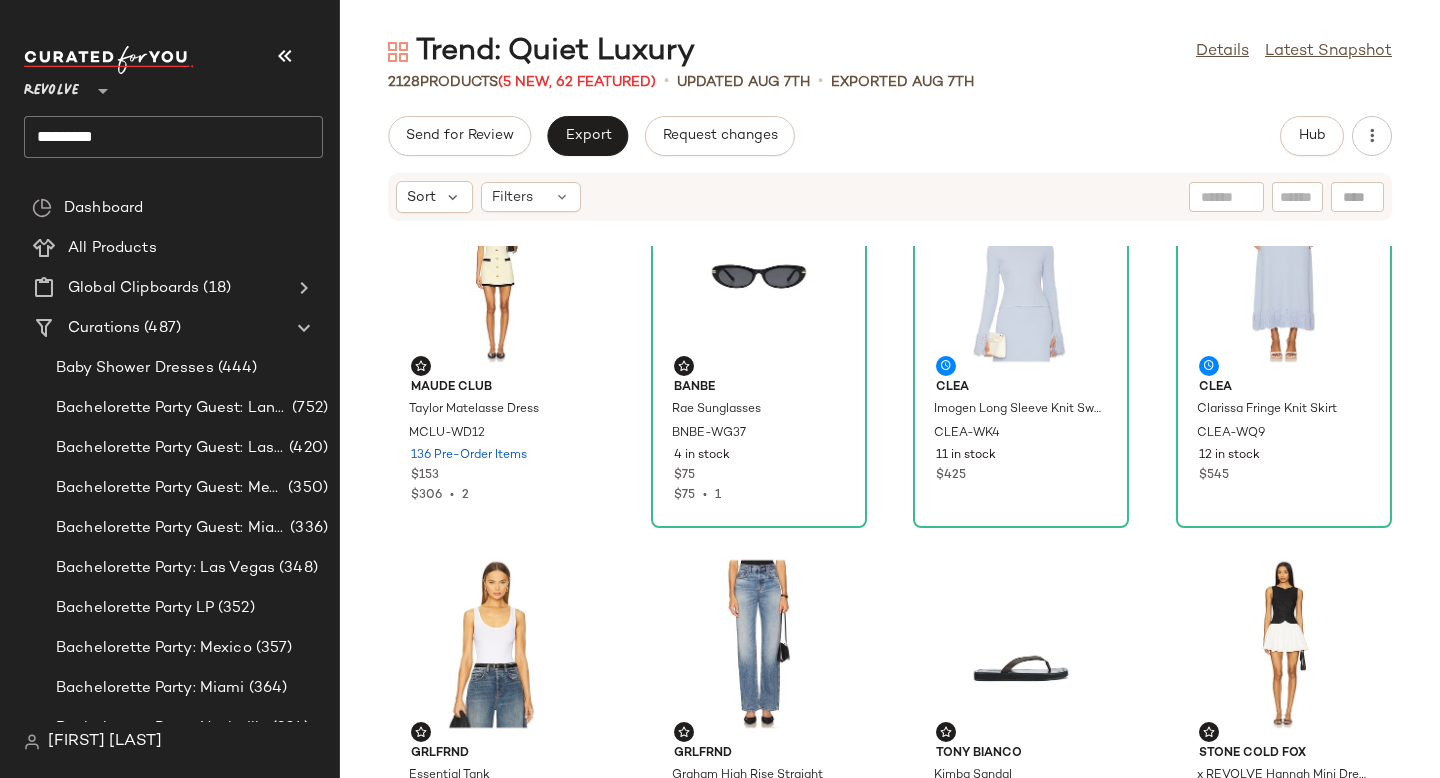 scroll, scrollTop: 0, scrollLeft: 0, axis: both 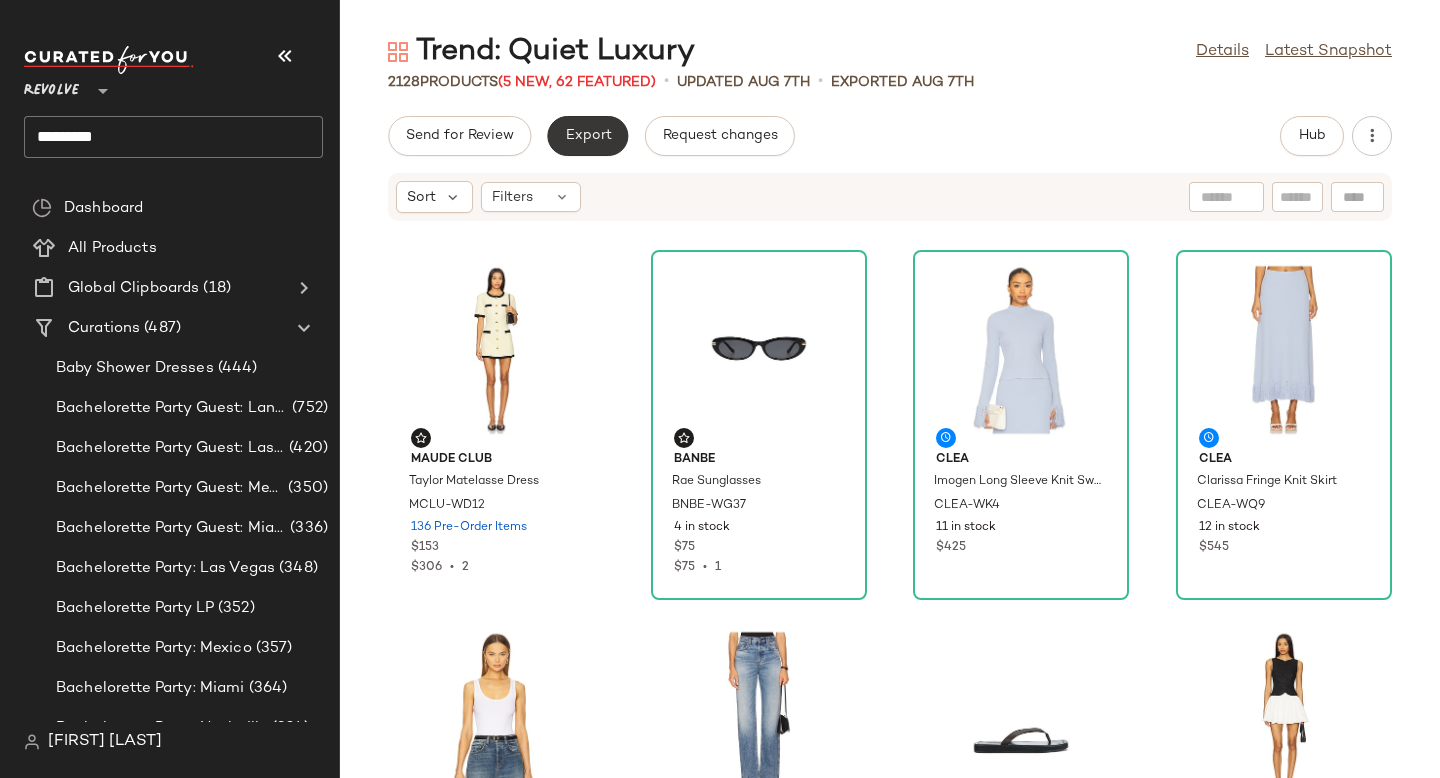 click on "Export" 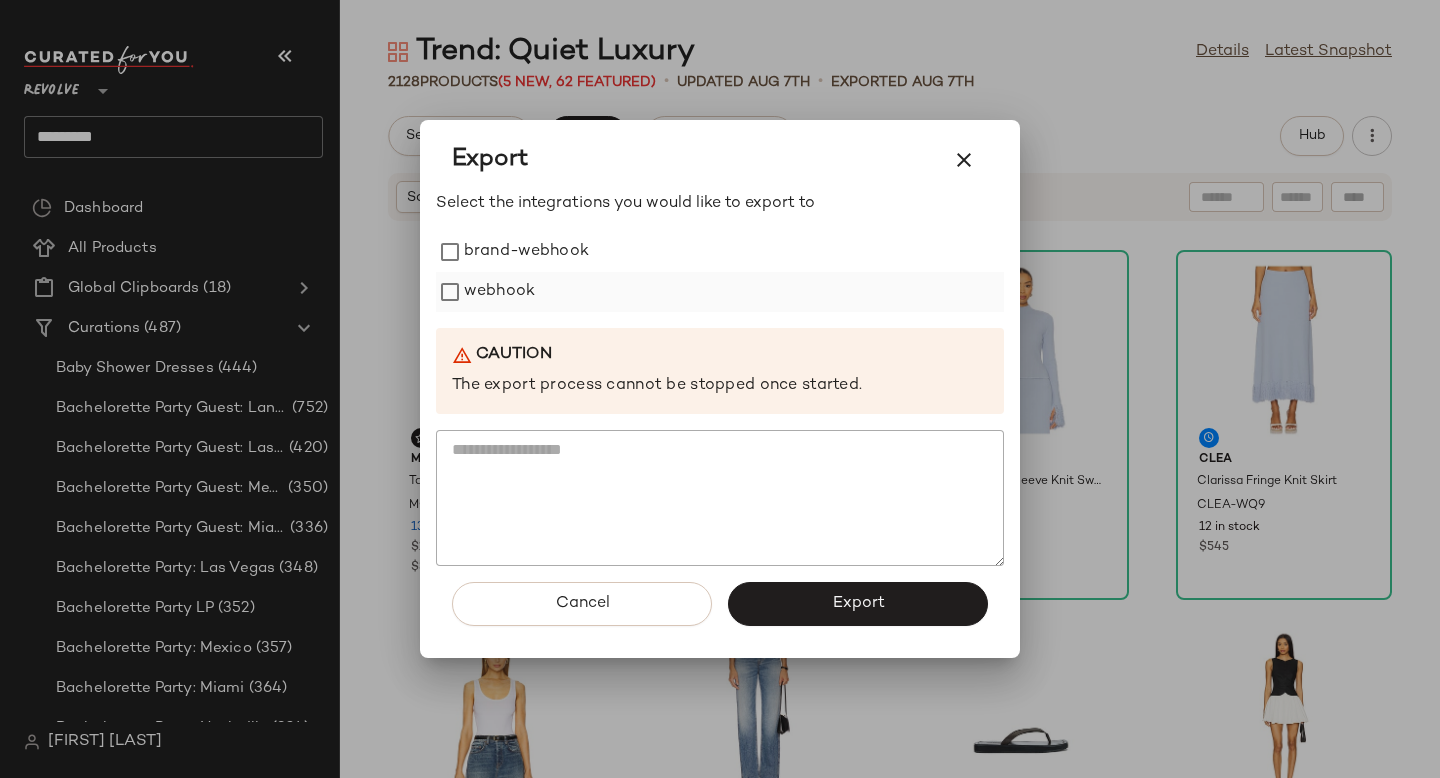 click on "webhook" at bounding box center [499, 292] 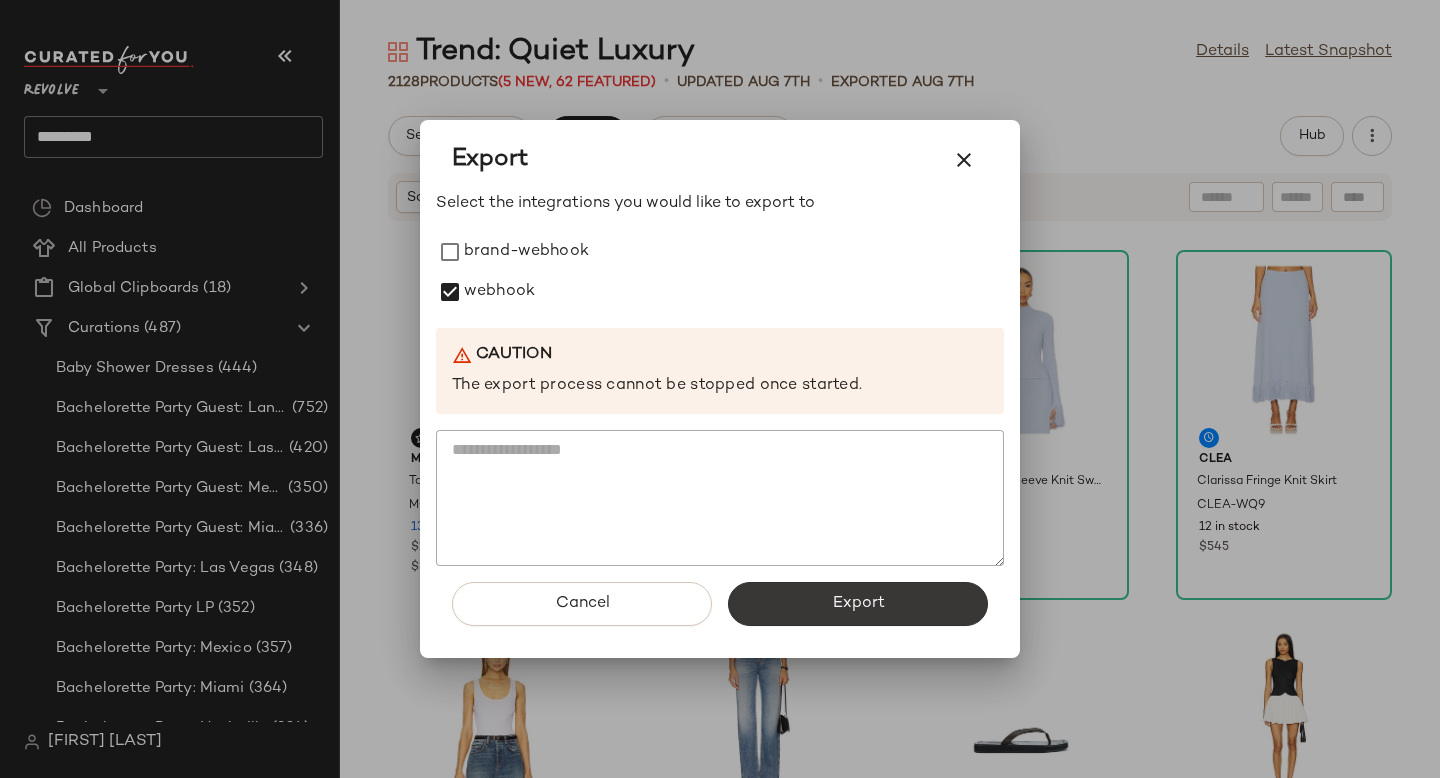 click on "Export" at bounding box center [858, 604] 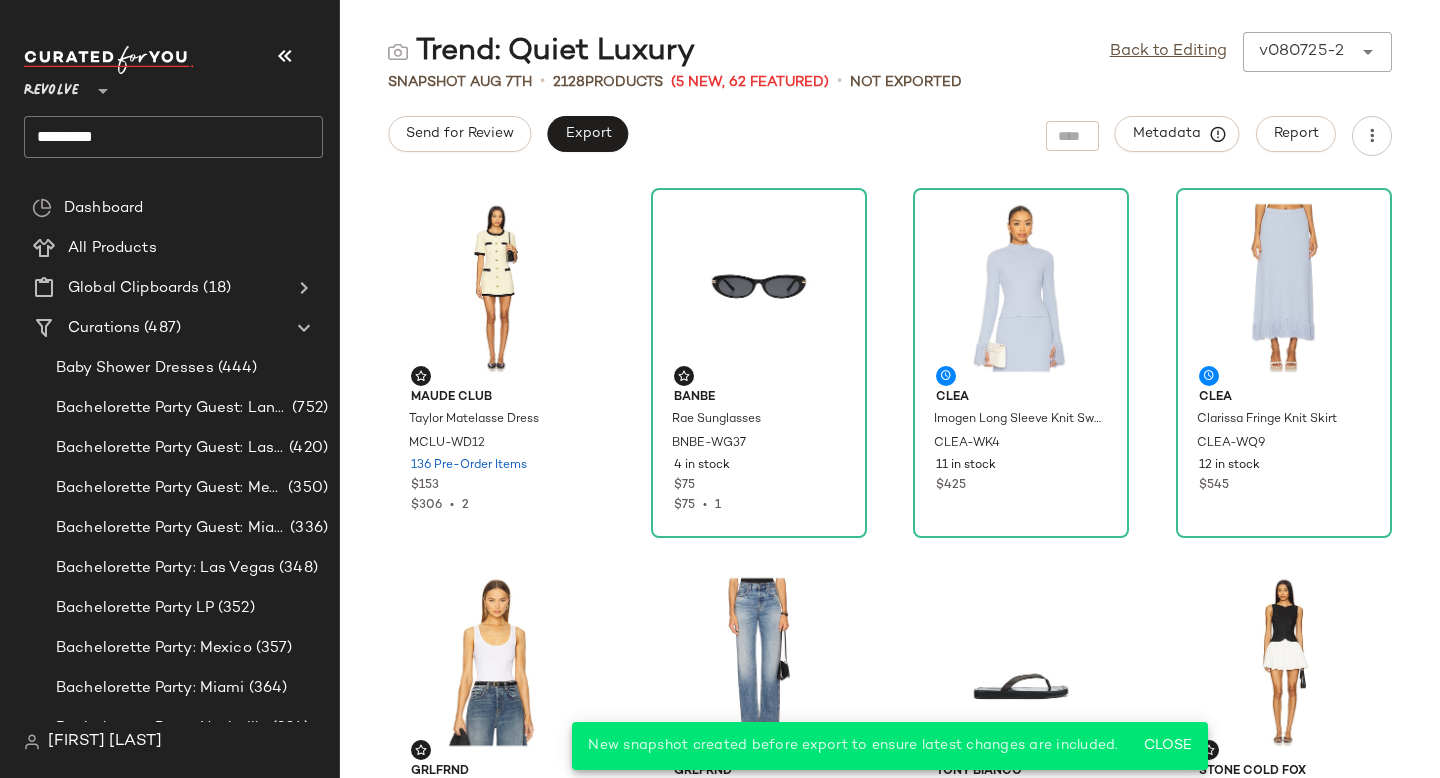 click on "*********" 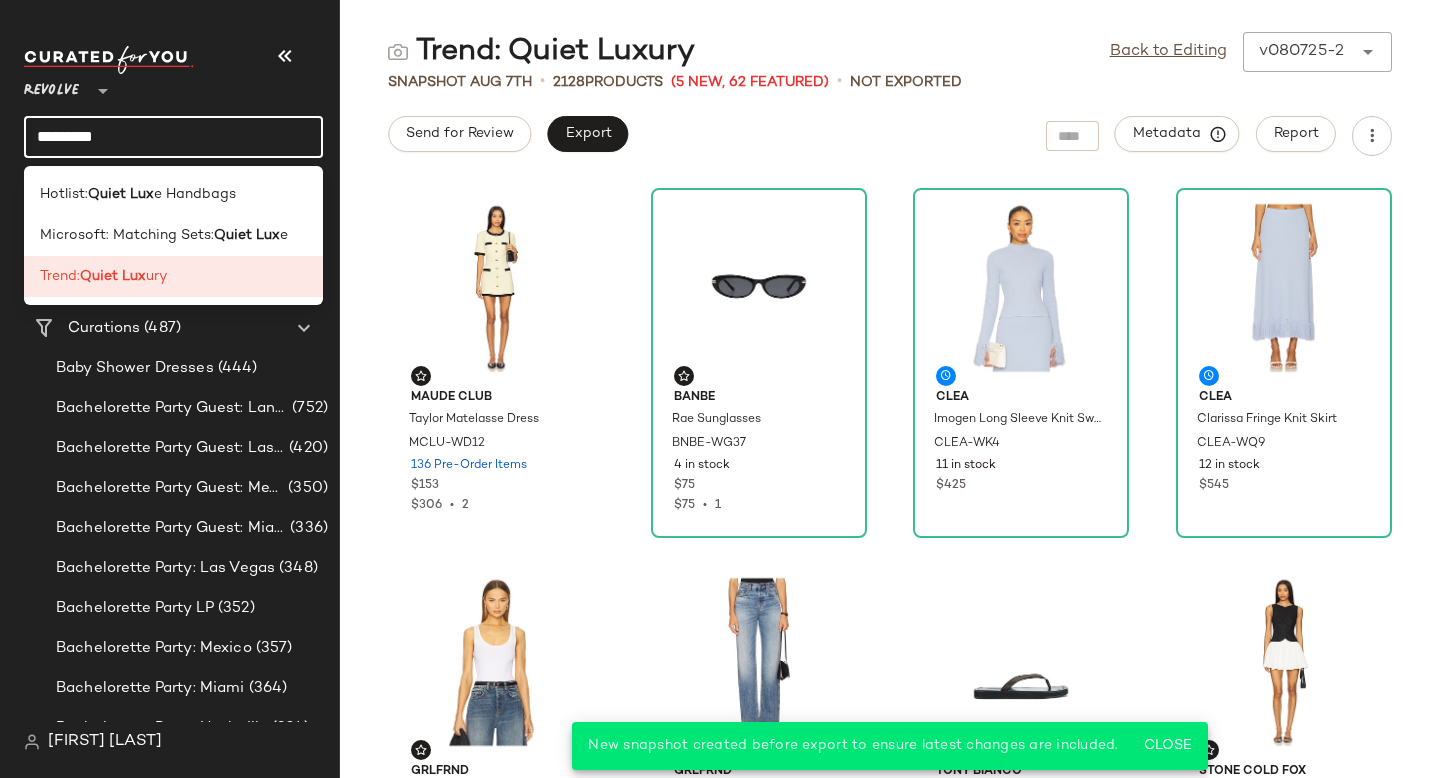 click on "*********" 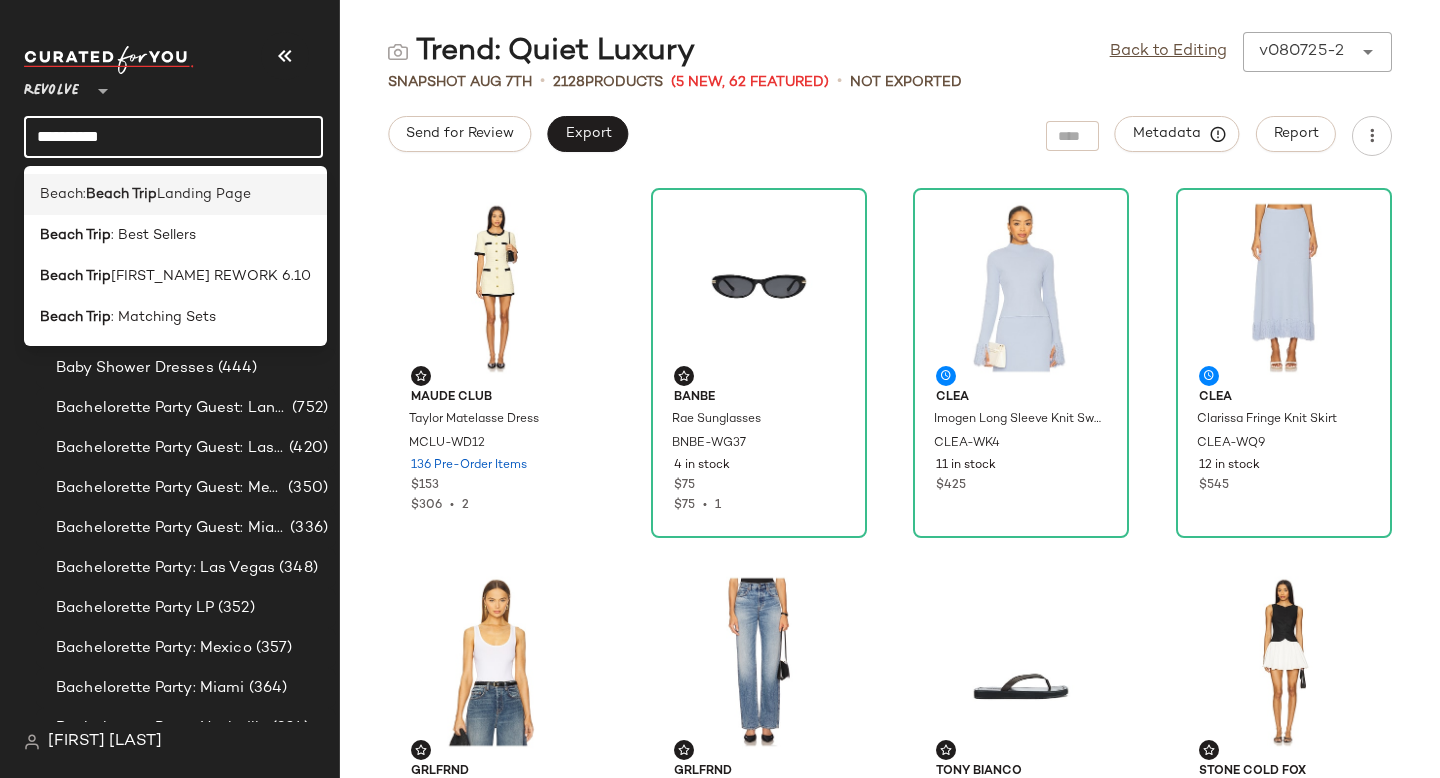 type on "**********" 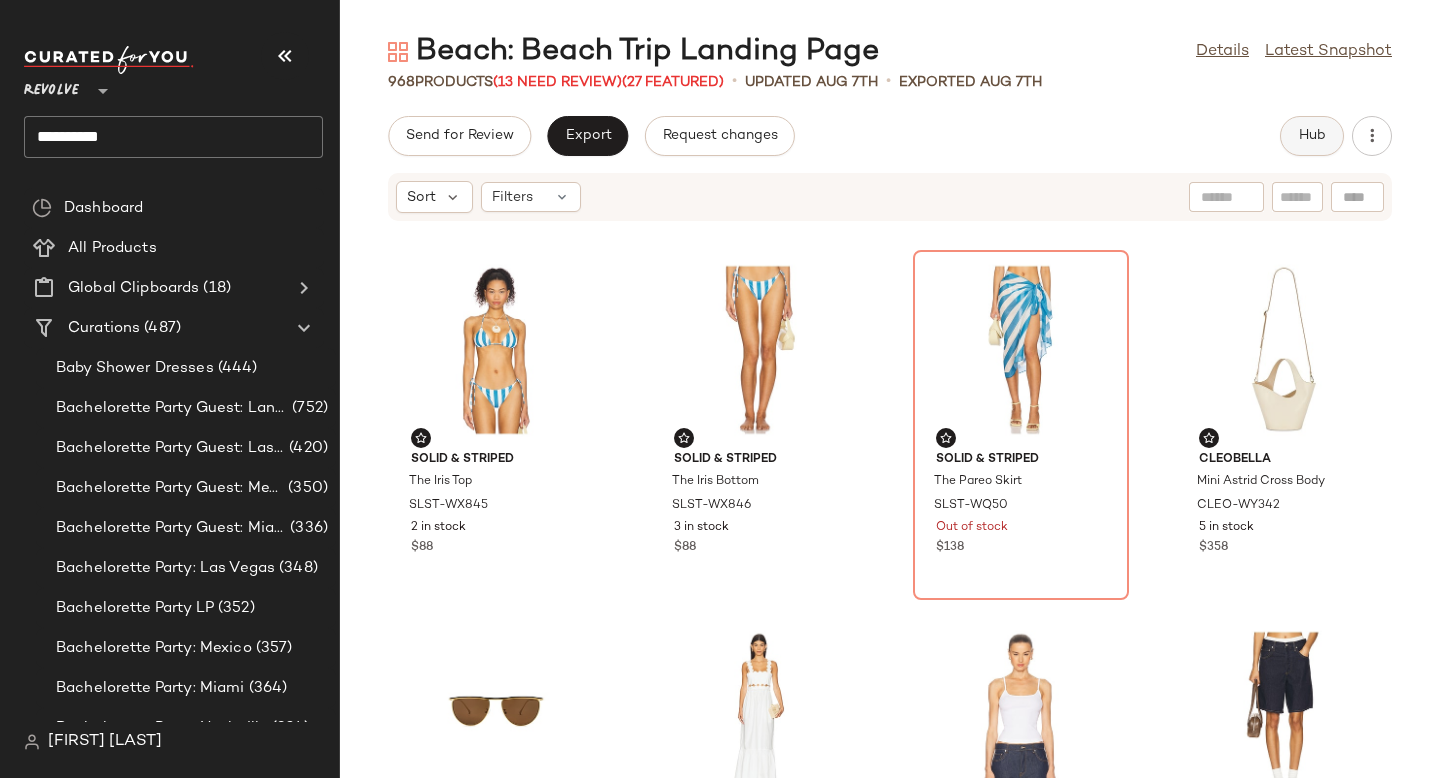 click on "Hub" 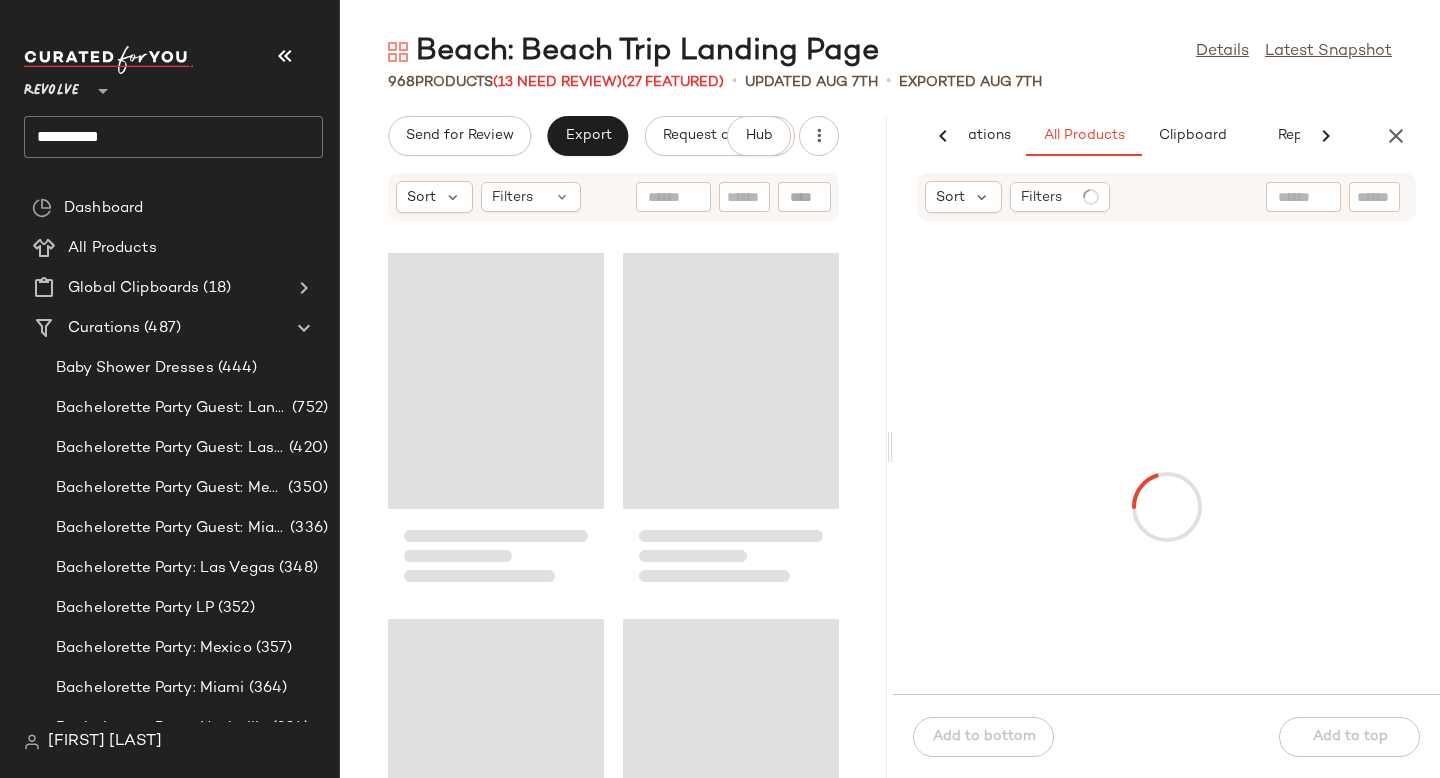 scroll, scrollTop: 0, scrollLeft: 119, axis: horizontal 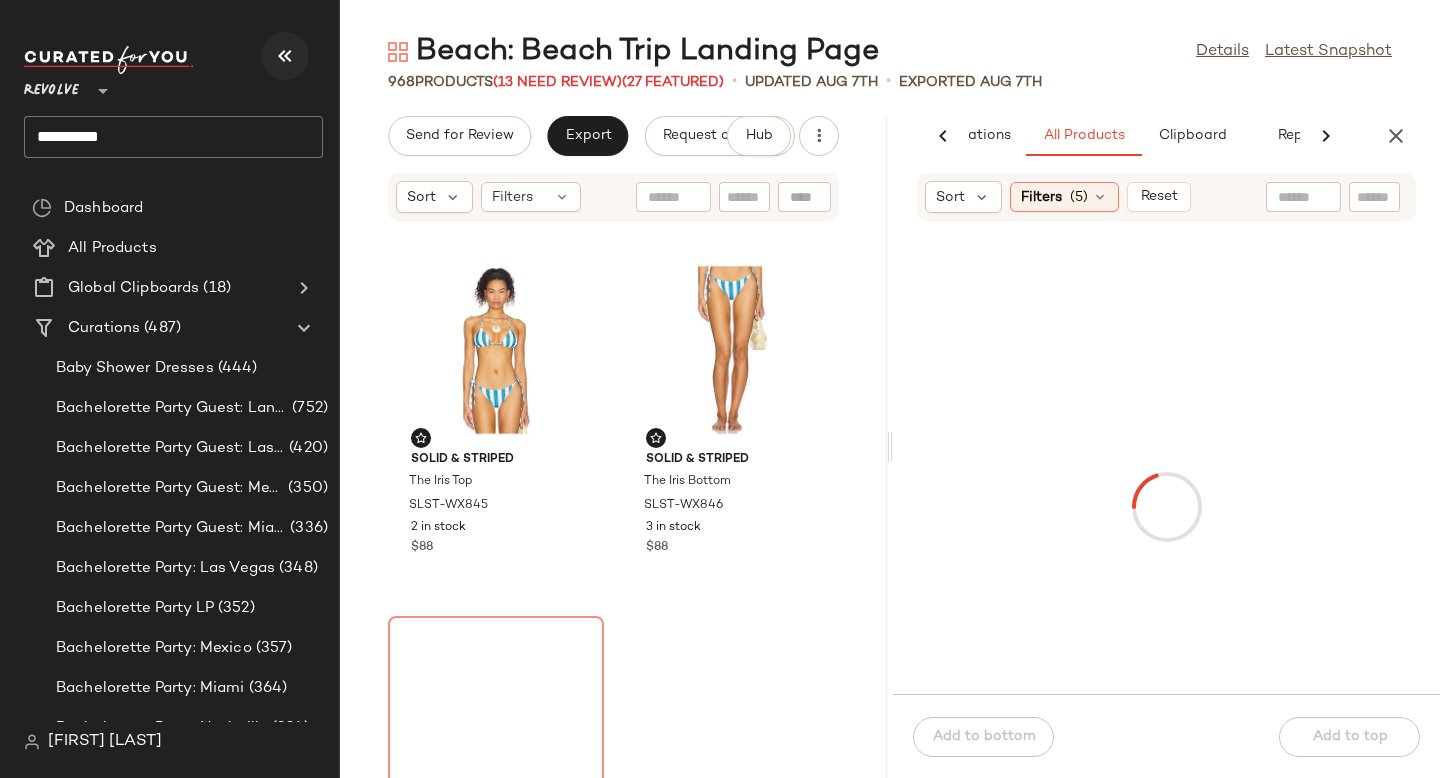 click at bounding box center [285, 56] 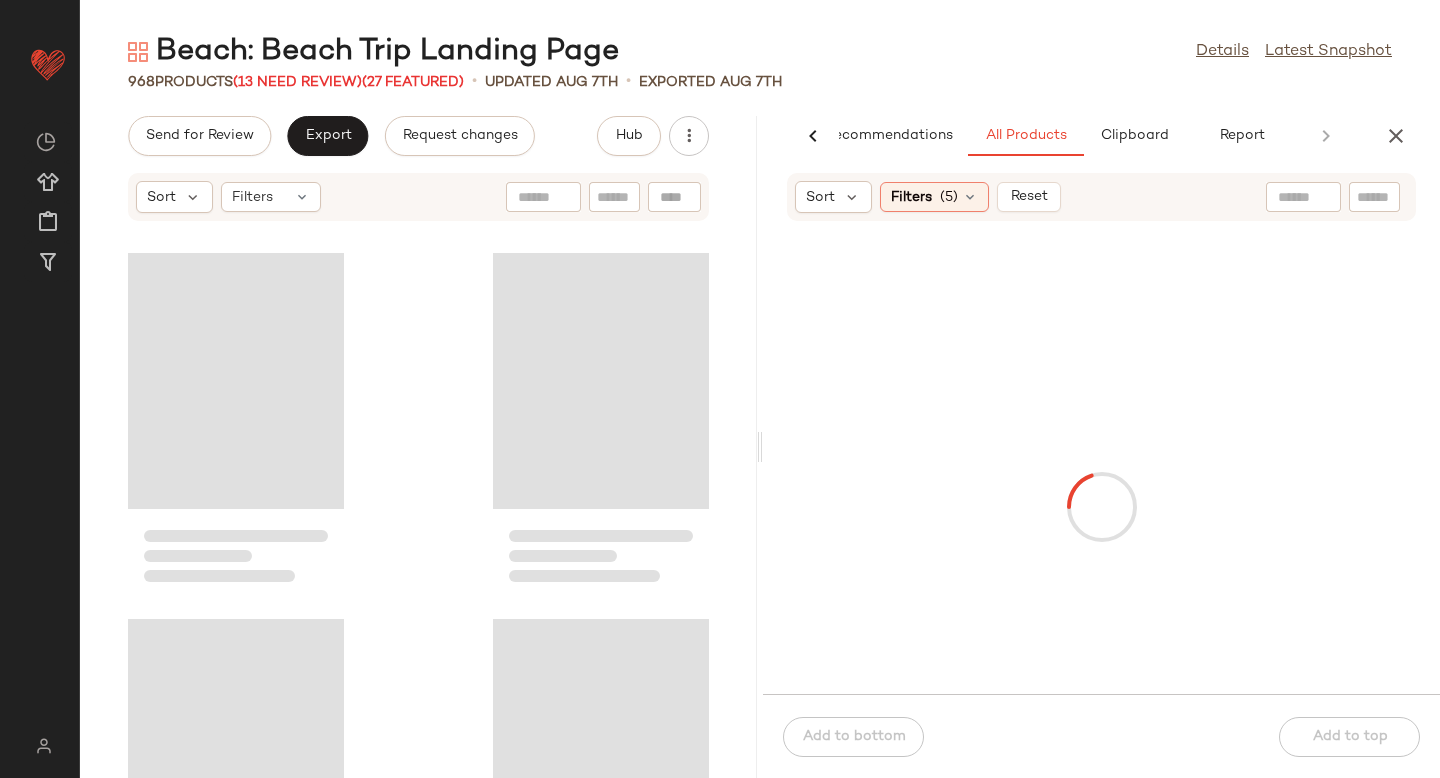 scroll, scrollTop: 0, scrollLeft: 47, axis: horizontal 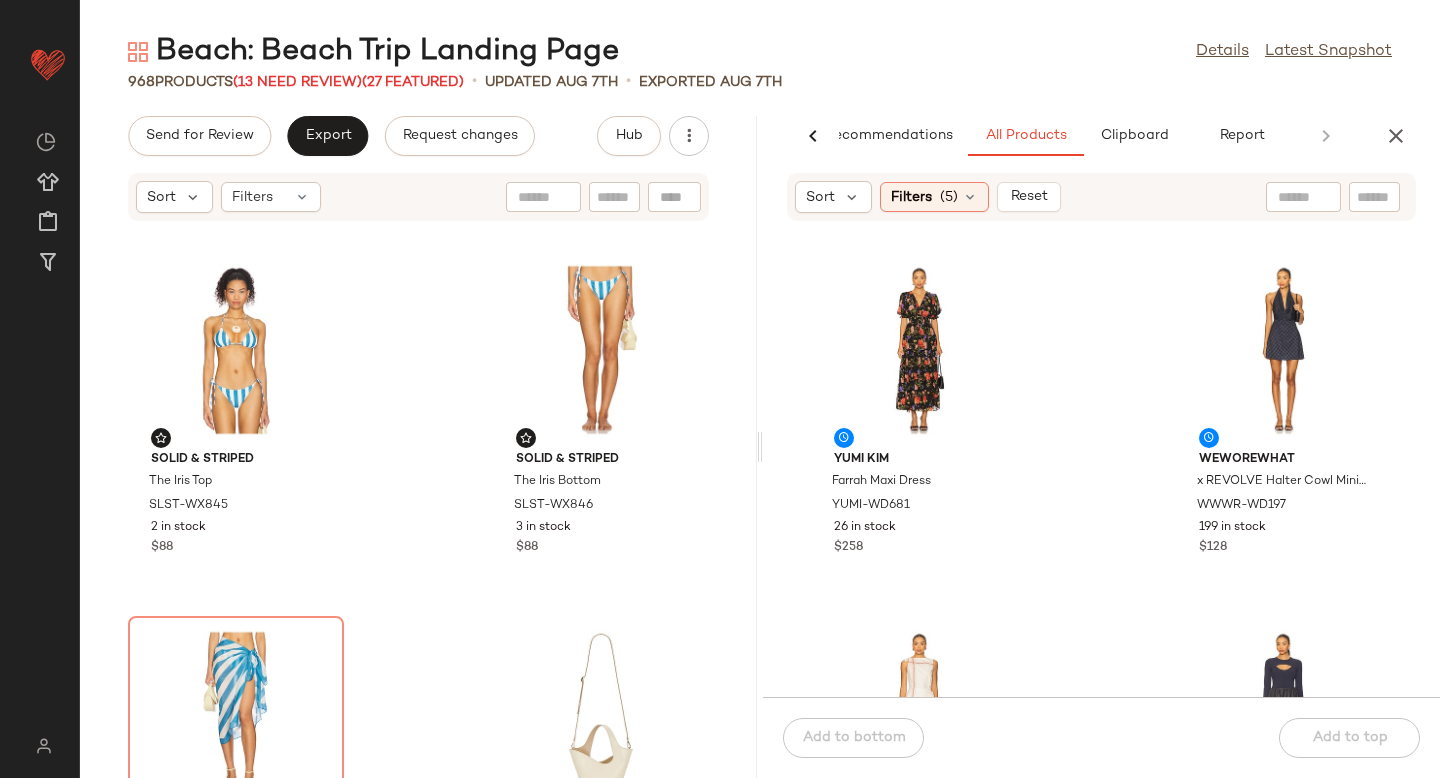 click 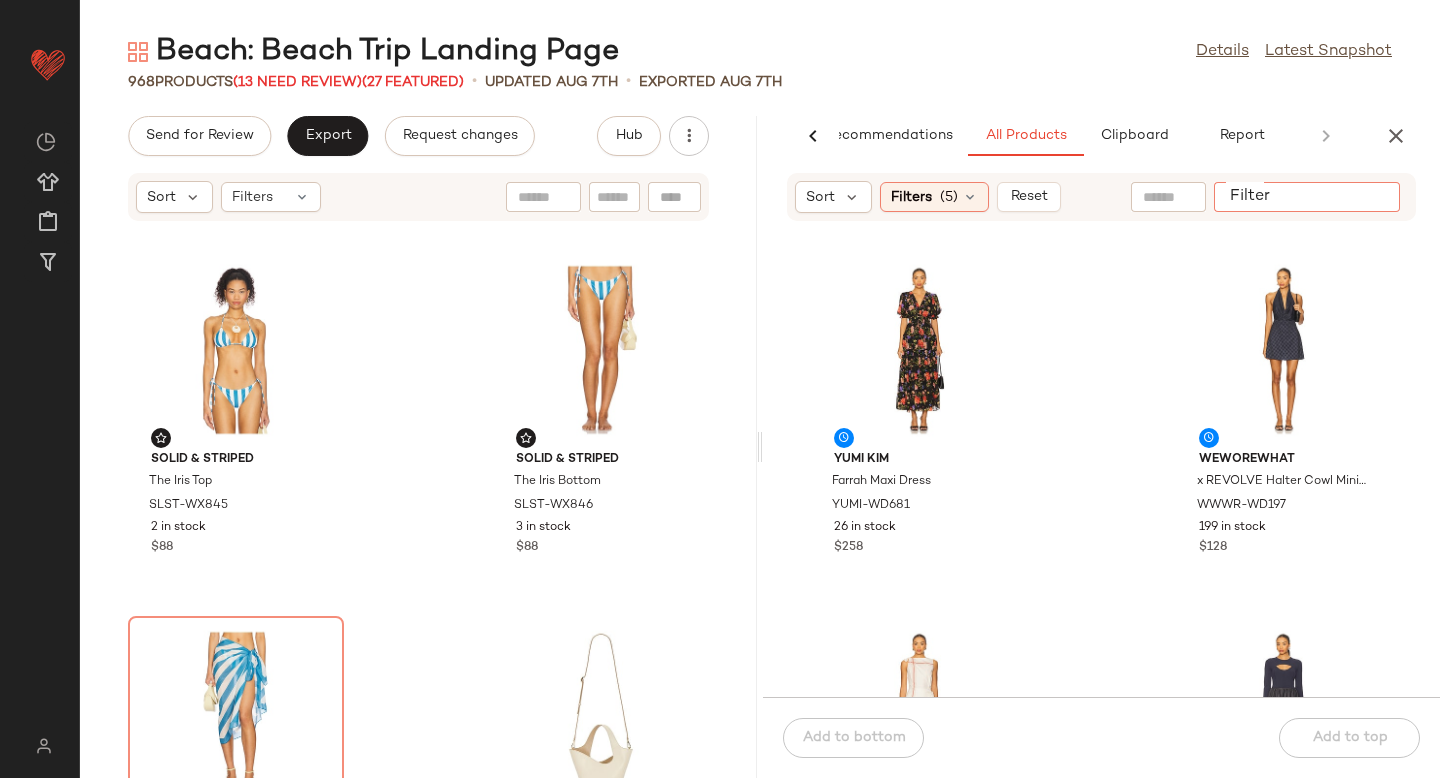 paste on "*********" 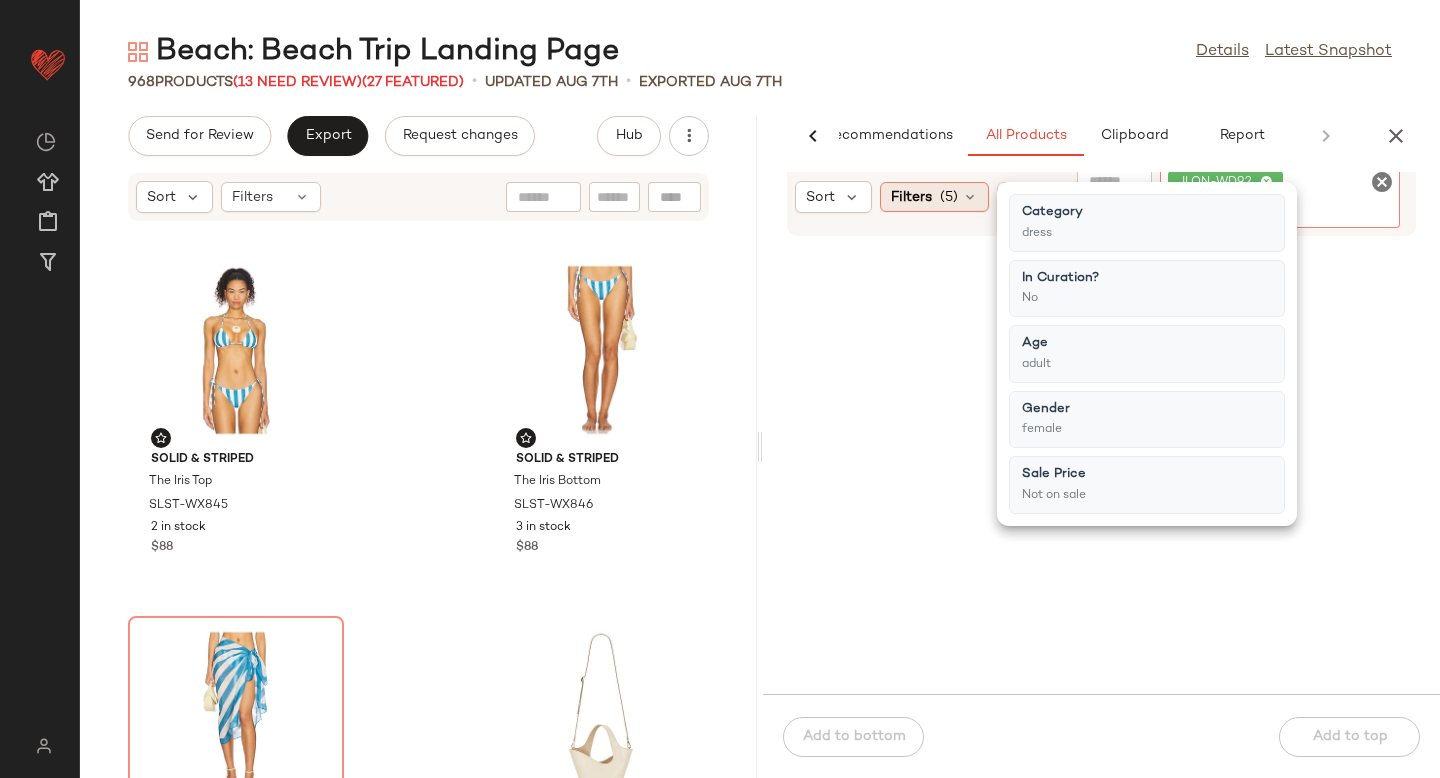 click on "Filters" at bounding box center (911, 197) 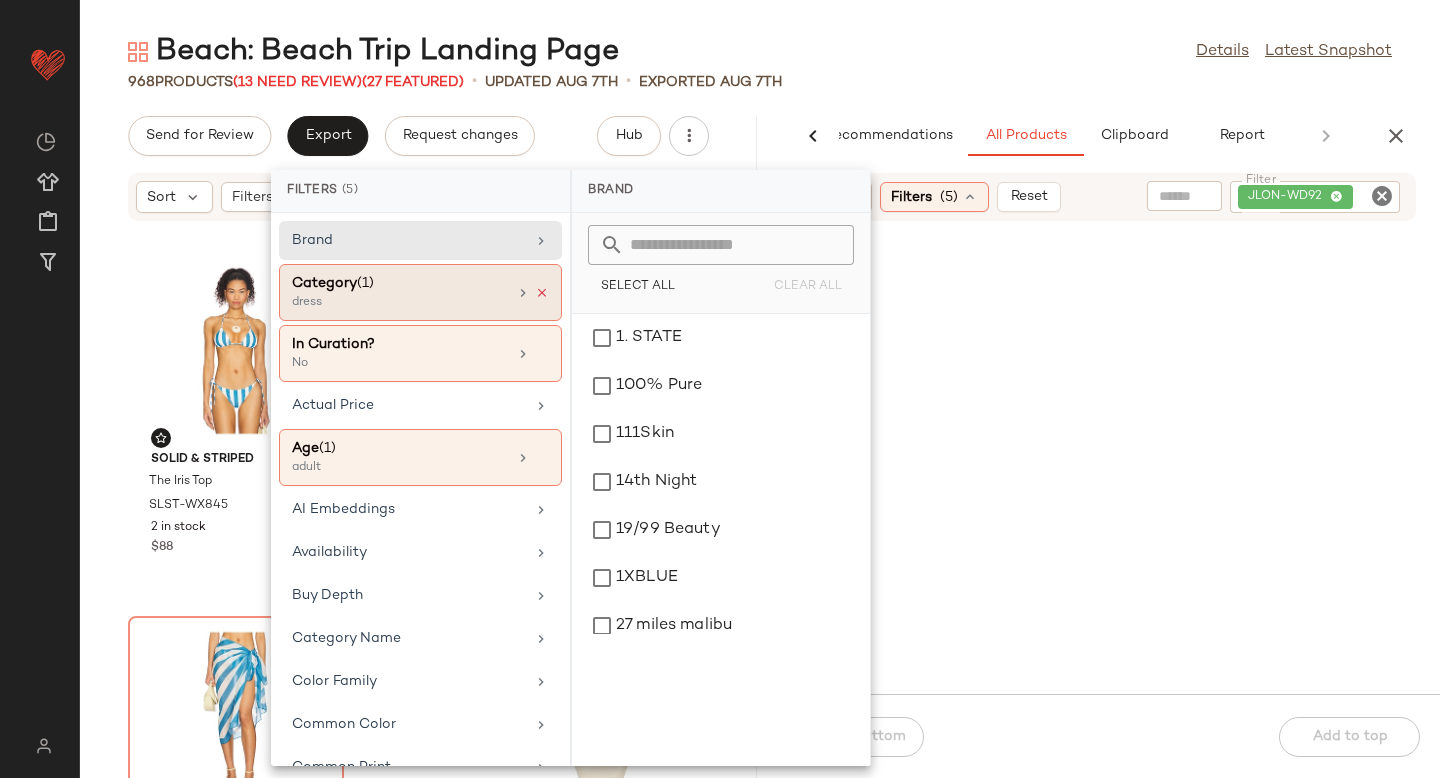 click at bounding box center (542, 293) 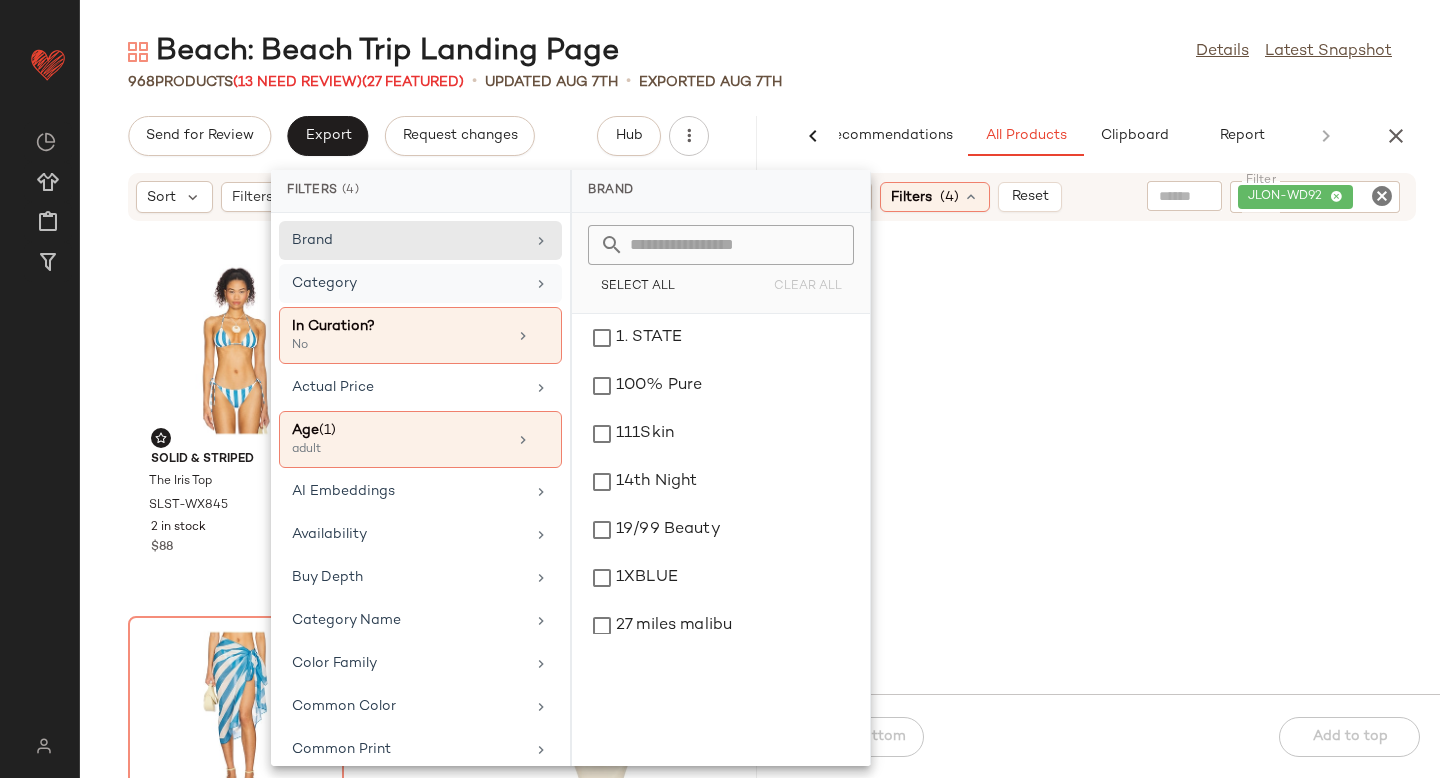 click 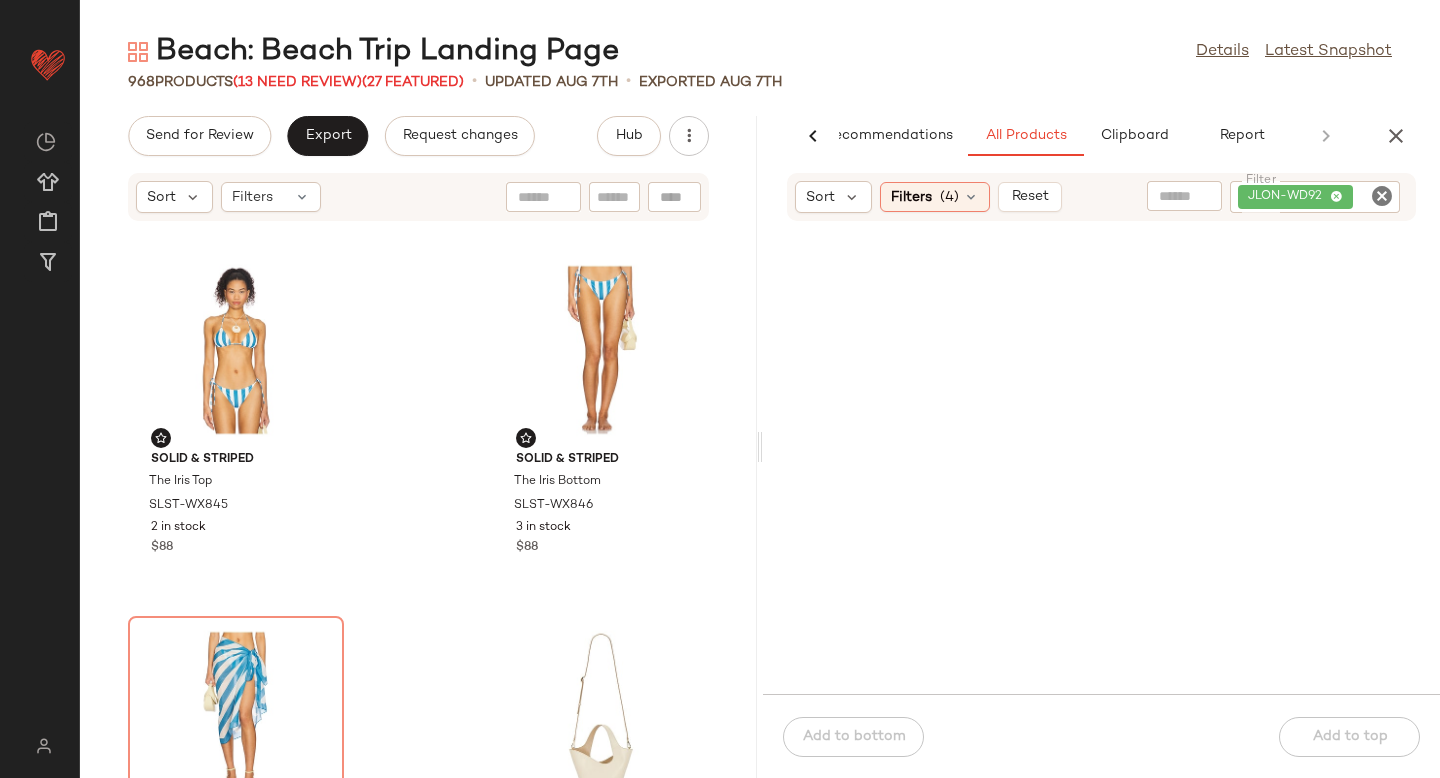 click 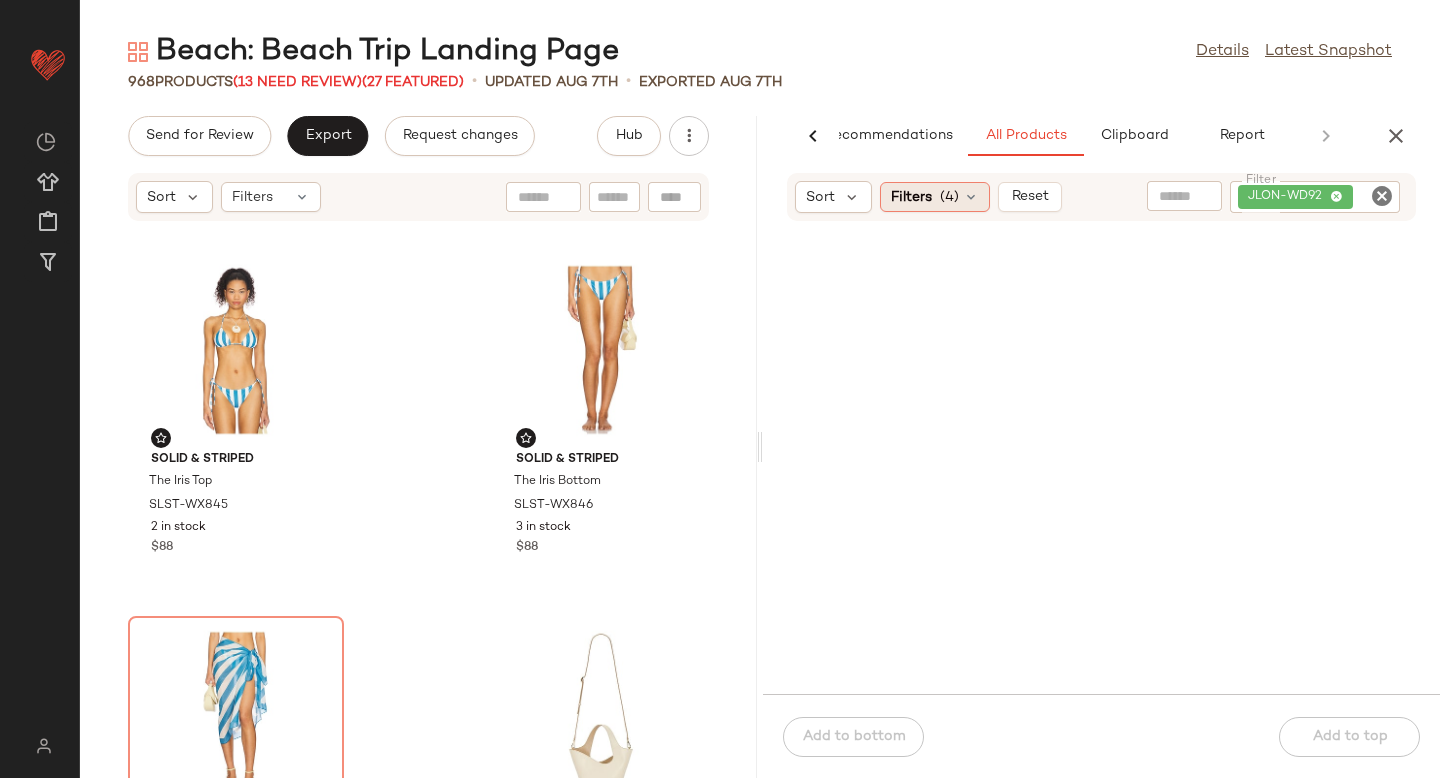 click on "(4)" at bounding box center [949, 197] 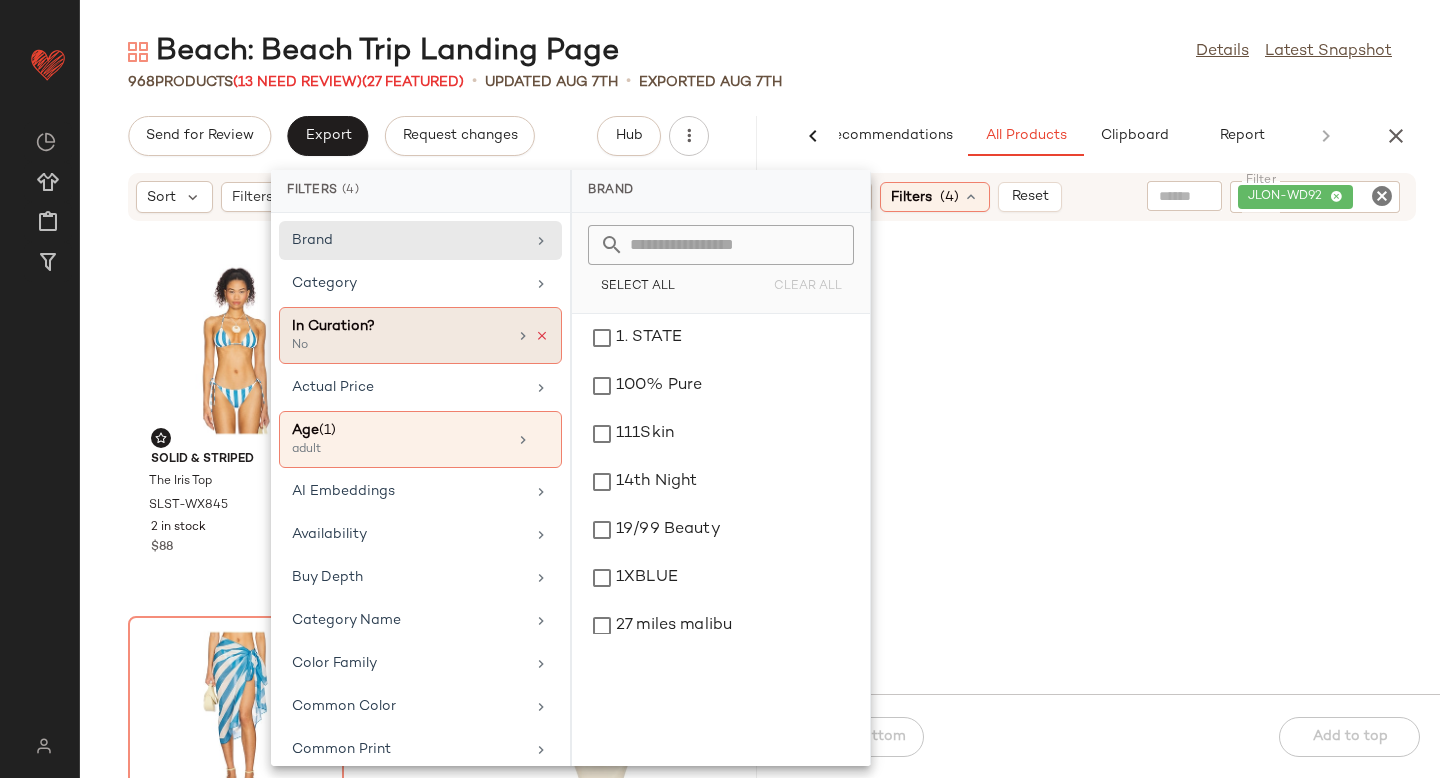 click at bounding box center (542, 336) 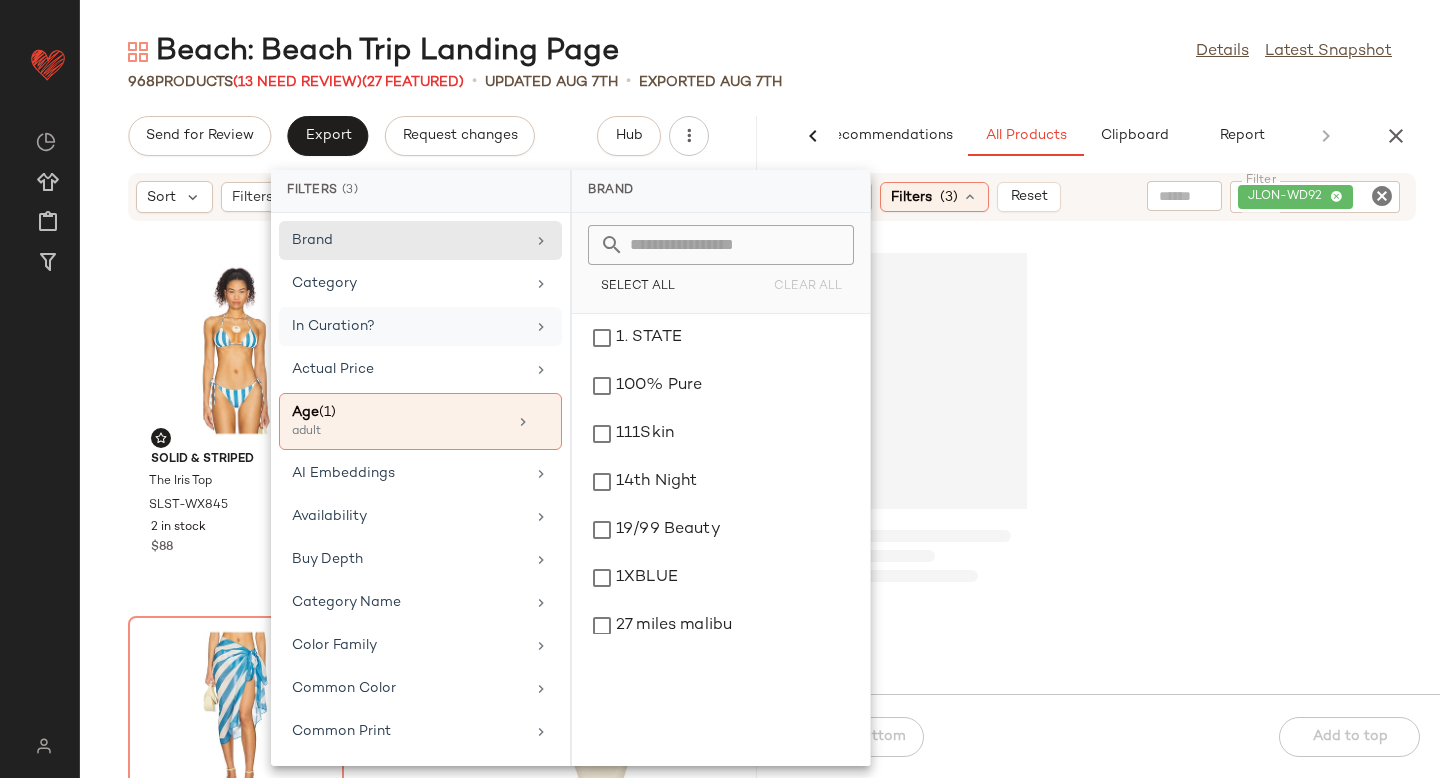 click 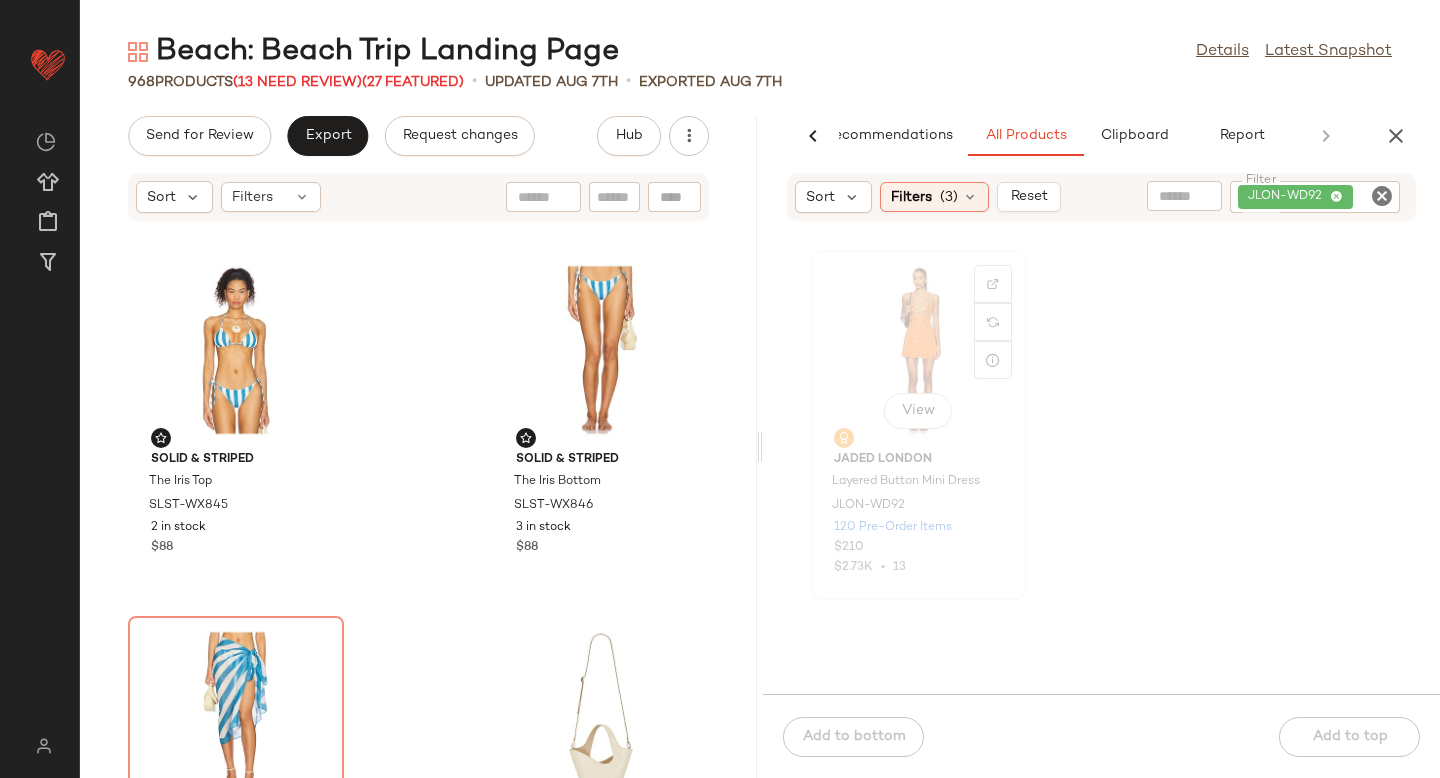 click on "View" 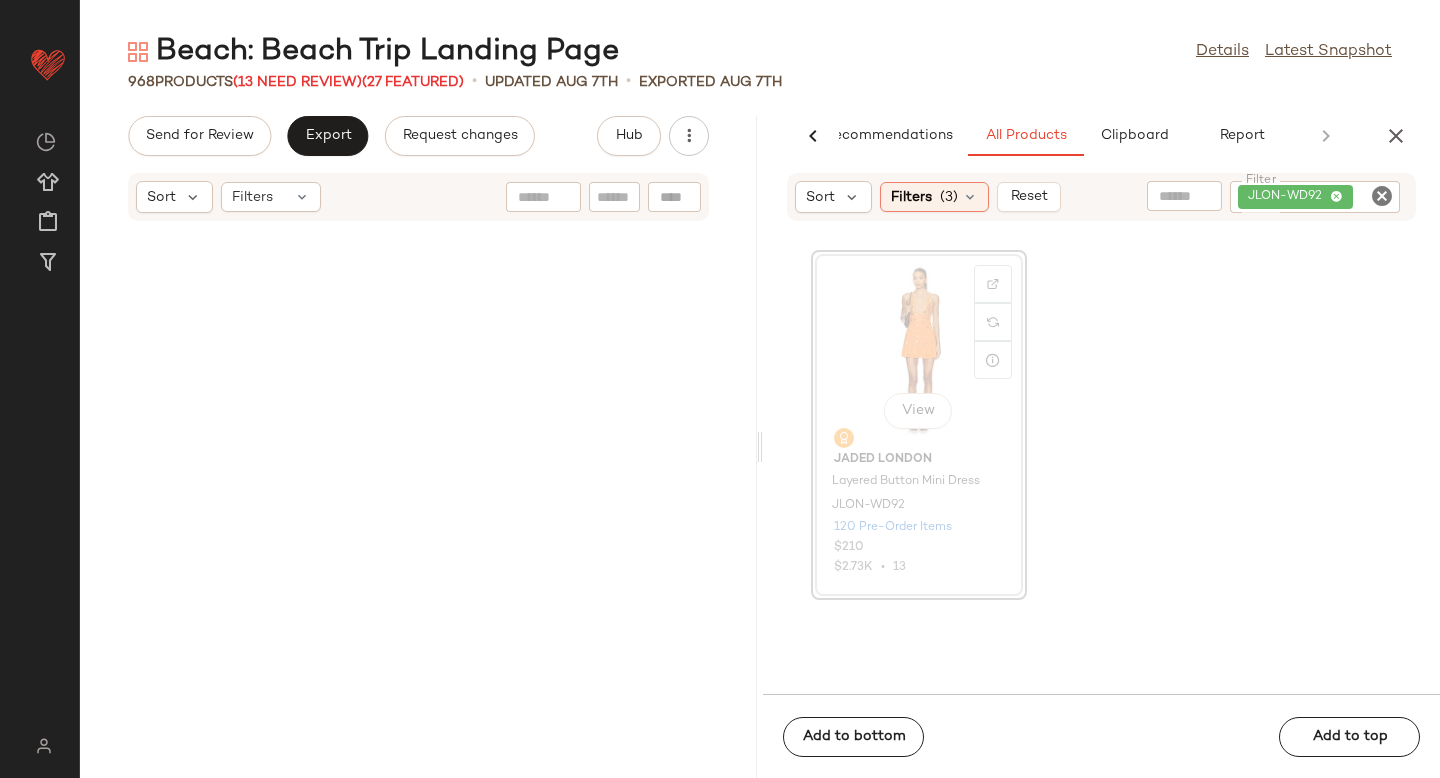 scroll, scrollTop: 3660, scrollLeft: 0, axis: vertical 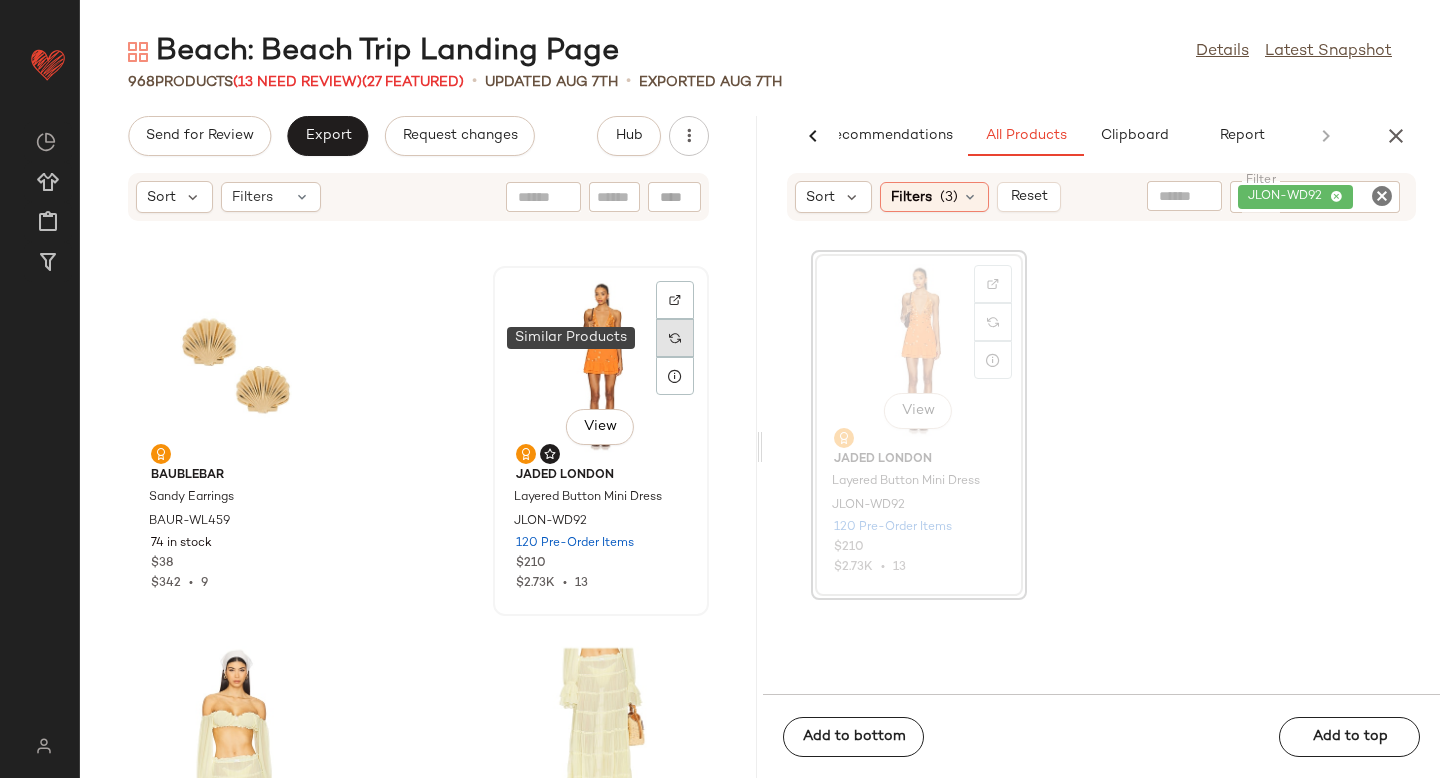 click 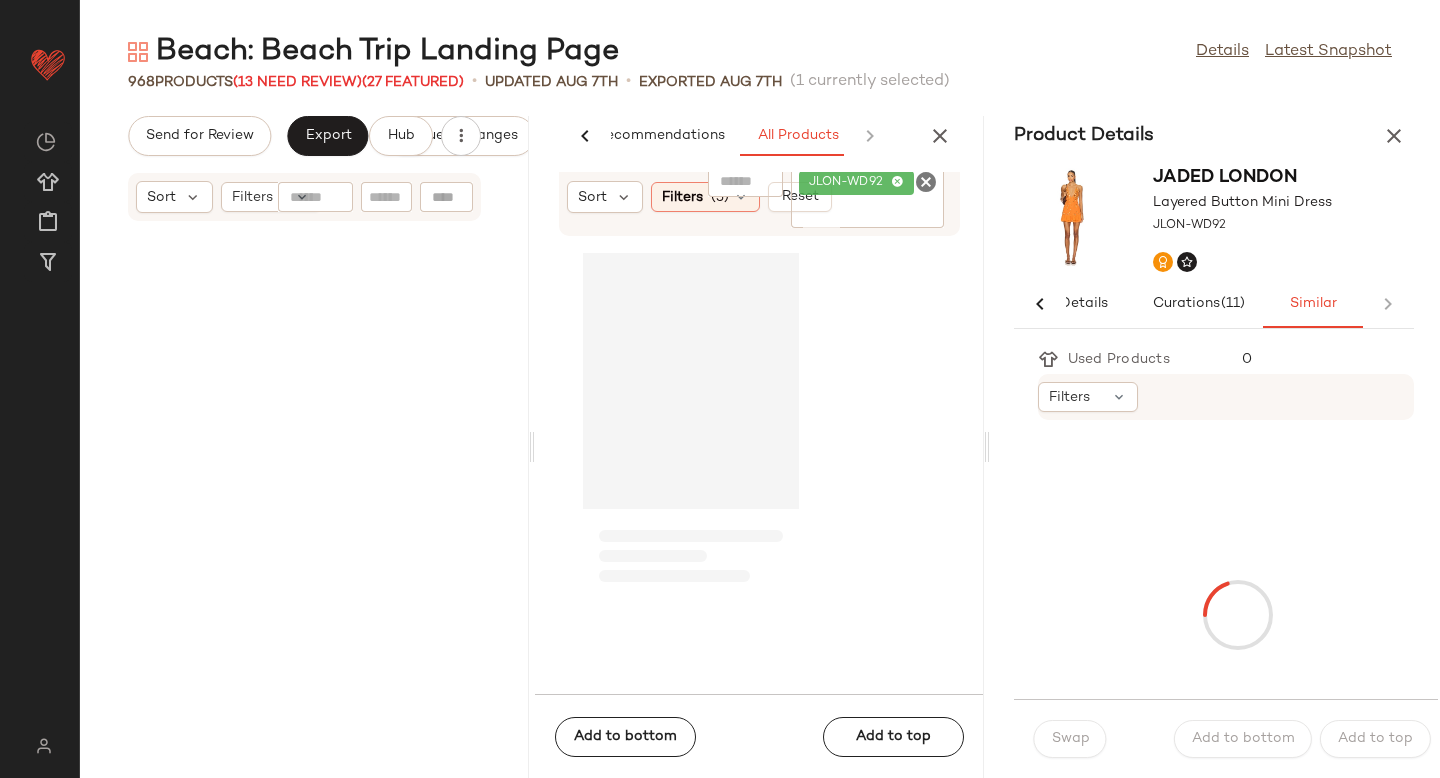 scroll, scrollTop: 0, scrollLeft: 33, axis: horizontal 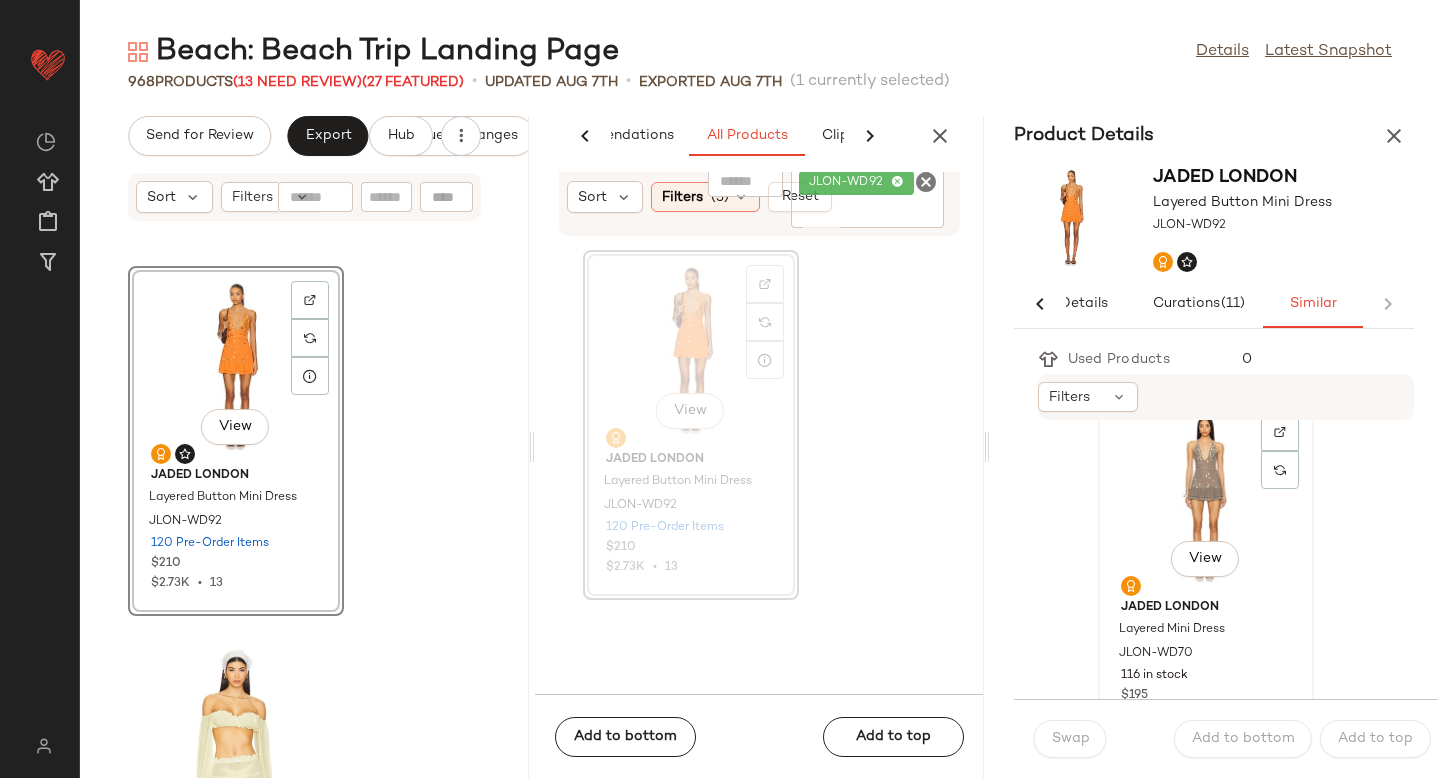 click on "View" 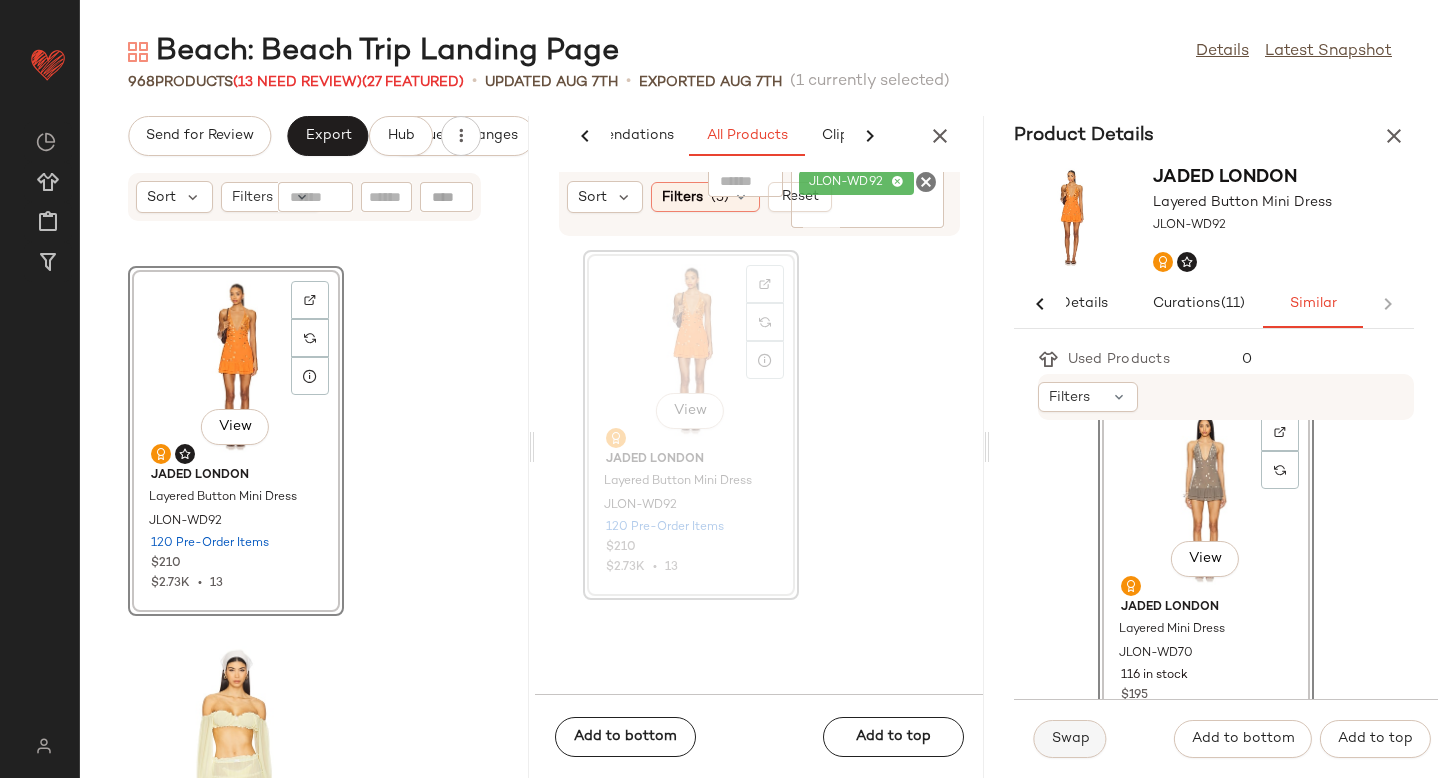 click on "Swap" 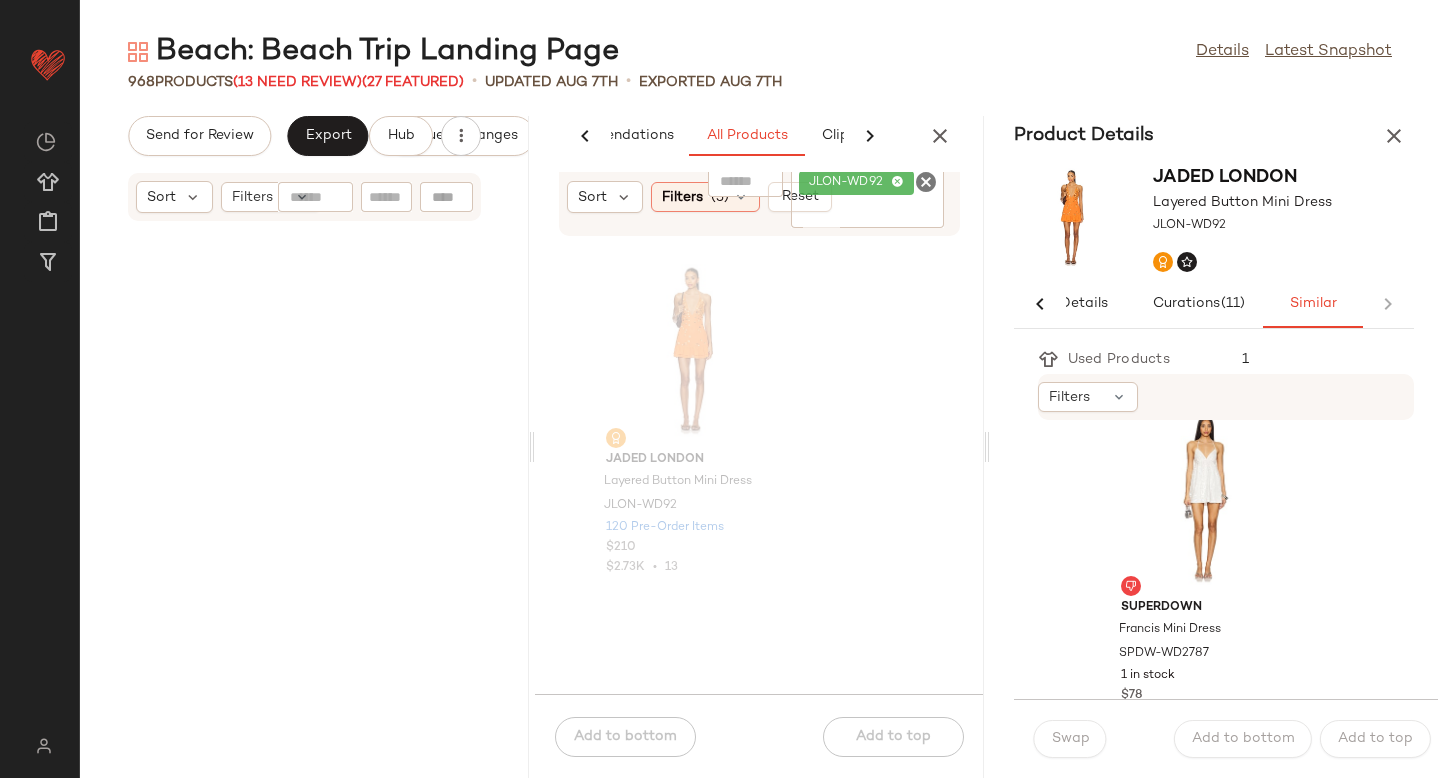 scroll, scrollTop: 0, scrollLeft: 0, axis: both 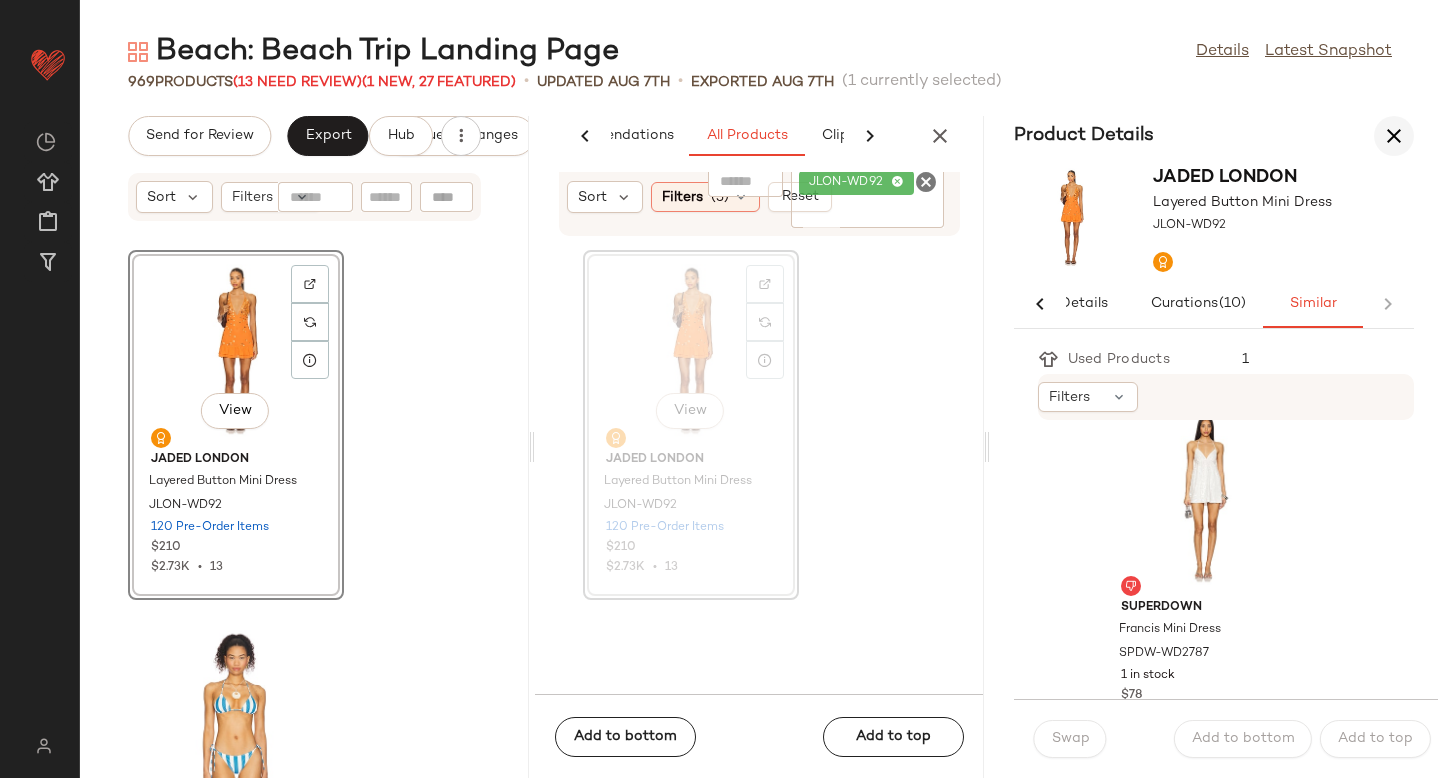 click at bounding box center (1394, 136) 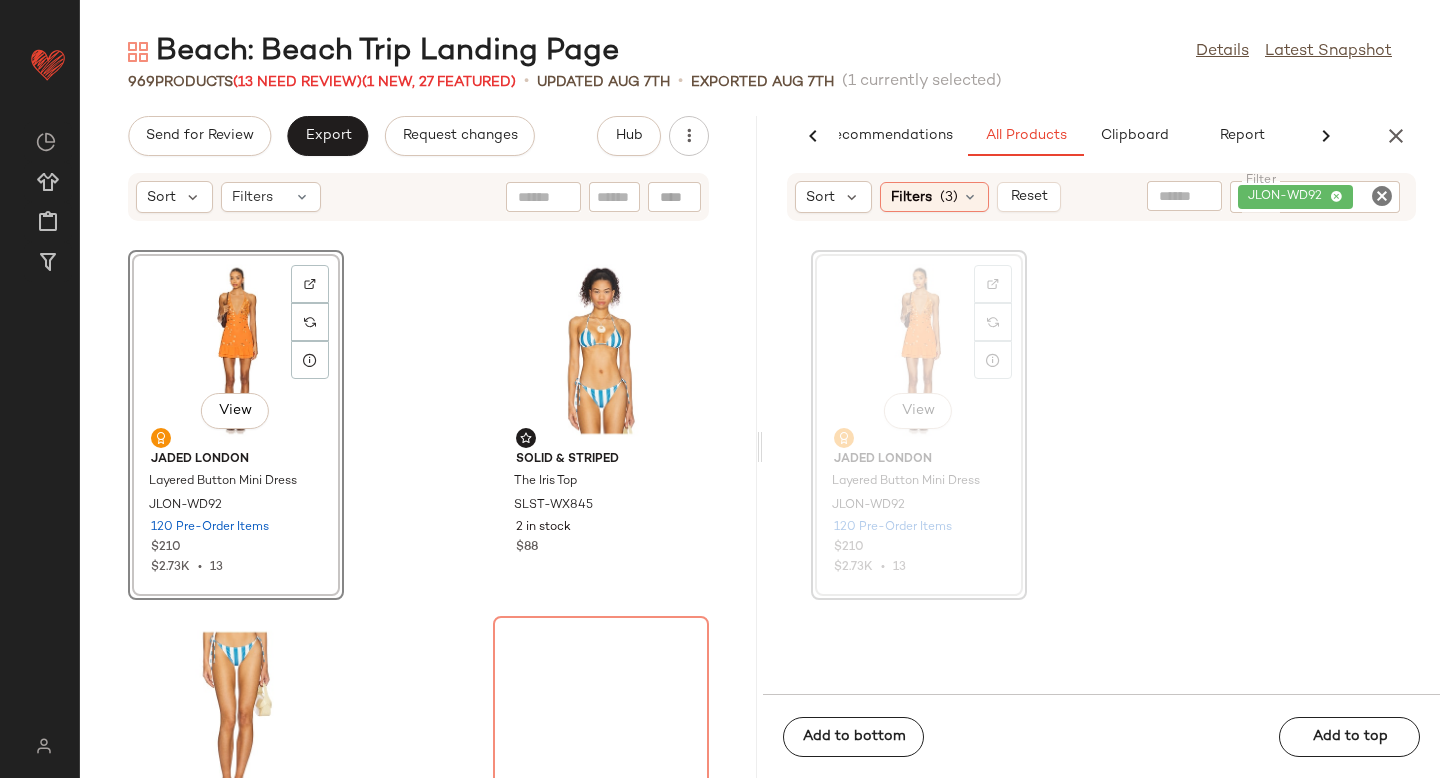 scroll, scrollTop: 0, scrollLeft: 47, axis: horizontal 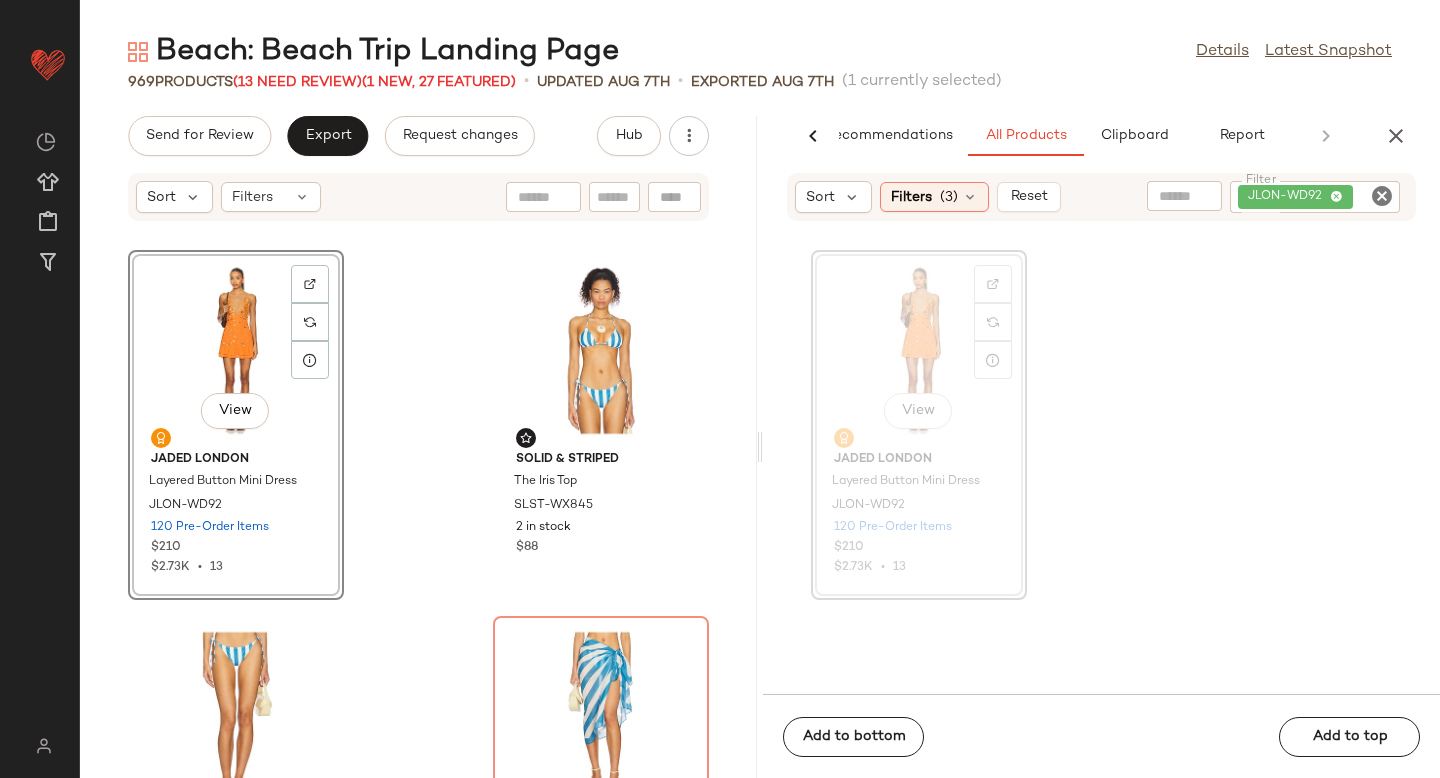 click 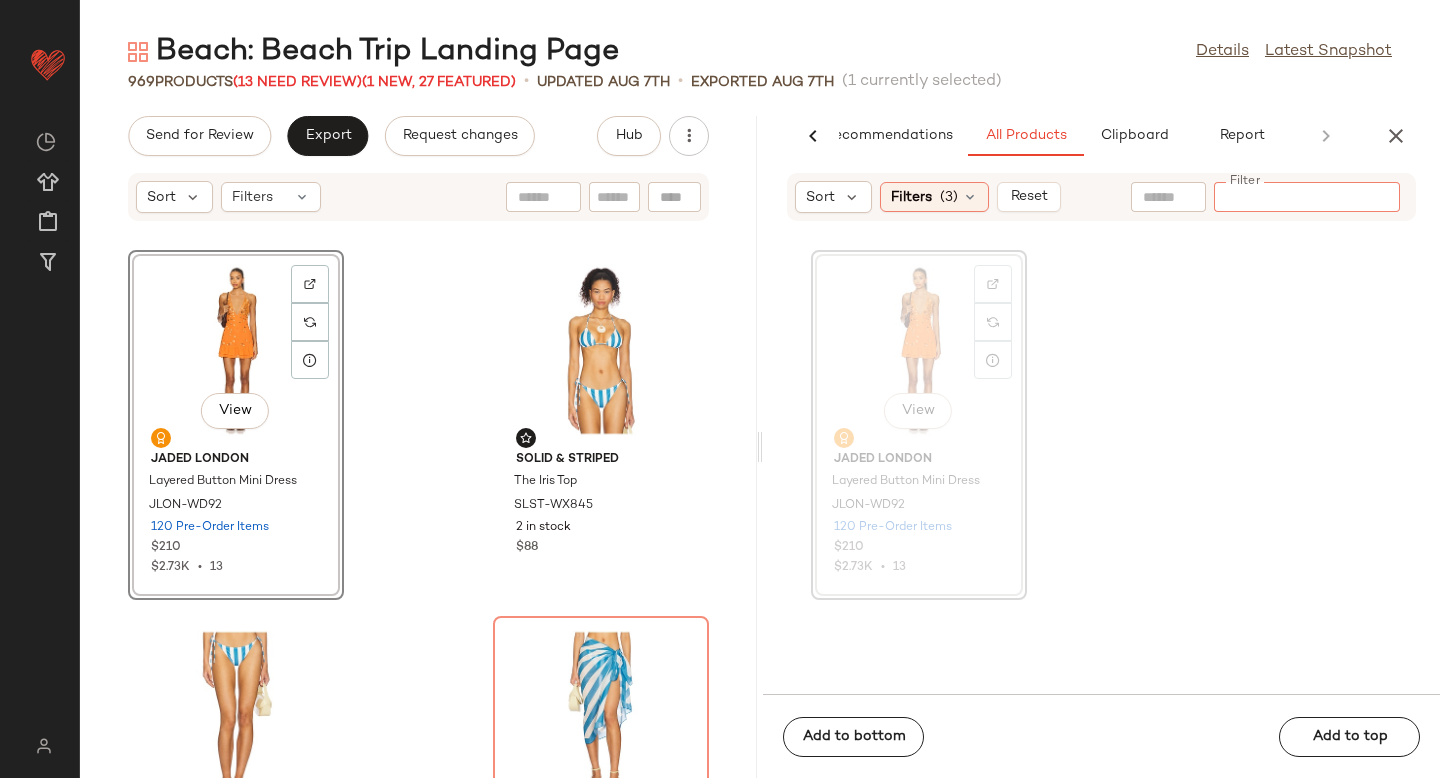 paste on "**********" 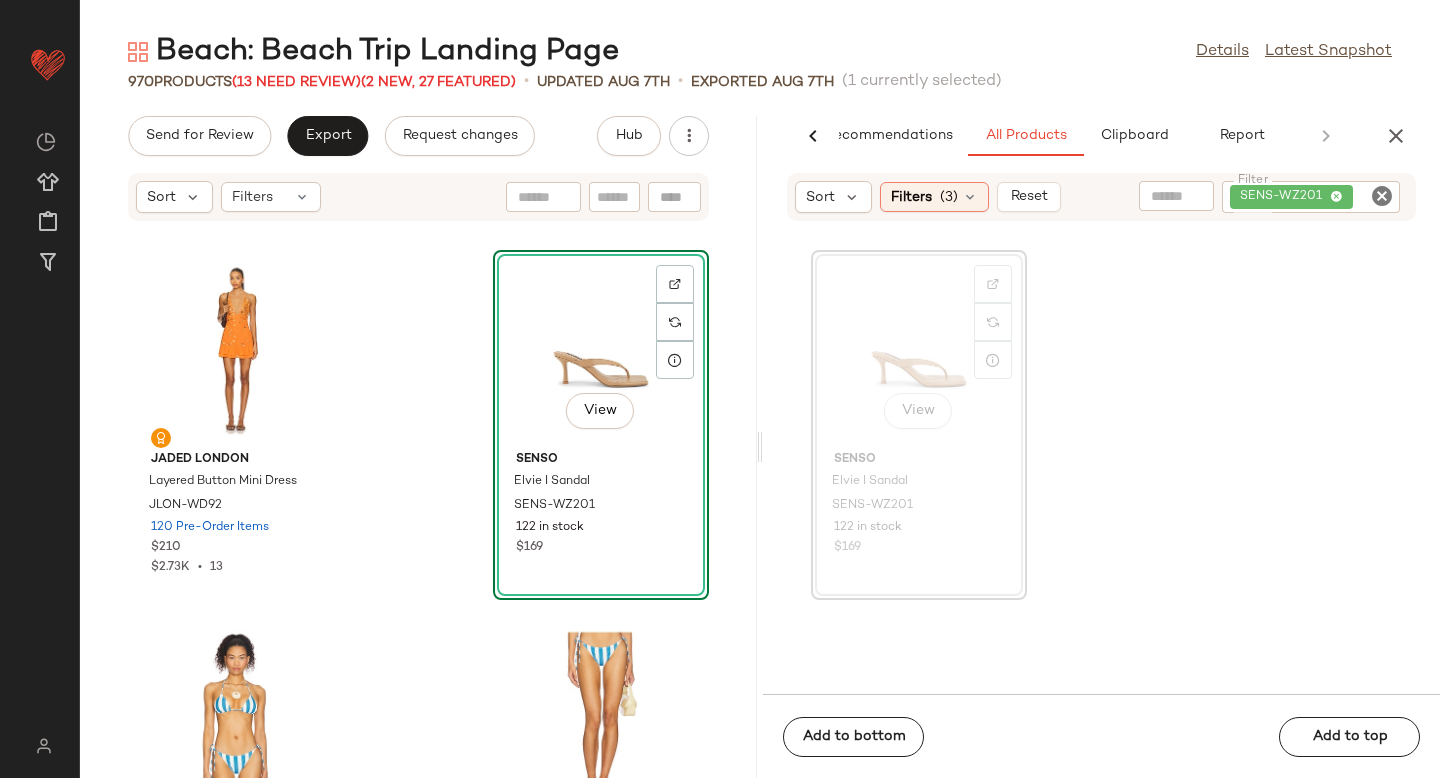 drag, startPoint x: 888, startPoint y: 347, endPoint x: 155, endPoint y: 13, distance: 805.50916 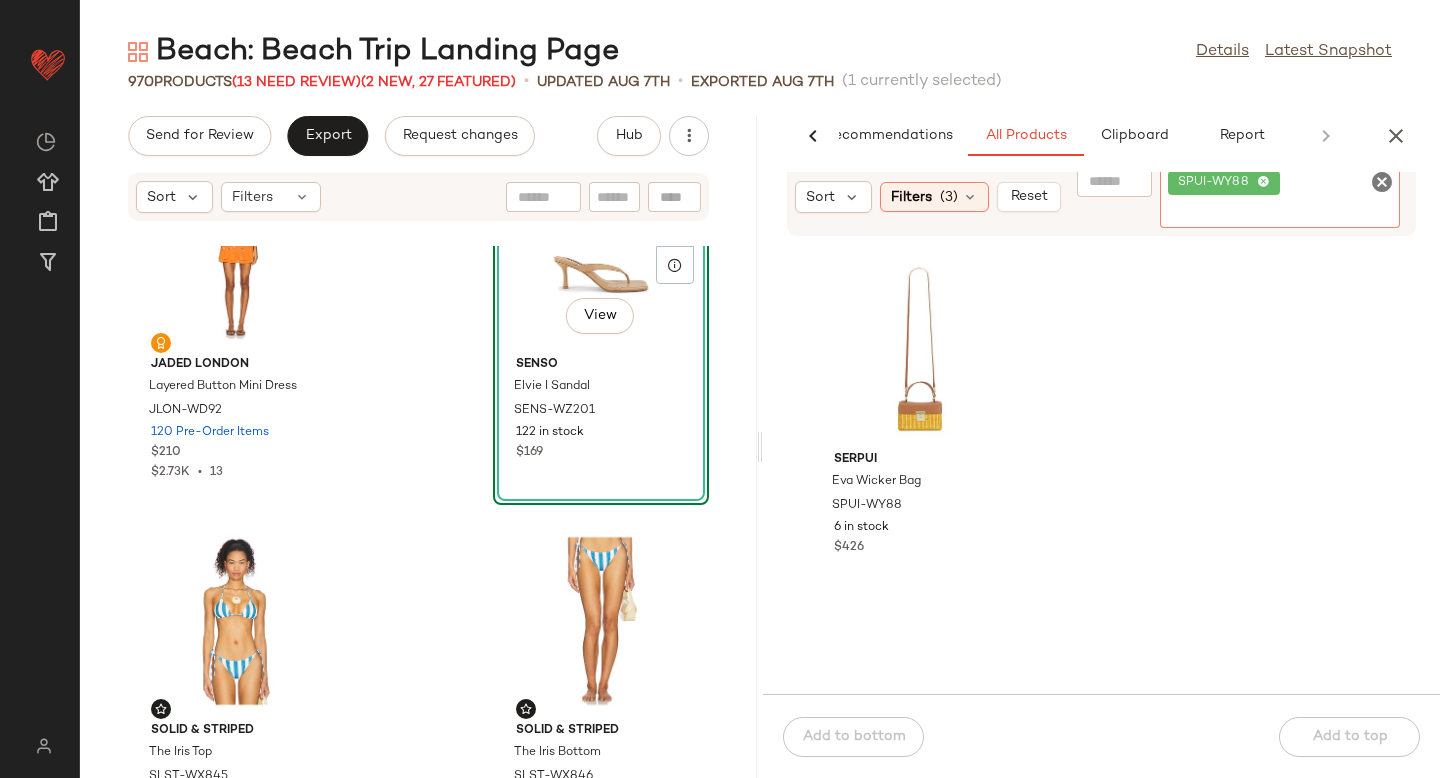scroll, scrollTop: 0, scrollLeft: 0, axis: both 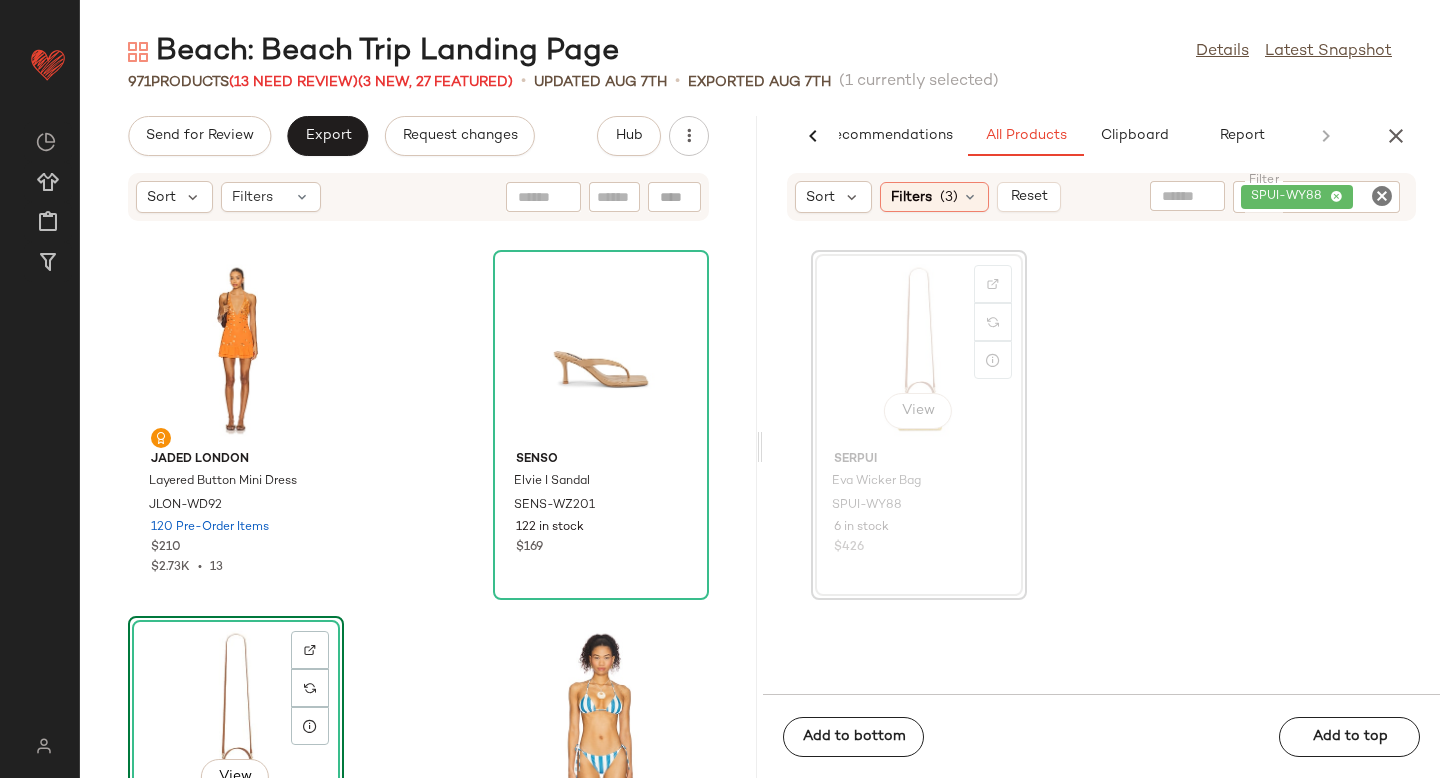click 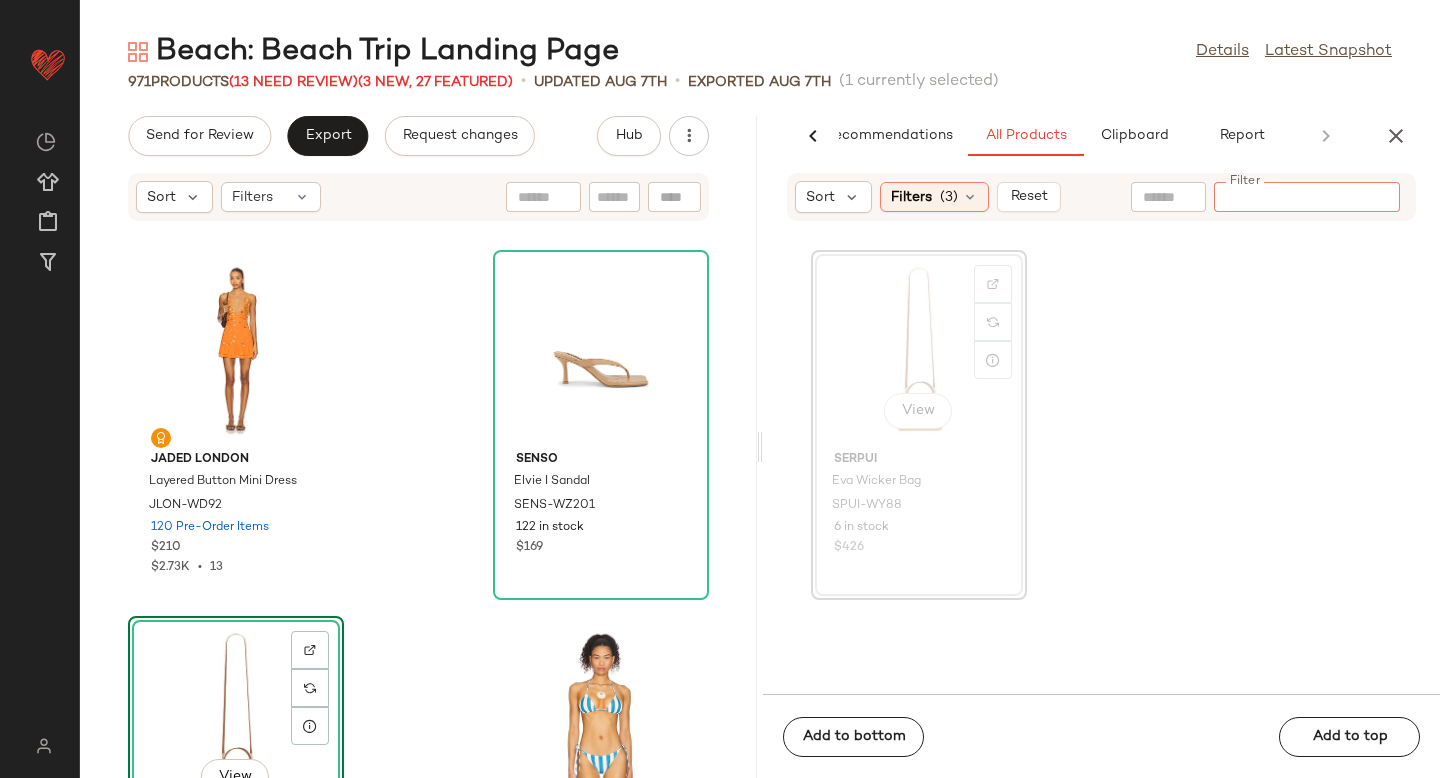 paste on "**********" 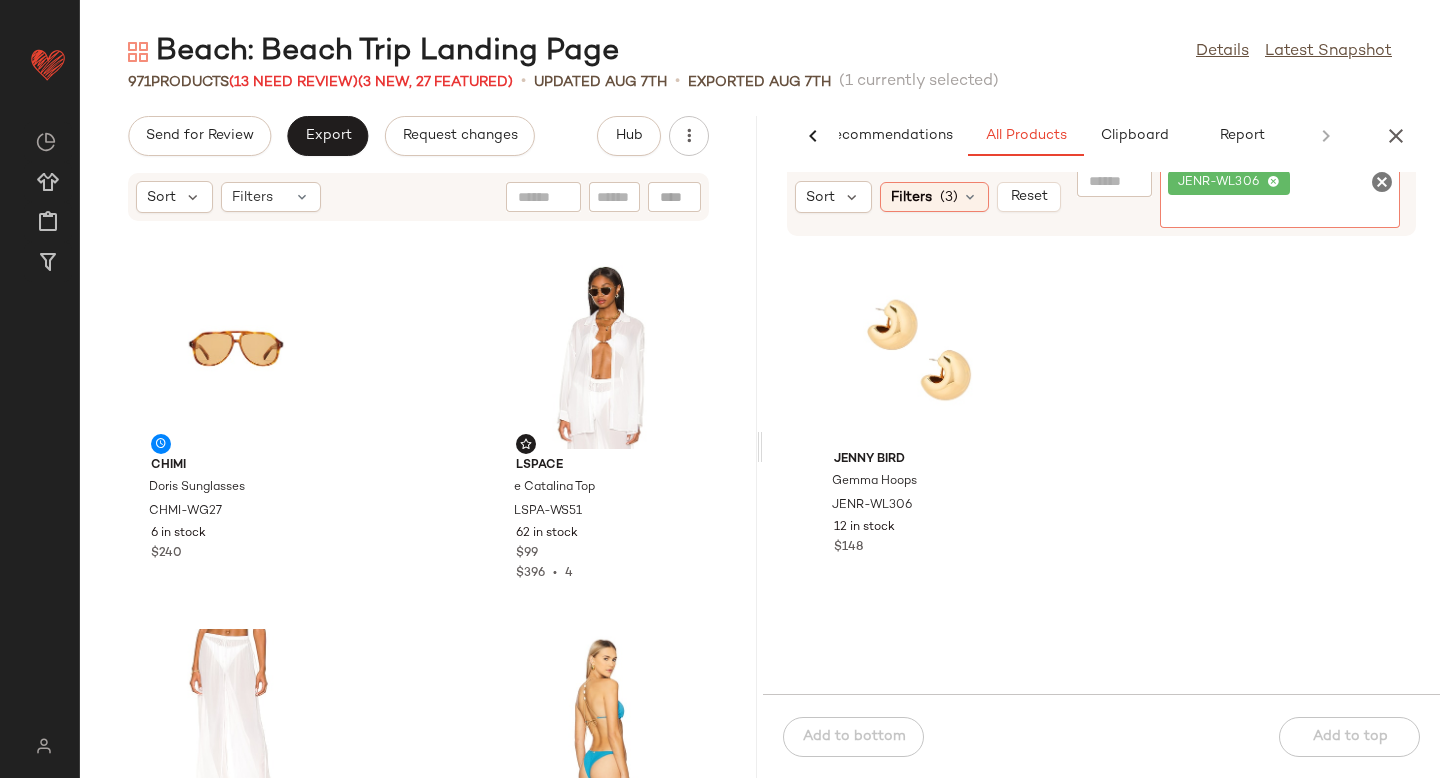 scroll, scrollTop: 2895, scrollLeft: 0, axis: vertical 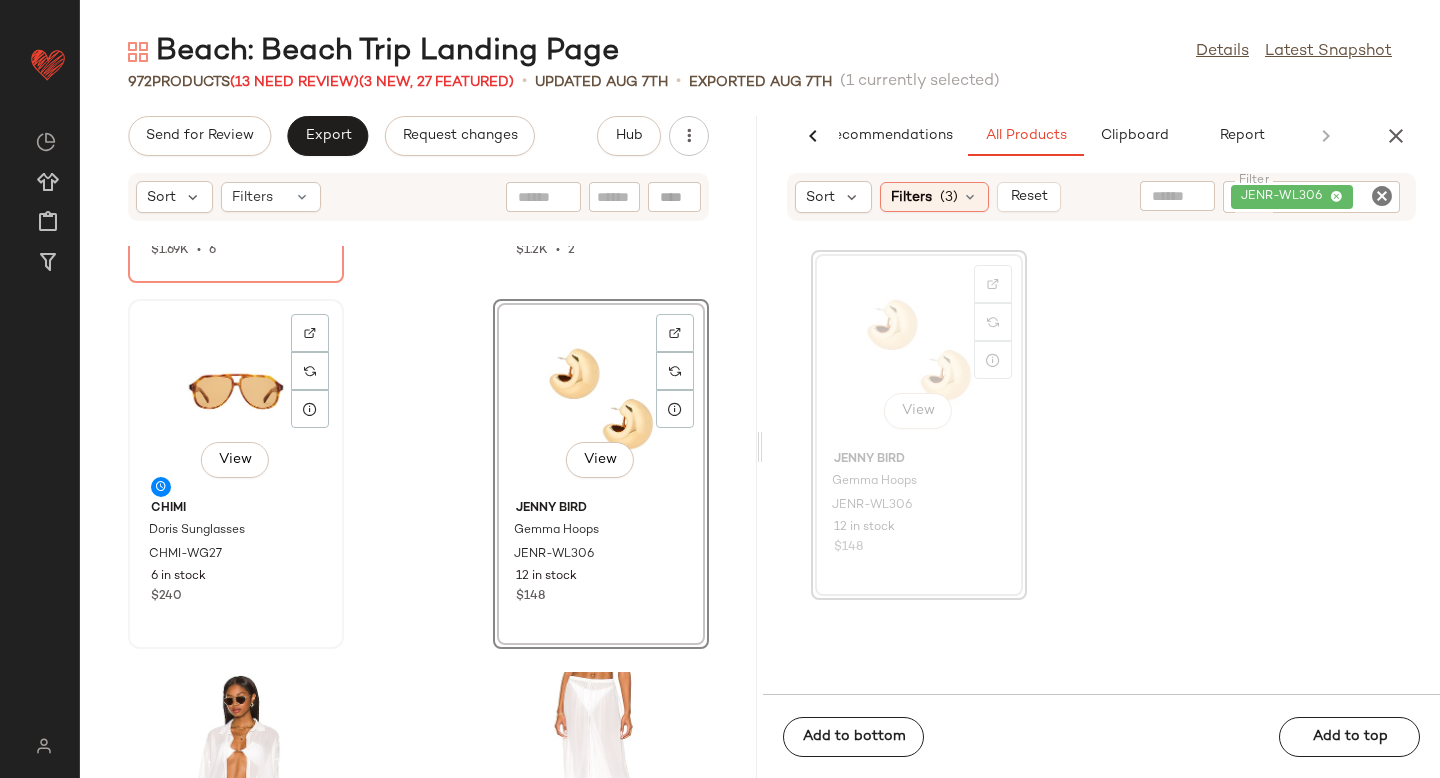 click on "View" 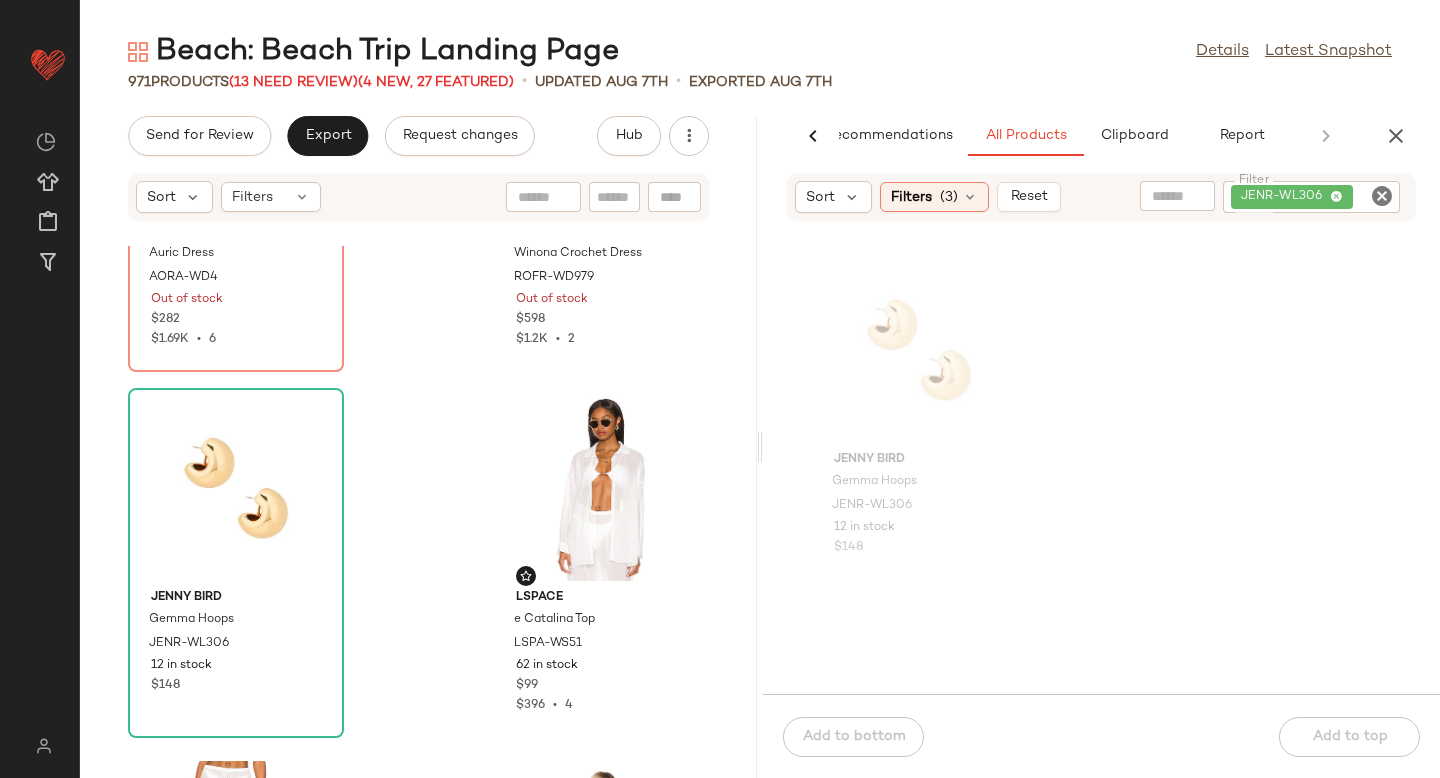 scroll, scrollTop: 2773, scrollLeft: 0, axis: vertical 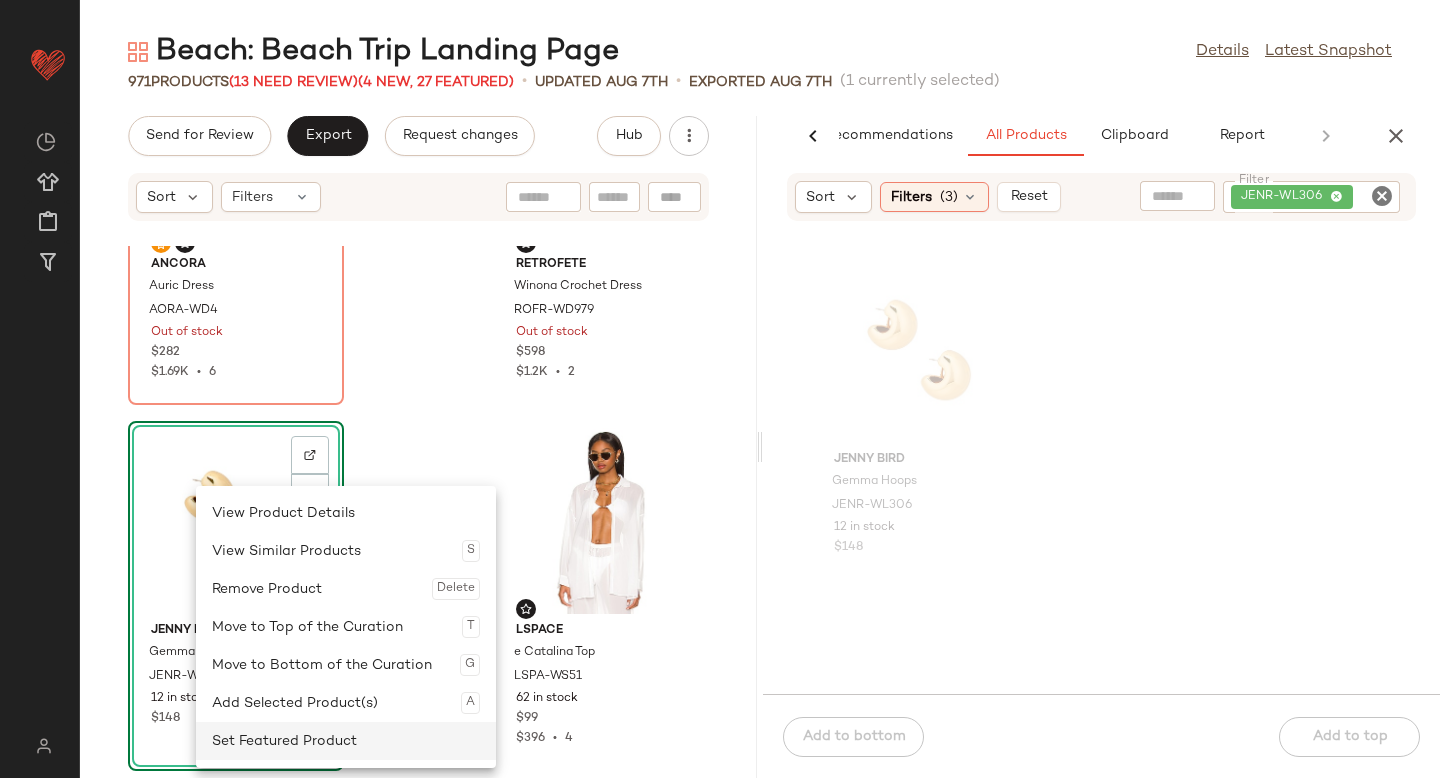 click on "Set Featured Product" 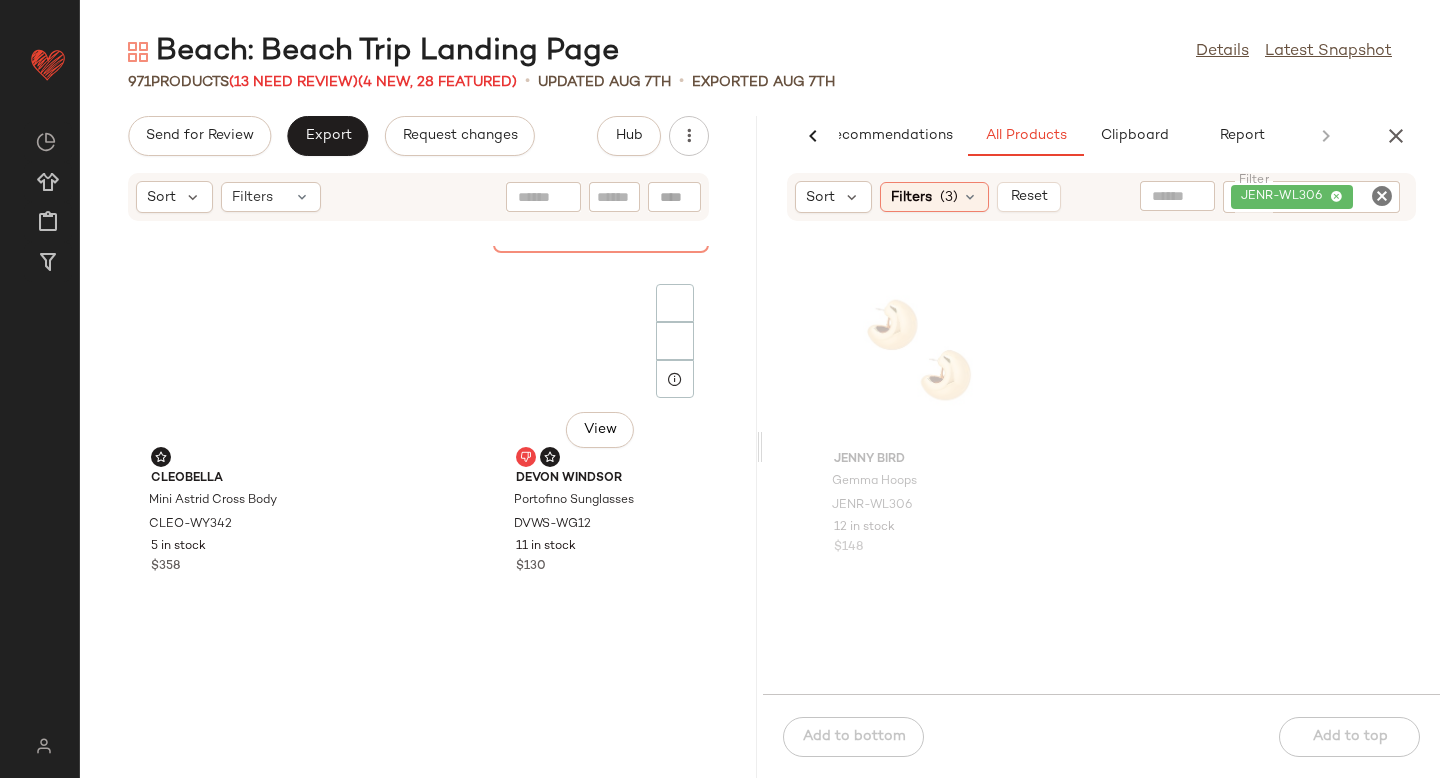 scroll, scrollTop: 0, scrollLeft: 0, axis: both 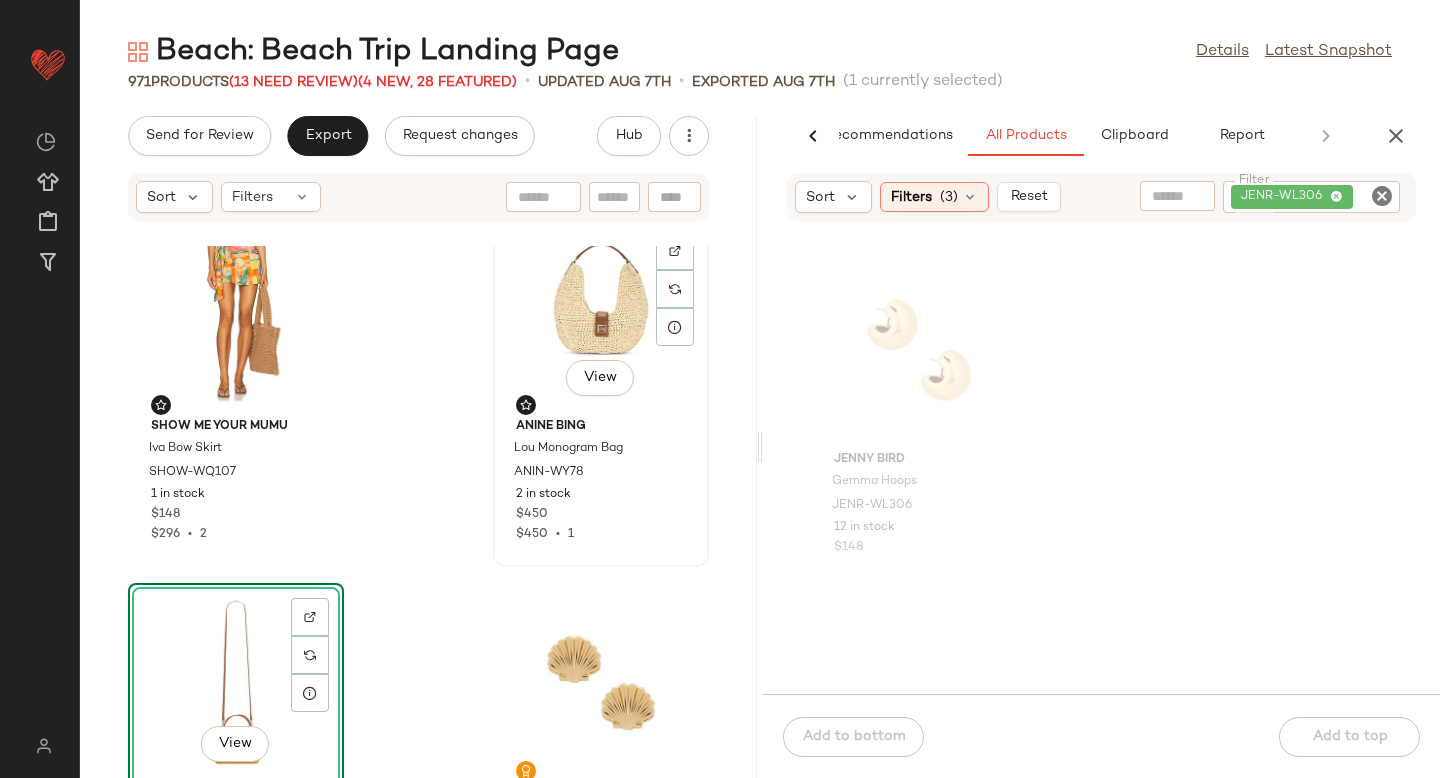 click on "View" 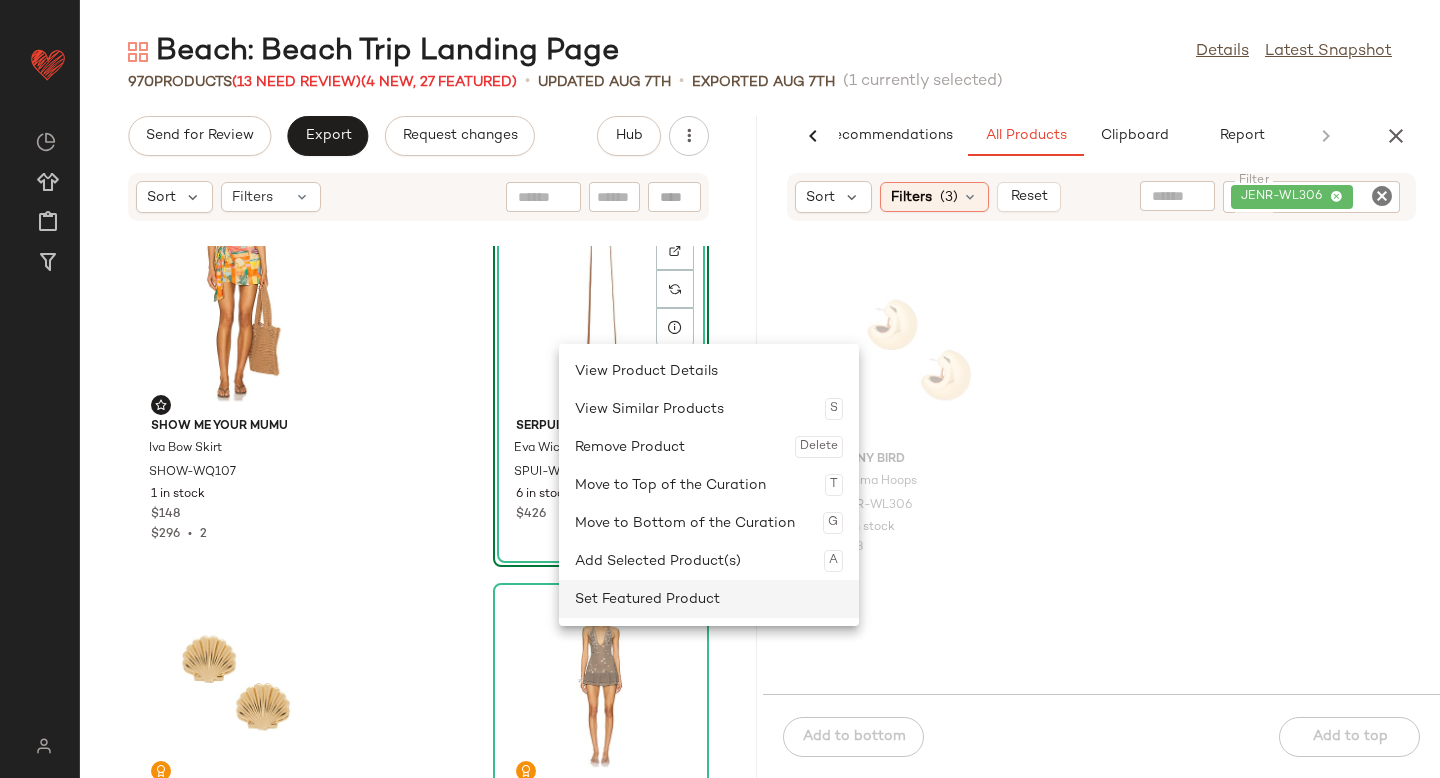click on "Set Featured Product" 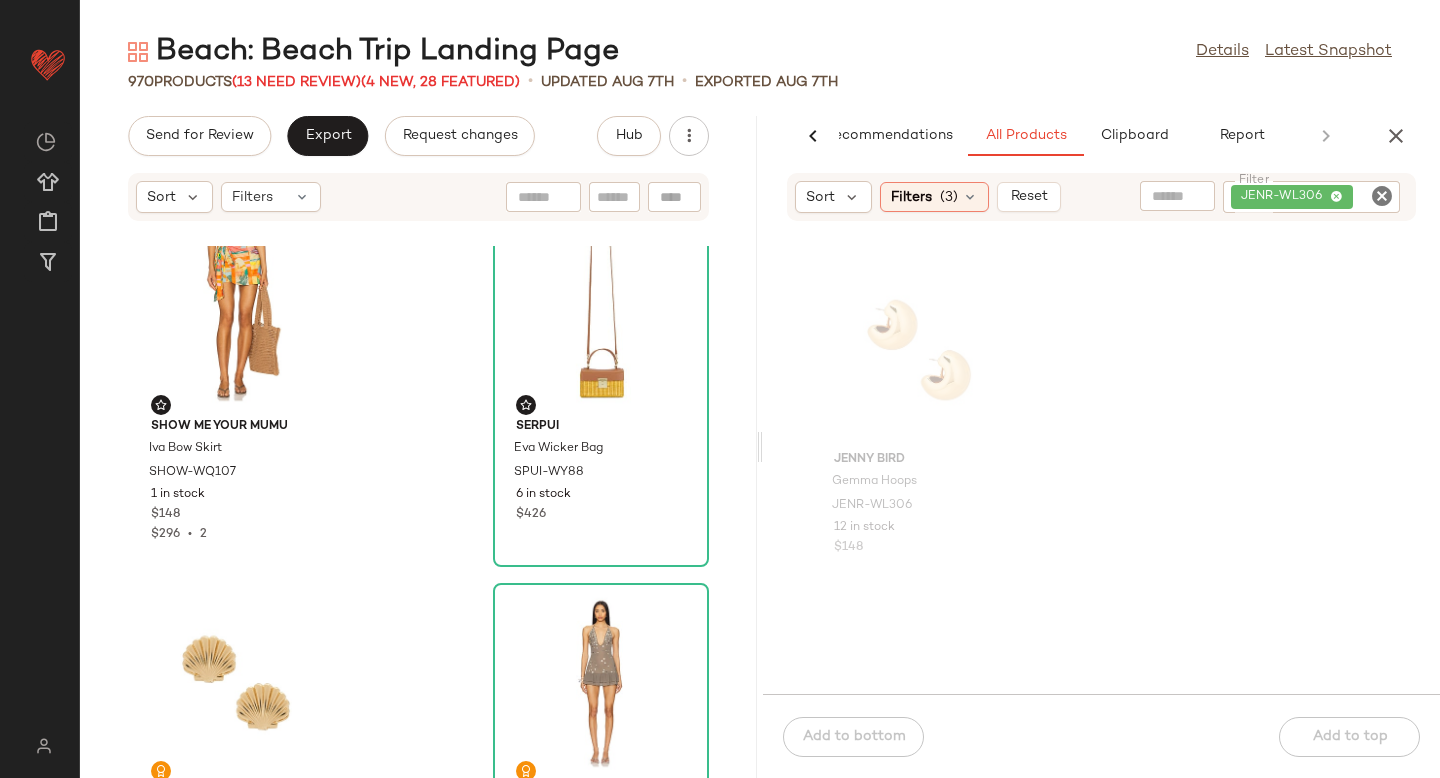 click 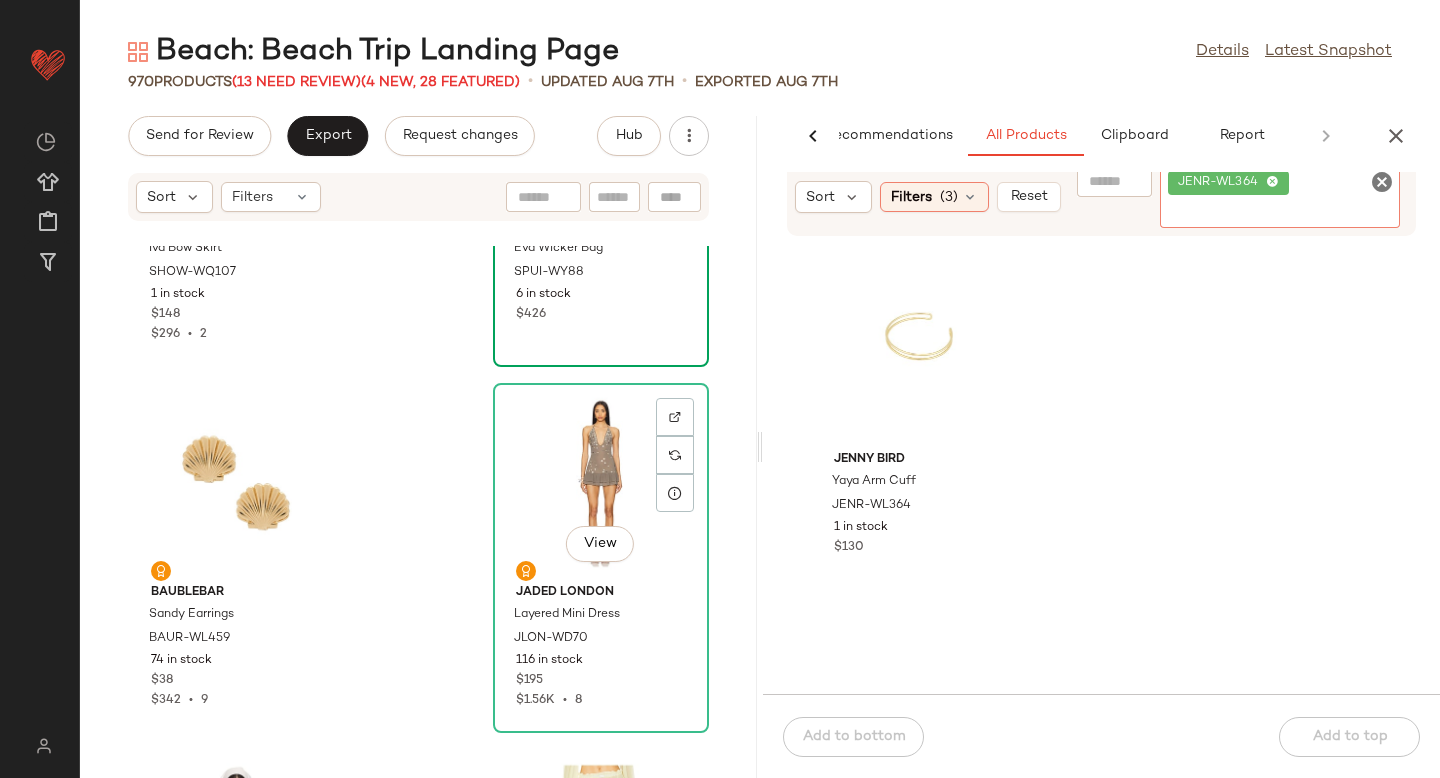 scroll, scrollTop: 3943, scrollLeft: 0, axis: vertical 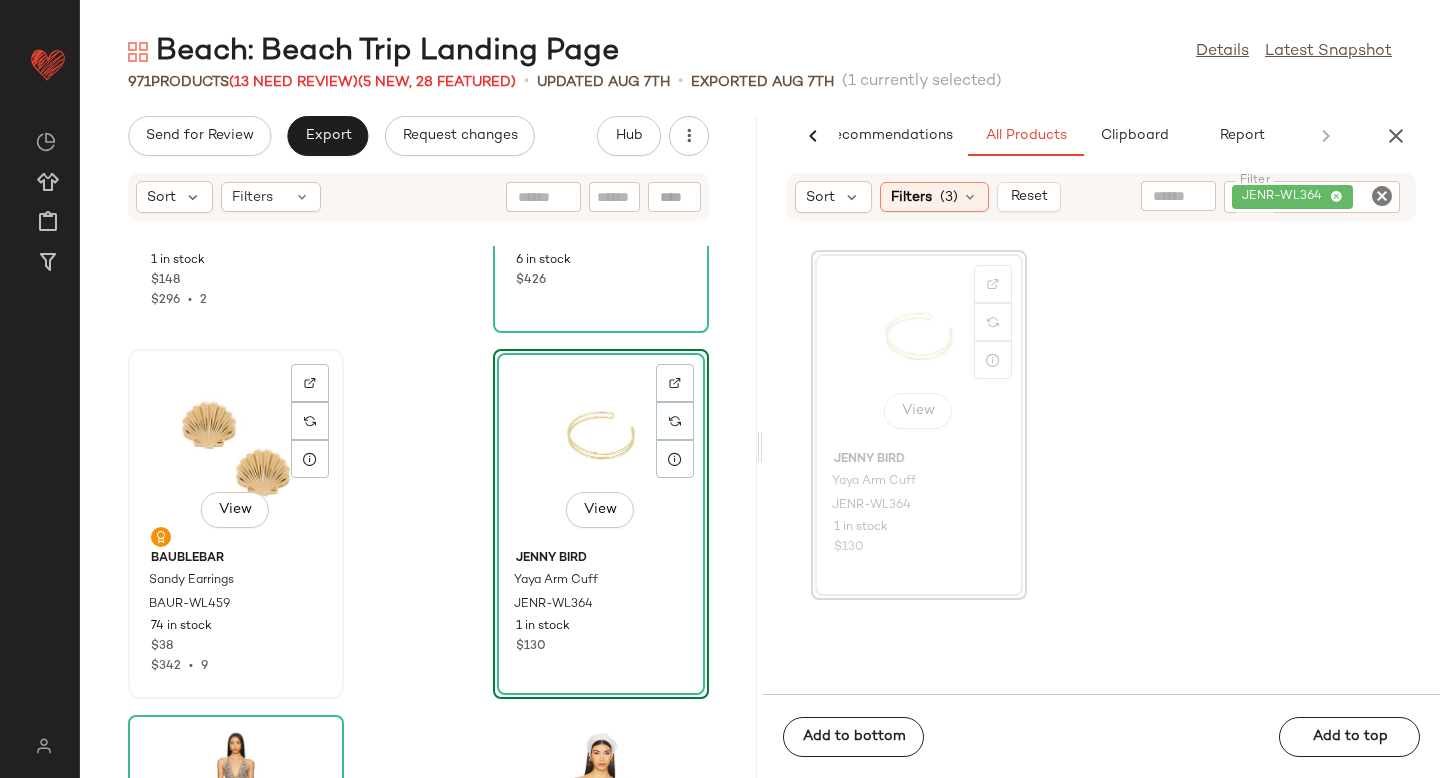 click on "View" 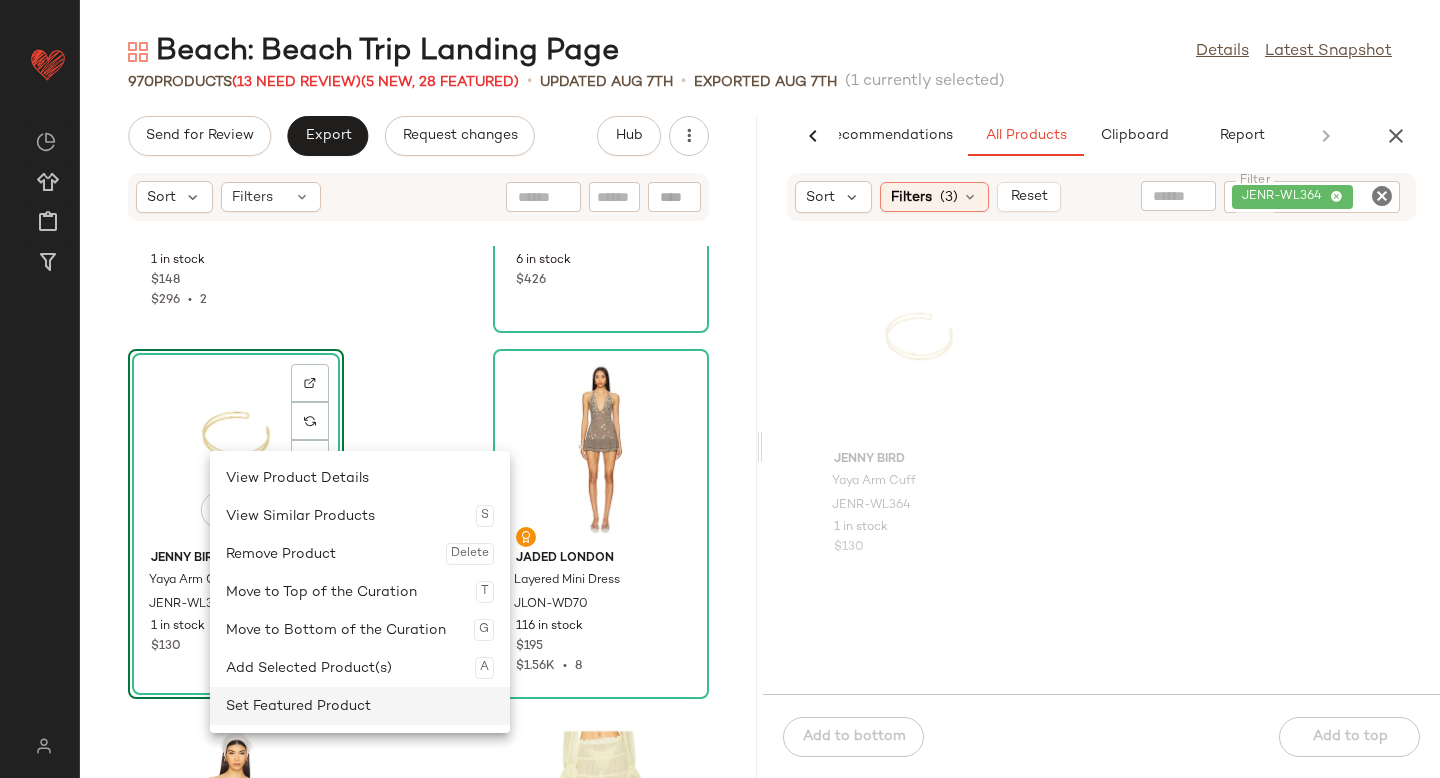 click on "Set Featured Product" 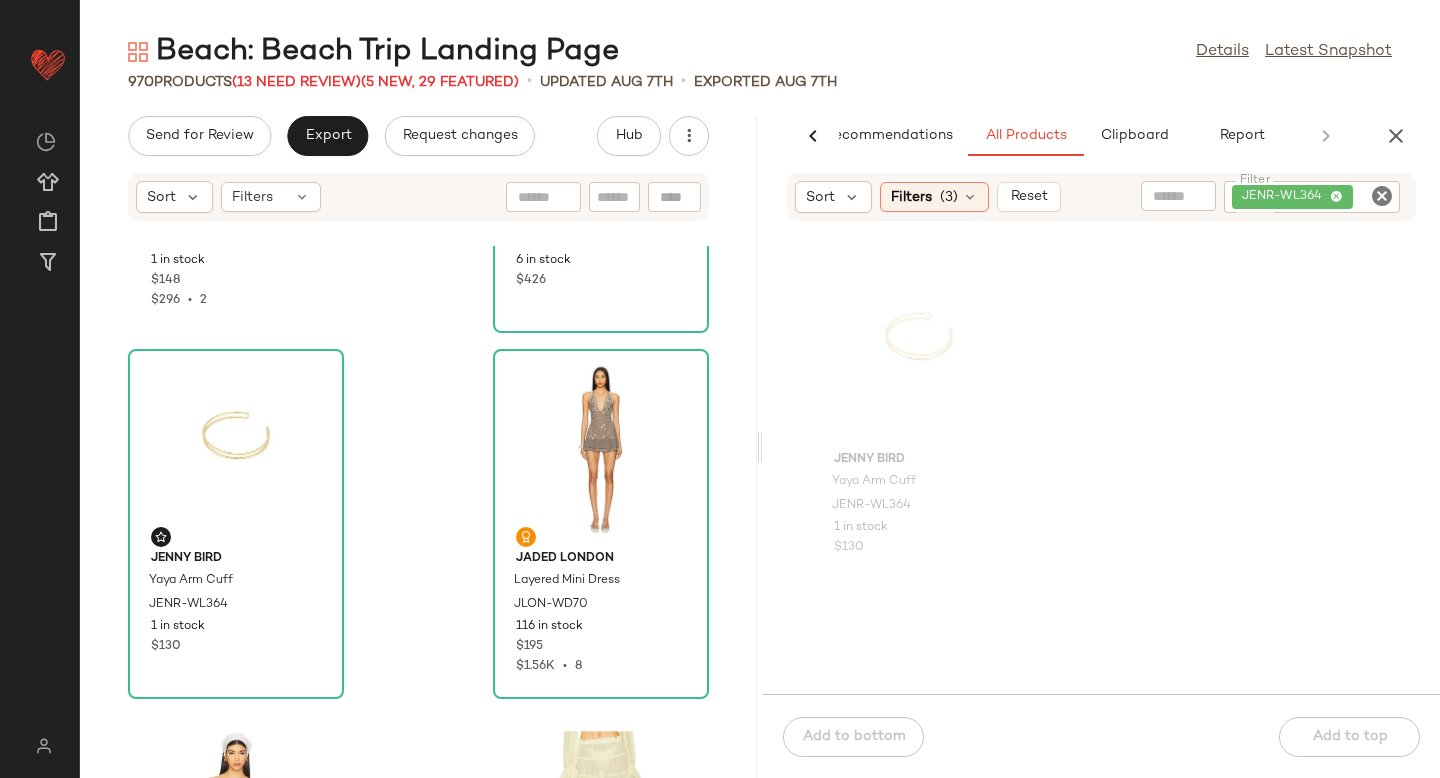 click 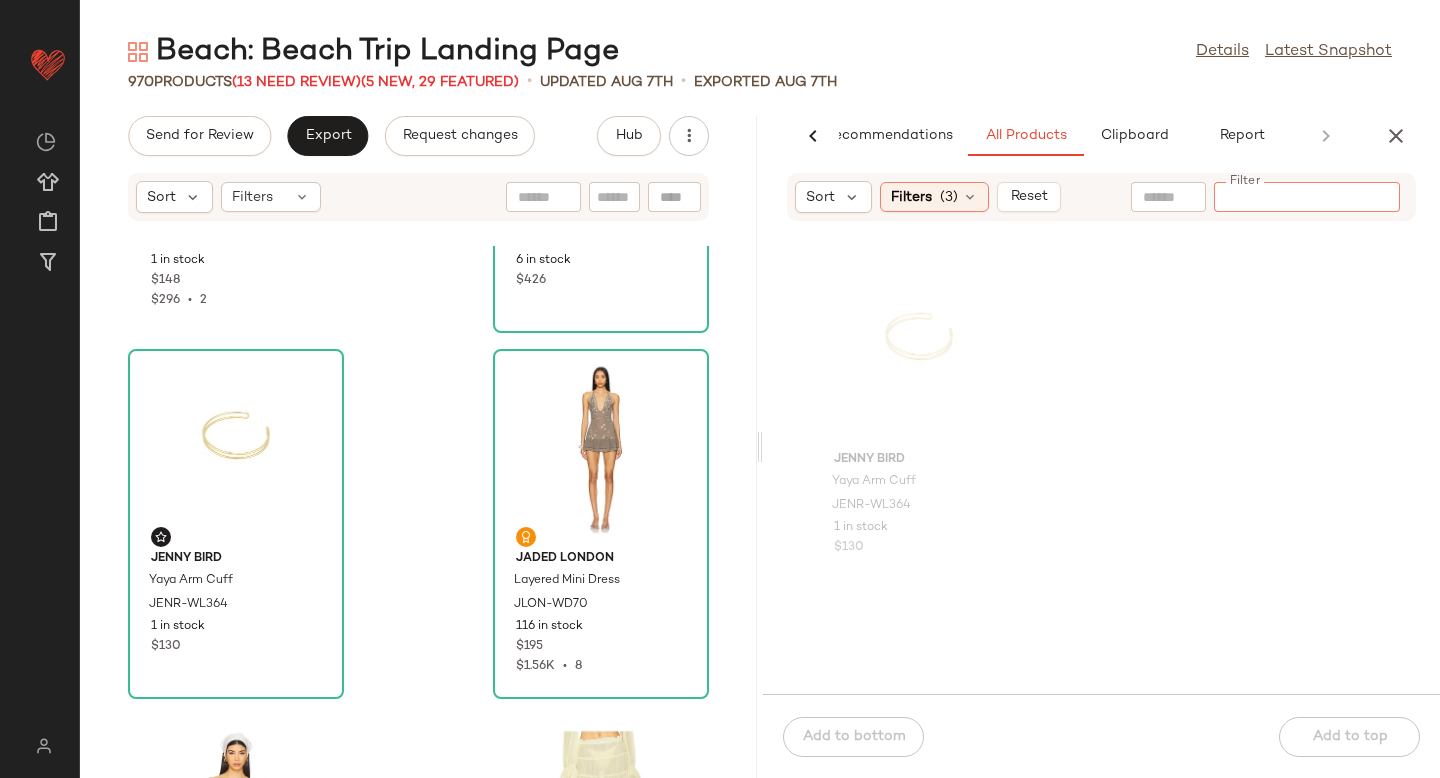 paste on "*********" 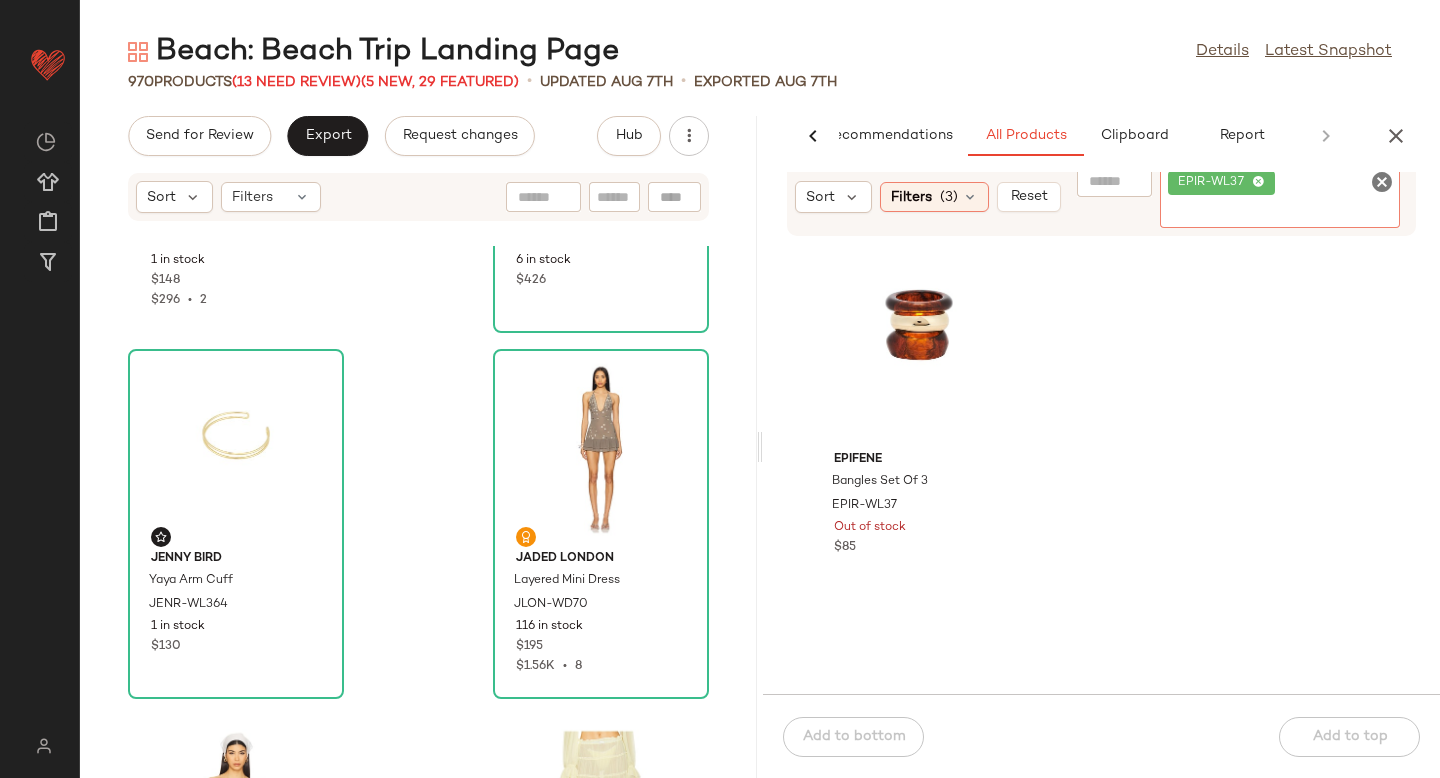 scroll, scrollTop: 3963, scrollLeft: 0, axis: vertical 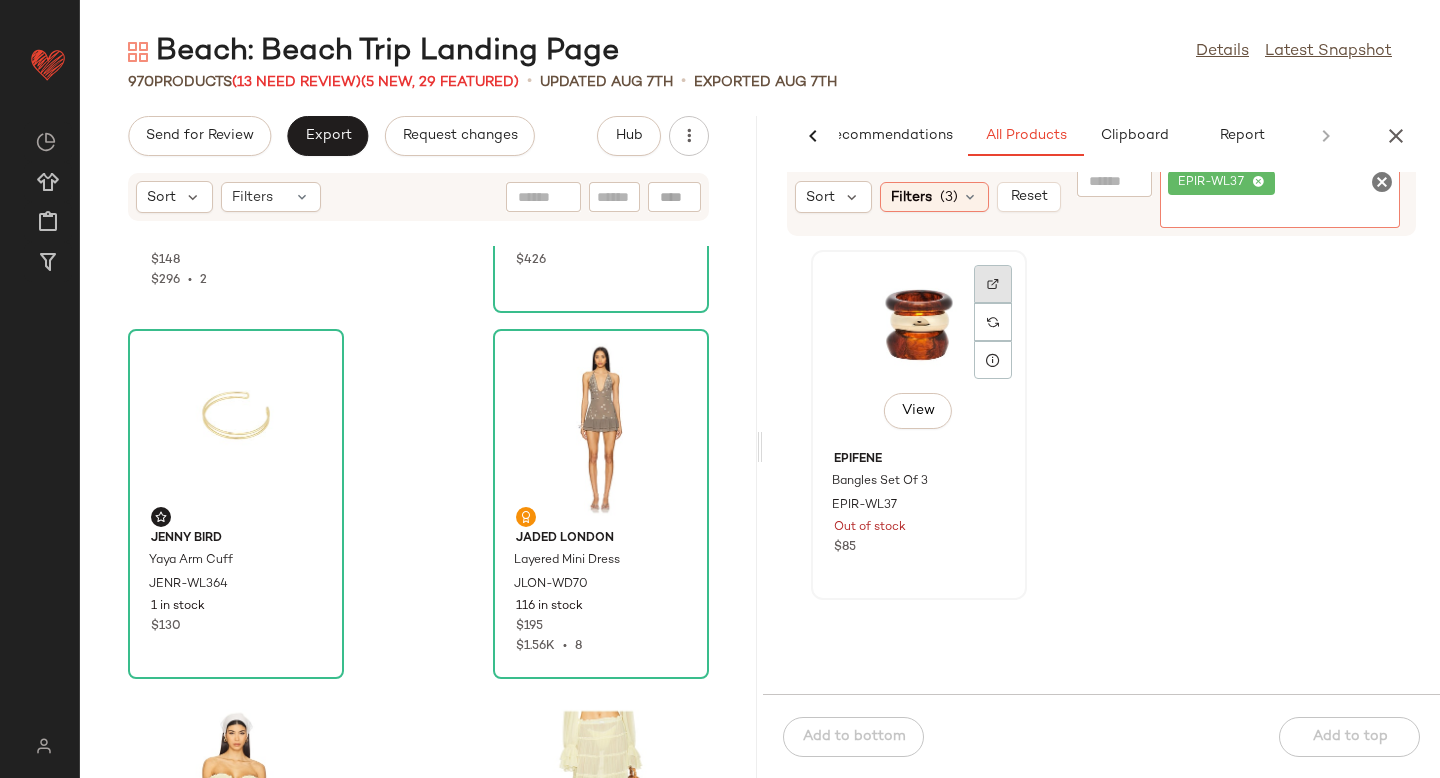 click 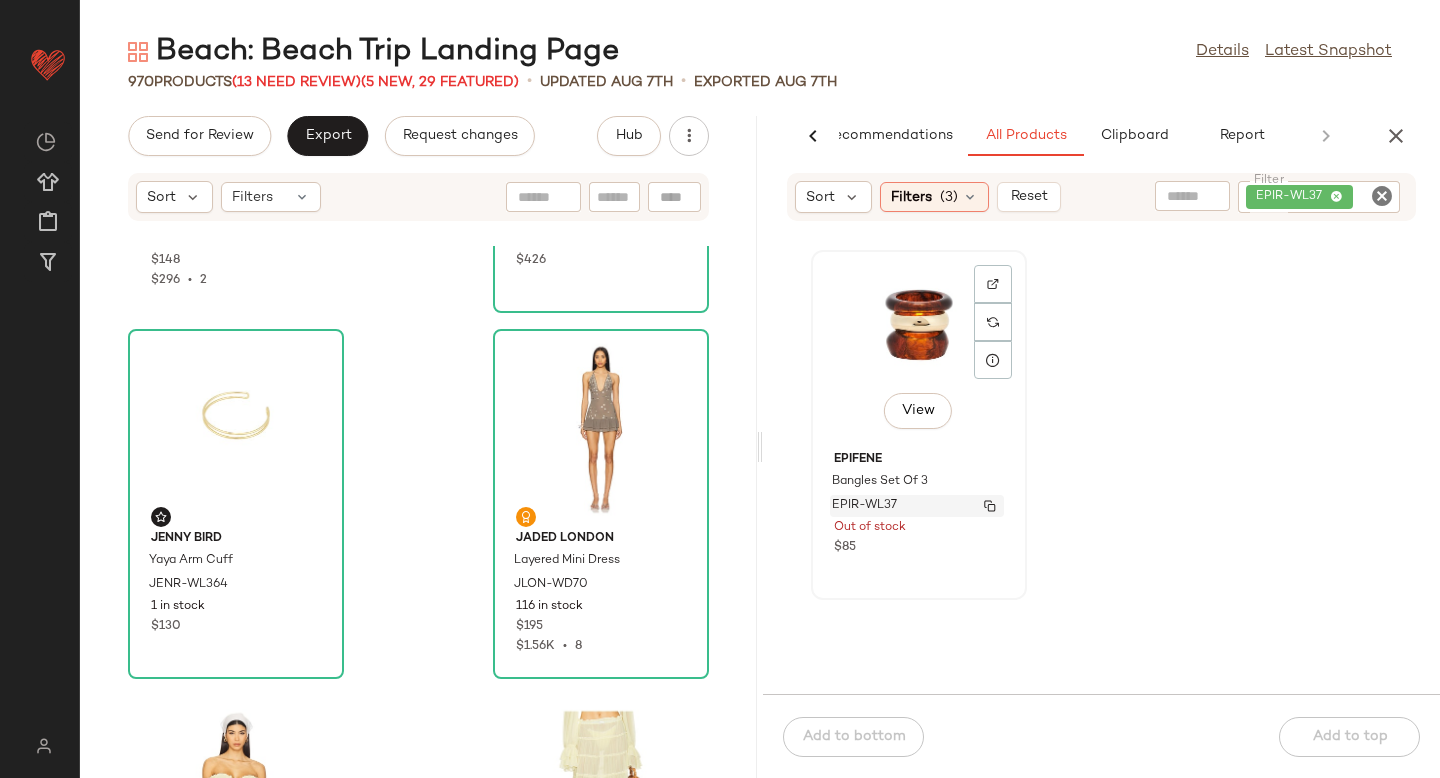 click on "EPIR-WL37" at bounding box center [864, 506] 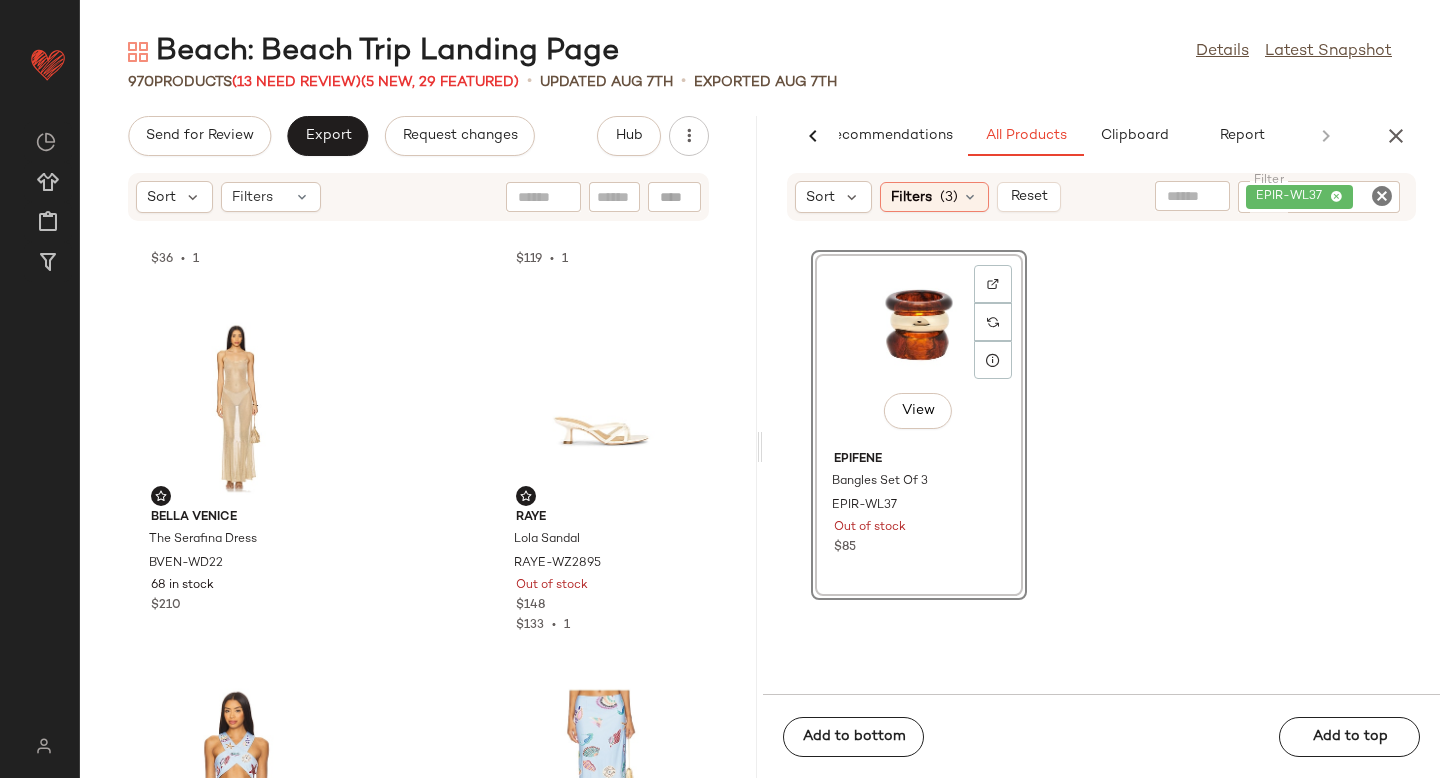 scroll, scrollTop: 5461, scrollLeft: 0, axis: vertical 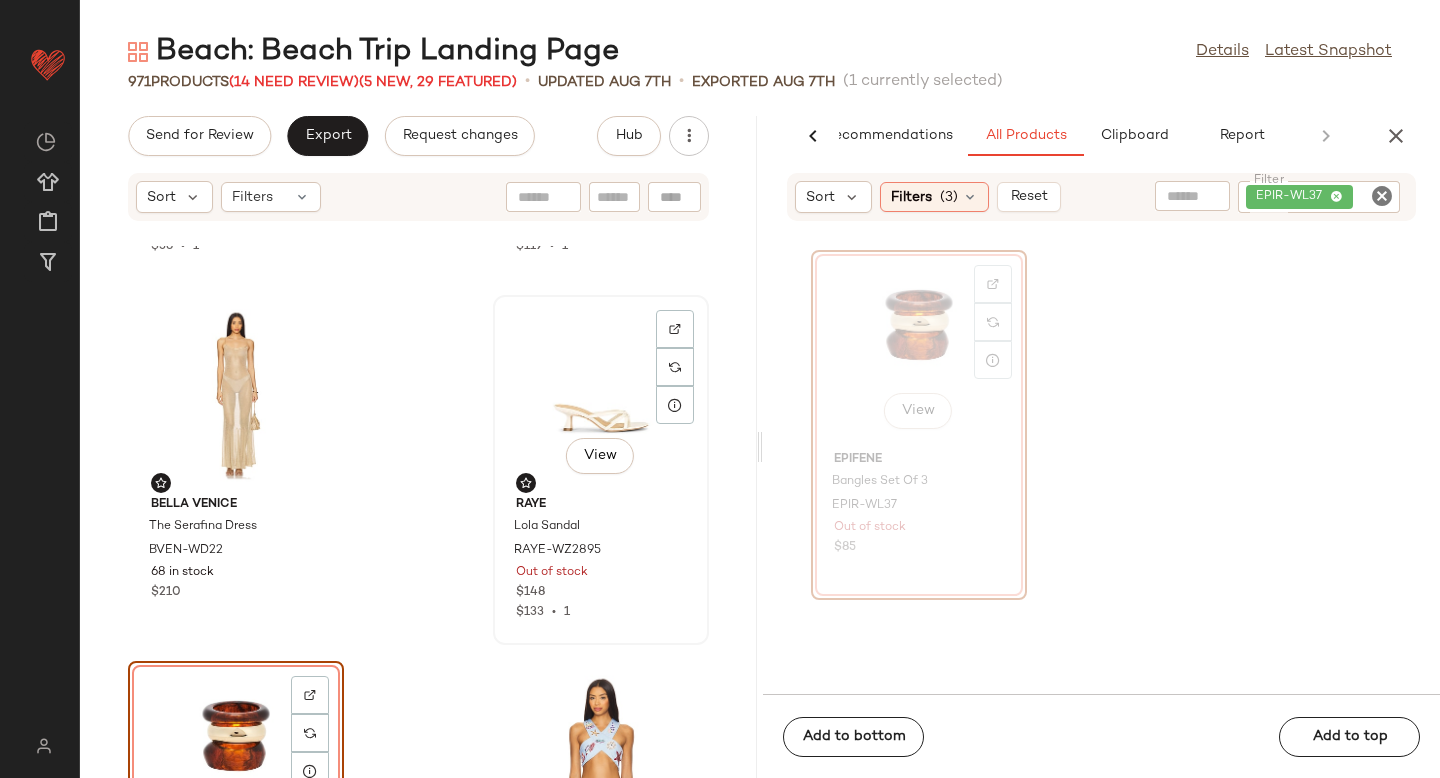 click on "View" 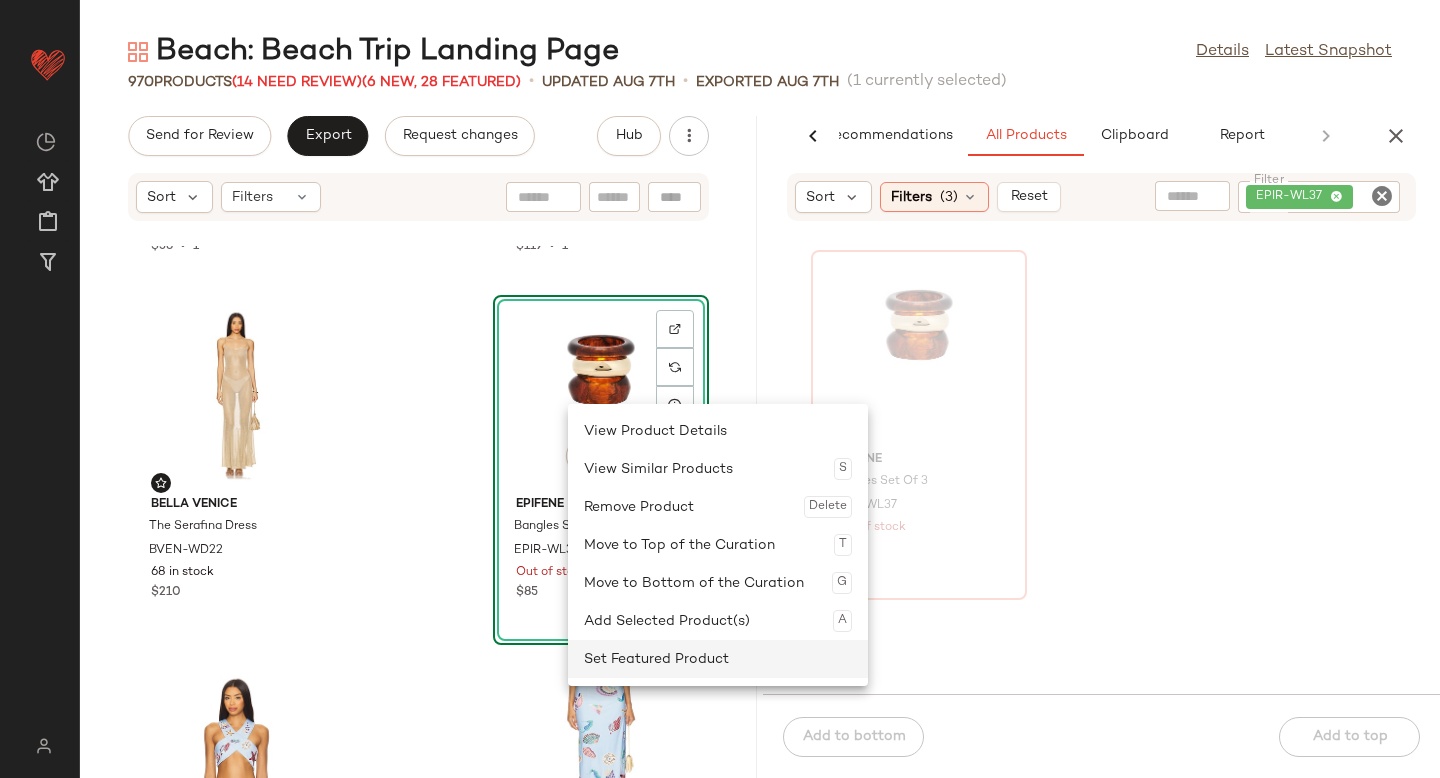 click on "Set Featured Product" 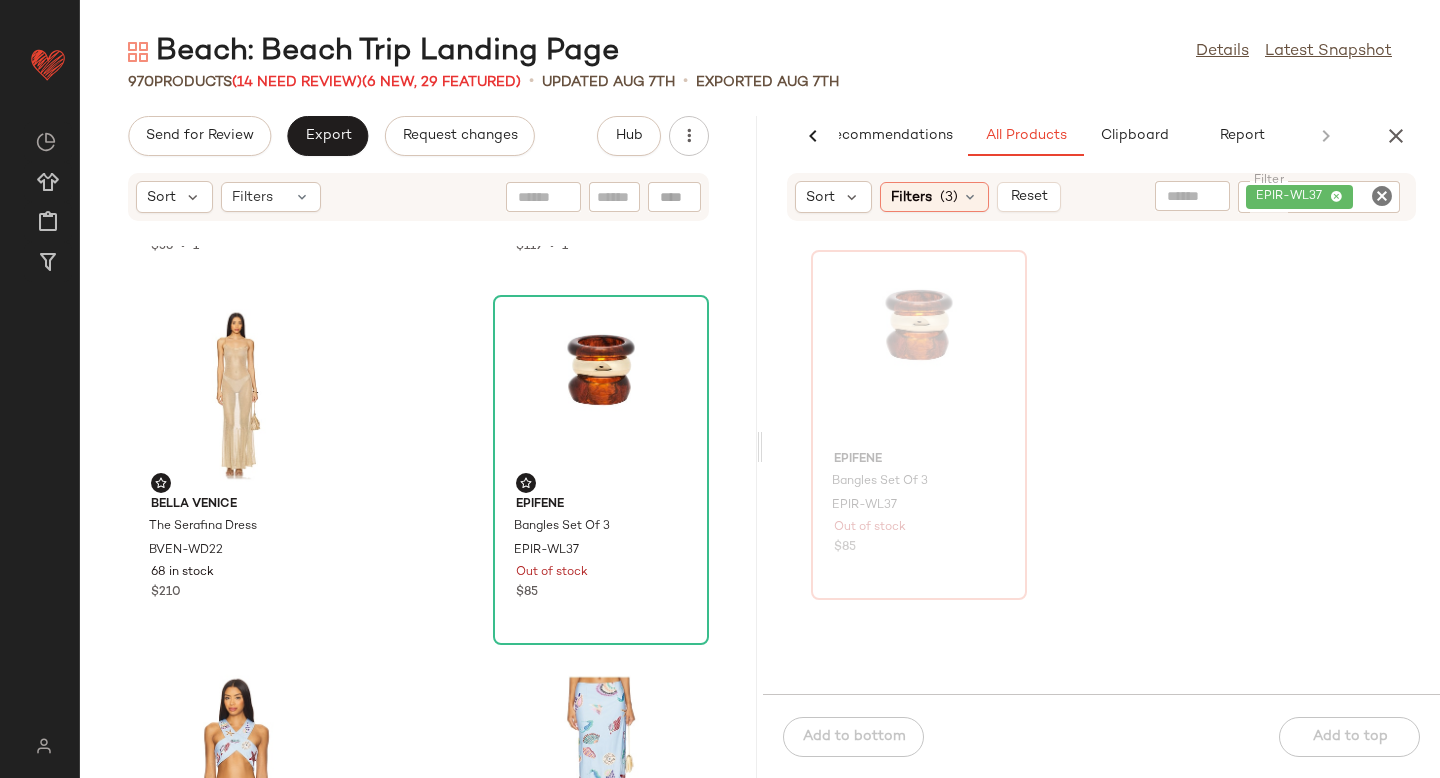 click 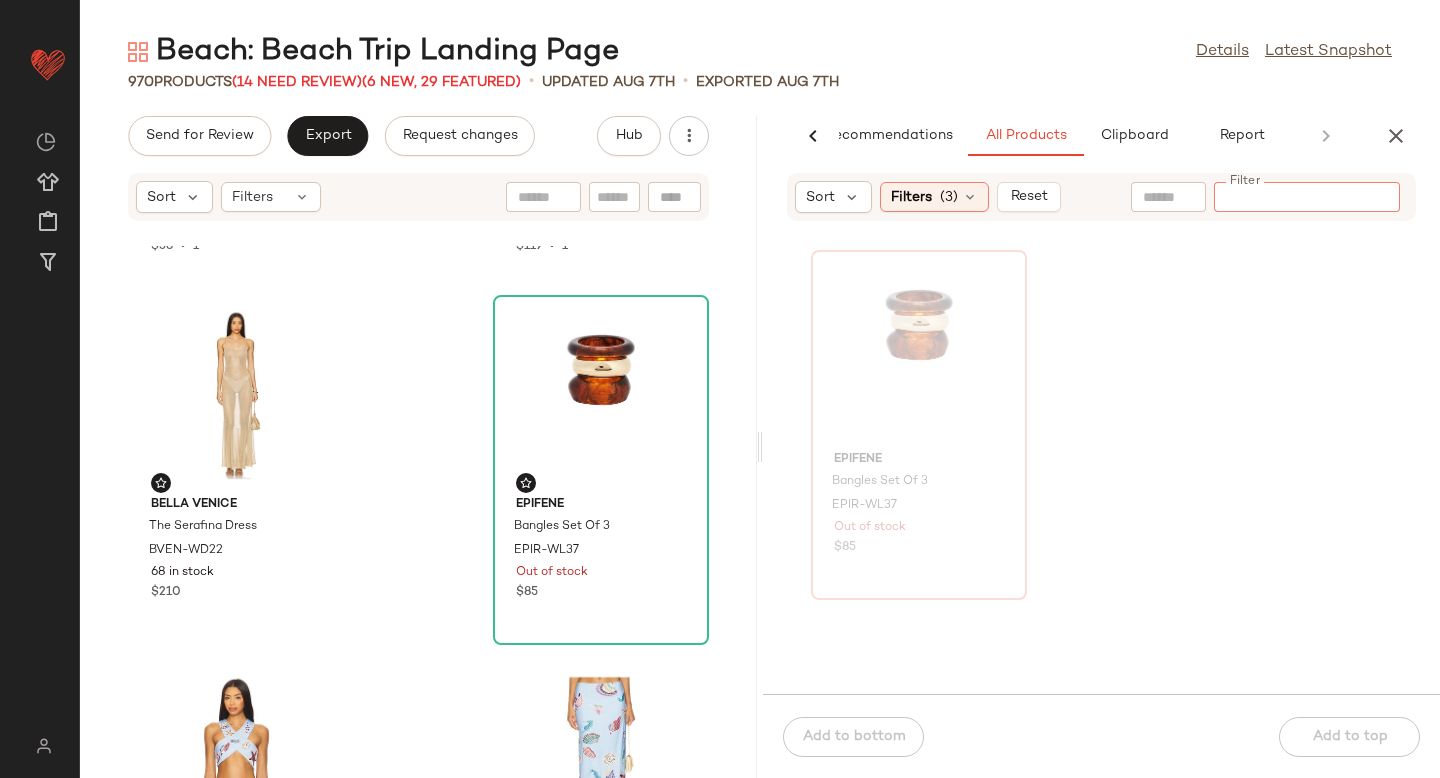 paste on "**********" 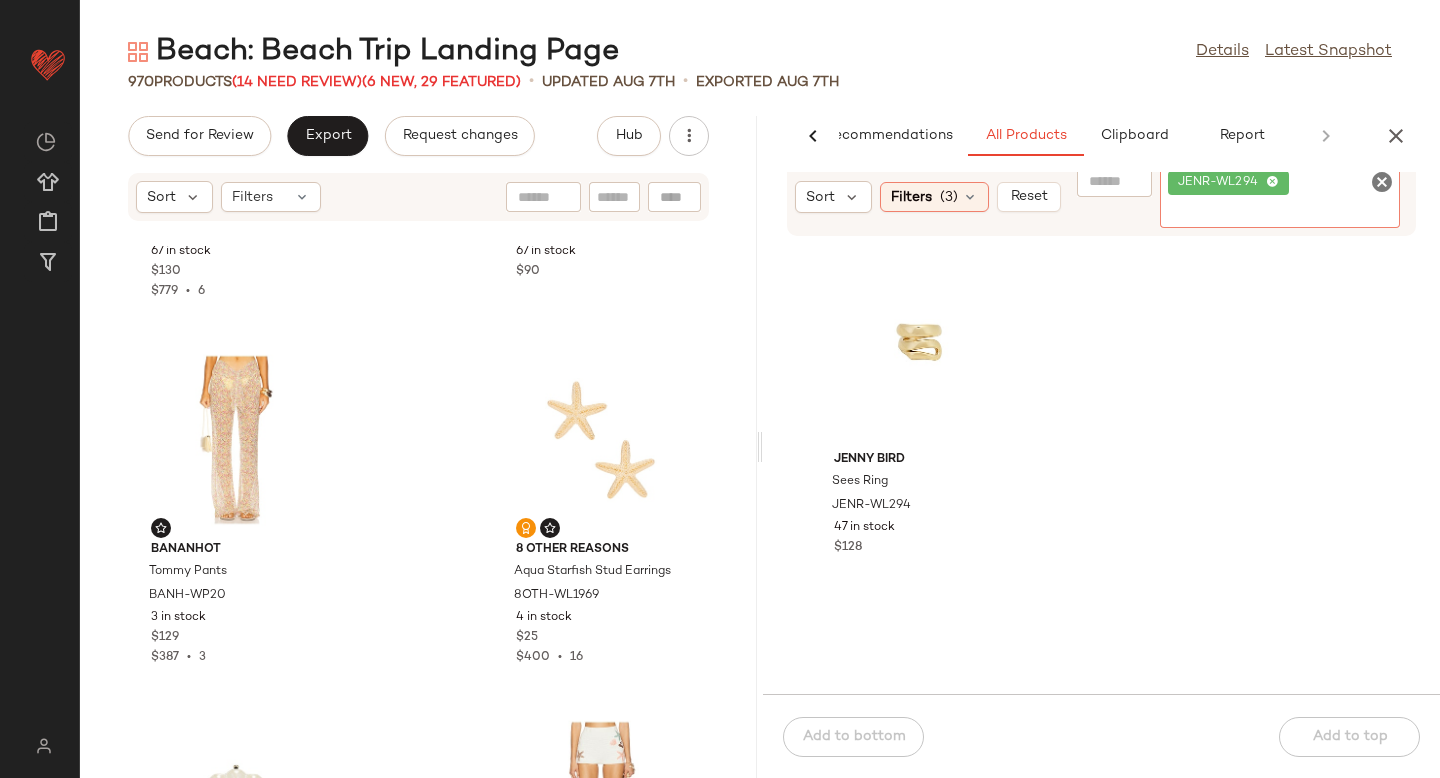 scroll, scrollTop: 6531, scrollLeft: 0, axis: vertical 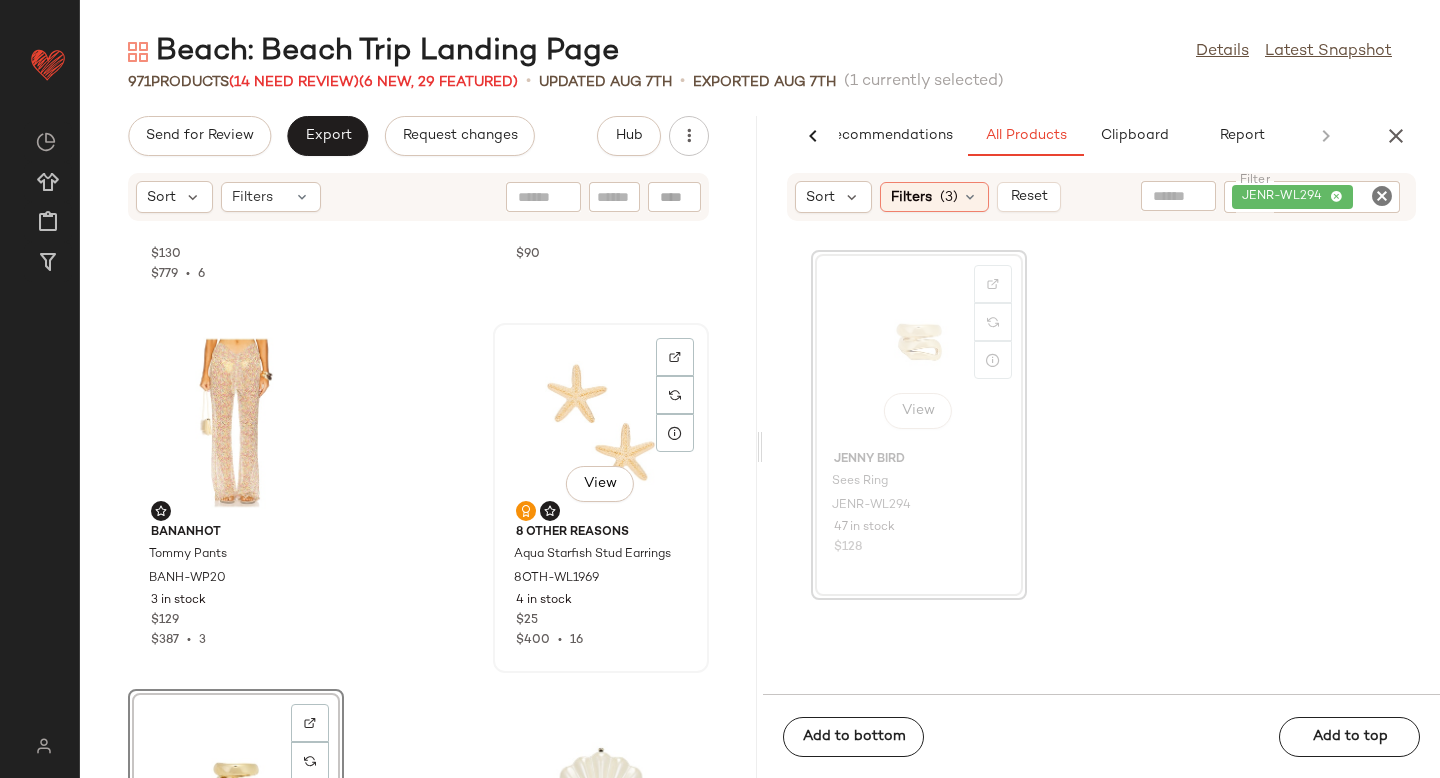 click on "View" 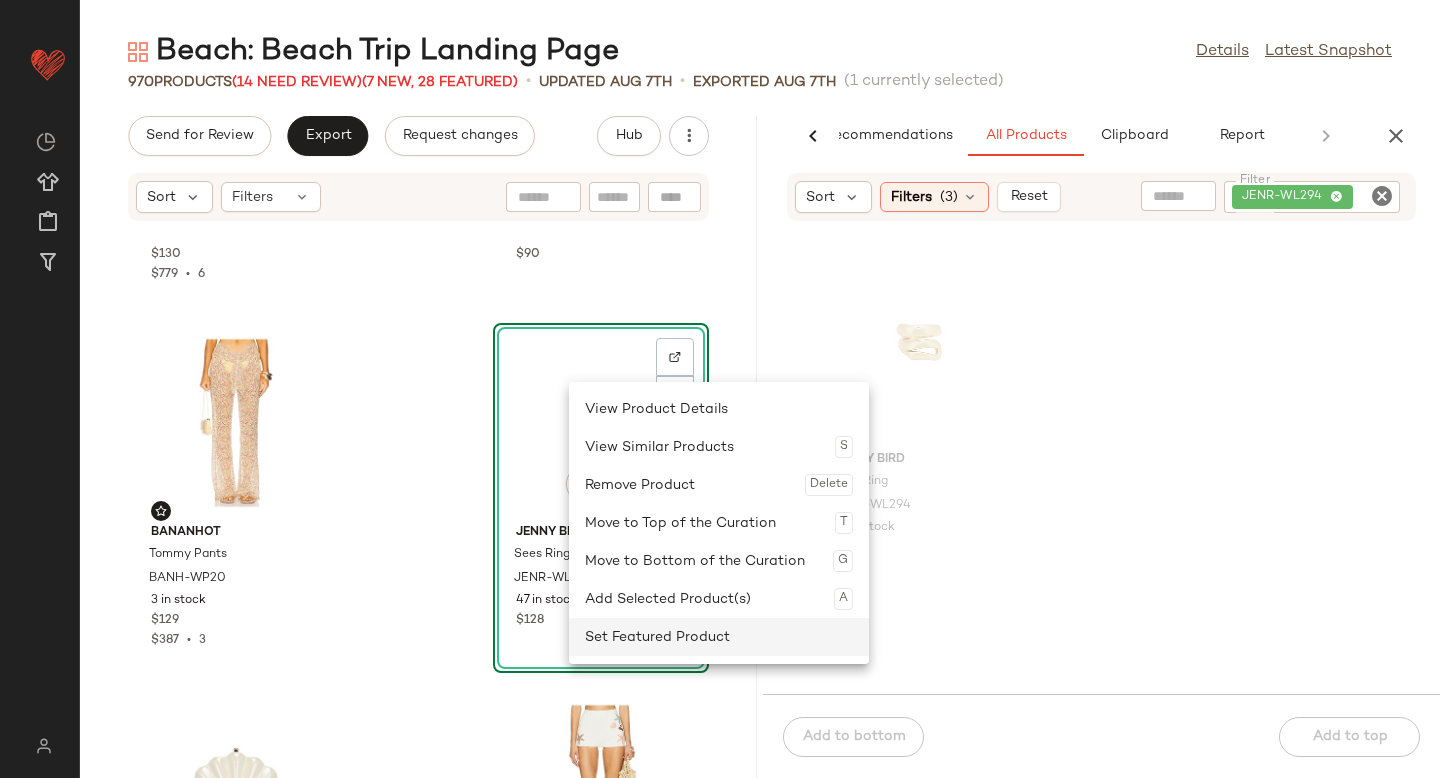click on "Set Featured Product" 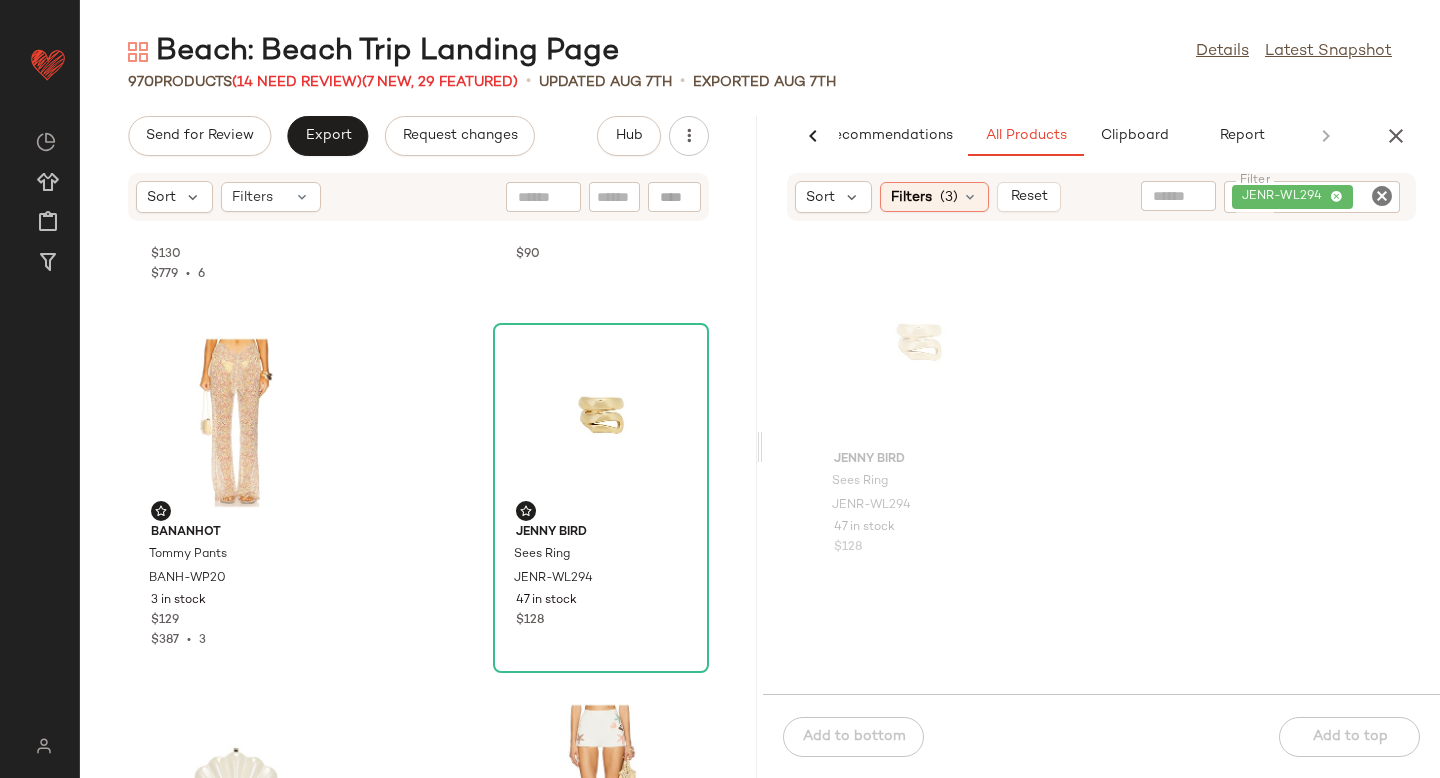 click 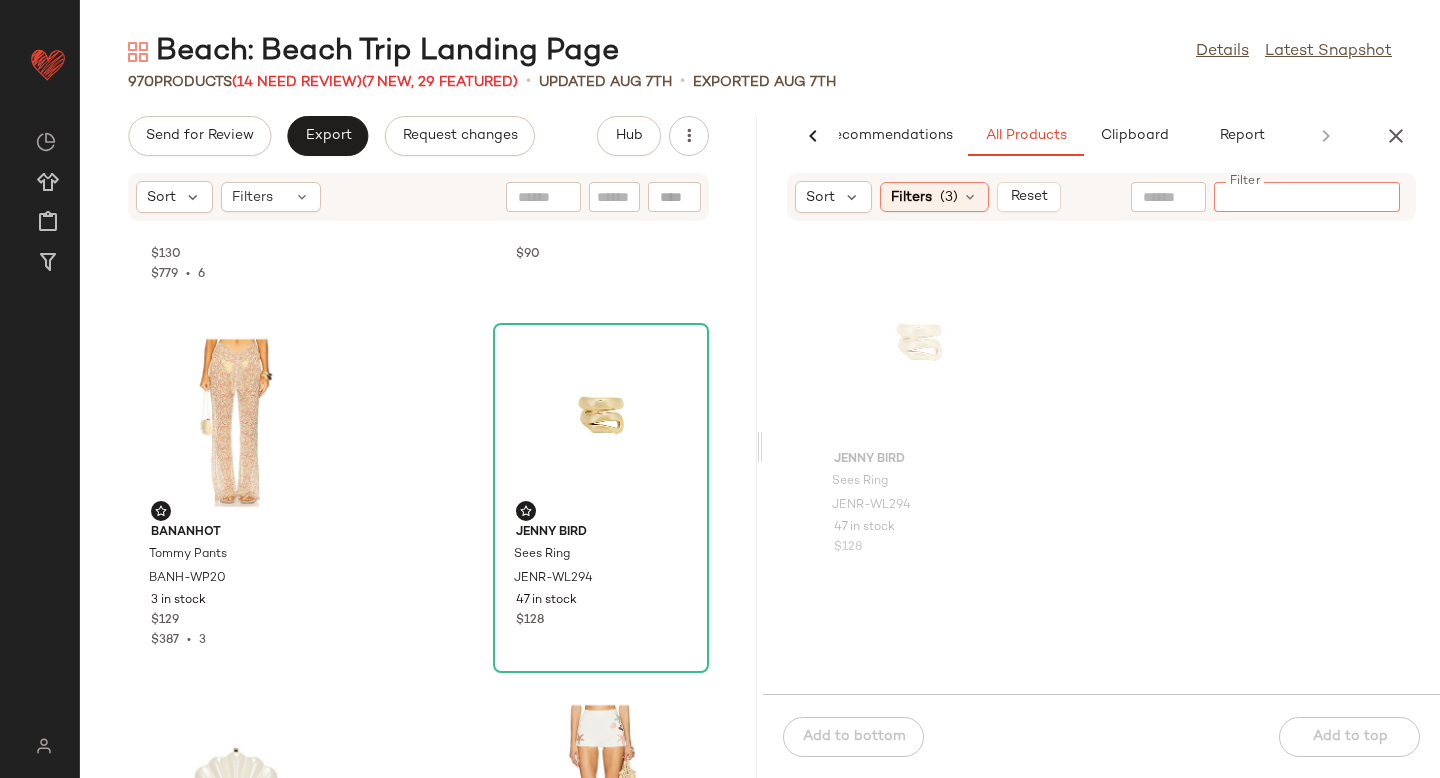 paste on "*********" 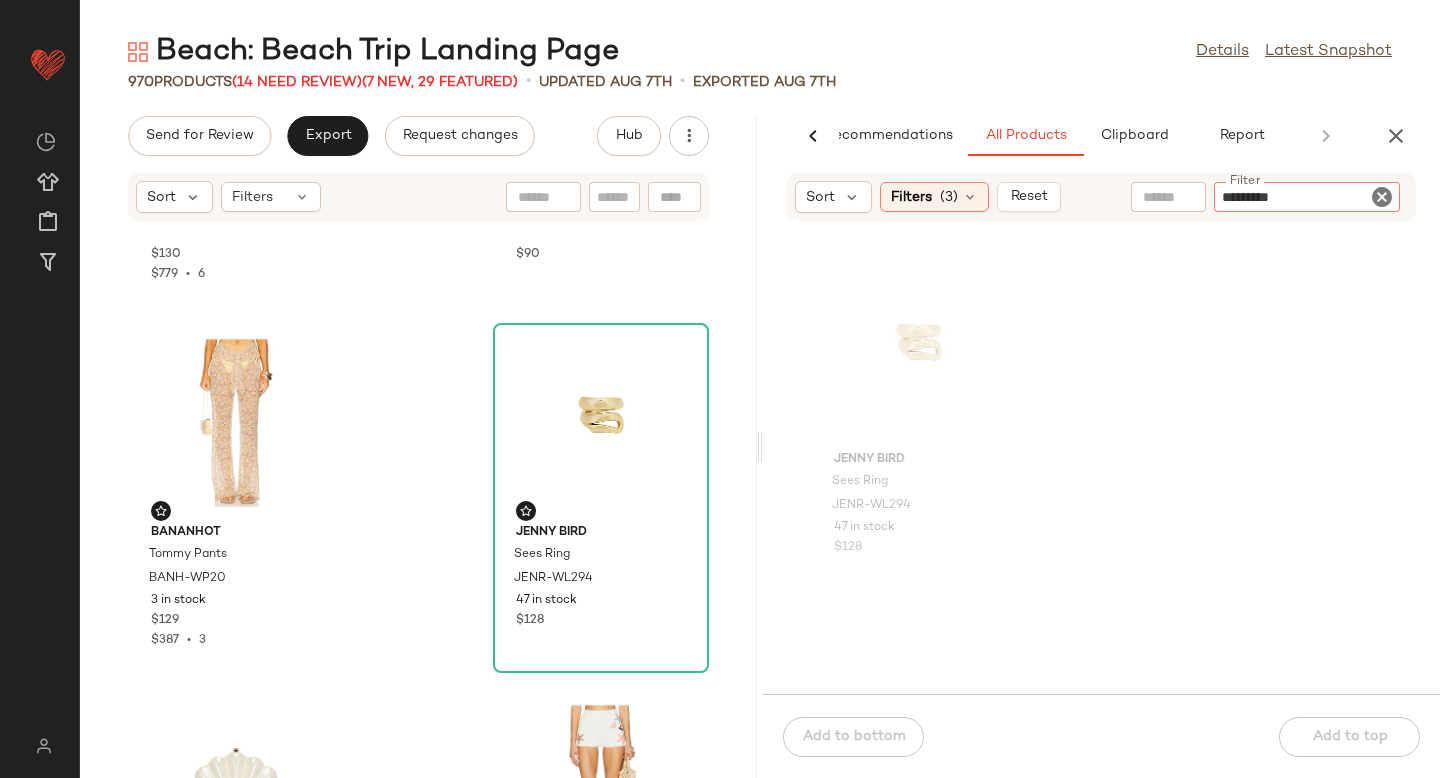 type 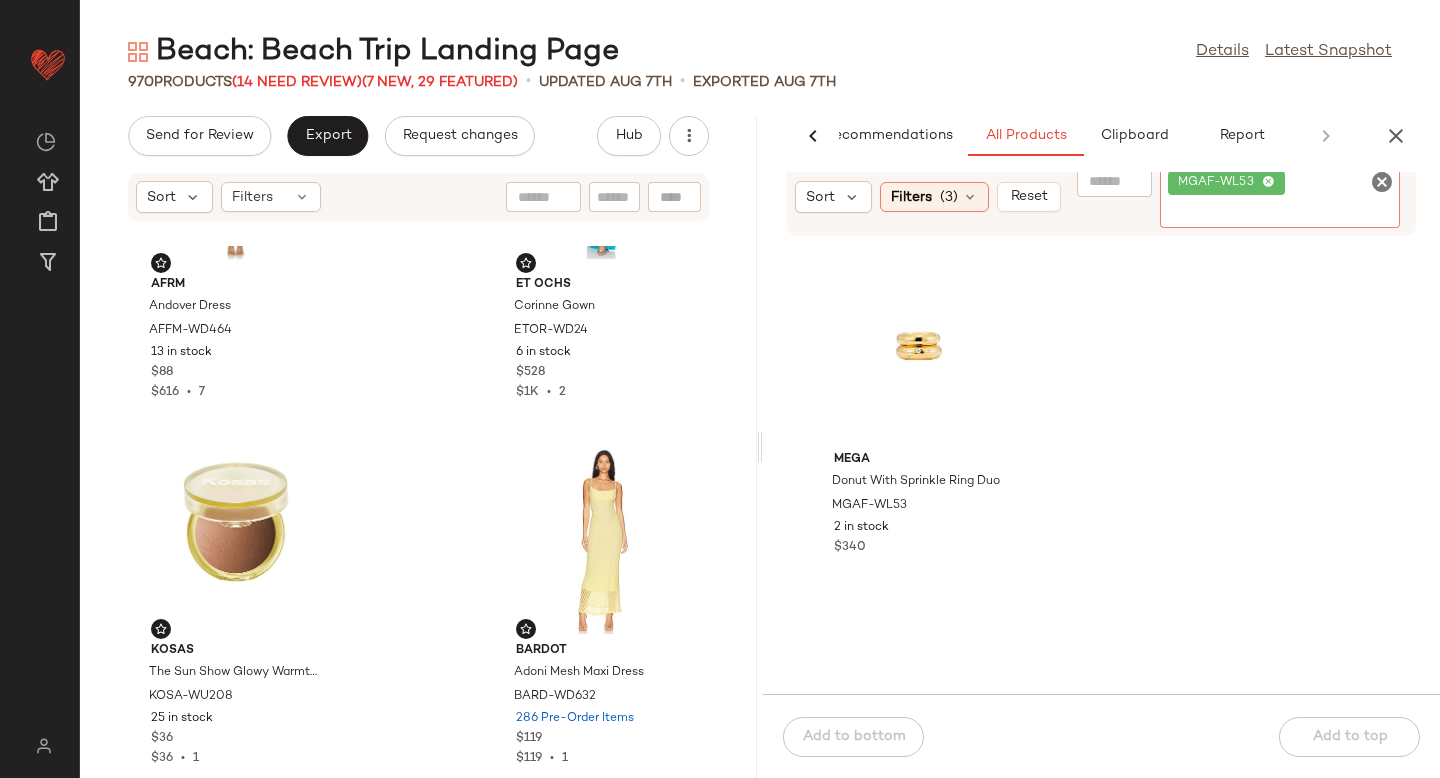 scroll, scrollTop: 4956, scrollLeft: 0, axis: vertical 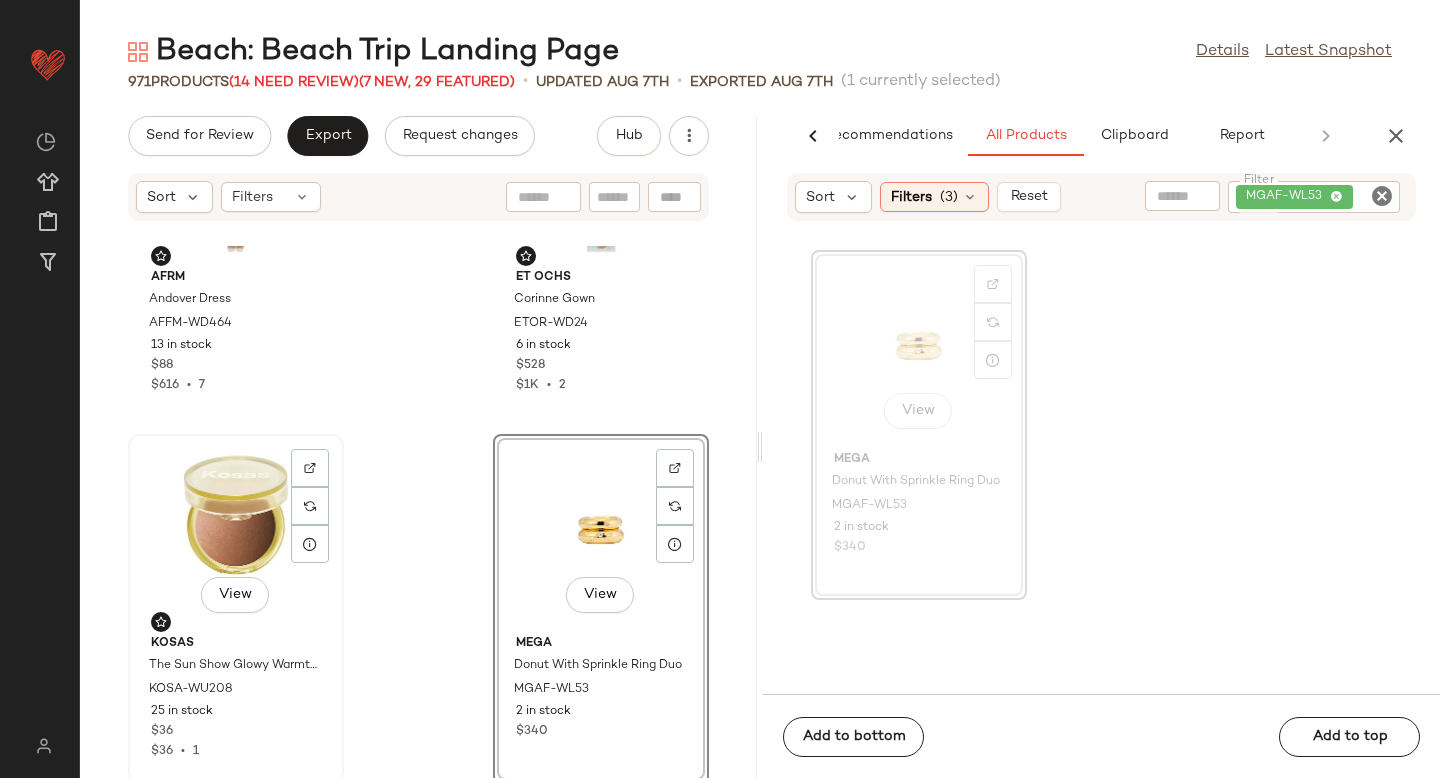 click on "View" 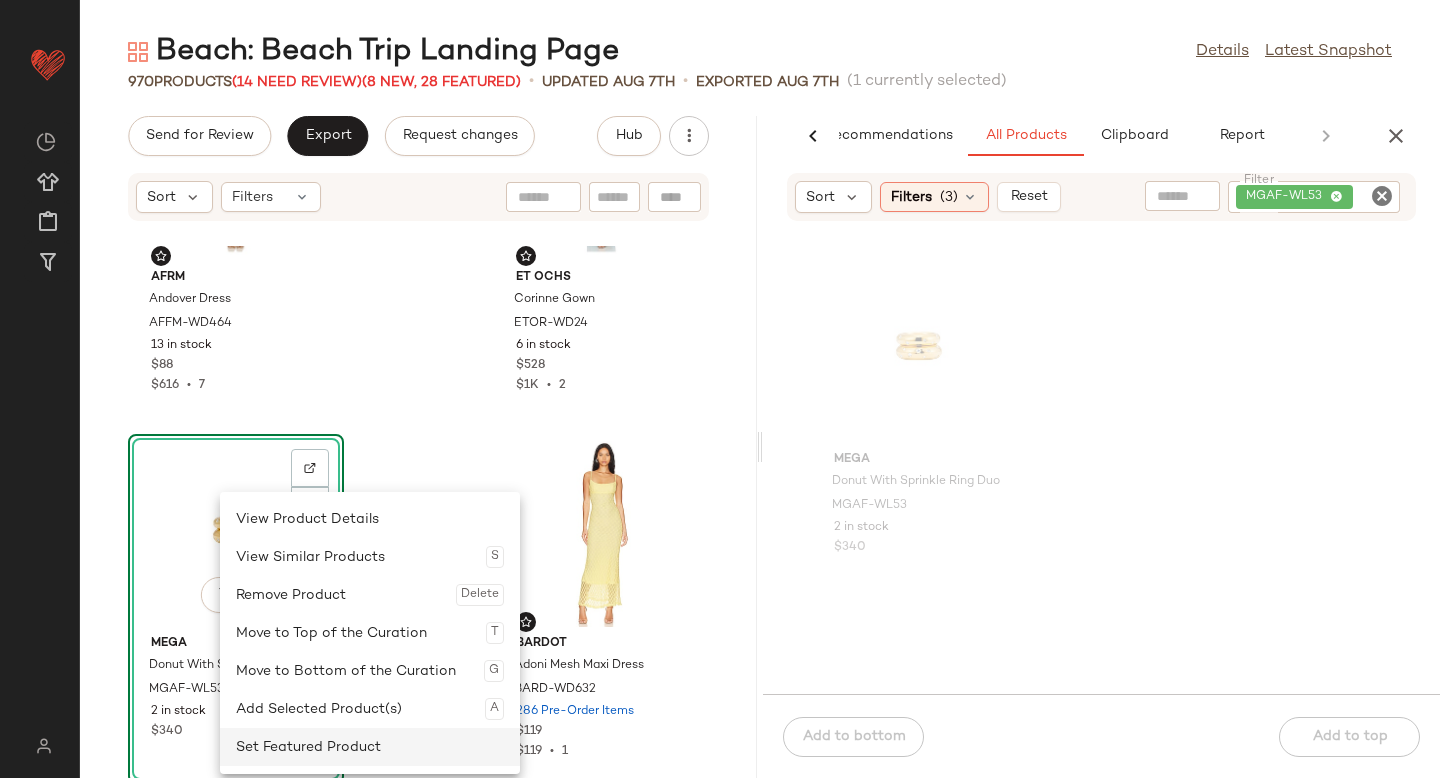 click on "Set Featured Product" 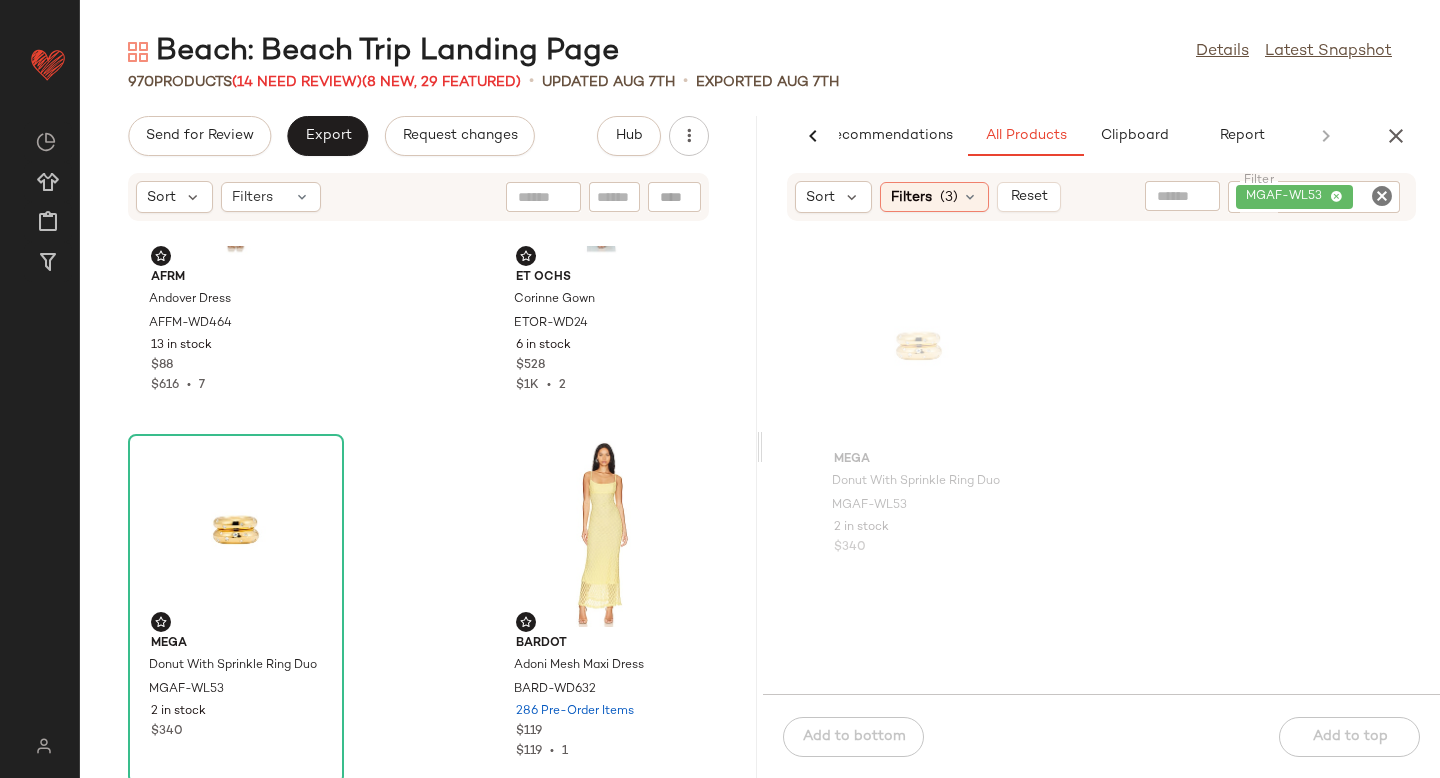scroll, scrollTop: 0, scrollLeft: 0, axis: both 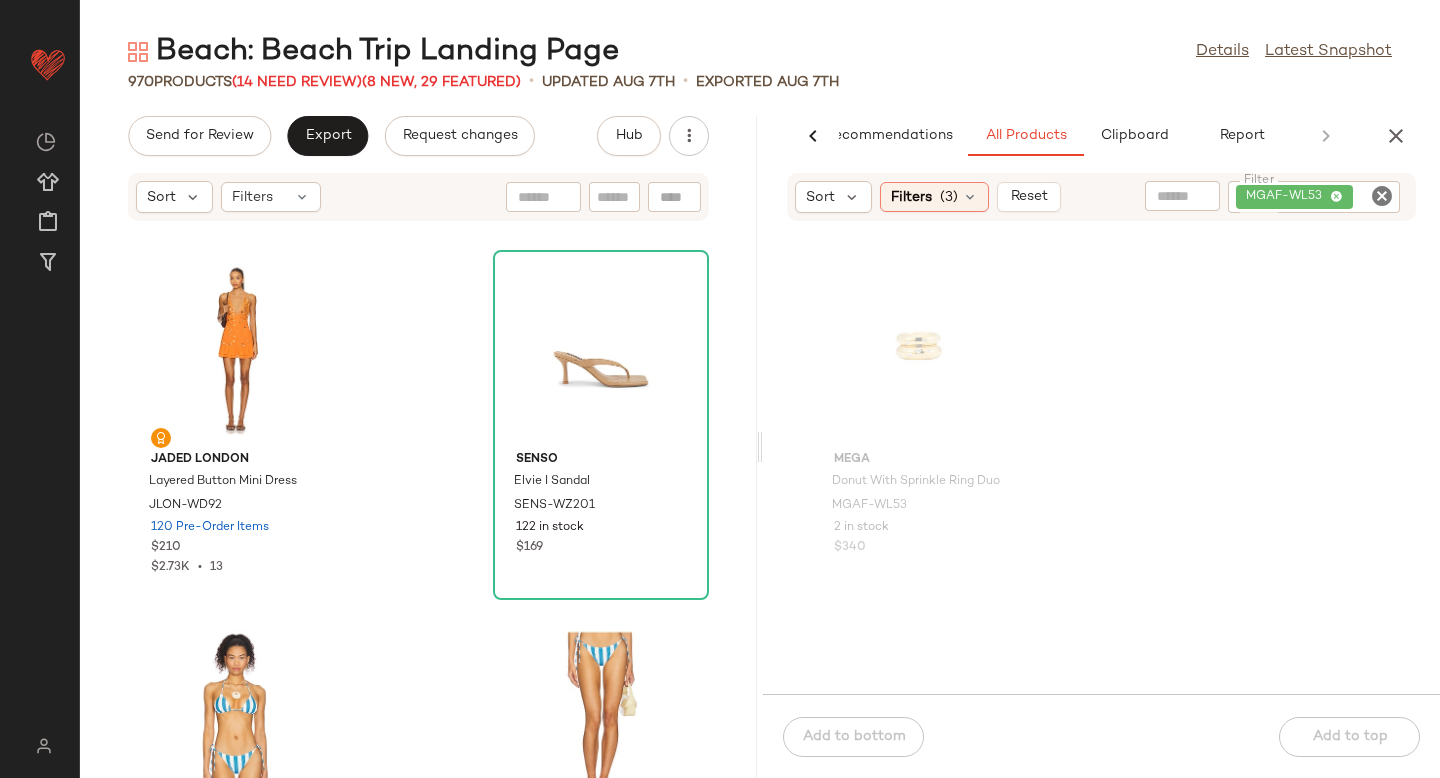 click 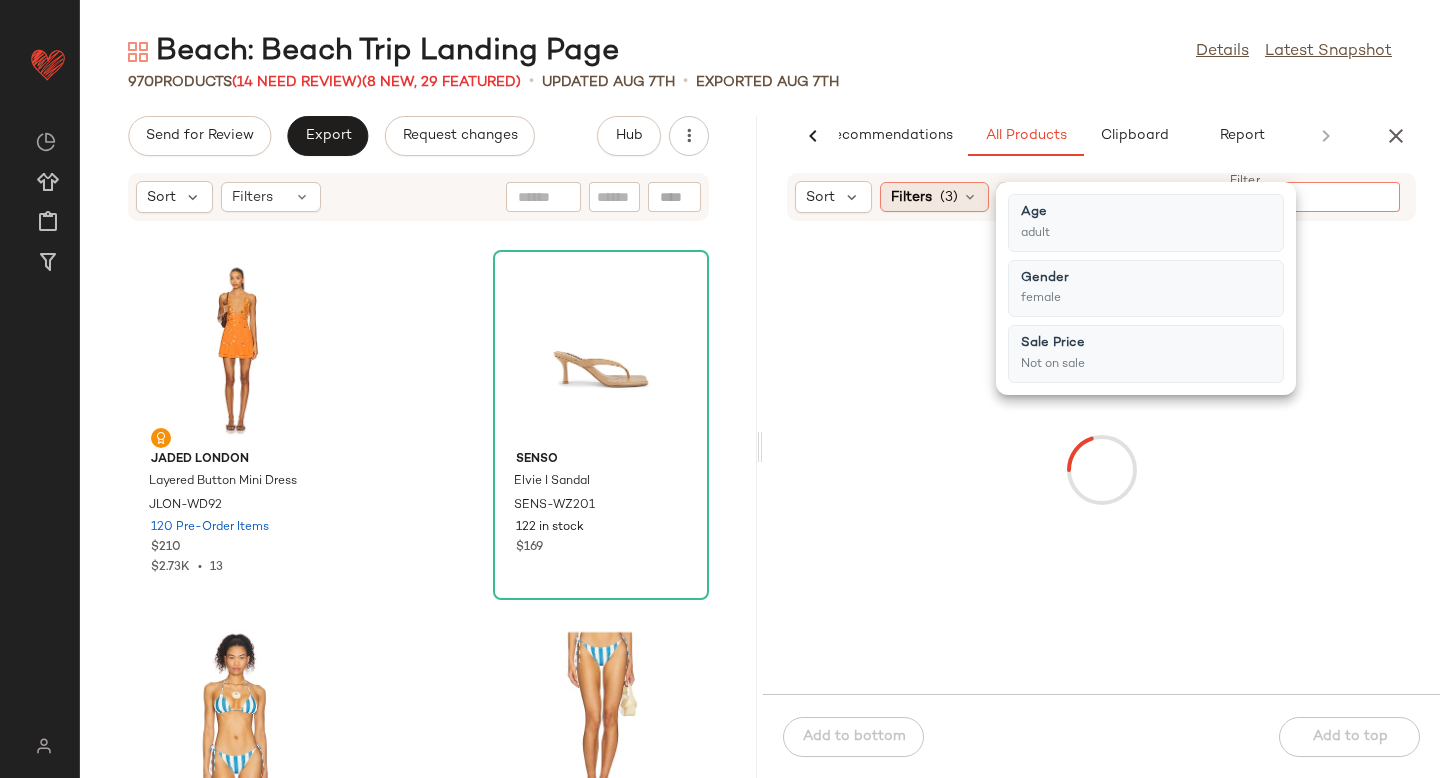 click on "Filters  (3)" 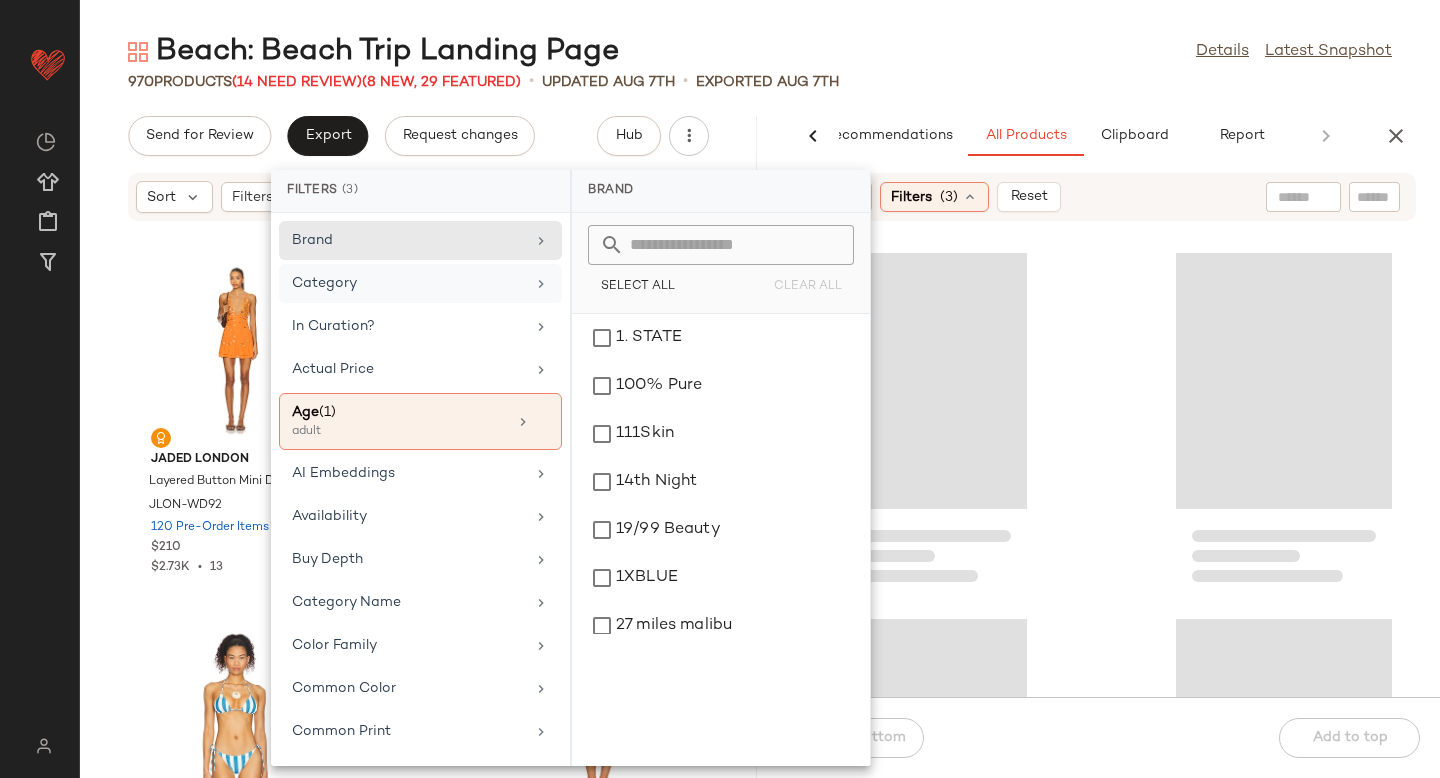 click on "Category" at bounding box center (408, 283) 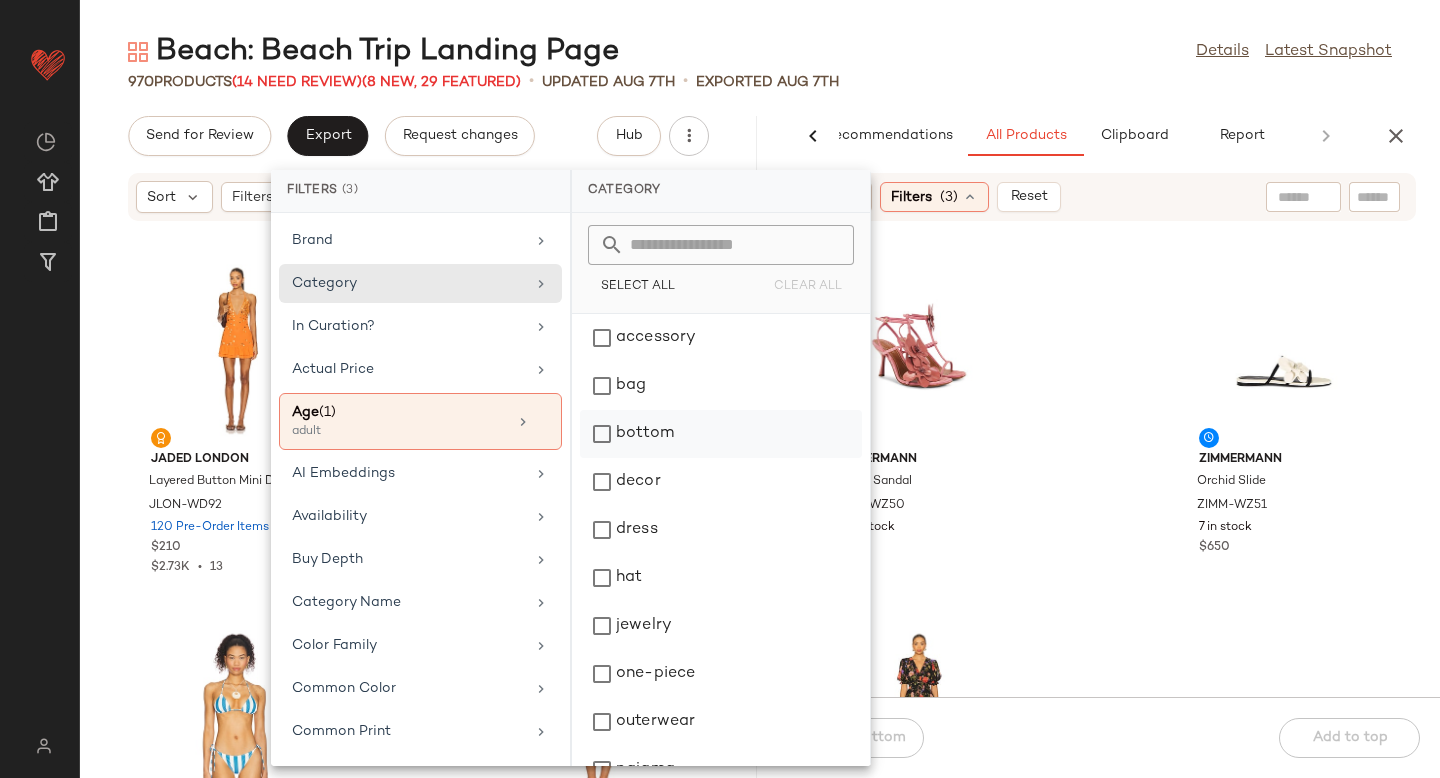 click on "bottom" 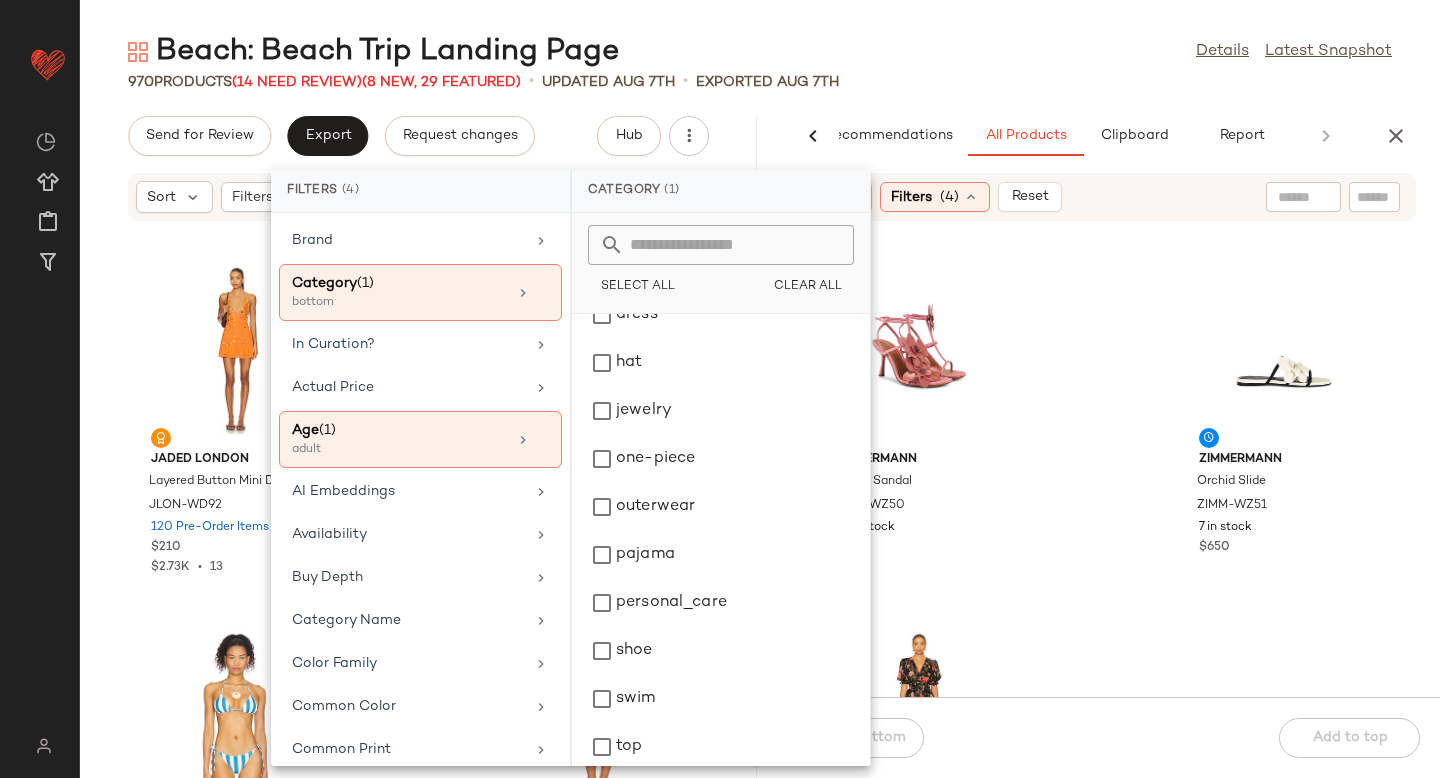 scroll, scrollTop: 276, scrollLeft: 0, axis: vertical 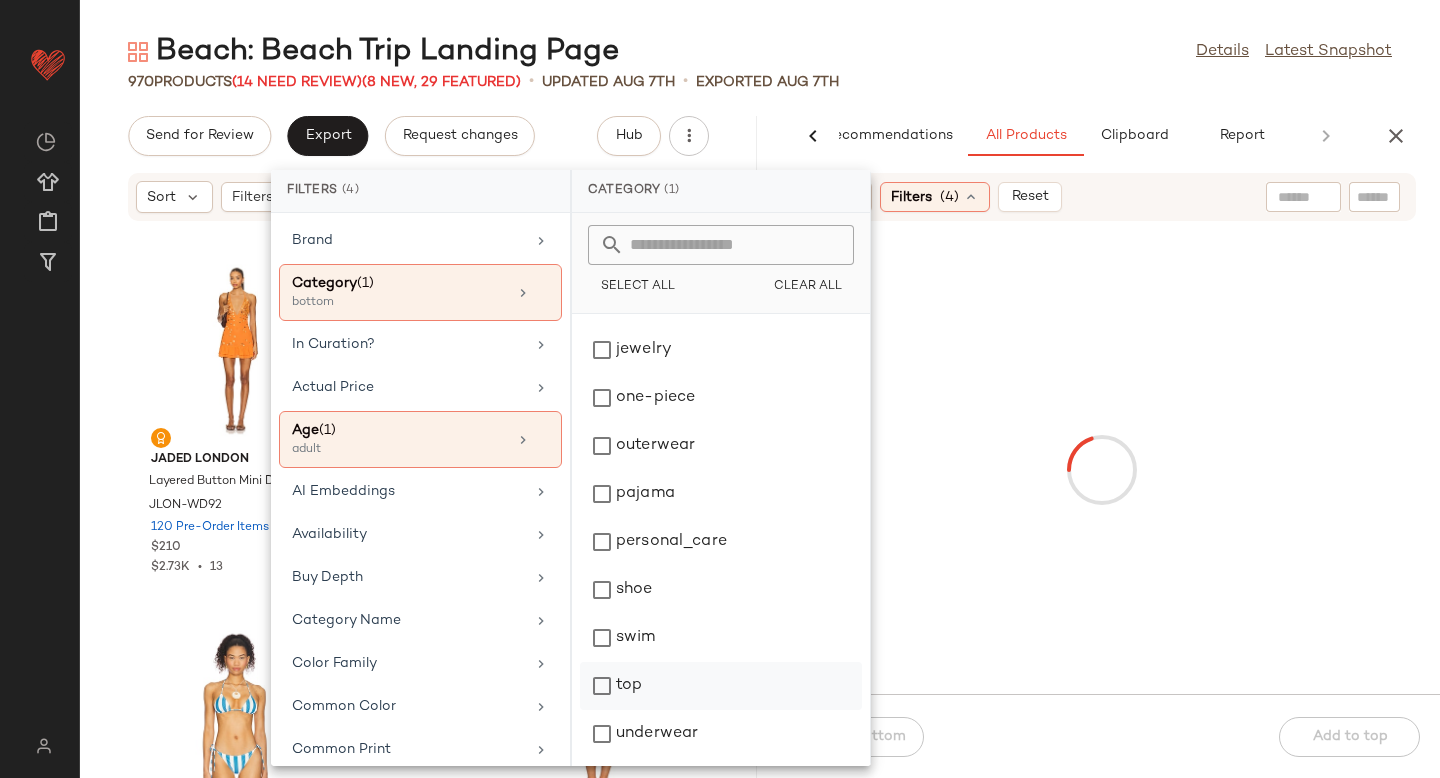 click on "top" 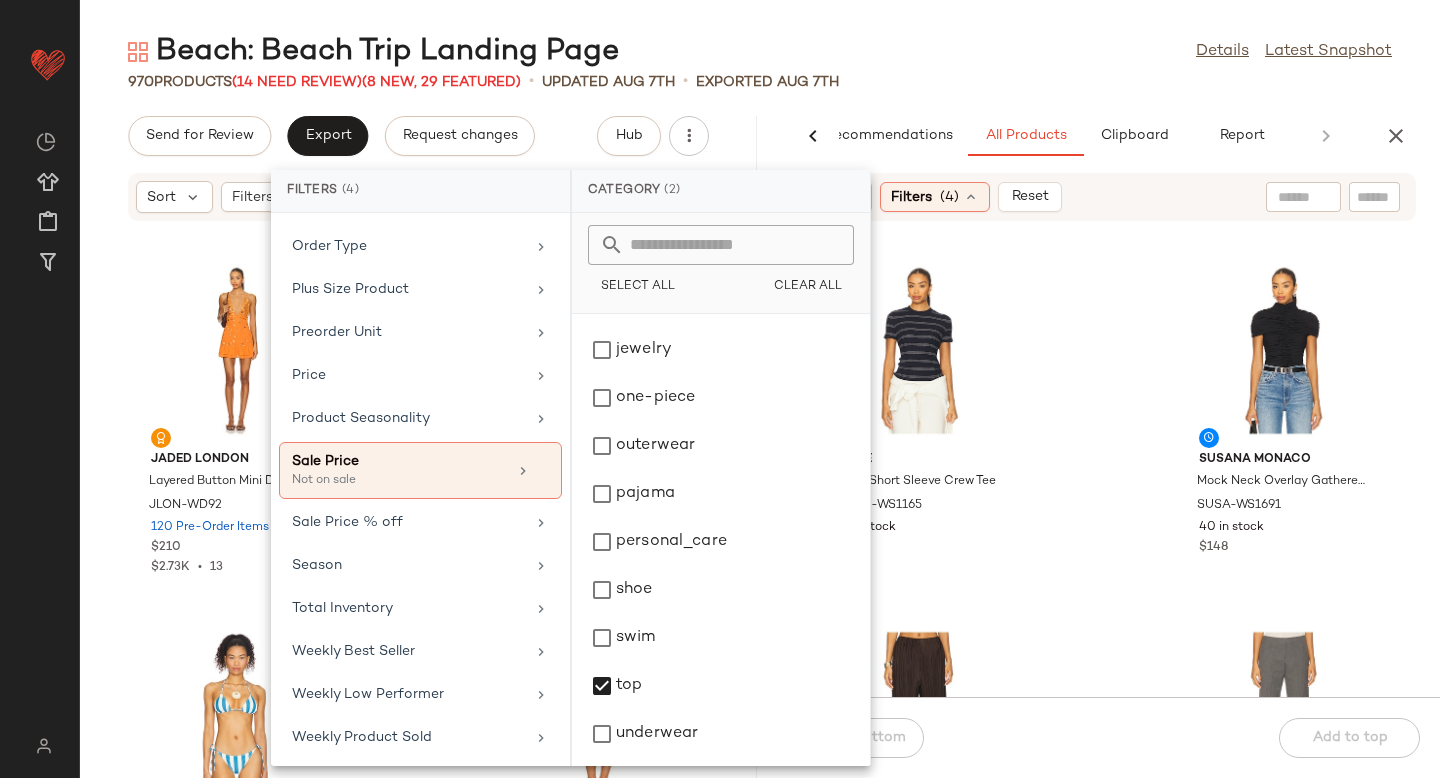 scroll, scrollTop: 997, scrollLeft: 0, axis: vertical 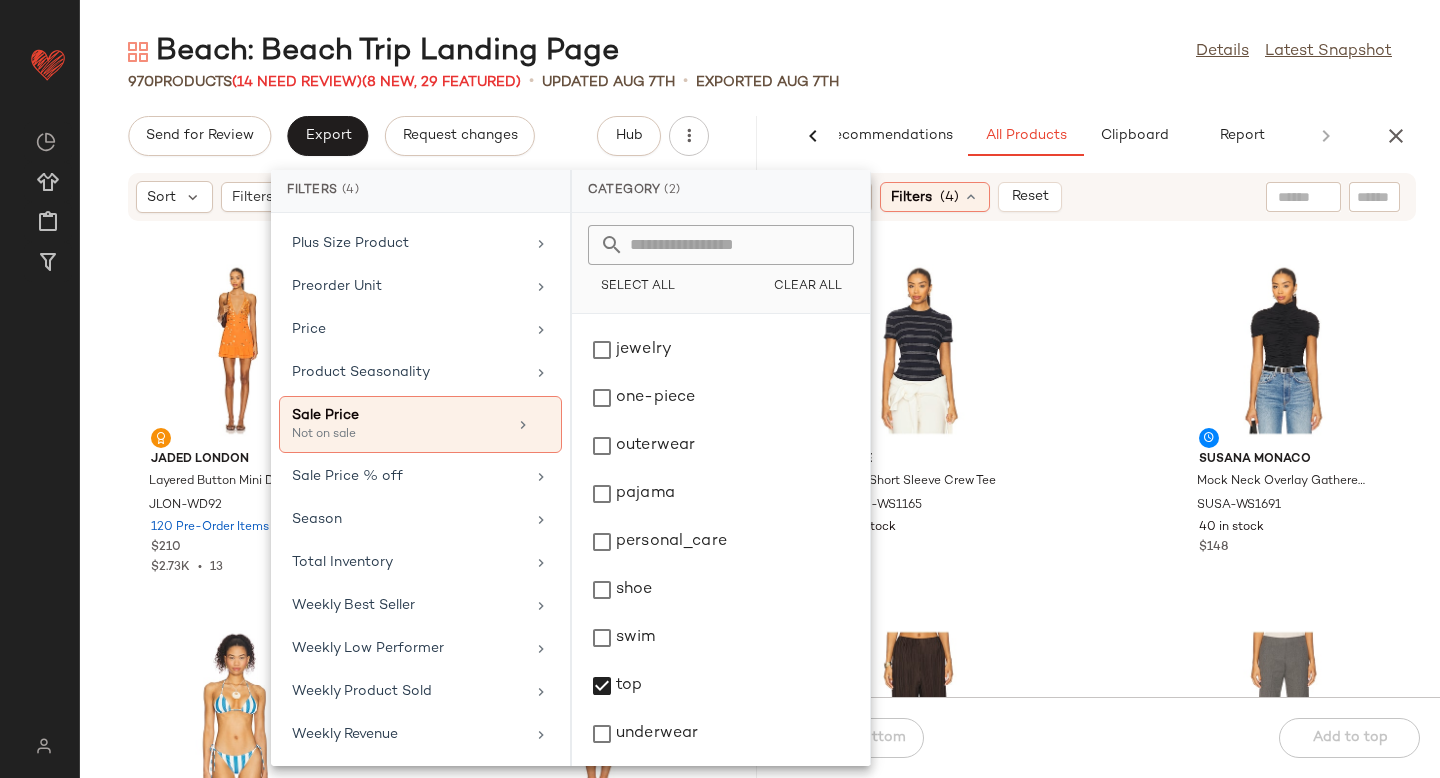 click on "Vince Stripe Short Sleeve Crew Tee VINCE-WS1165 18 in stock $168 Susana Monaco Mock Neck Overlay Gathered Top SUSA-WS1691 40 in stock $148 SAMSOE SAMSOE Uma Trouser SSAM-WP10 24 in stock $185 SAMSOE SAMSOE Sacorla Trousers SSAM-WP11 16 in stock $200 SAMSOE SAMSOE Sadover Longsleeve Polo Top SSAM-WS18 24 in stock $160 SABLYN Rhea Longsleeve Mock Neck Top SLYN-WS25 16 in stock $385 SKIMS Smooth Lounge Skimpy Strap Cami SIMX-WS15 Out of stock $44 SLVRLAKE Cassie Wide Leg Jeans SLKE-WJ170 18 in stock $329" 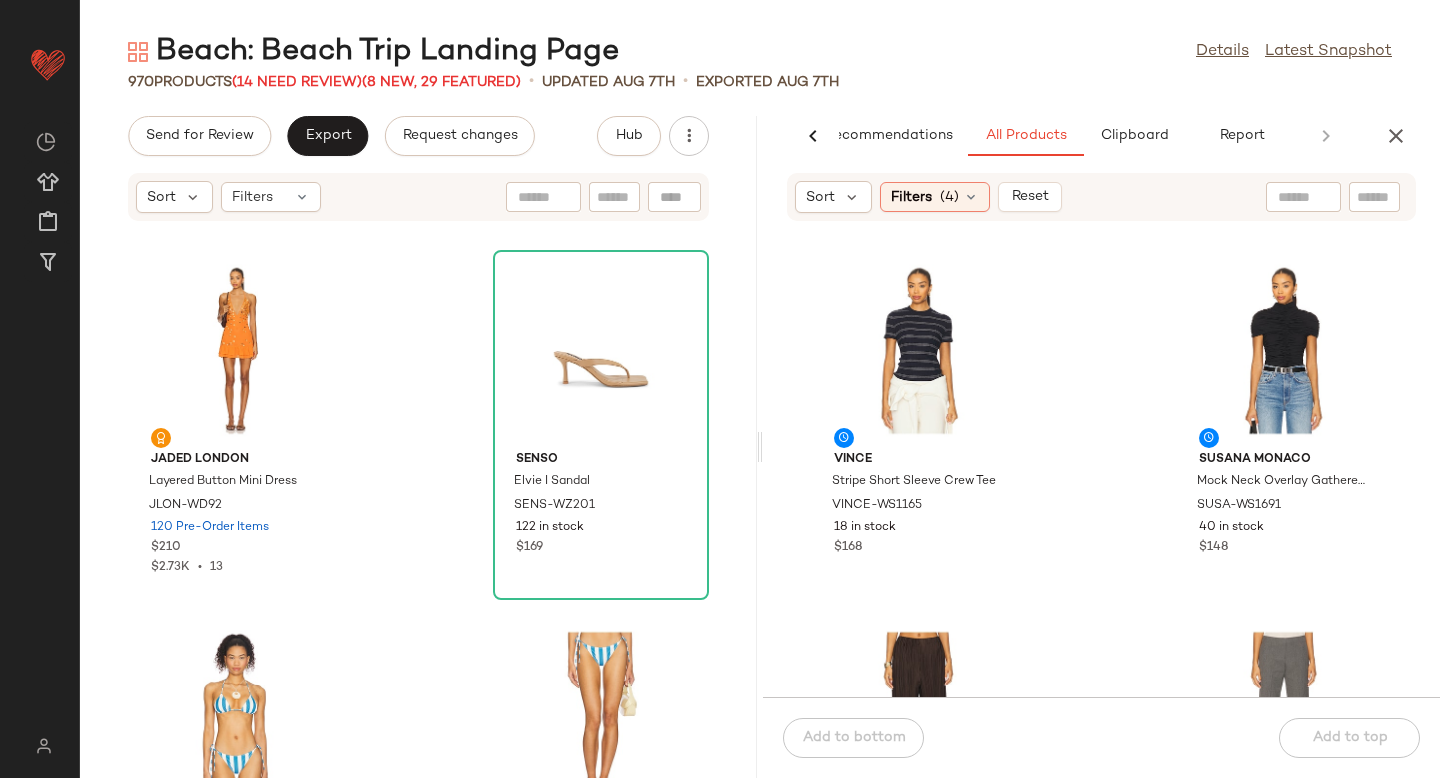 click on "Vince Stripe Short Sleeve Crew Tee VINCE-WS1165 18 in stock $168 Susana Monaco Mock Neck Overlay Gathered Top SUSA-WS1691 40 in stock $148 SAMSOE SAMSOE Uma Trouser SSAM-WP10 24 in stock $185 SAMSOE SAMSOE Sacorla Trousers SSAM-WP11 16 in stock $200 SAMSOE SAMSOE Sadover Longsleeve Polo Top SSAM-WS18 24 in stock $160 SABLYN Rhea Longsleeve Mock Neck Top SLYN-WS25 16 in stock $385 SKIMS Smooth Lounge Skimpy Strap Cami SIMX-WS15 Out of stock $44 SLVRLAKE Cassie Wide Leg Jeans SLKE-WJ170 18 in stock $329" 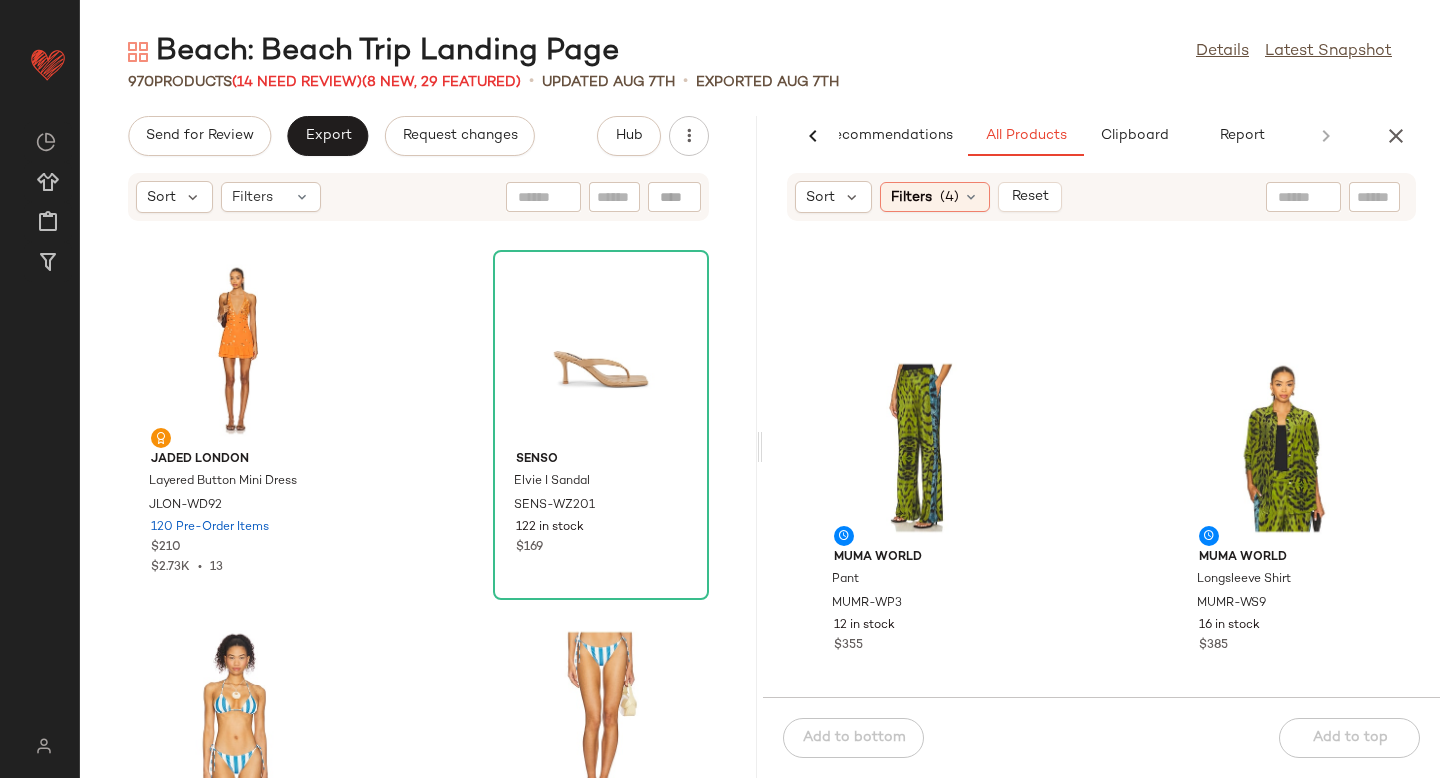 scroll, scrollTop: 5410, scrollLeft: 0, axis: vertical 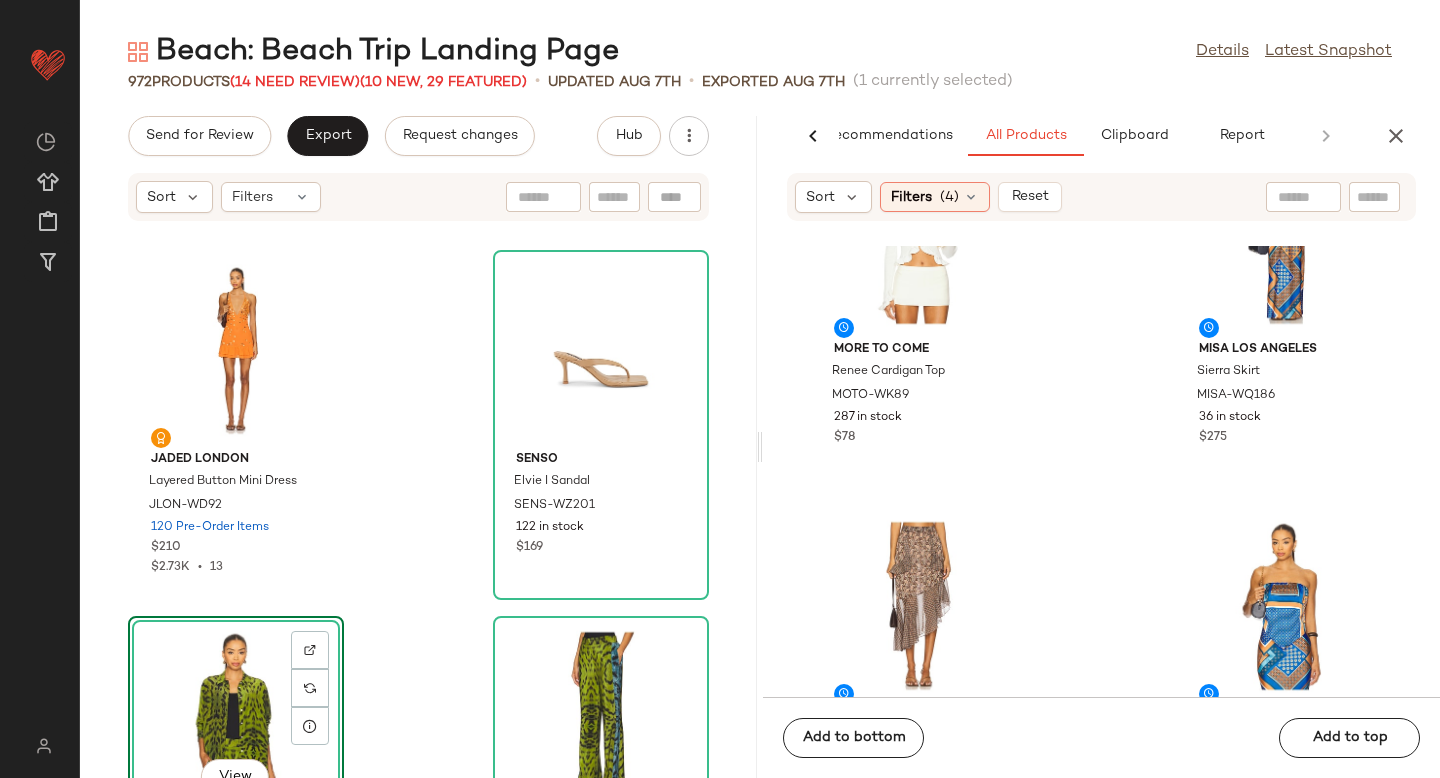 click on "View" 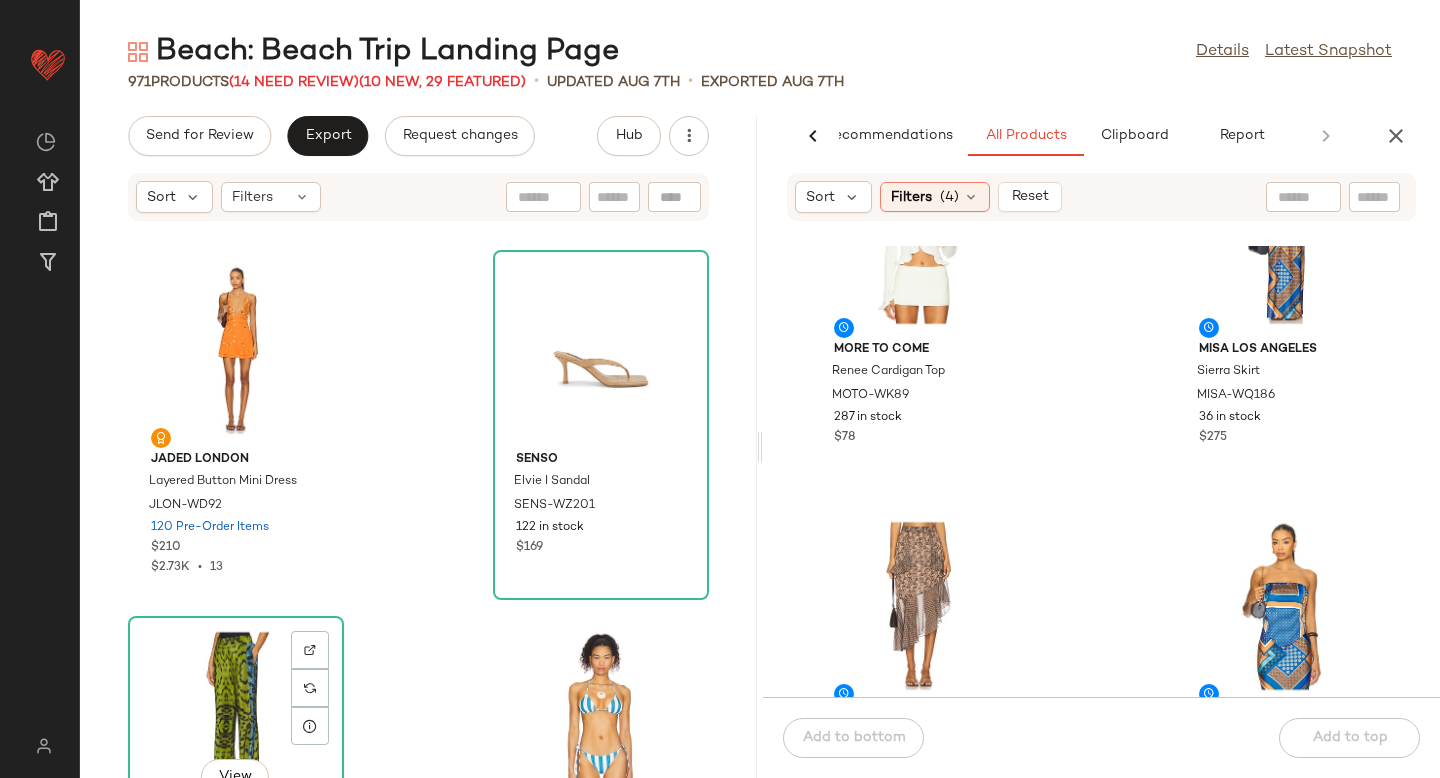 click on "View" 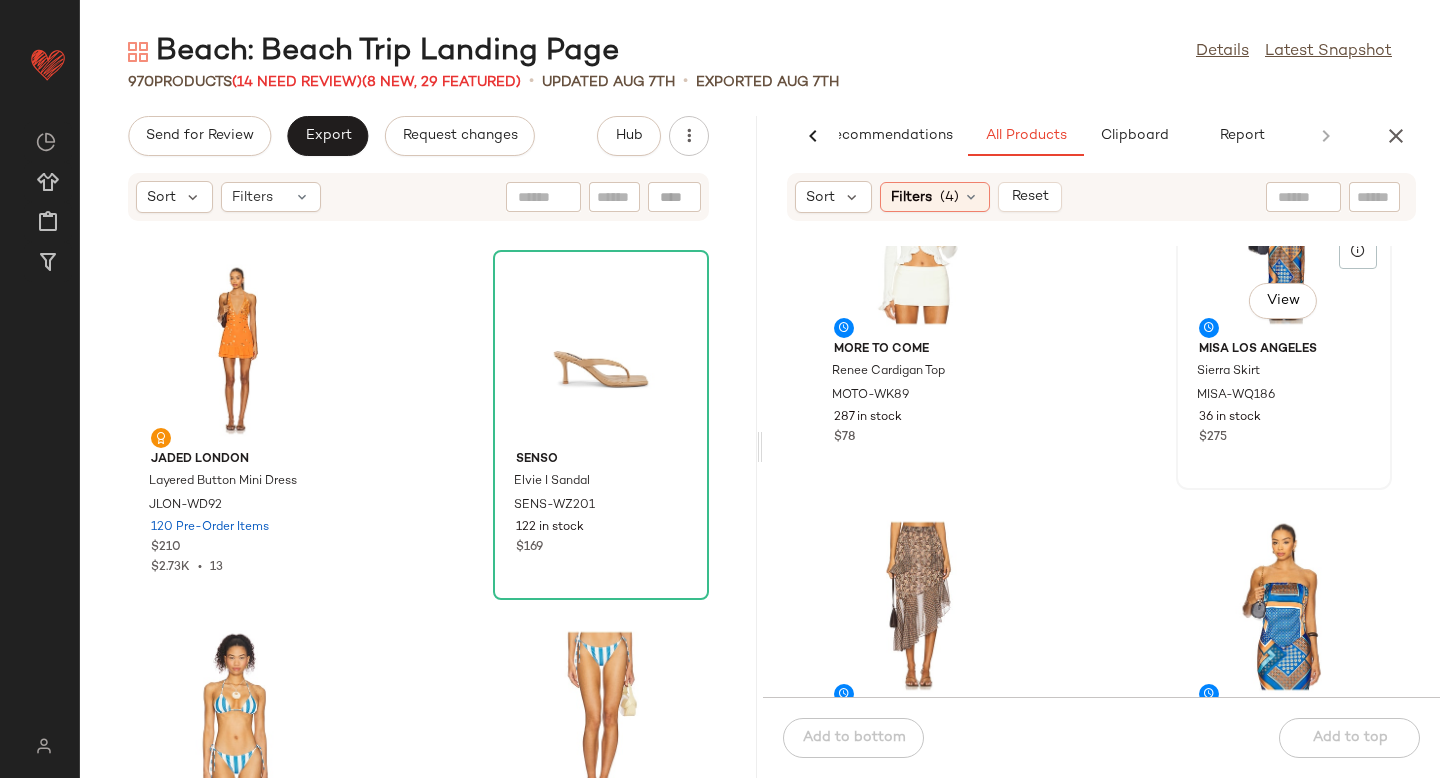 scroll, scrollTop: 5977, scrollLeft: 0, axis: vertical 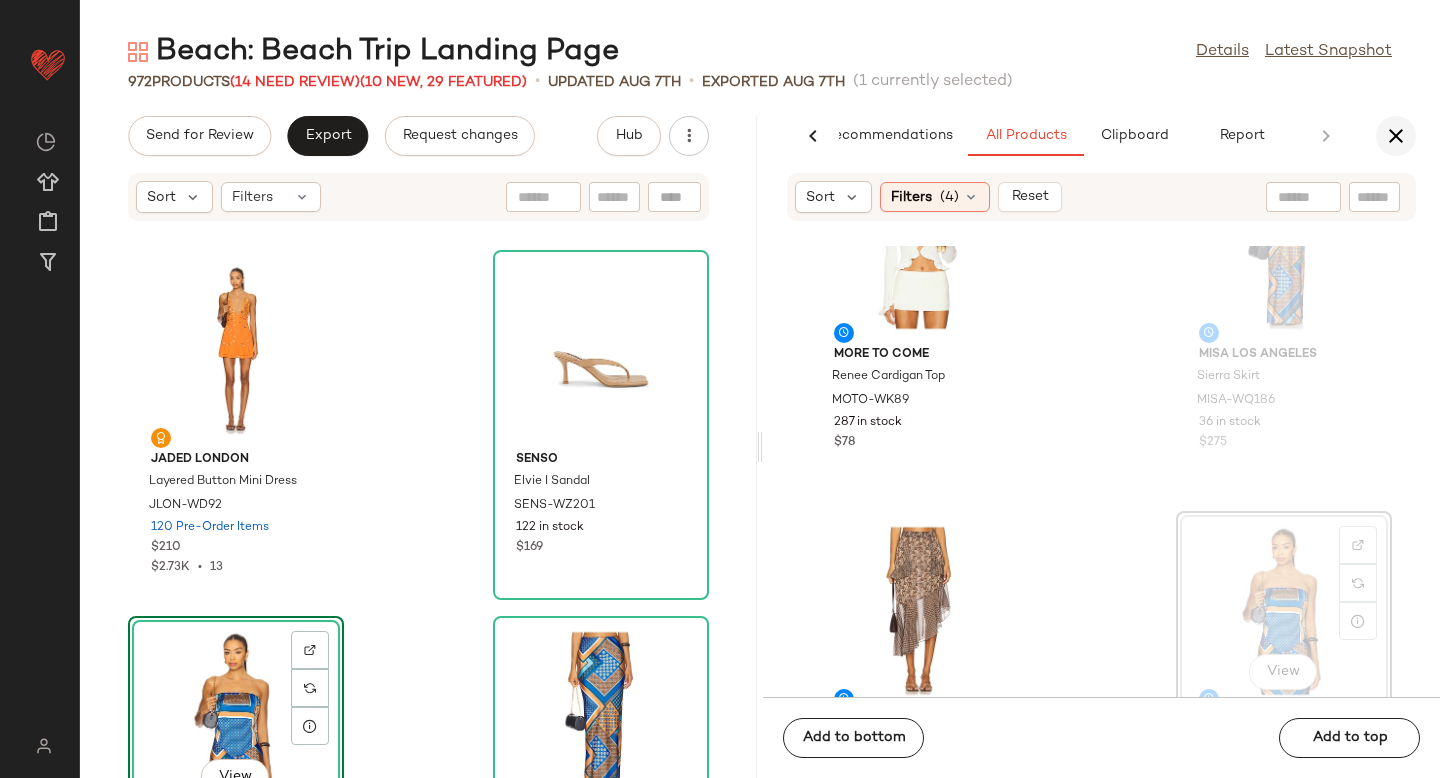click at bounding box center [1396, 136] 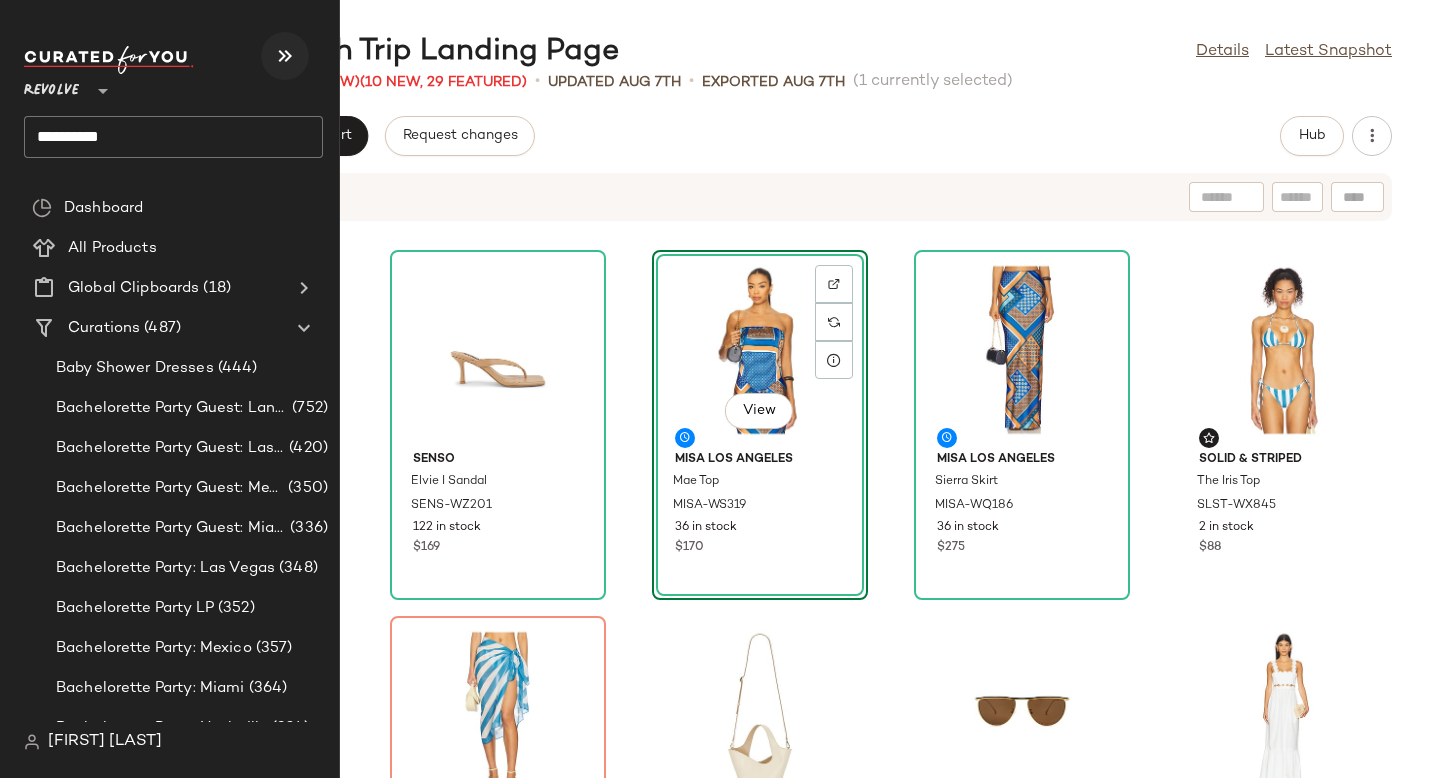 click at bounding box center (285, 56) 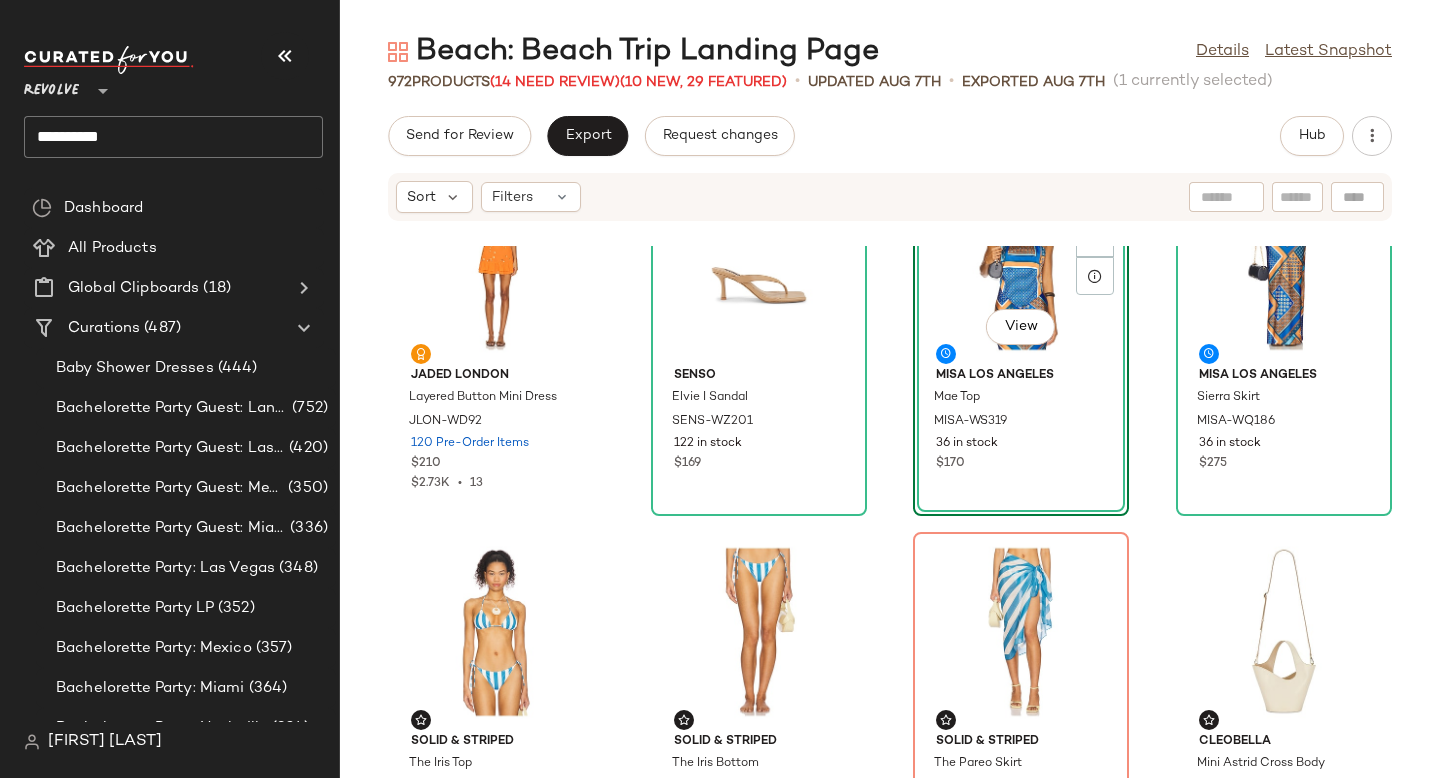 scroll, scrollTop: 0, scrollLeft: 0, axis: both 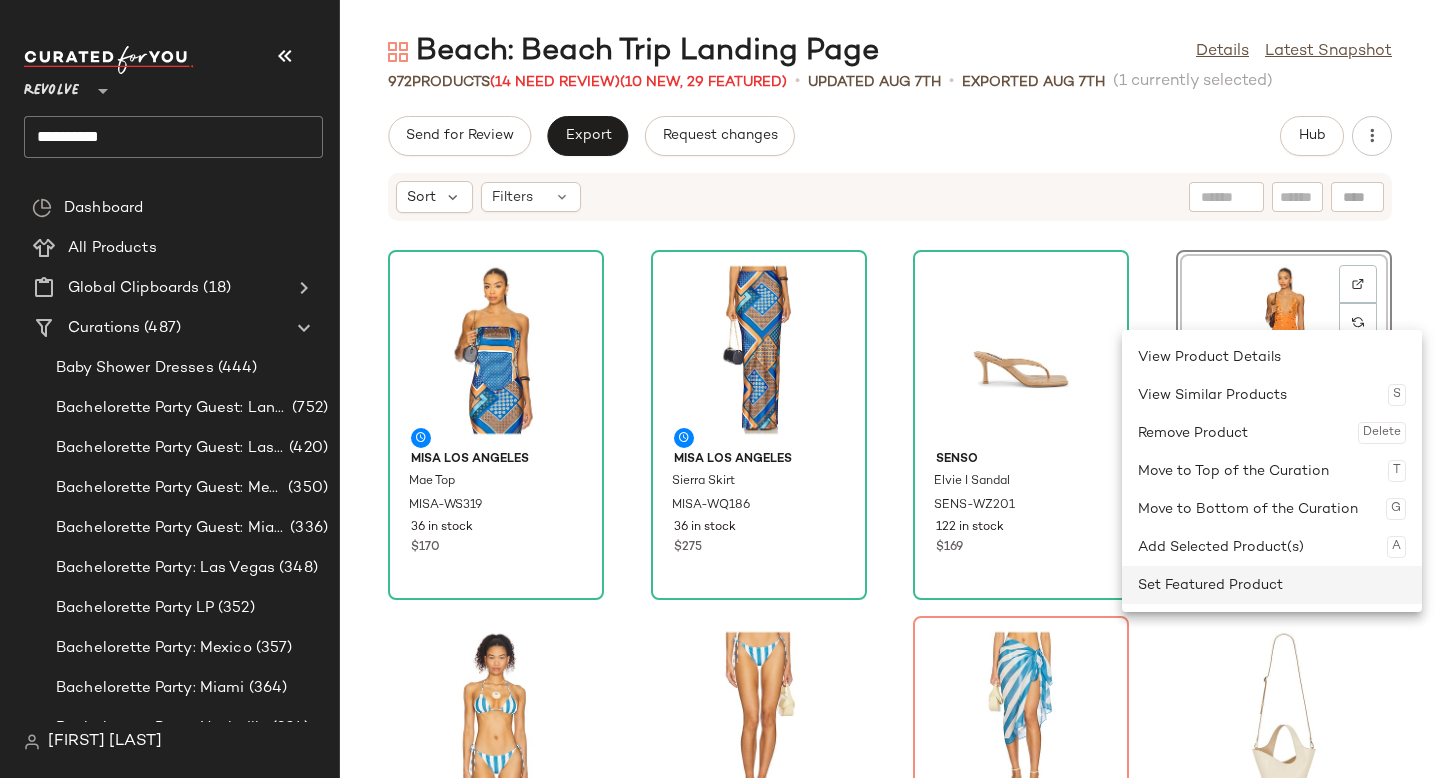 click on "Set Featured Product" 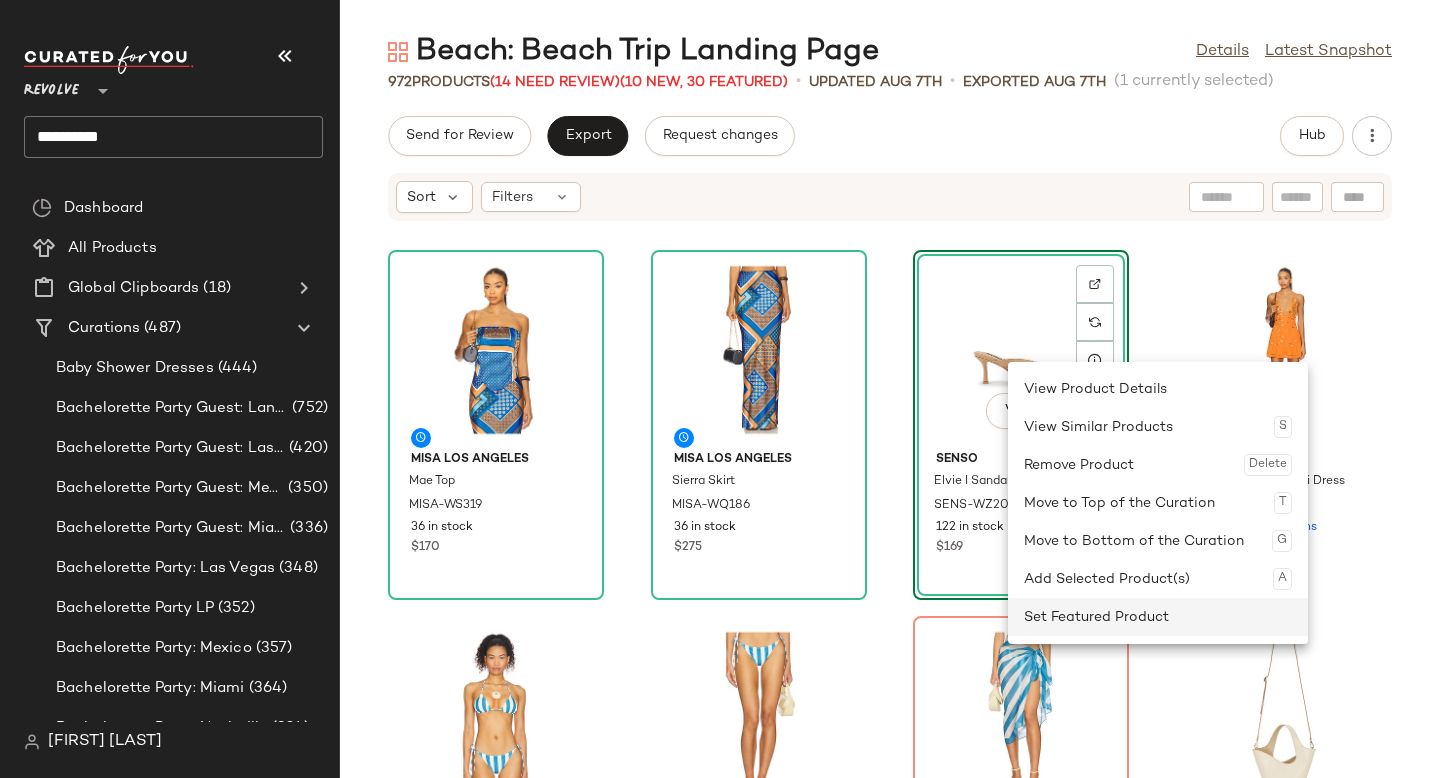 click on "Set Featured Product" 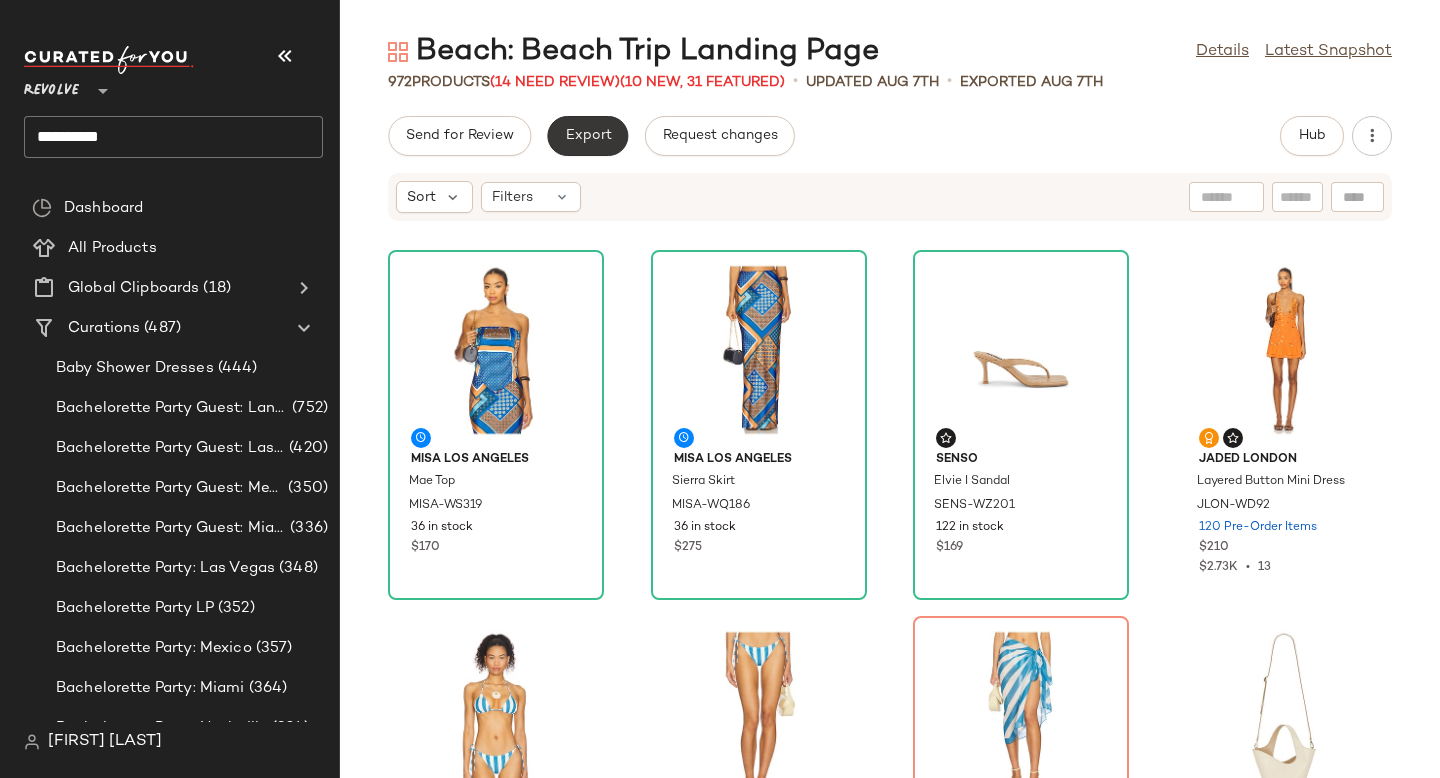 click on "Export" 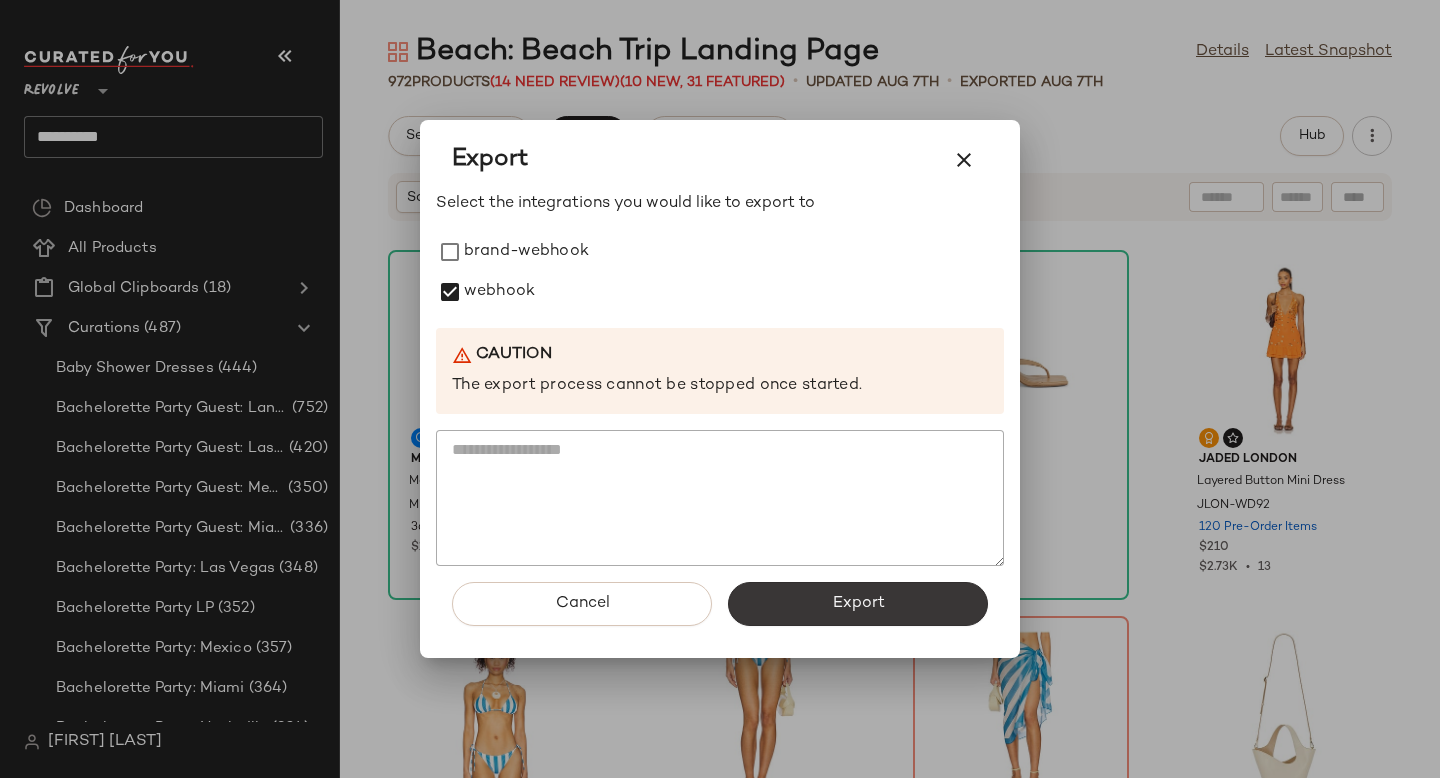 click on "Export" at bounding box center [858, 604] 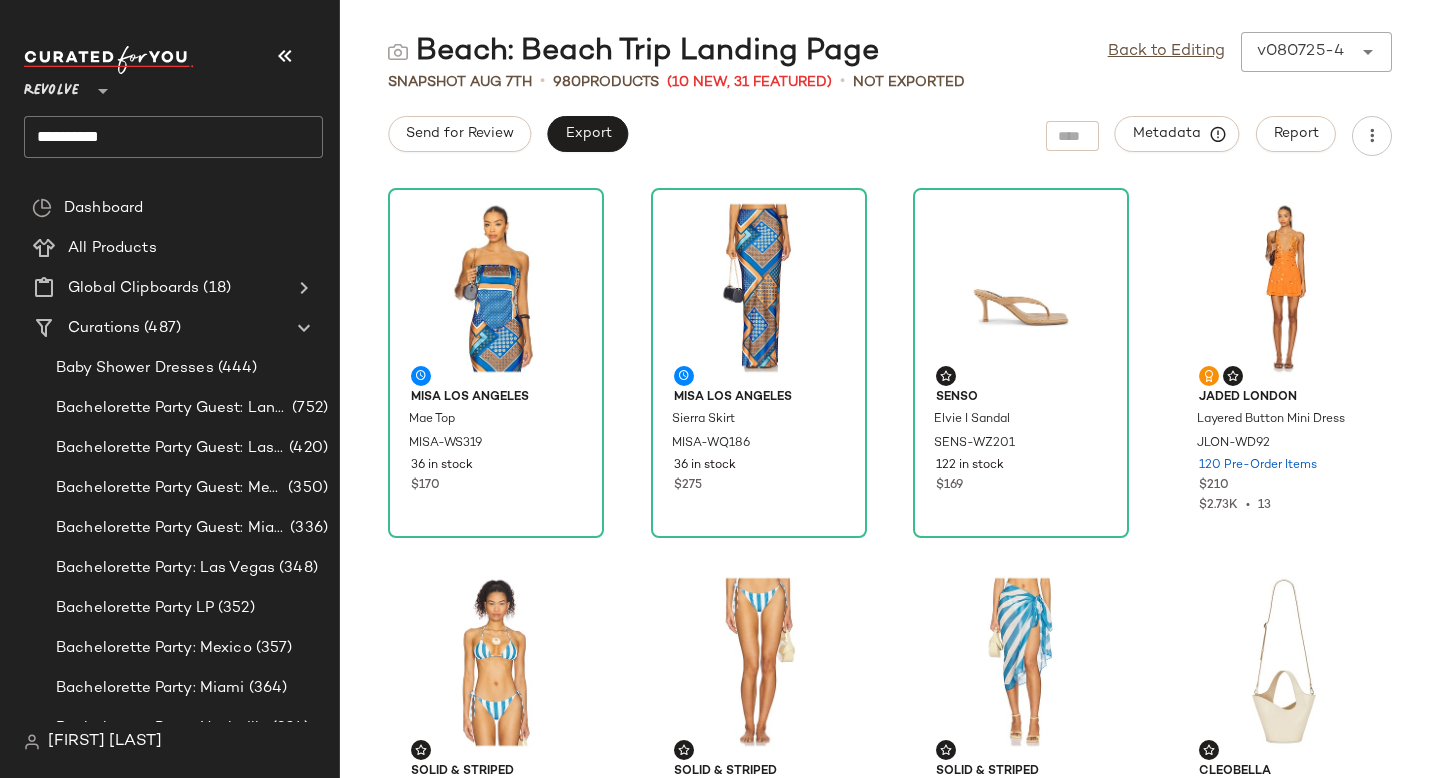 click on "**********" 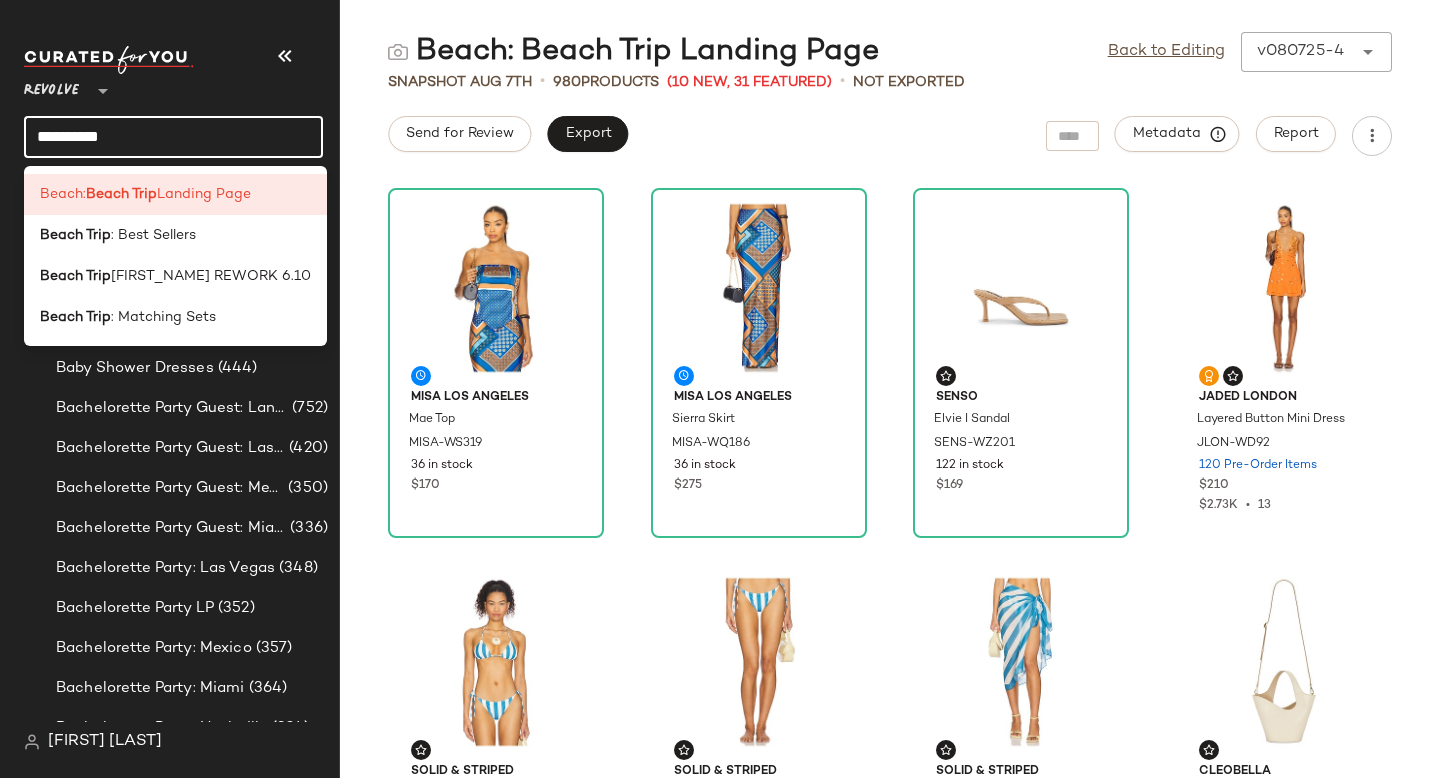 click on "**********" 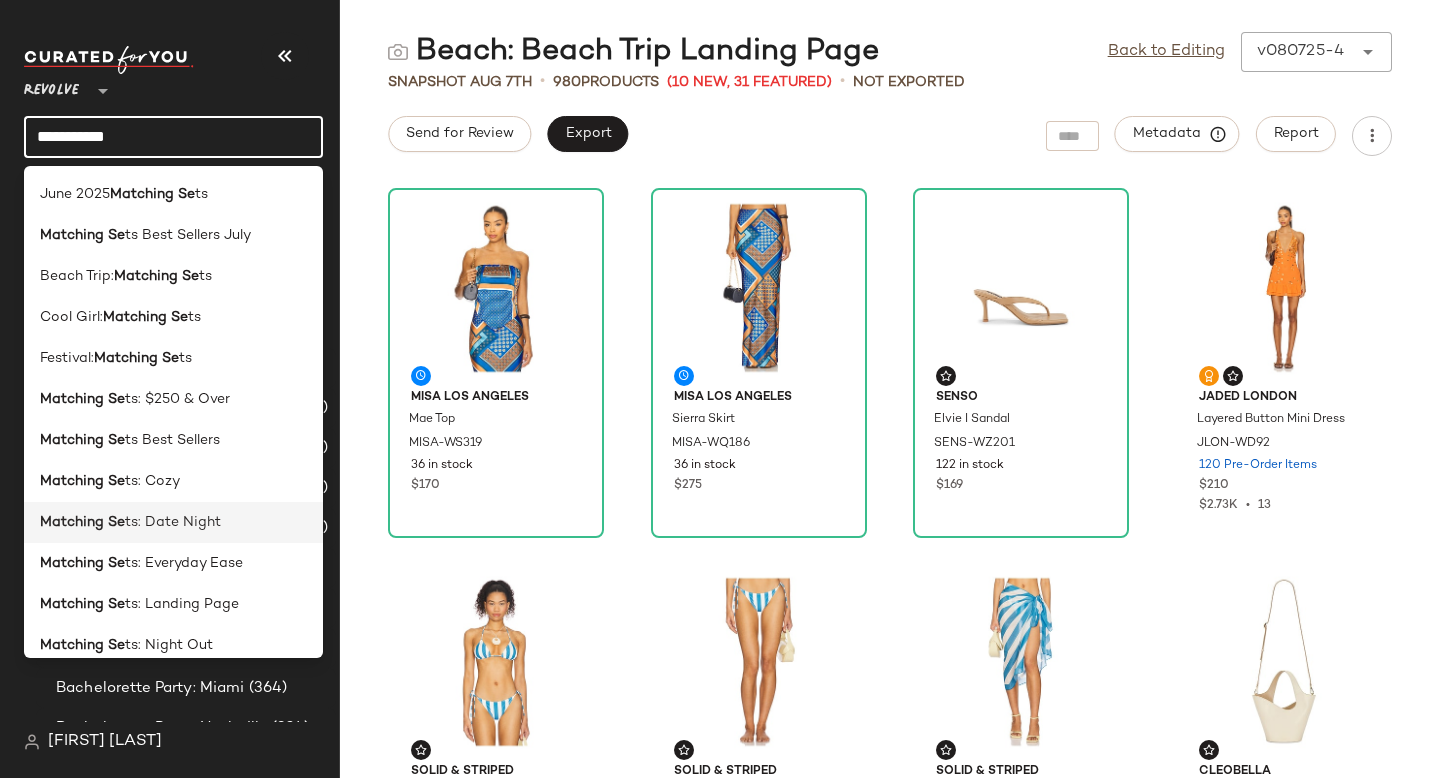 scroll, scrollTop: 54, scrollLeft: 0, axis: vertical 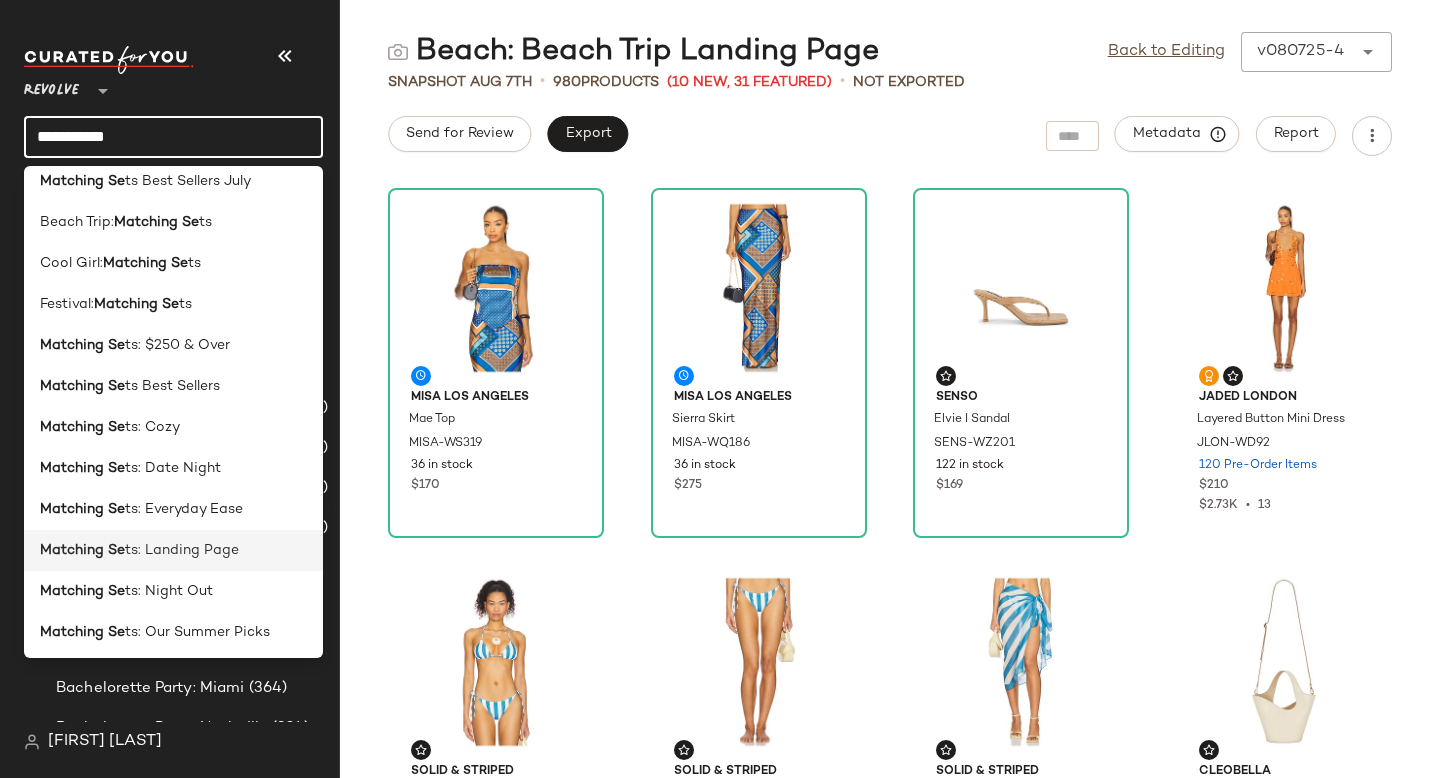 type on "**********" 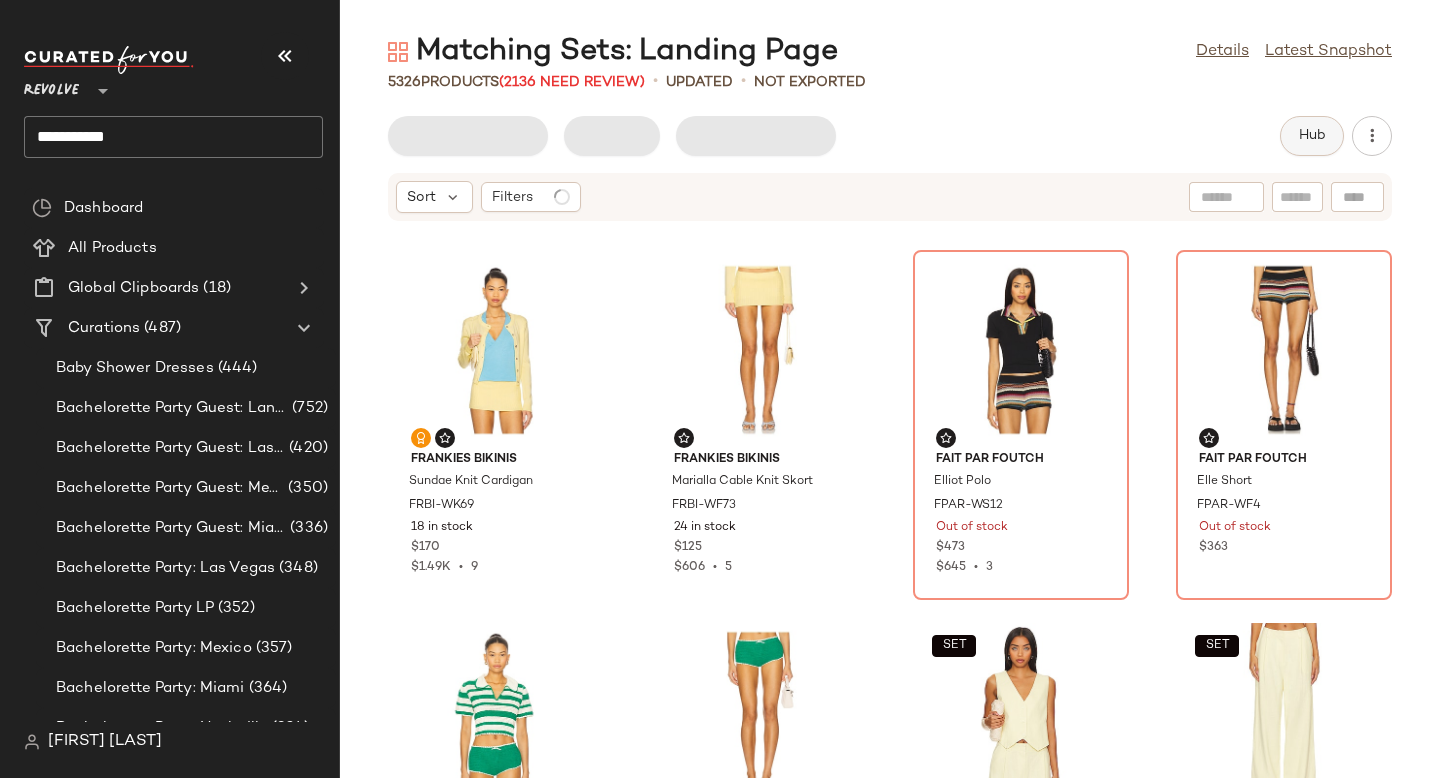 click on "Hub" 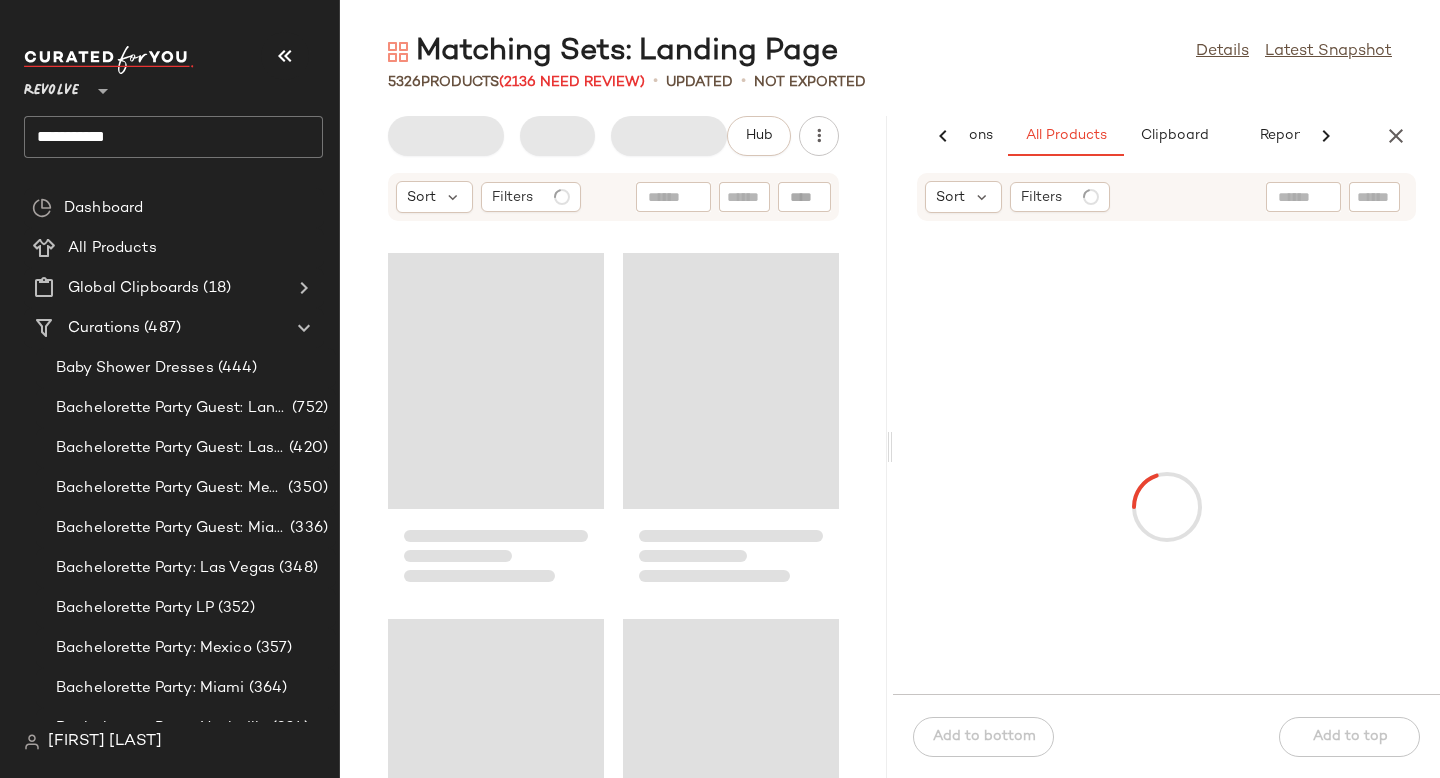 scroll, scrollTop: 0, scrollLeft: 137, axis: horizontal 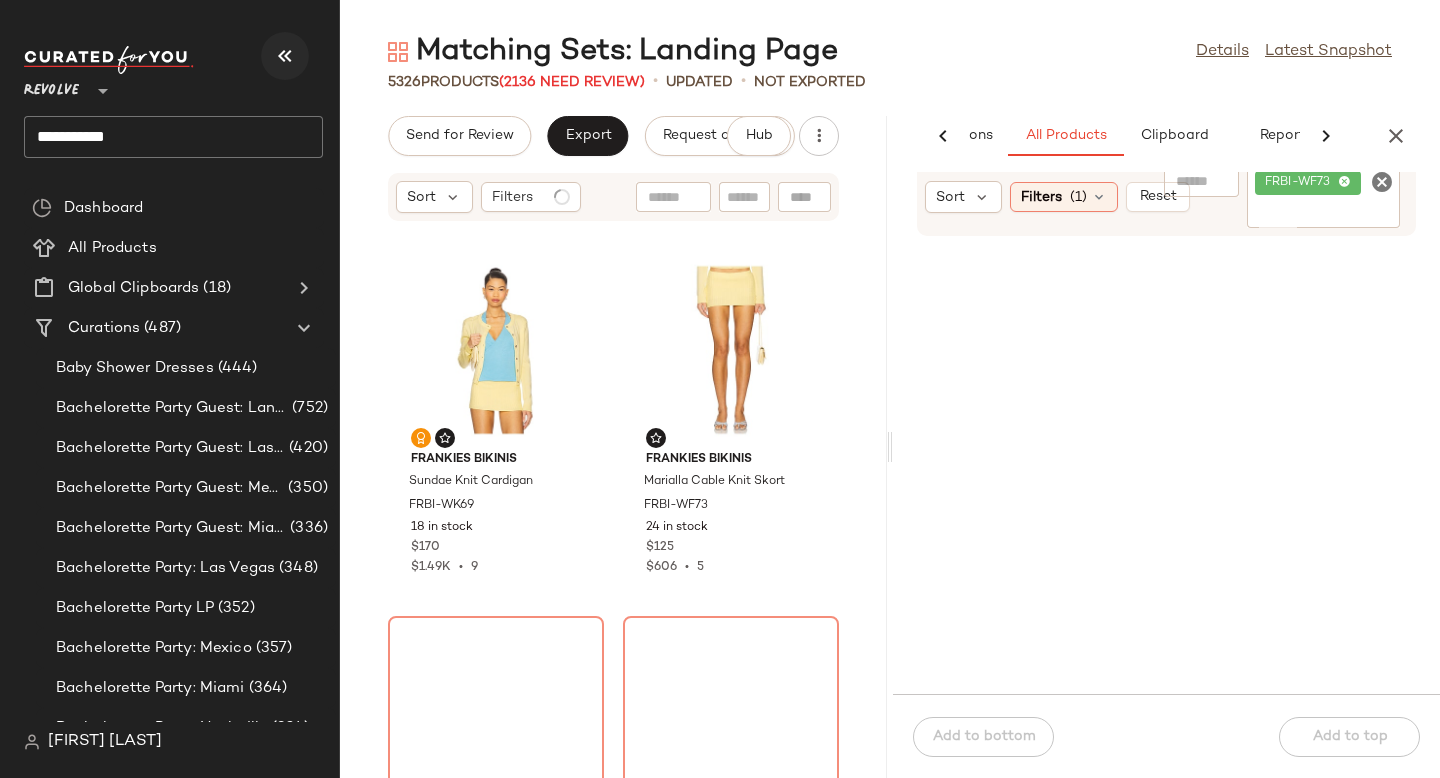 click at bounding box center [285, 56] 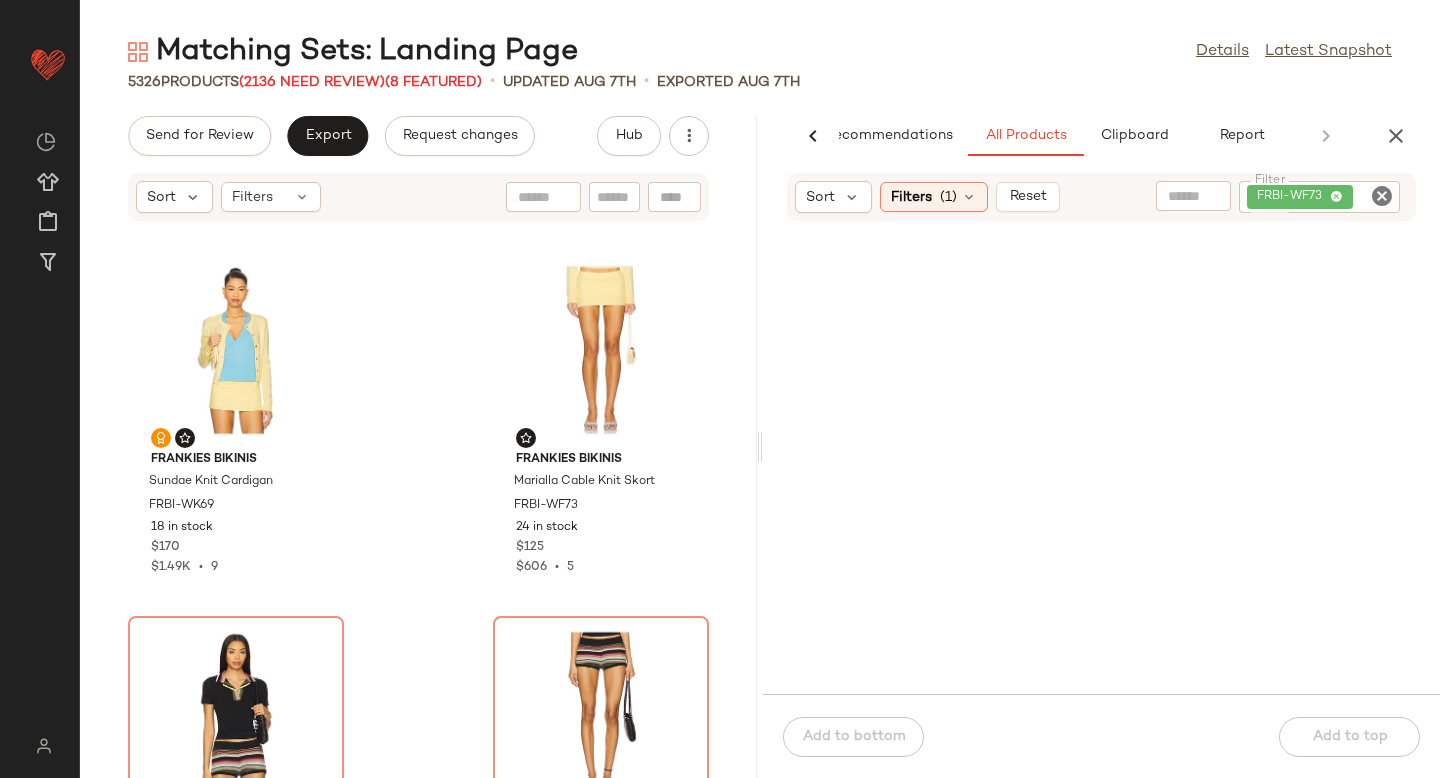 click 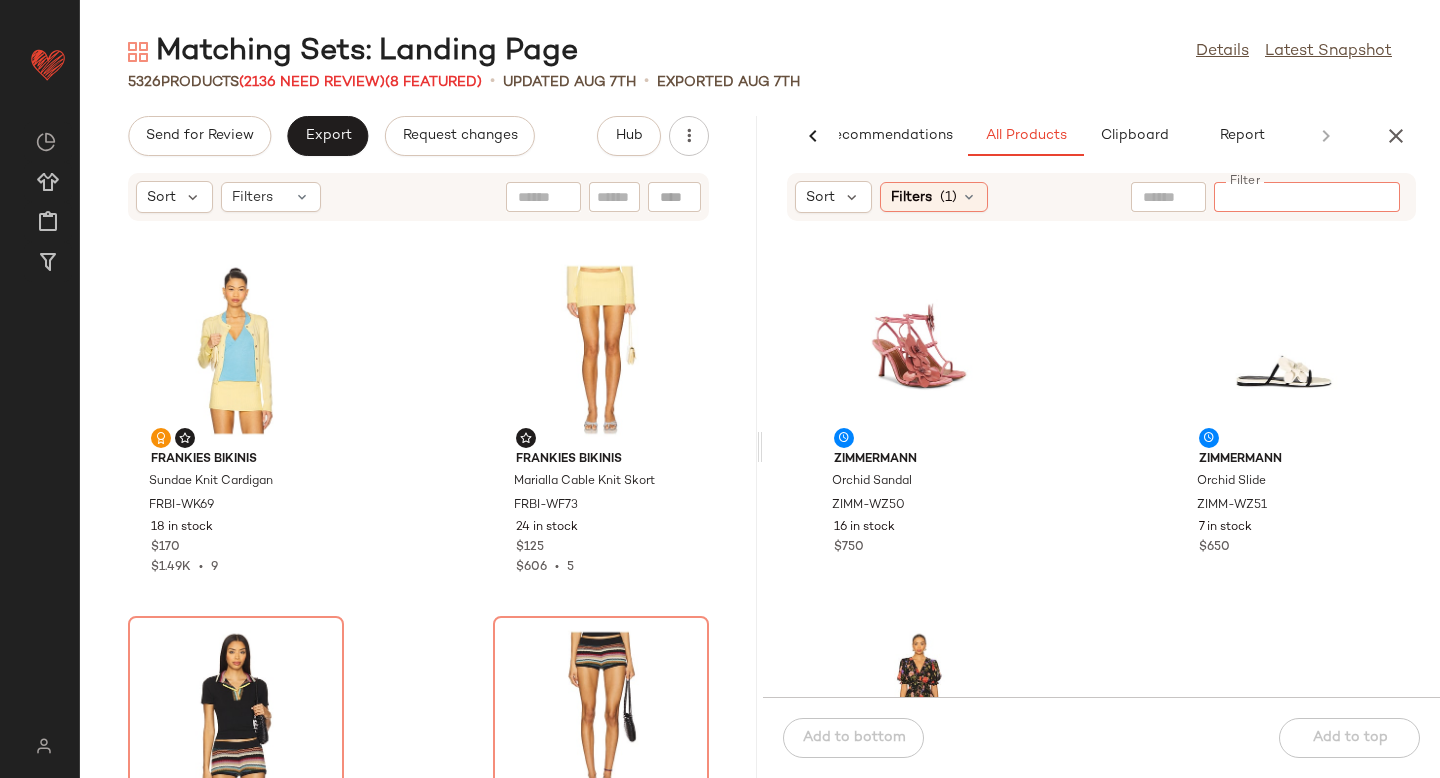 paste on "*********" 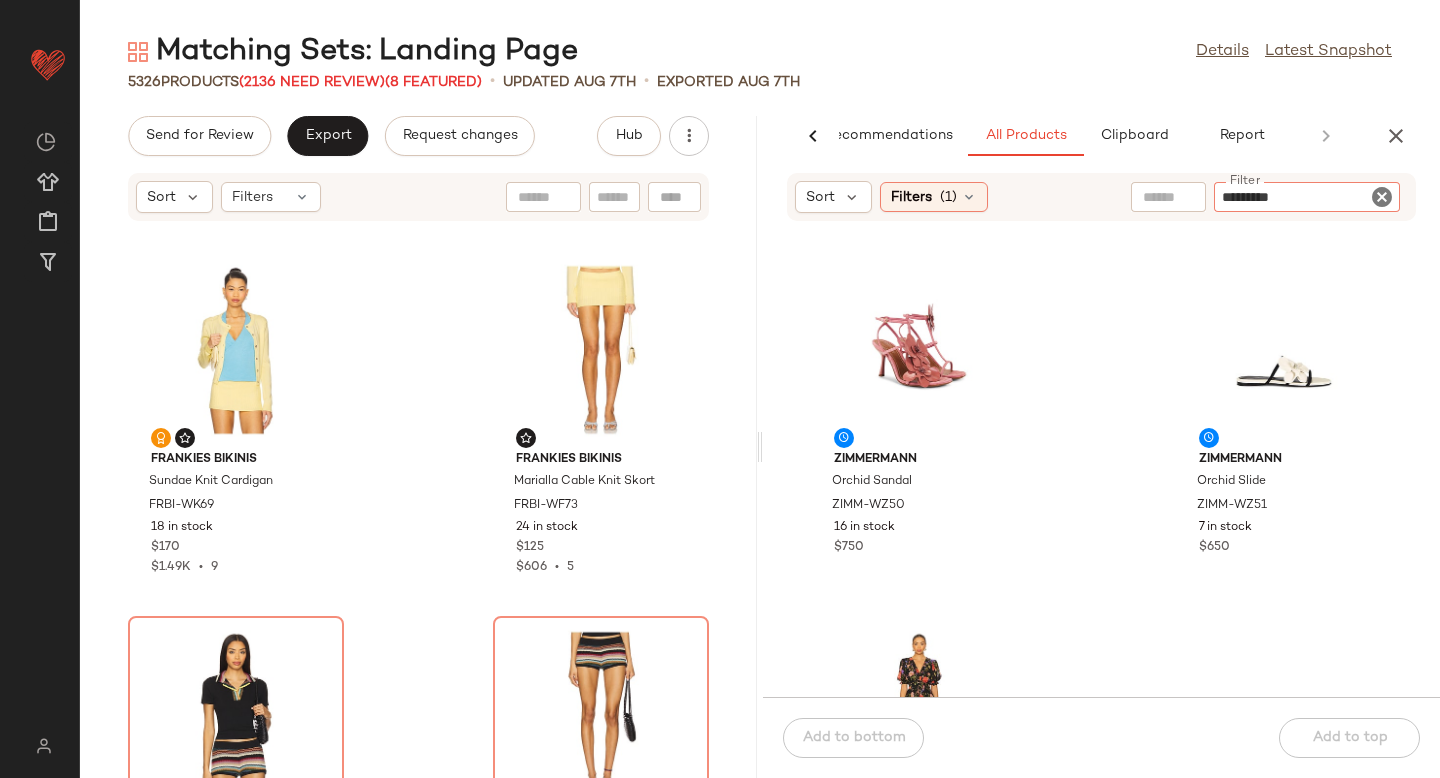 type 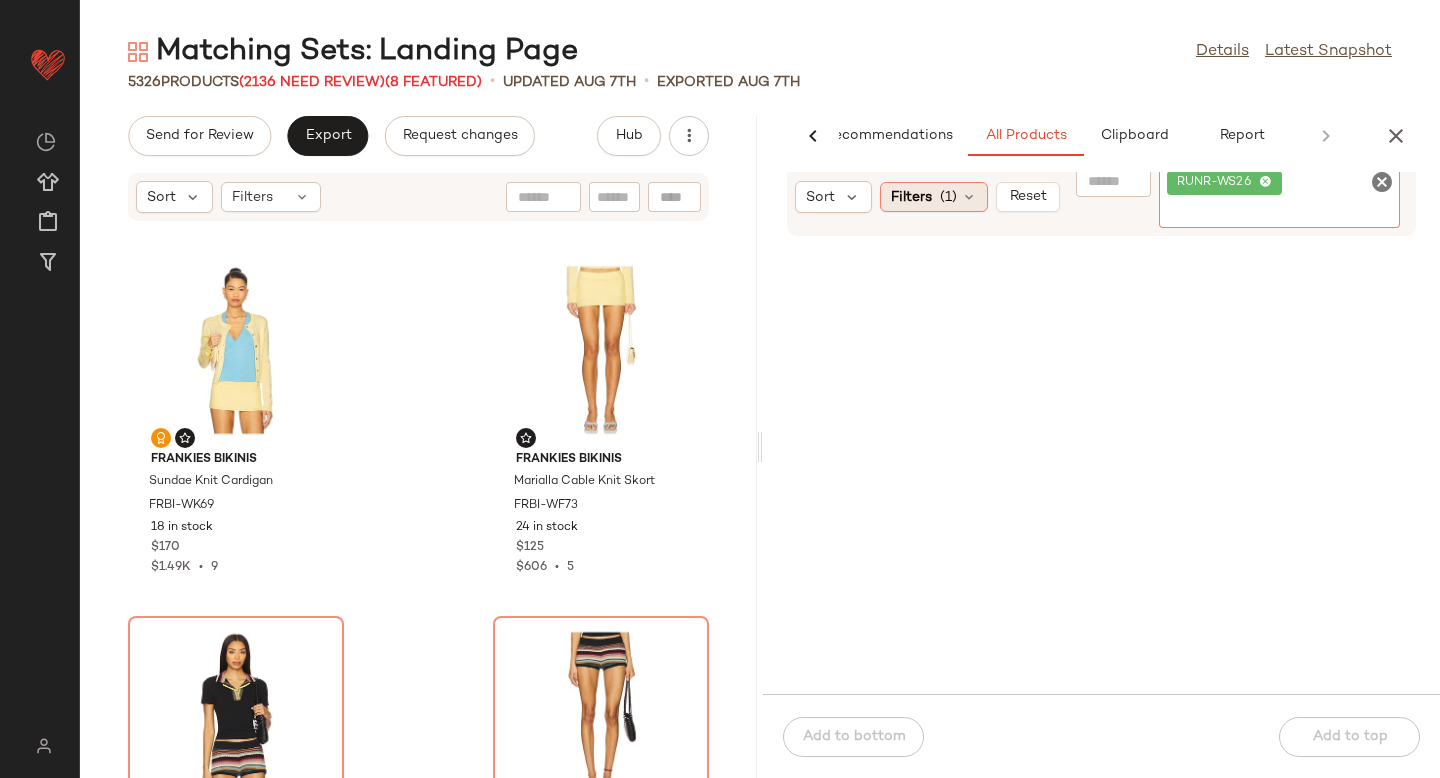 click on "(1)" at bounding box center (948, 197) 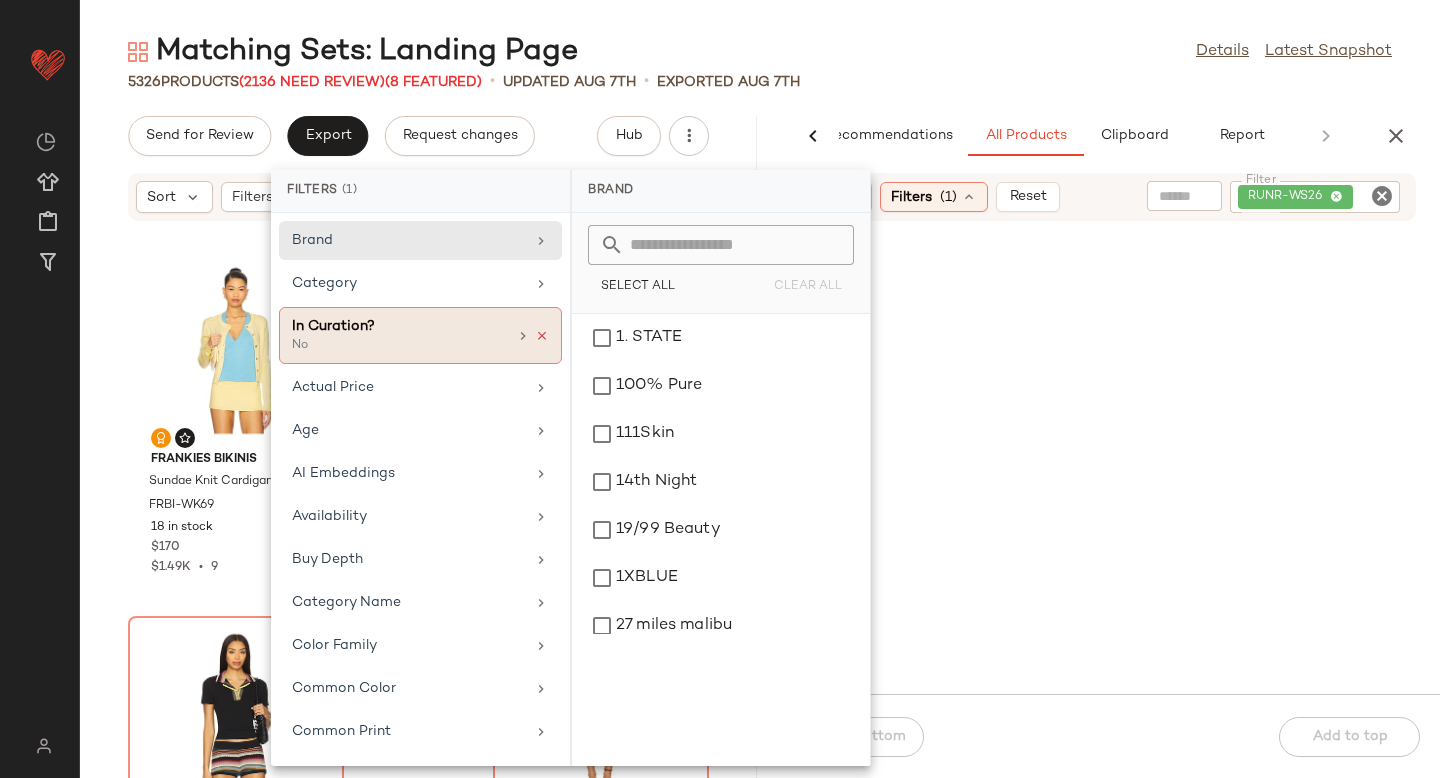 click at bounding box center [542, 336] 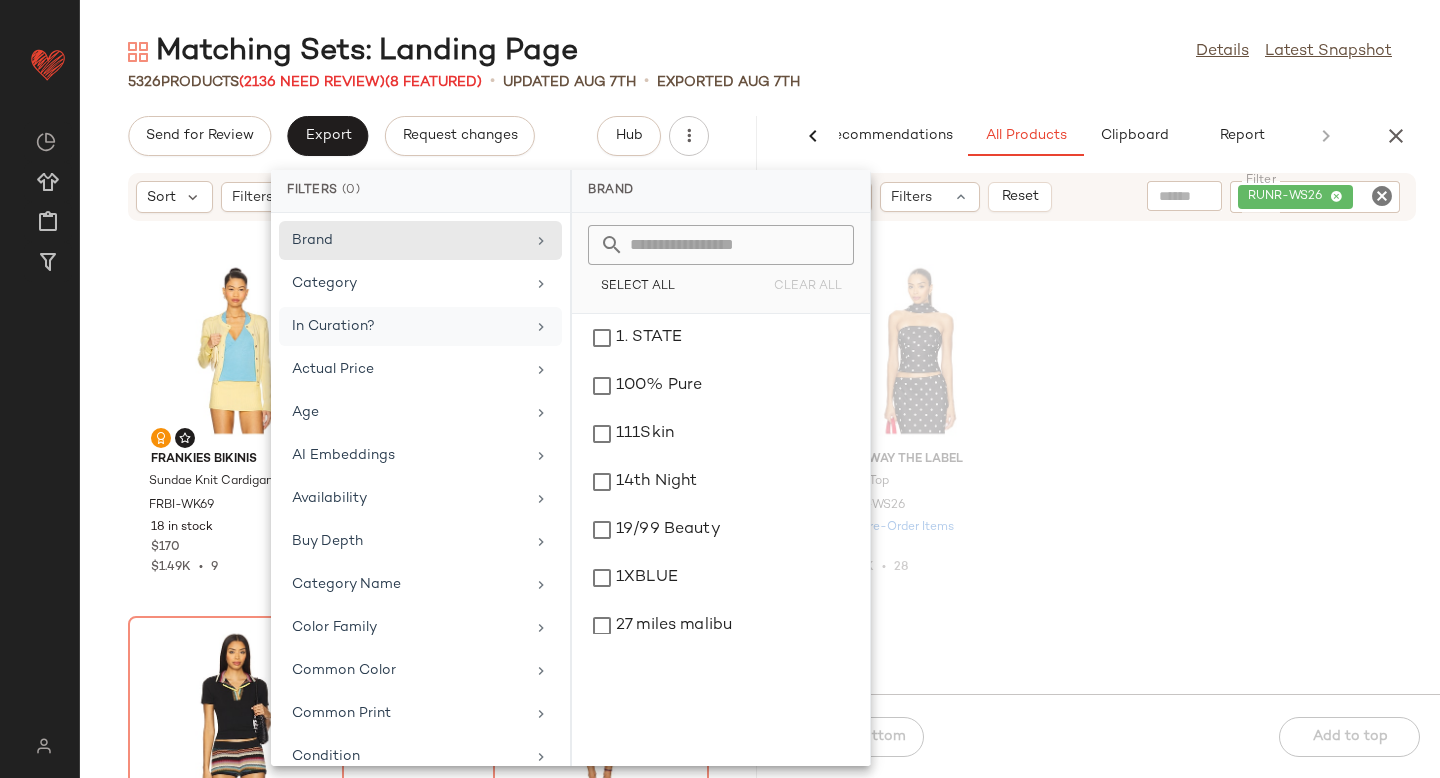 click on "Runaway The Label Blaine Top RUNR-WS26 403 Pre-Order Items $80 $2.24K  •  28" 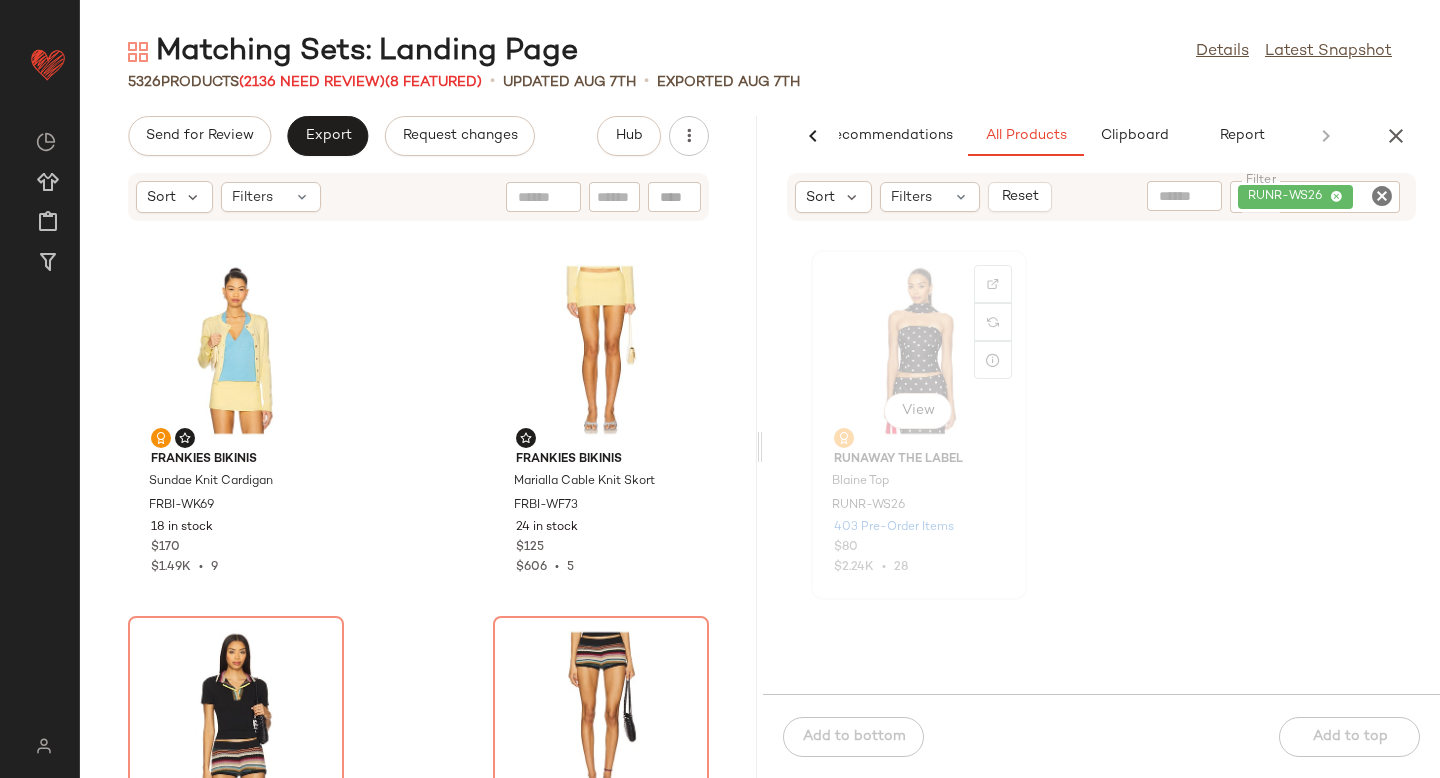 click on "View" 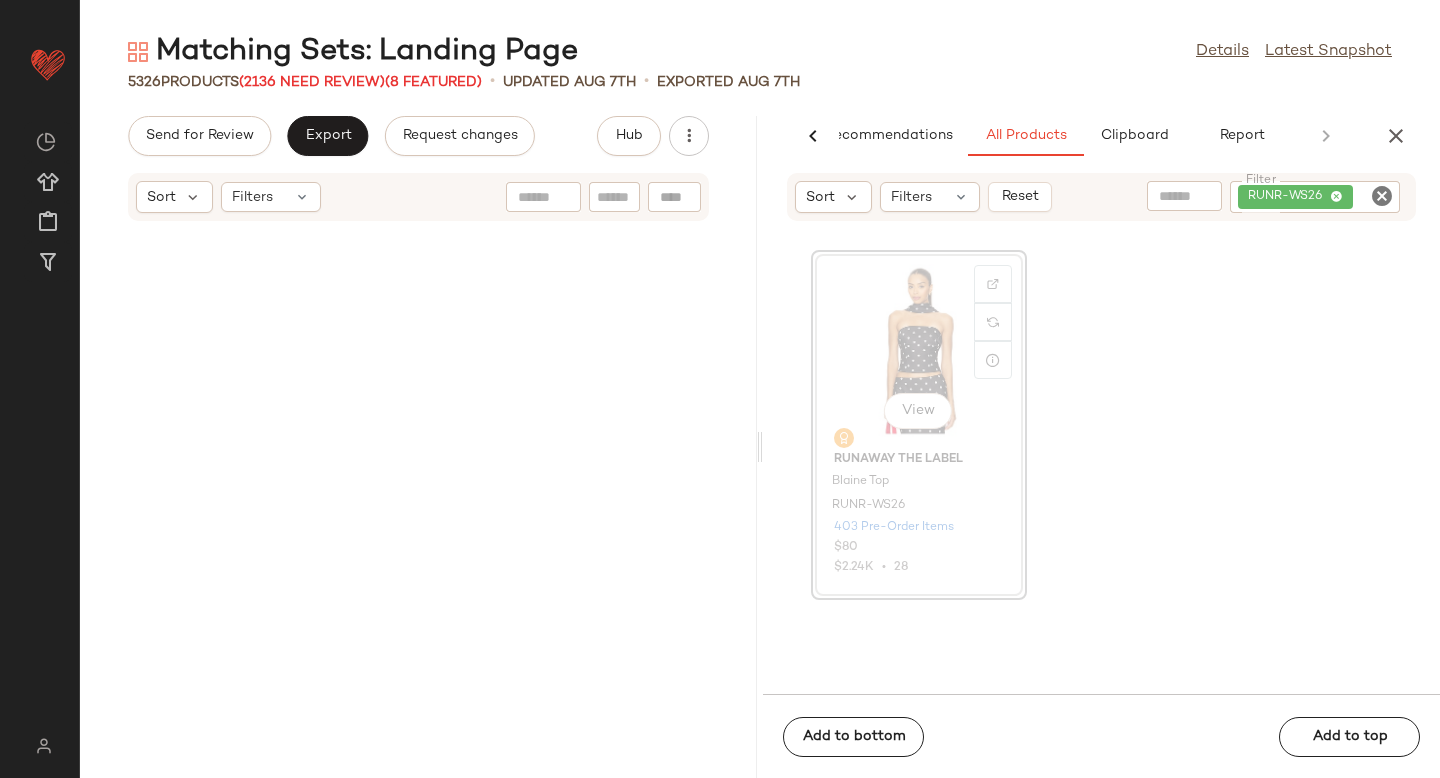 scroll, scrollTop: 1830, scrollLeft: 0, axis: vertical 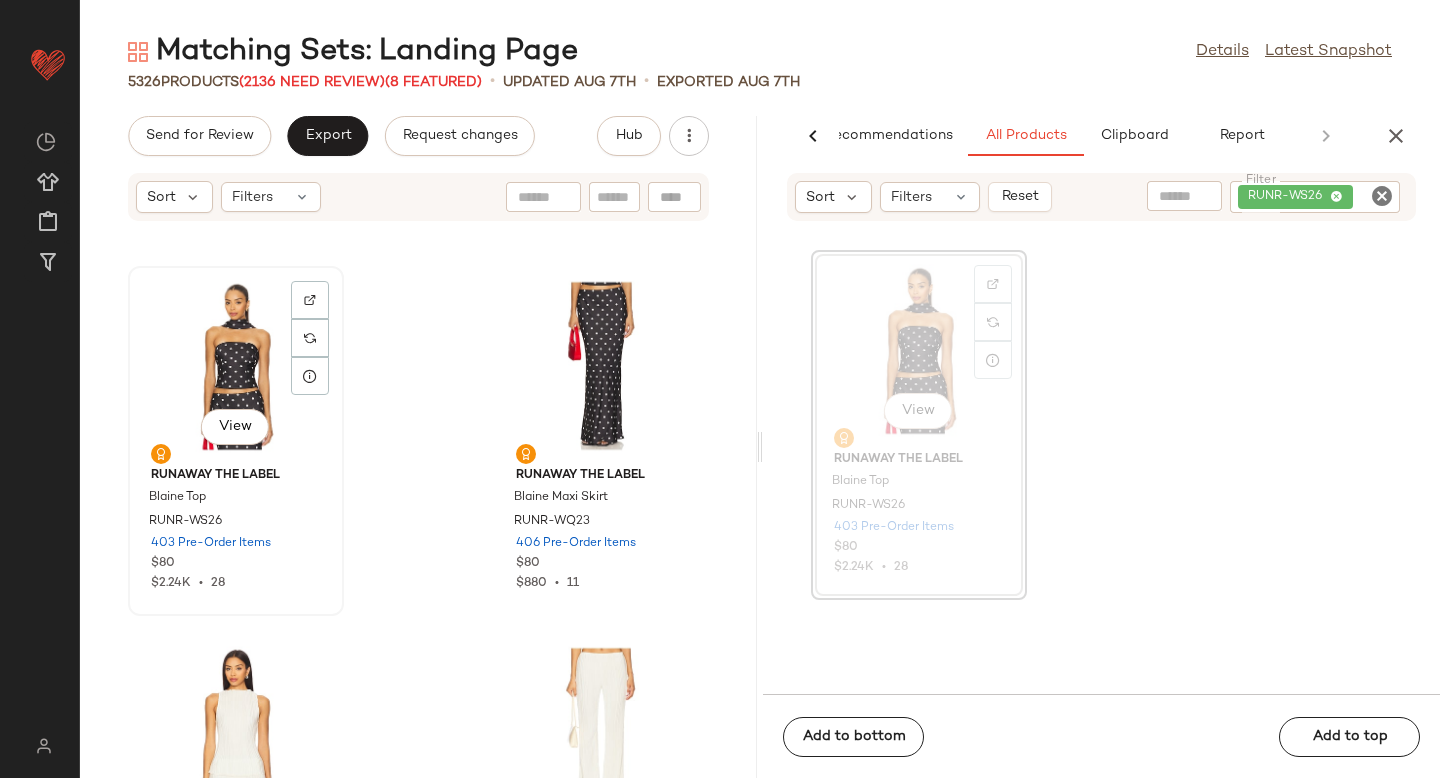 click on "View" 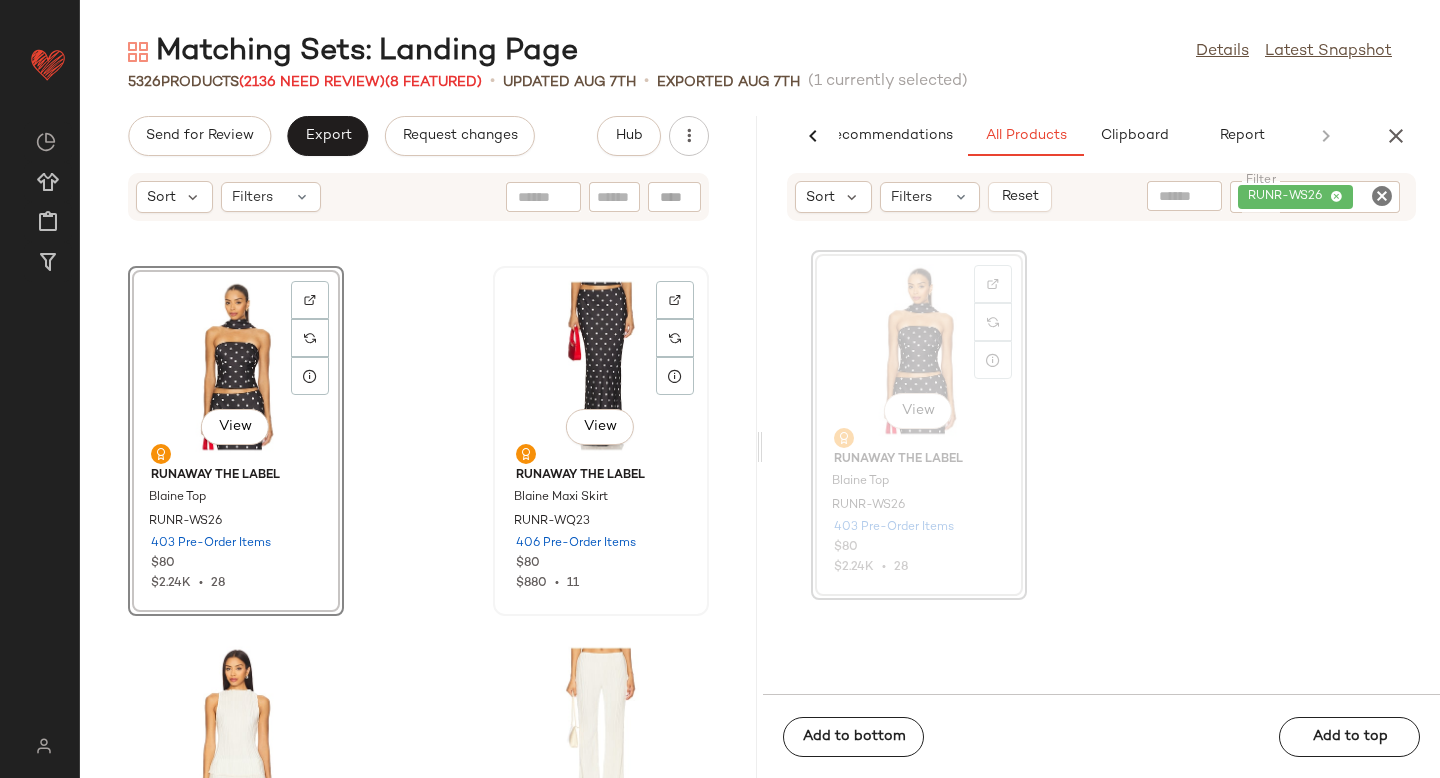 click on "View" 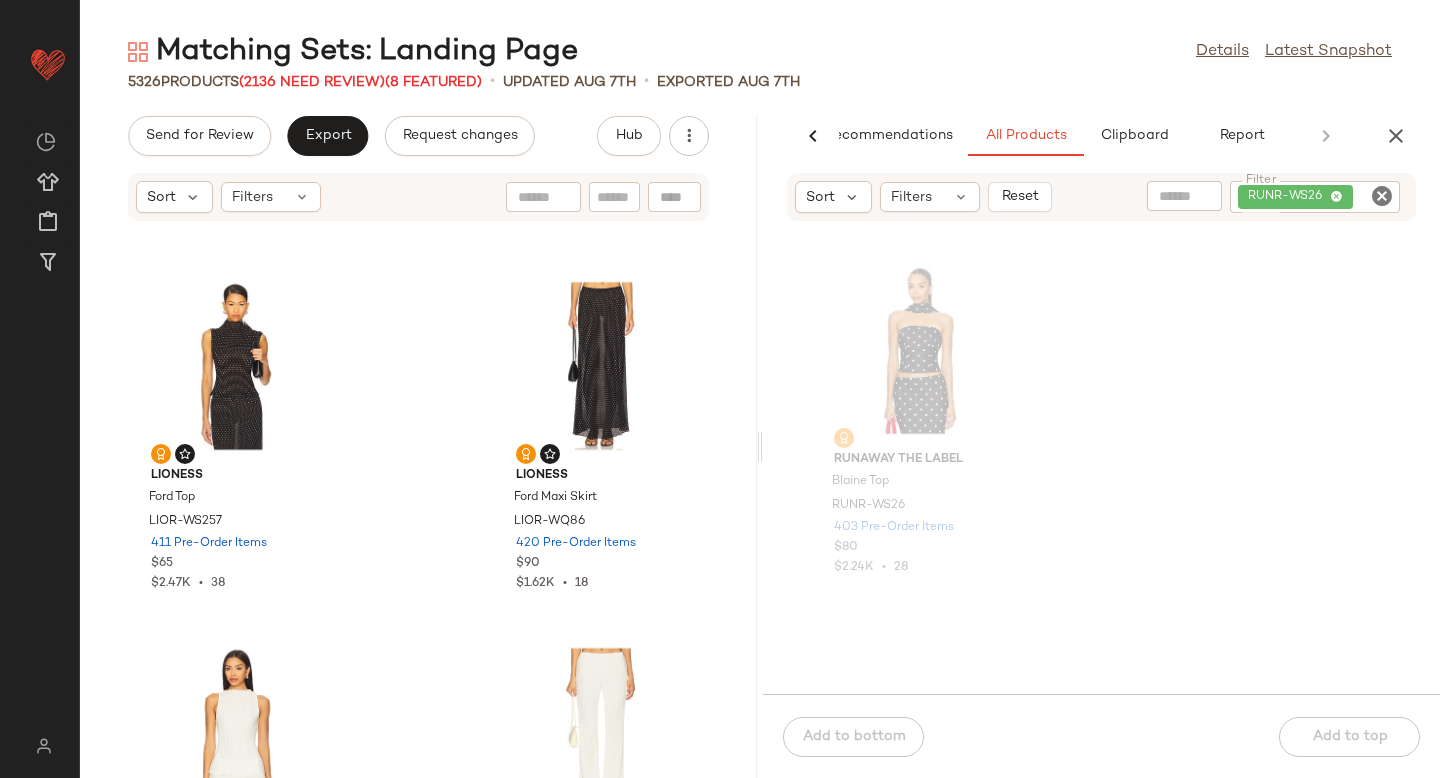 scroll, scrollTop: 0, scrollLeft: 0, axis: both 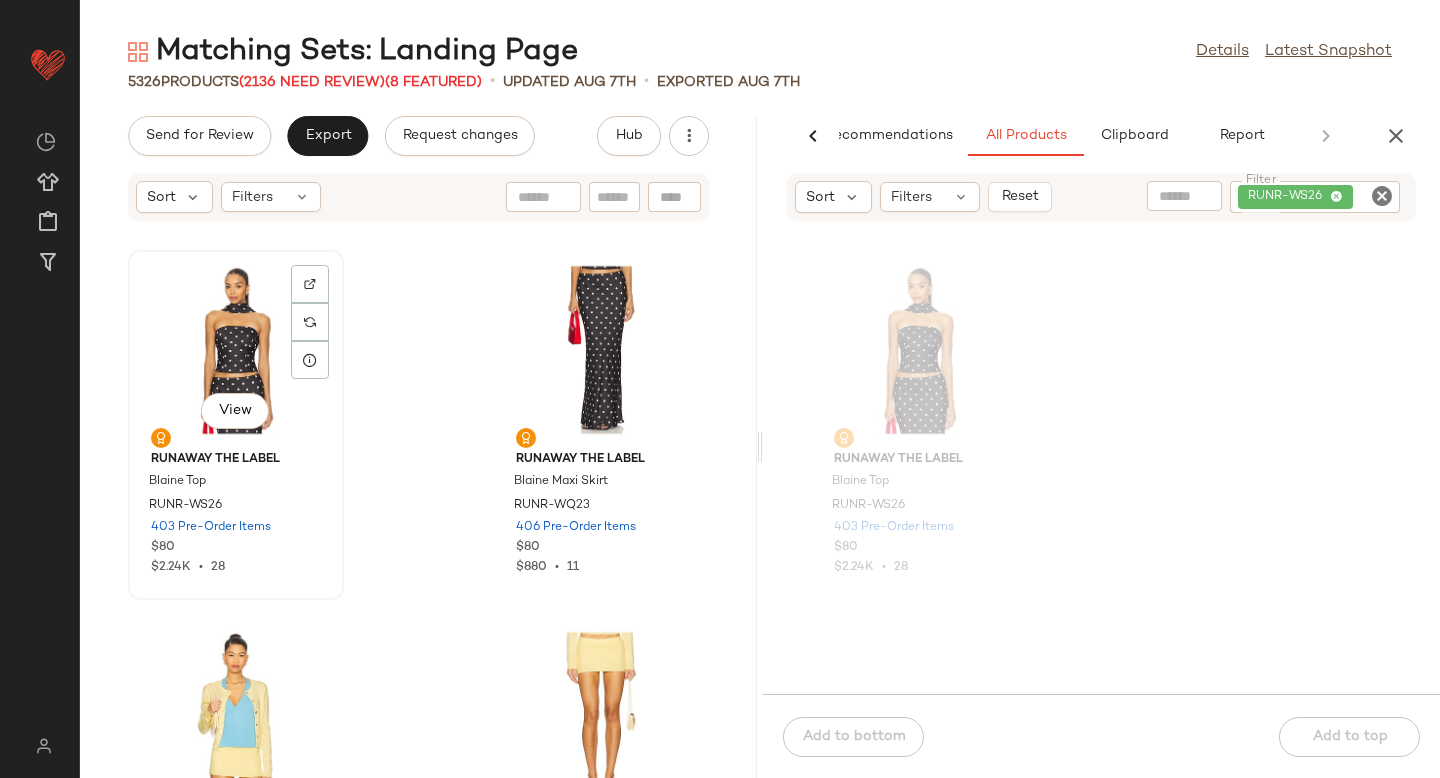 click on "View" 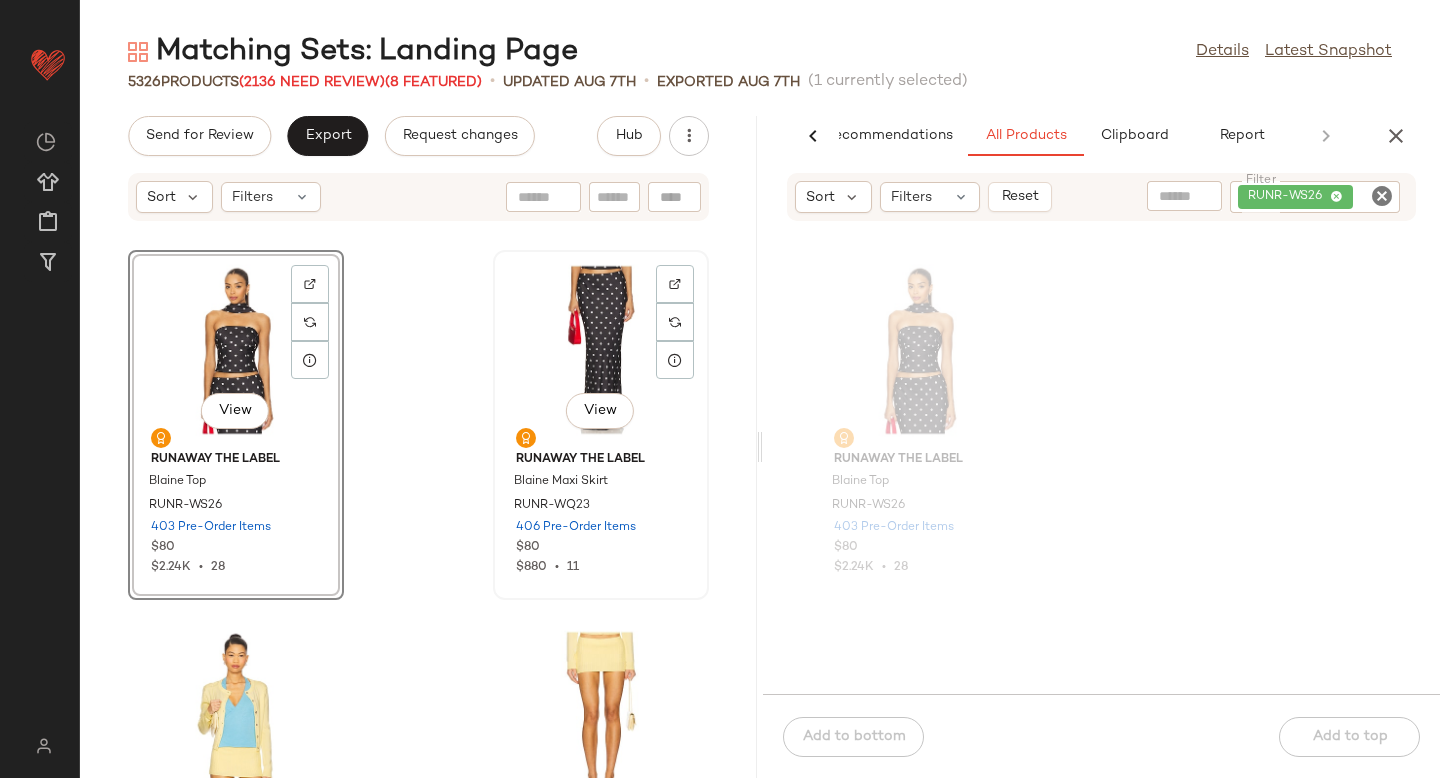 click on "View" 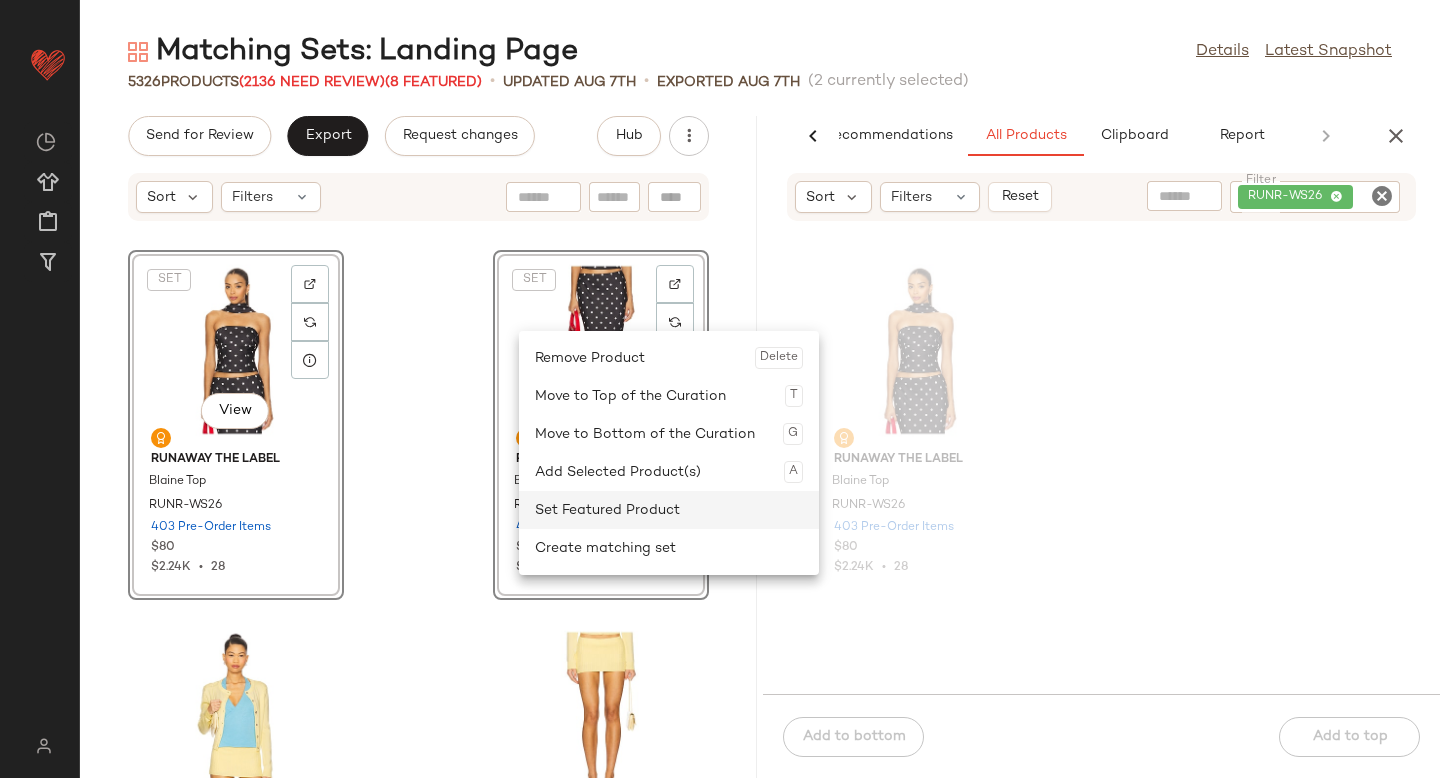 click on "Set Featured Product" 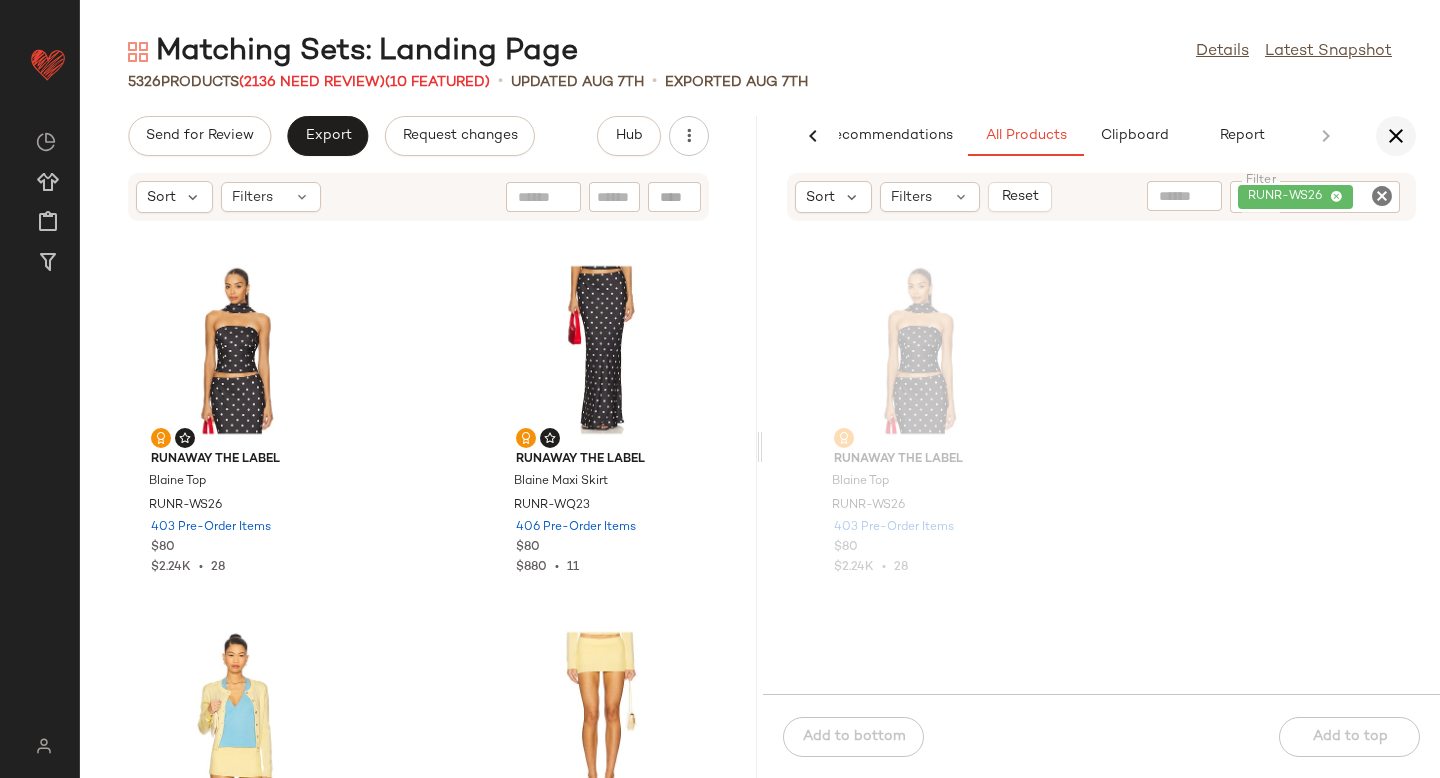 click at bounding box center [1396, 136] 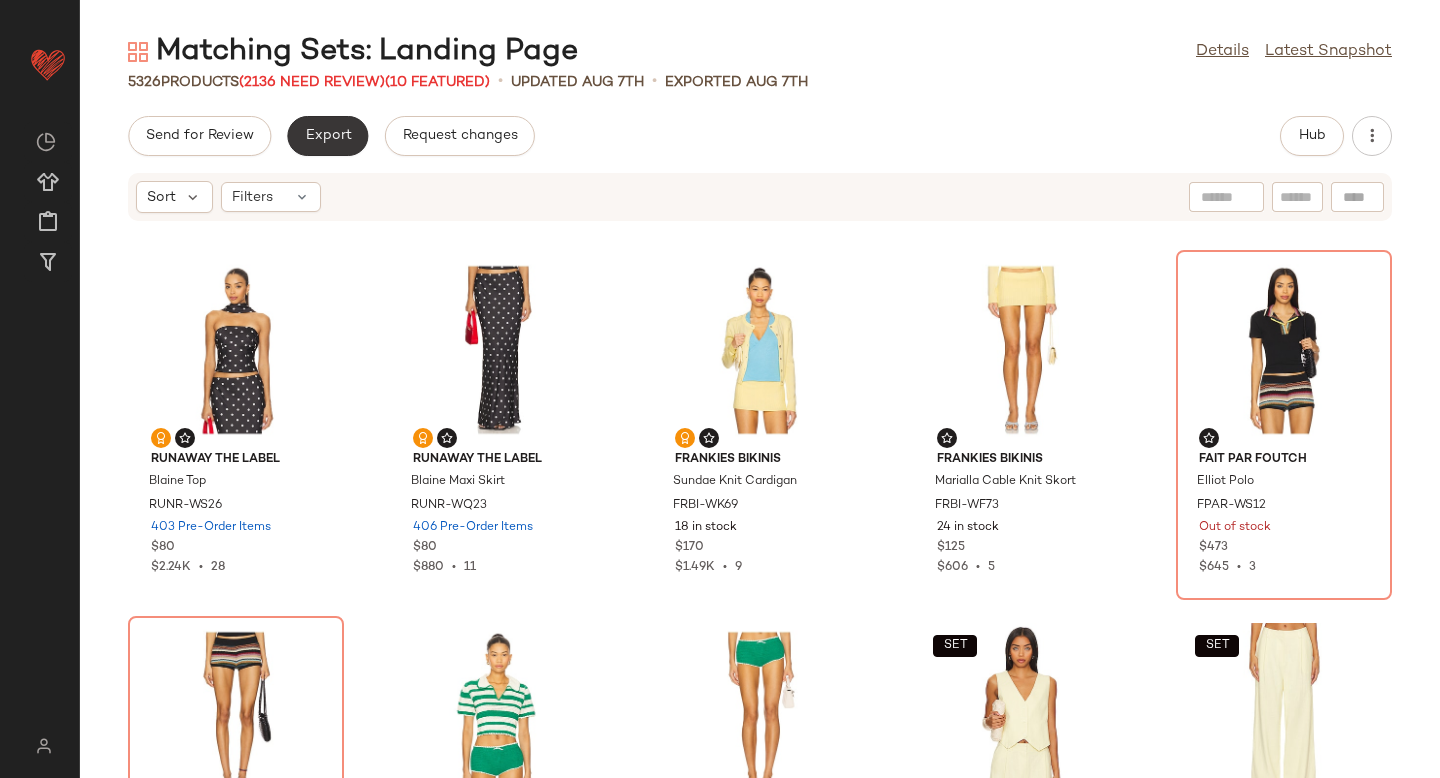 click on "Export" at bounding box center (327, 136) 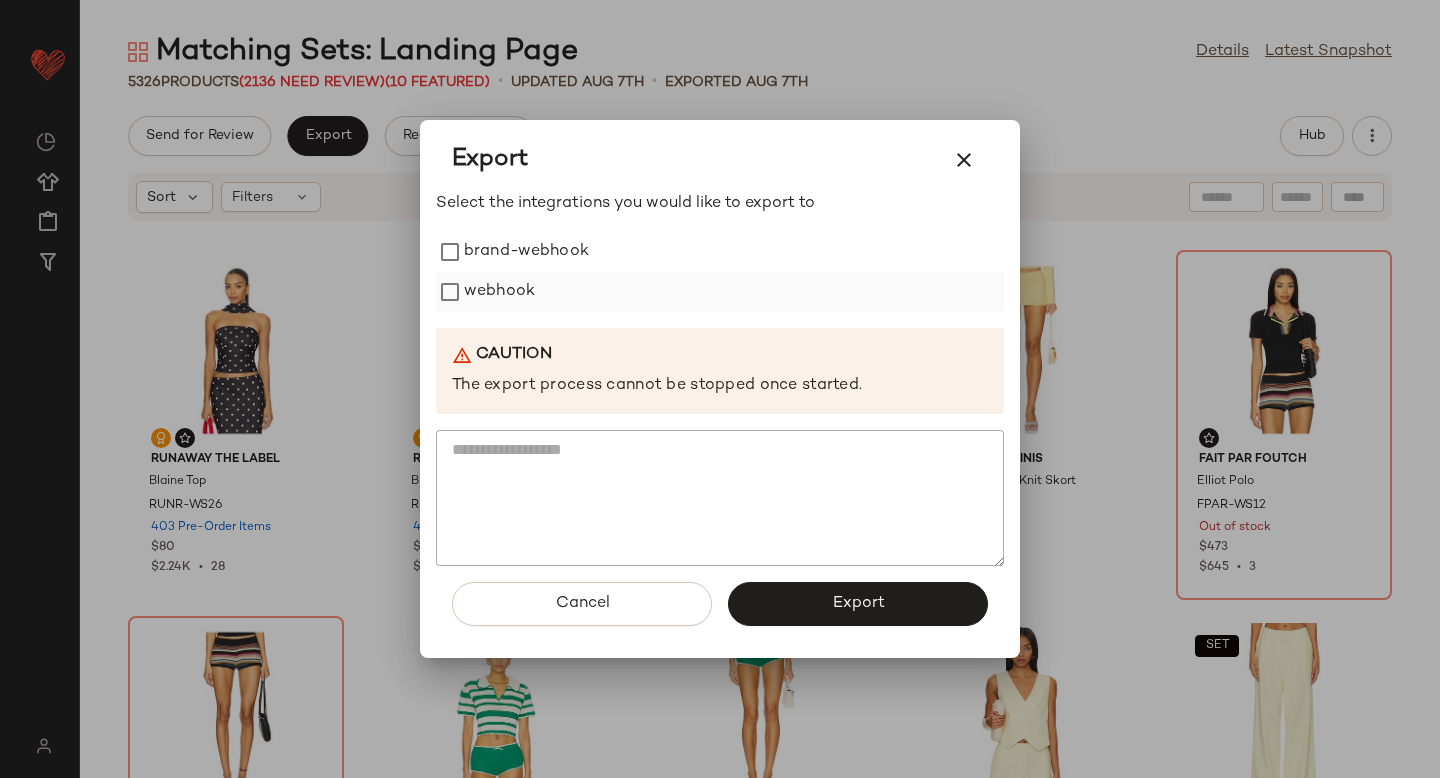 click on "webhook" at bounding box center (499, 292) 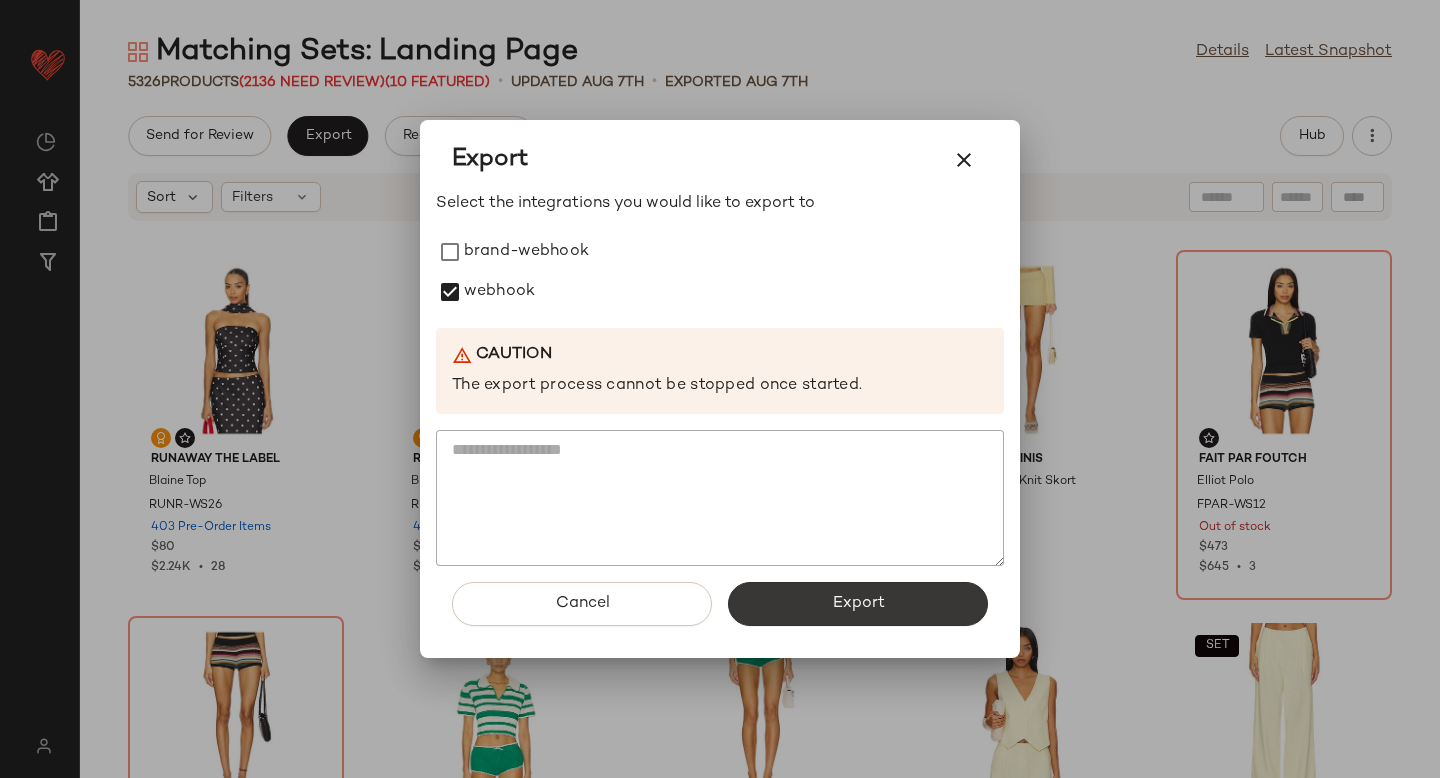 click on "Export" at bounding box center [858, 604] 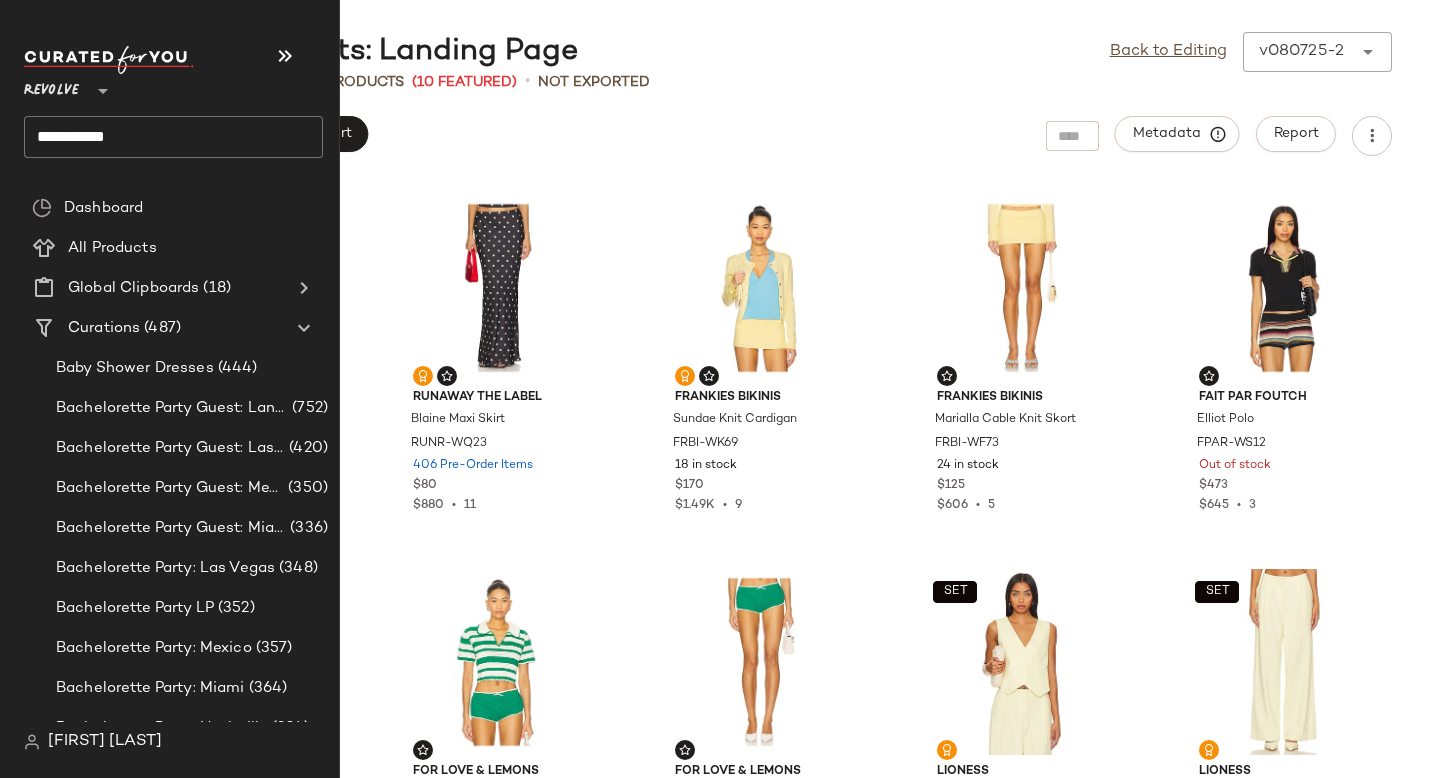 click on "**********" 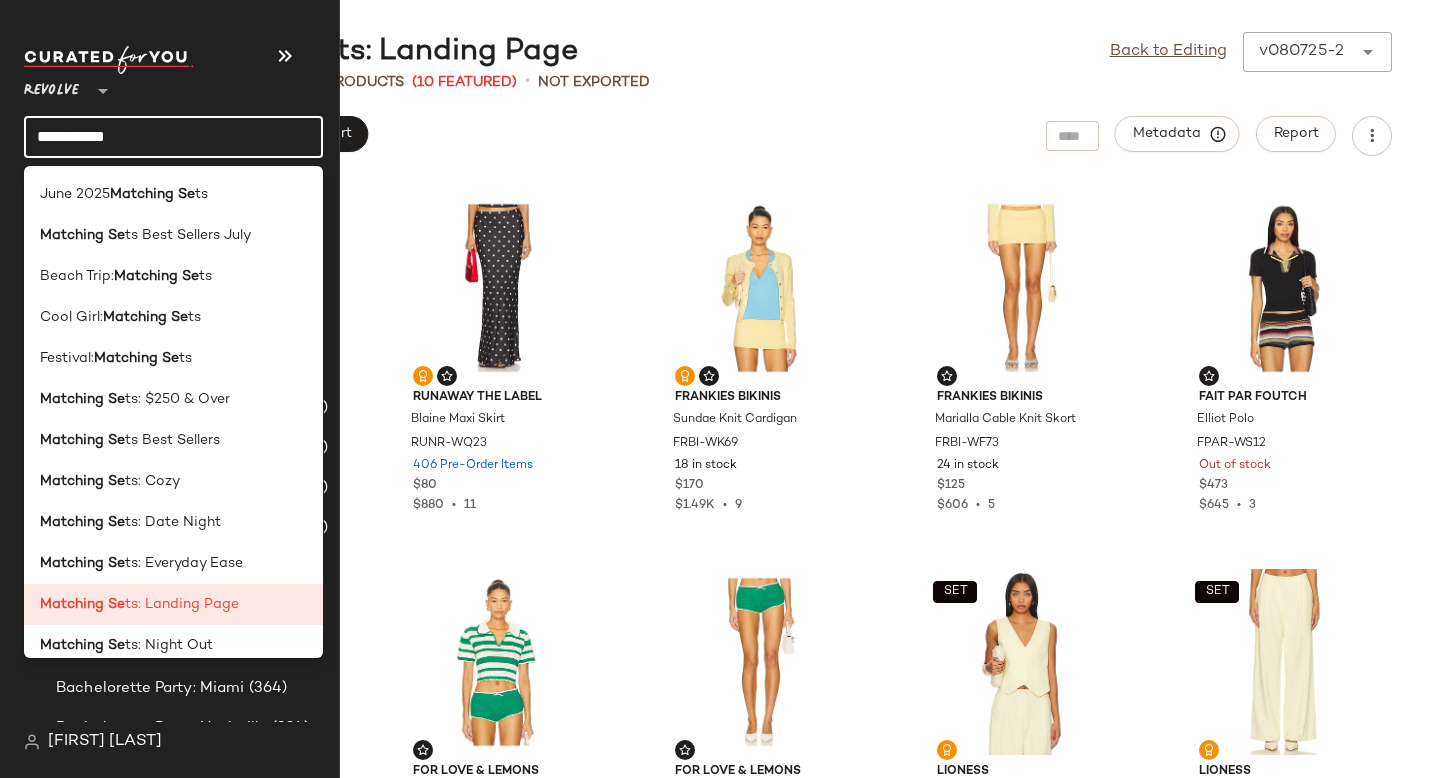 click on "**********" 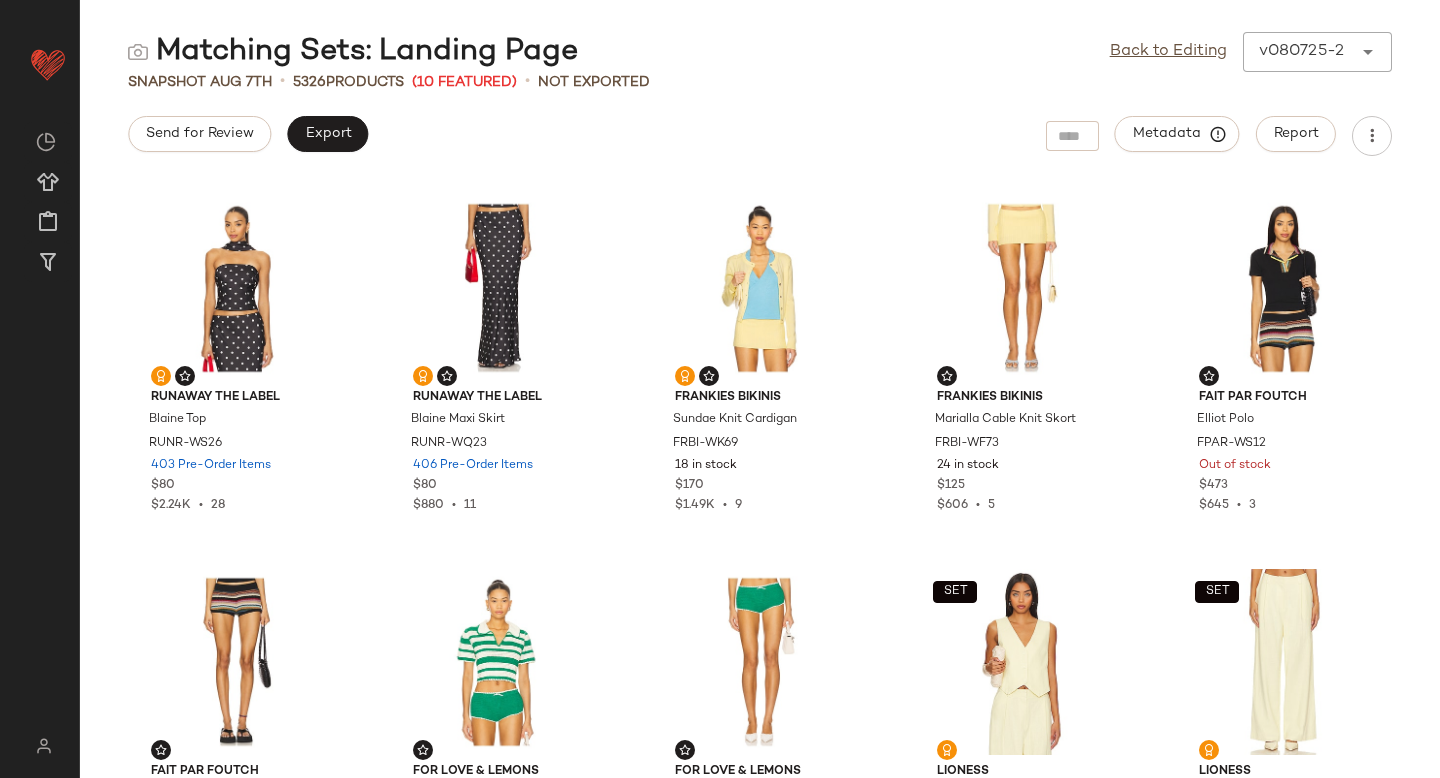 type on "******" 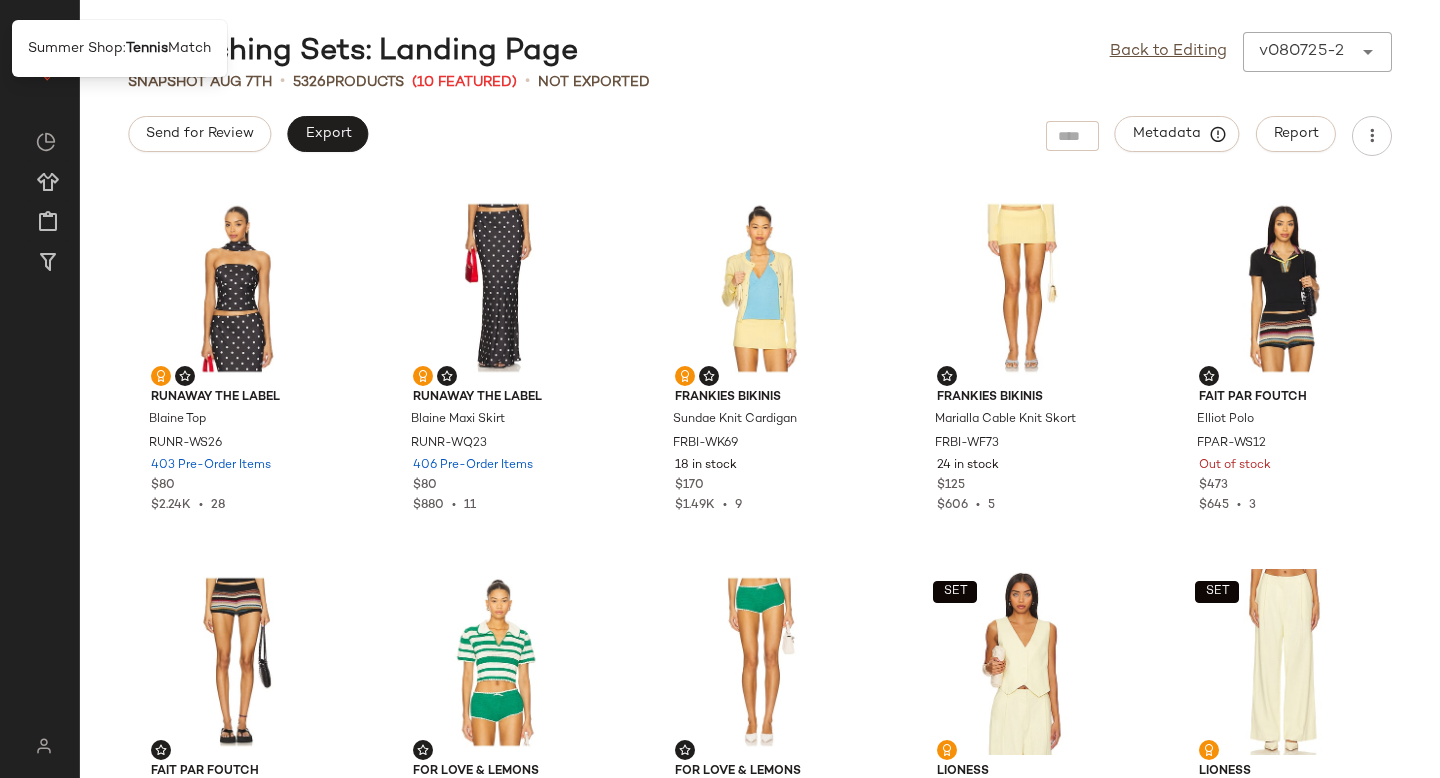 click on "Matching Sets: Landing Page  Back to Editing  v080725-2 ******" 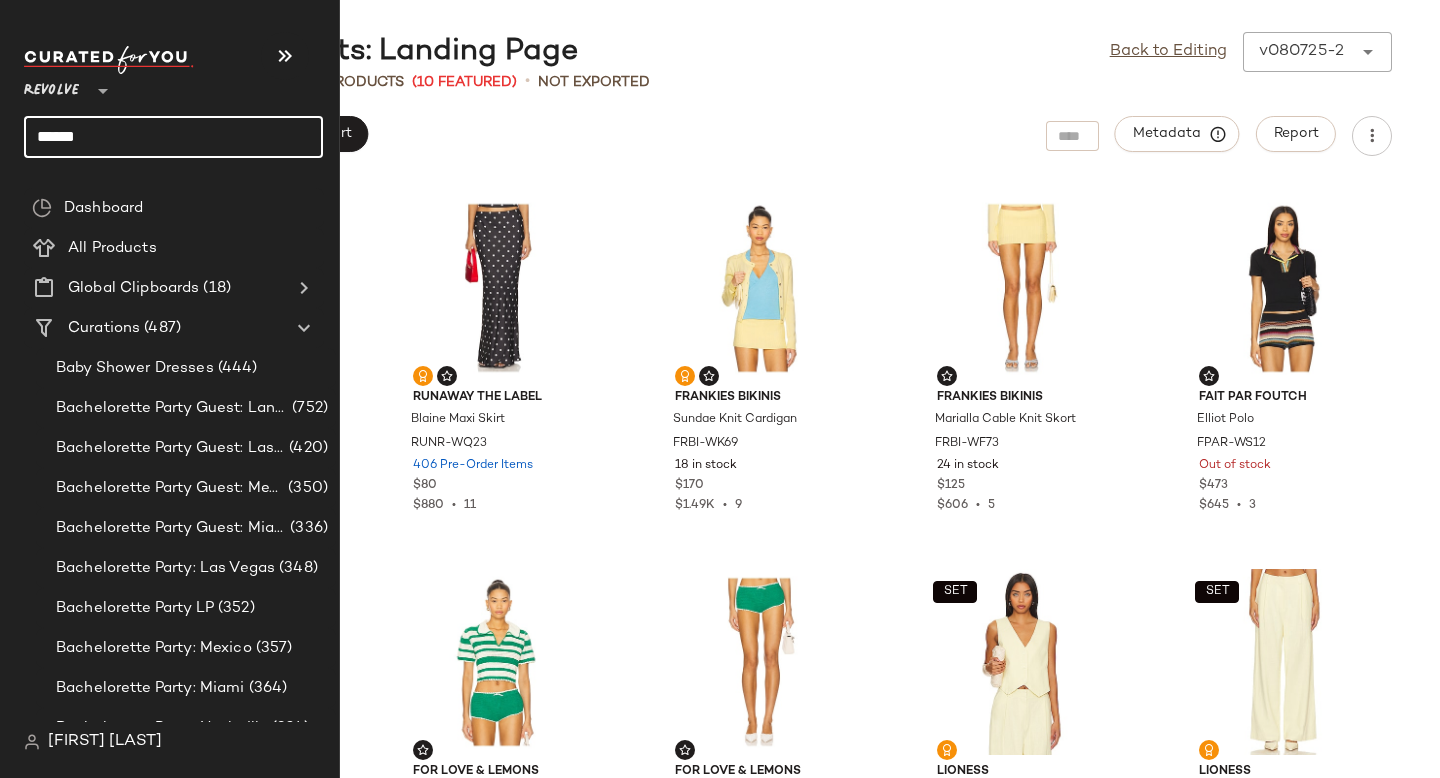 click on "******" 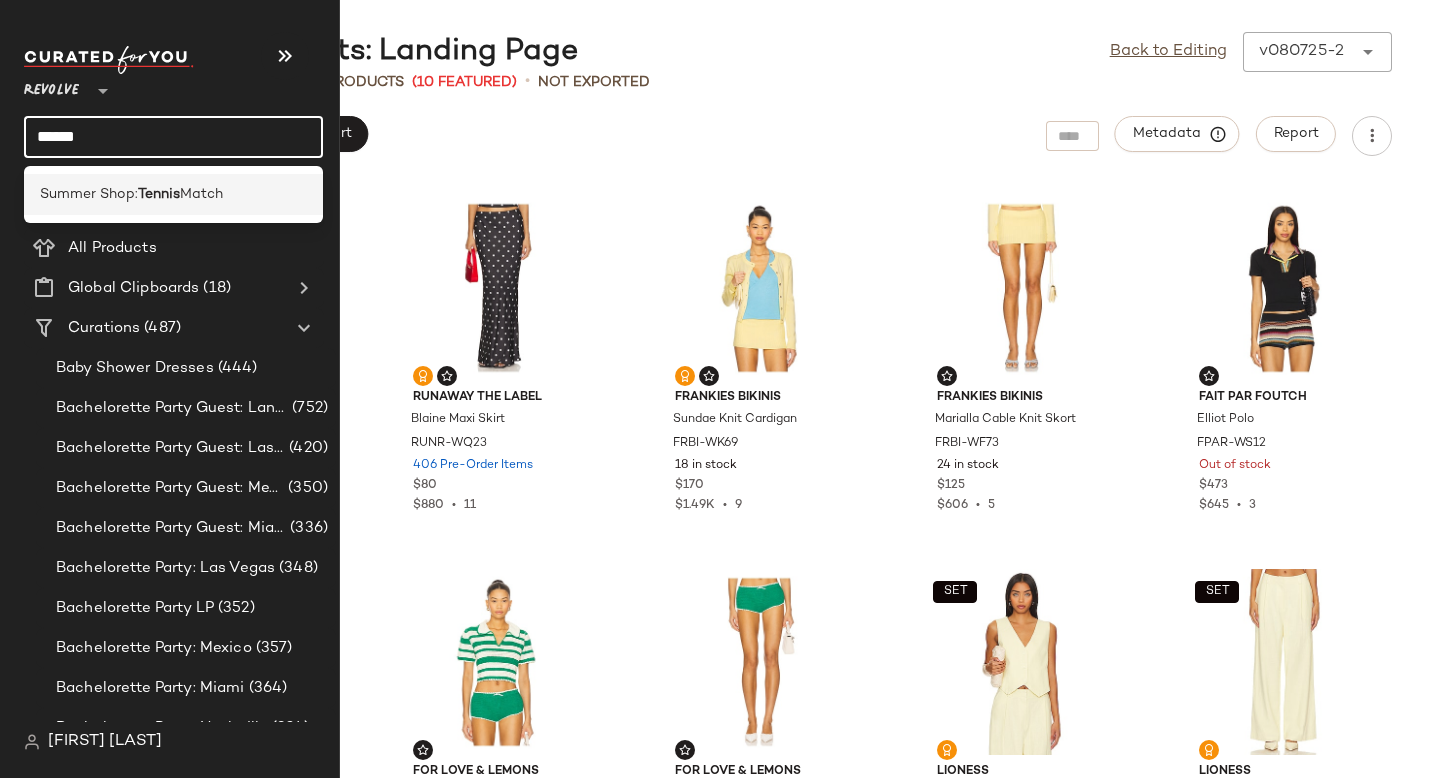 click on "Tennis" at bounding box center (159, 194) 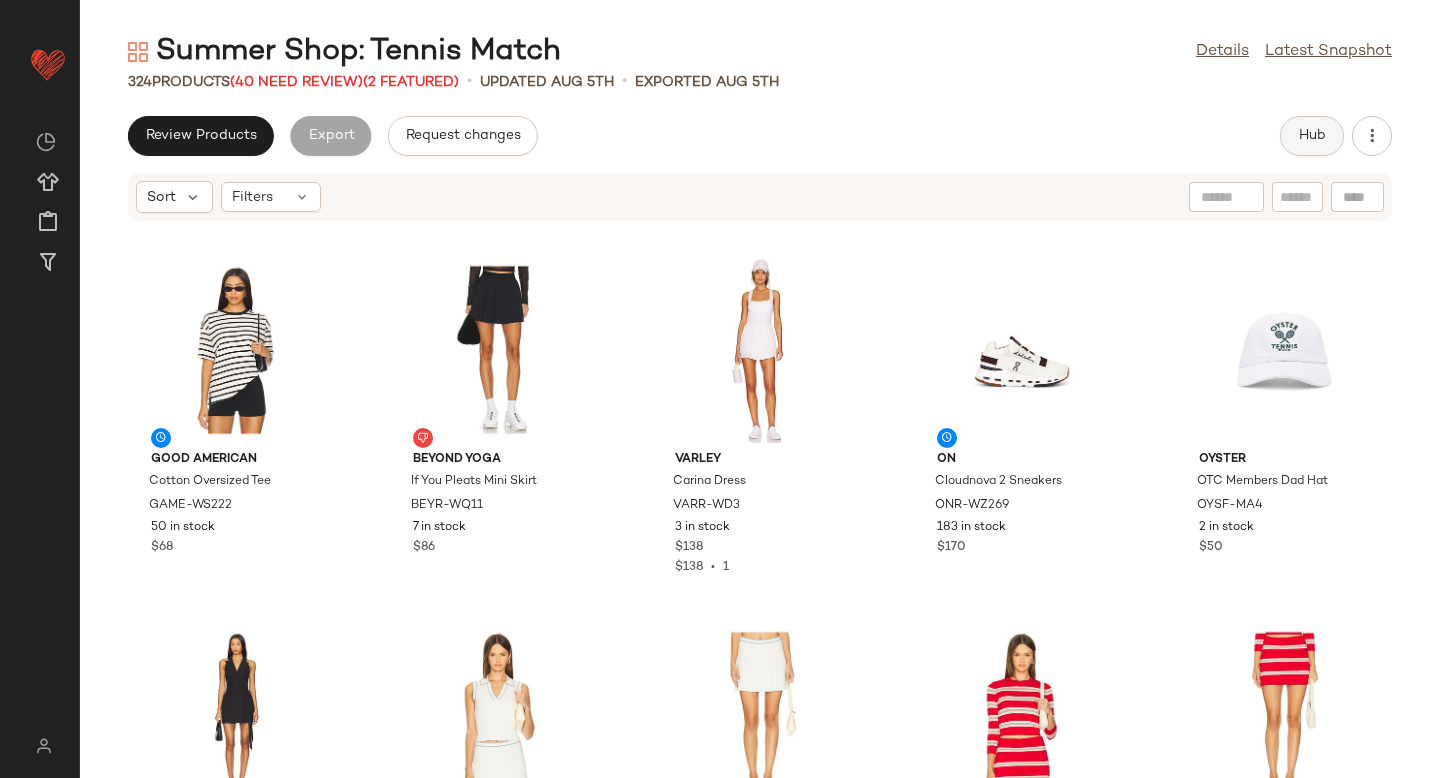 click on "Hub" 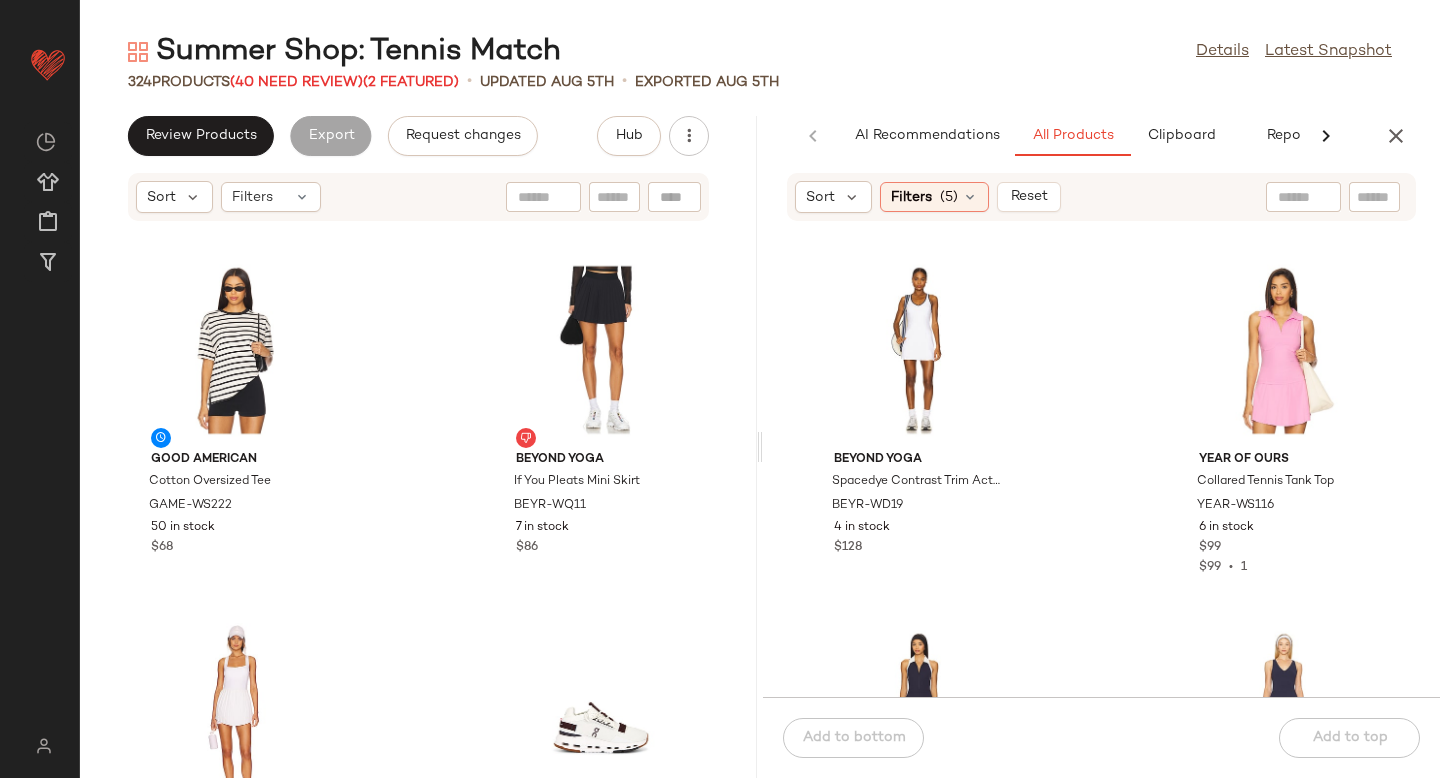 click 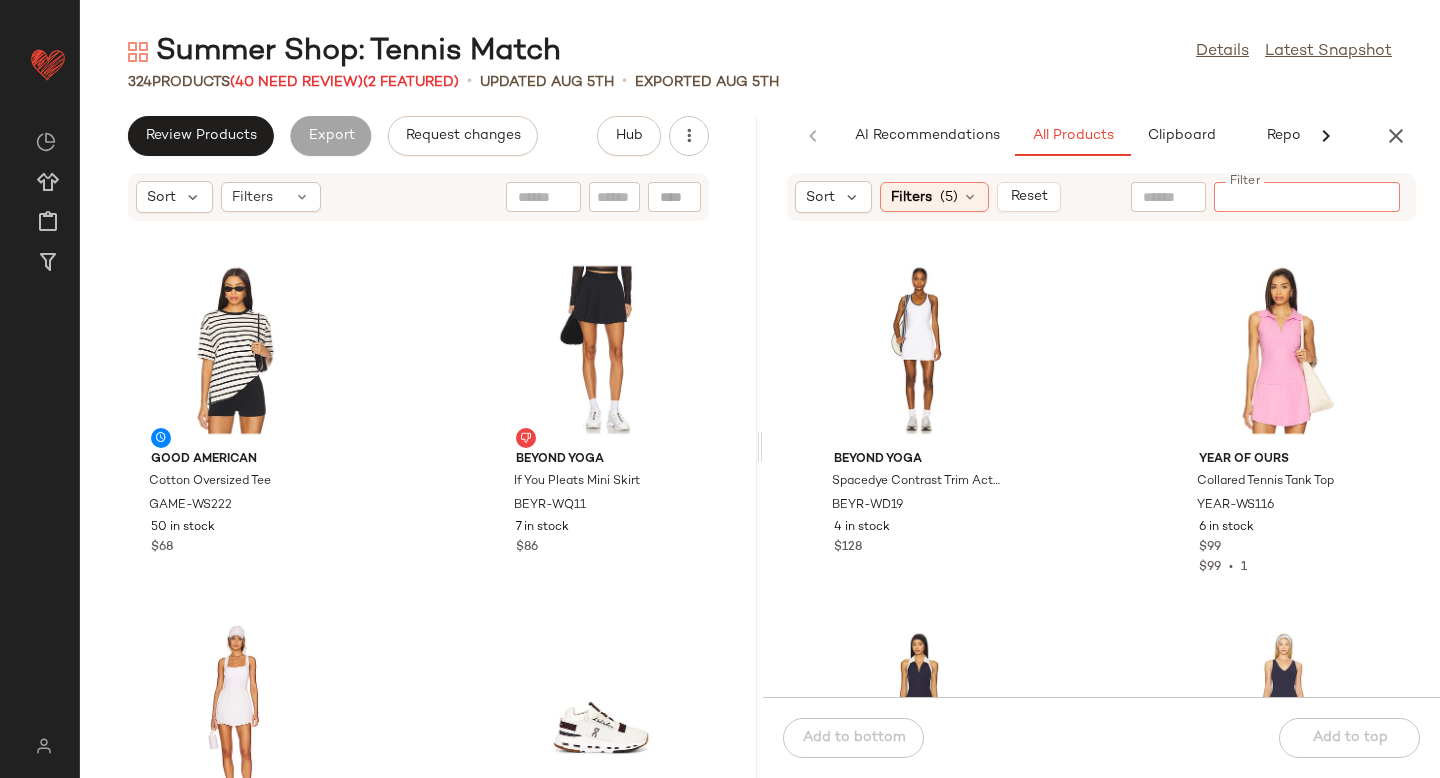 paste on "**********" 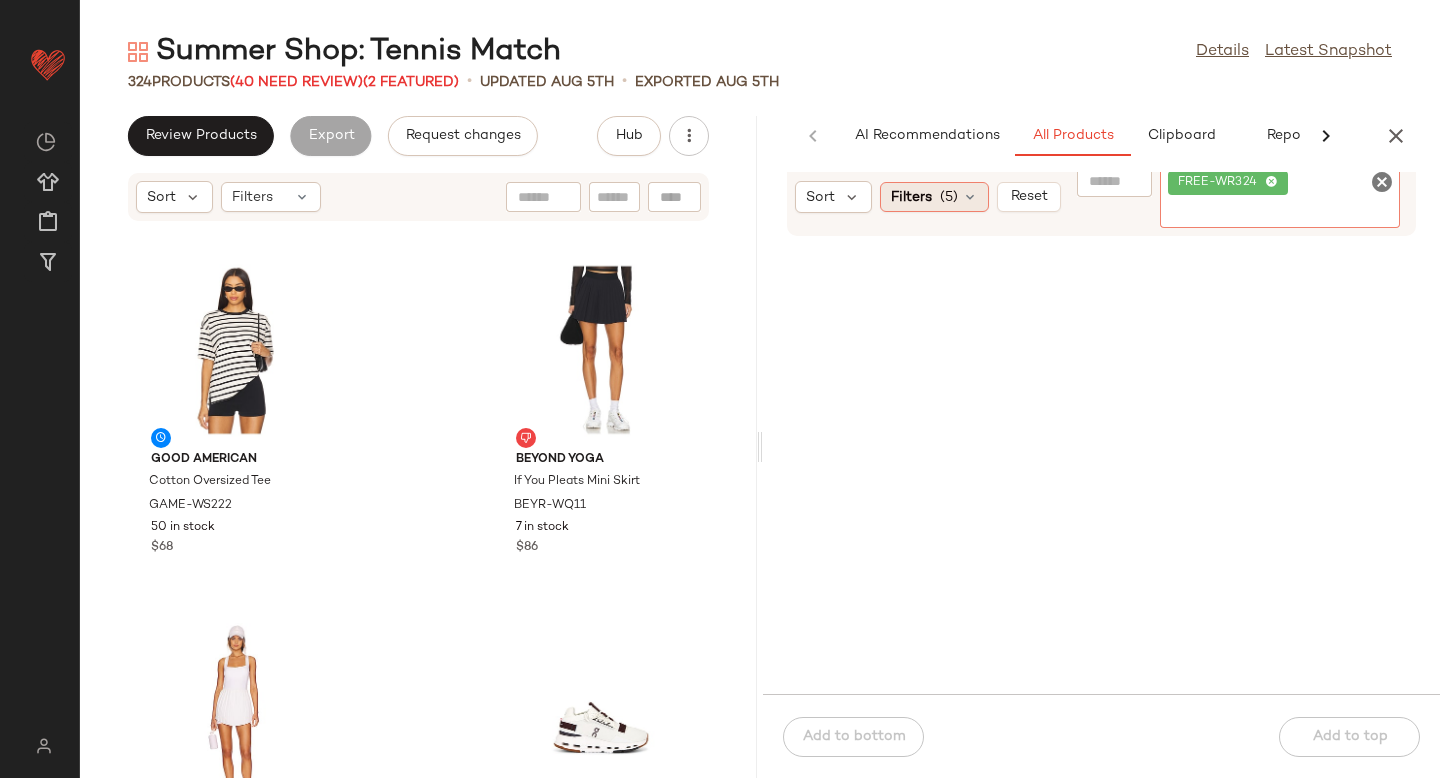 click on "Filters" at bounding box center (911, 197) 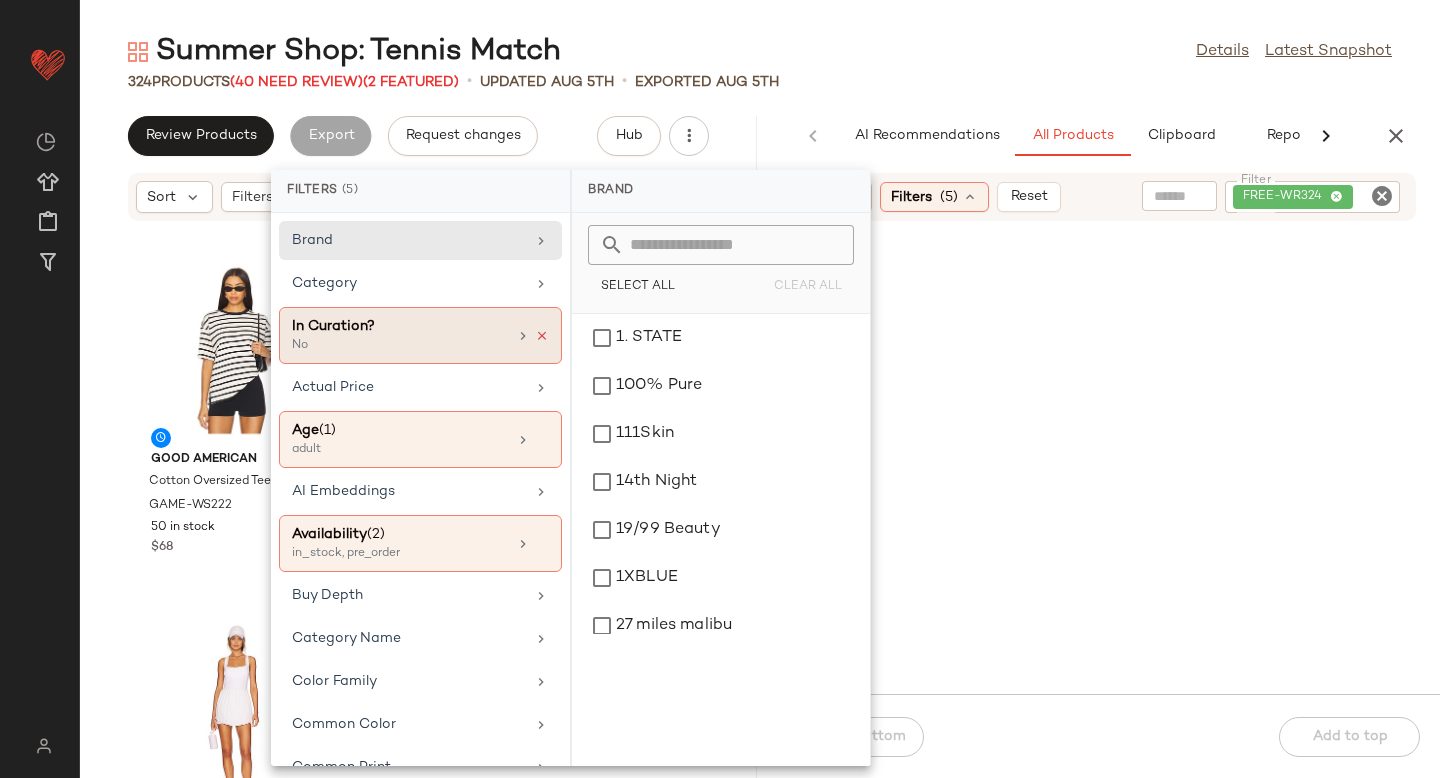click at bounding box center [542, 336] 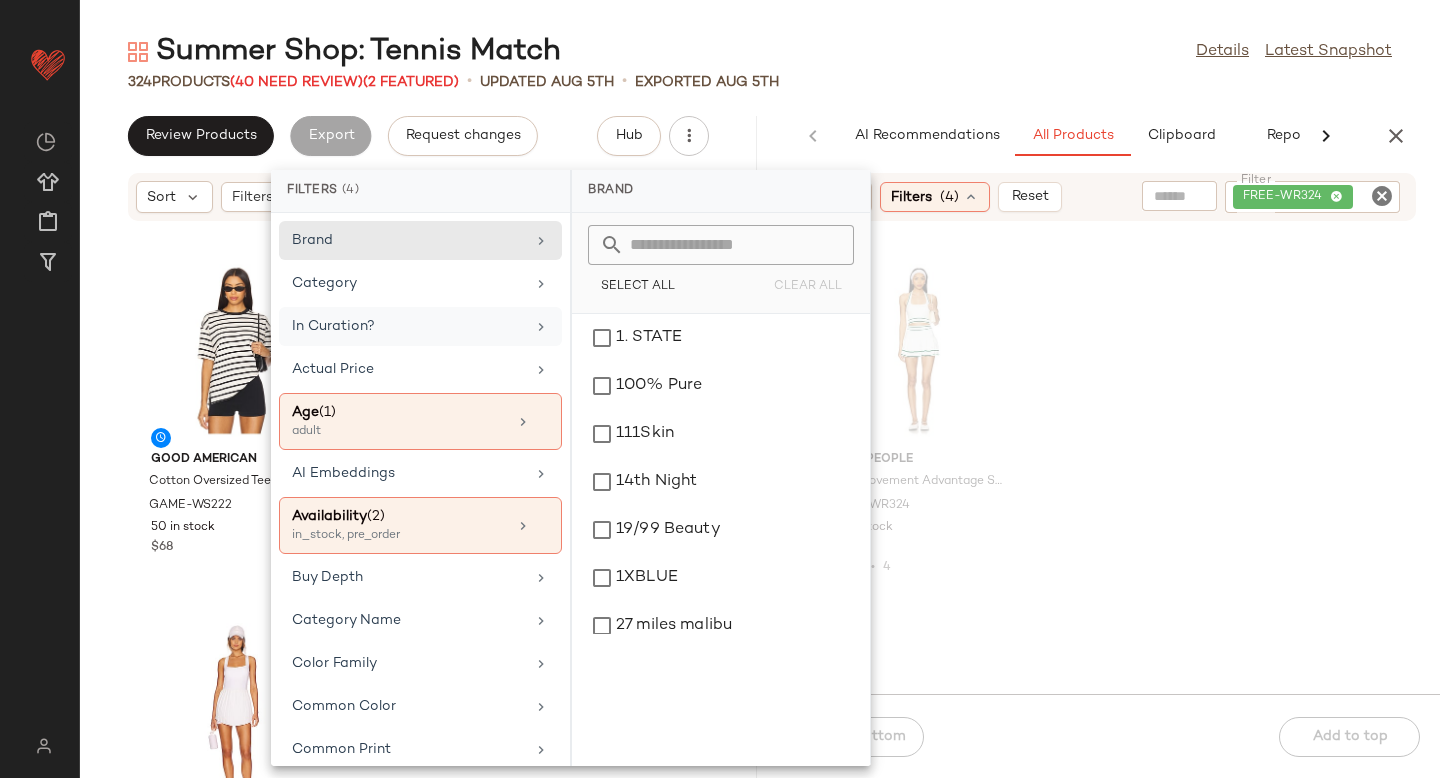click on "Free People x FP Movement Advantage Set FREE-WR324 77 in stock $98 $392  •  4" 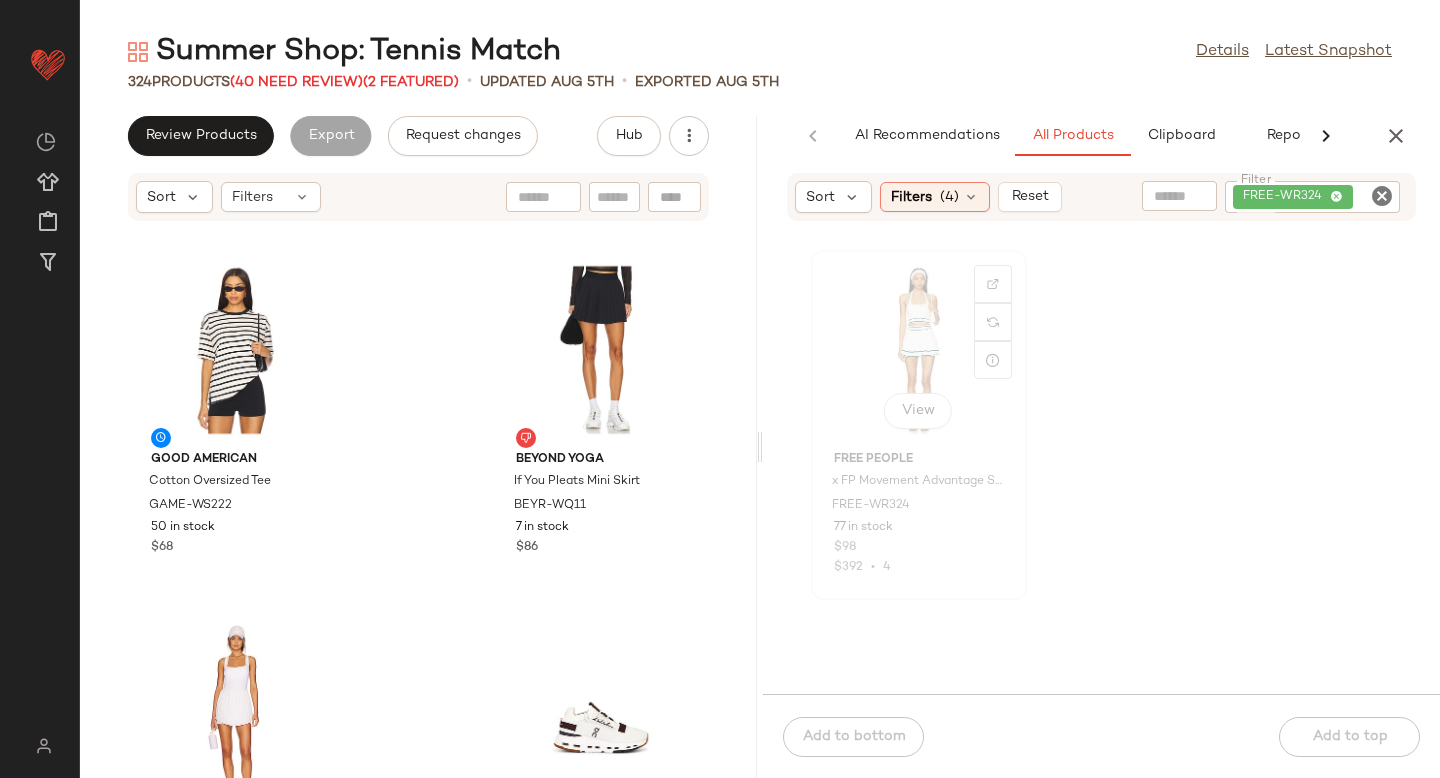 click on "View" 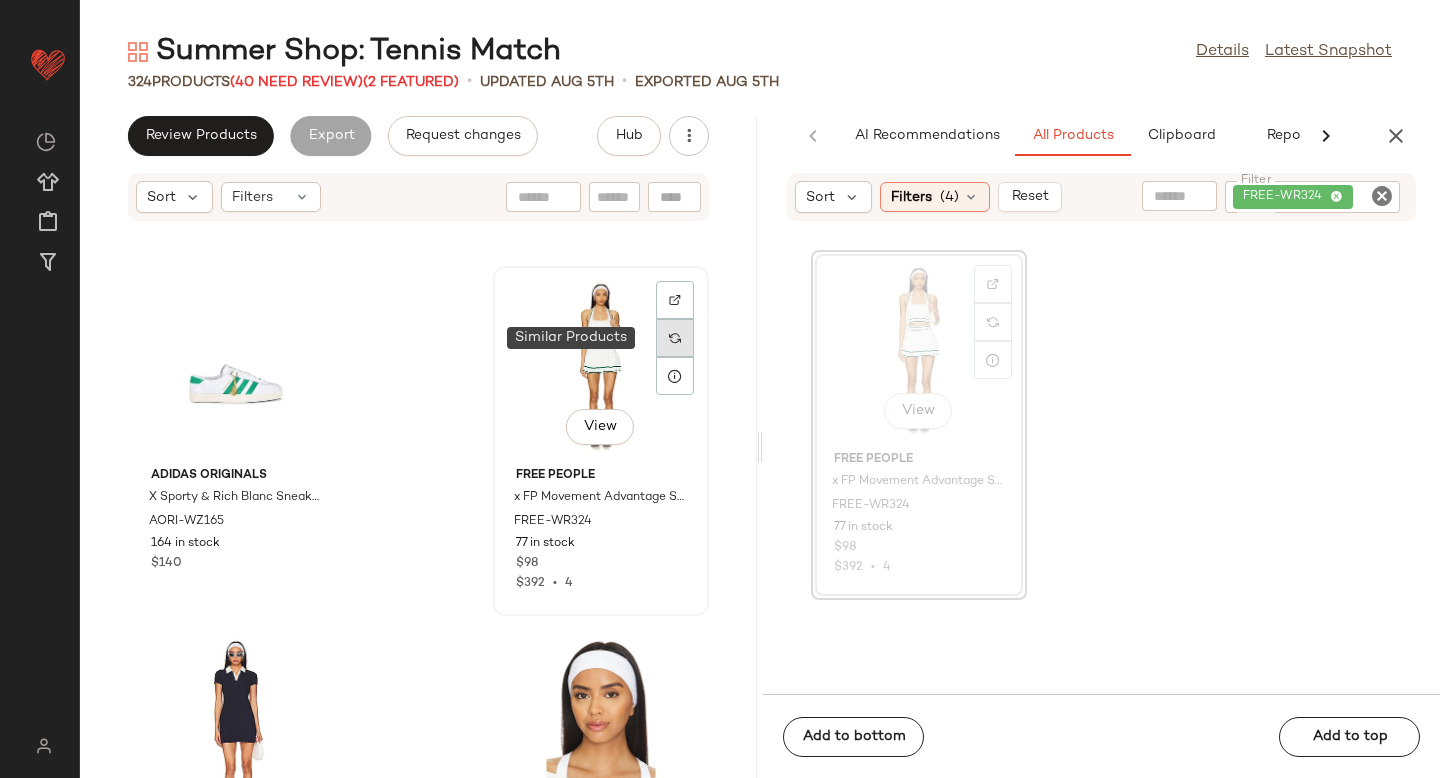 click 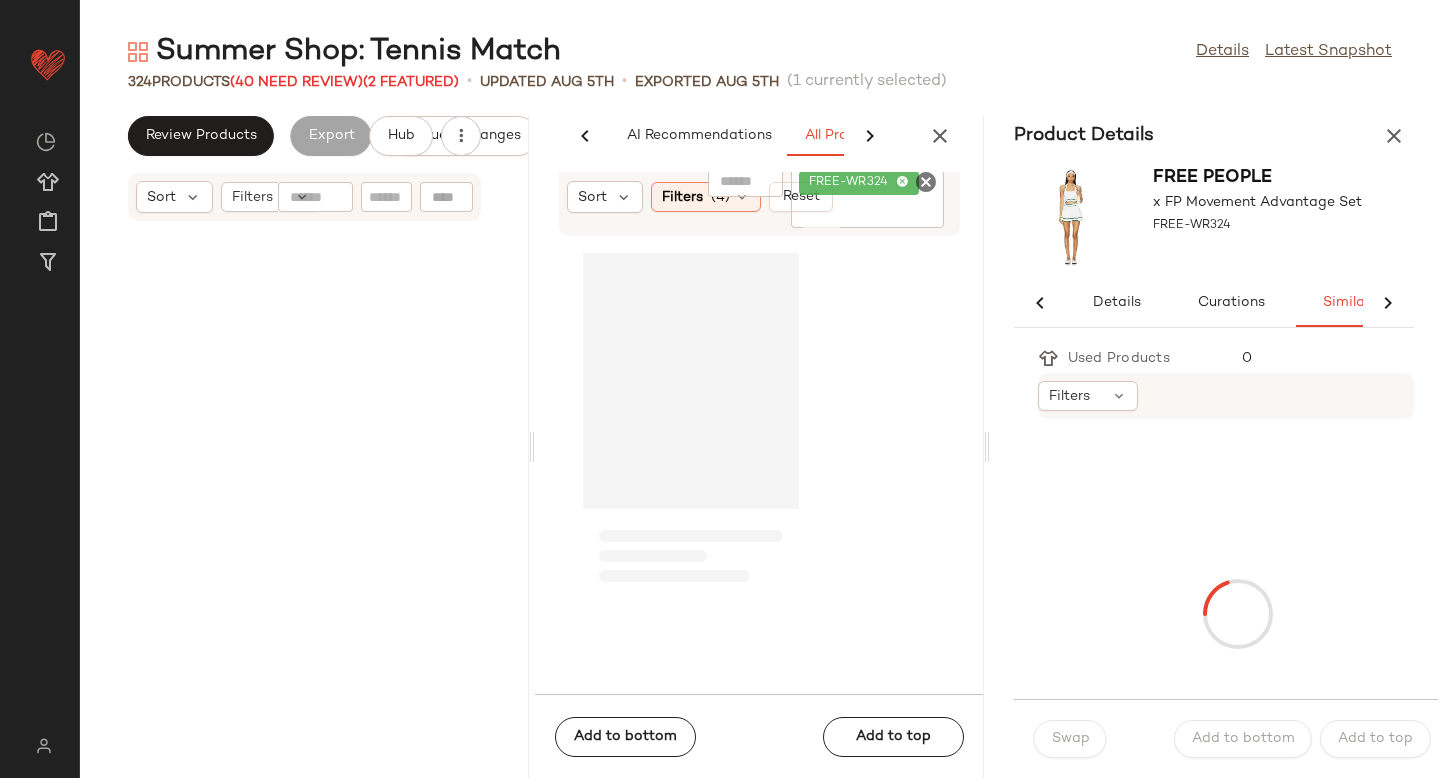 scroll, scrollTop: 0, scrollLeft: 33, axis: horizontal 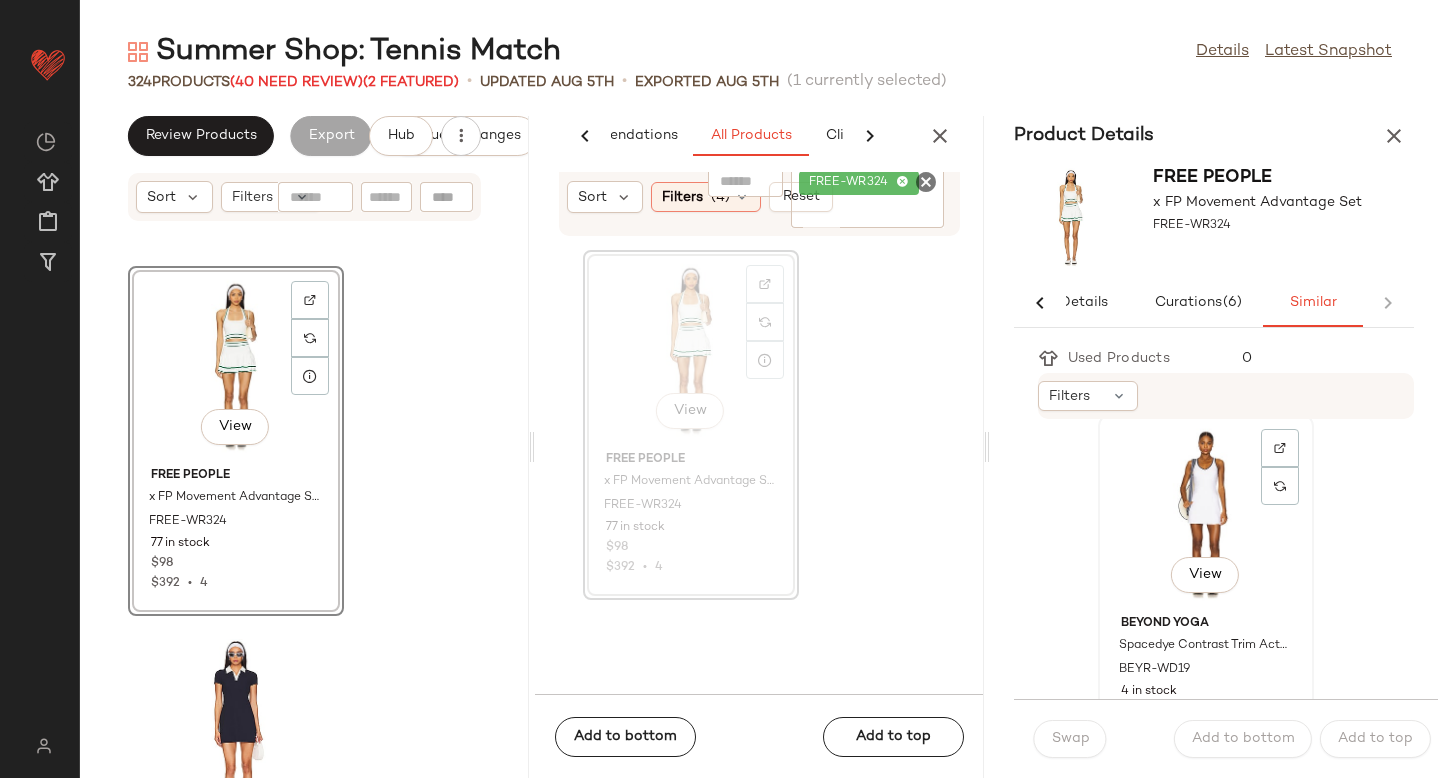 click on "View" 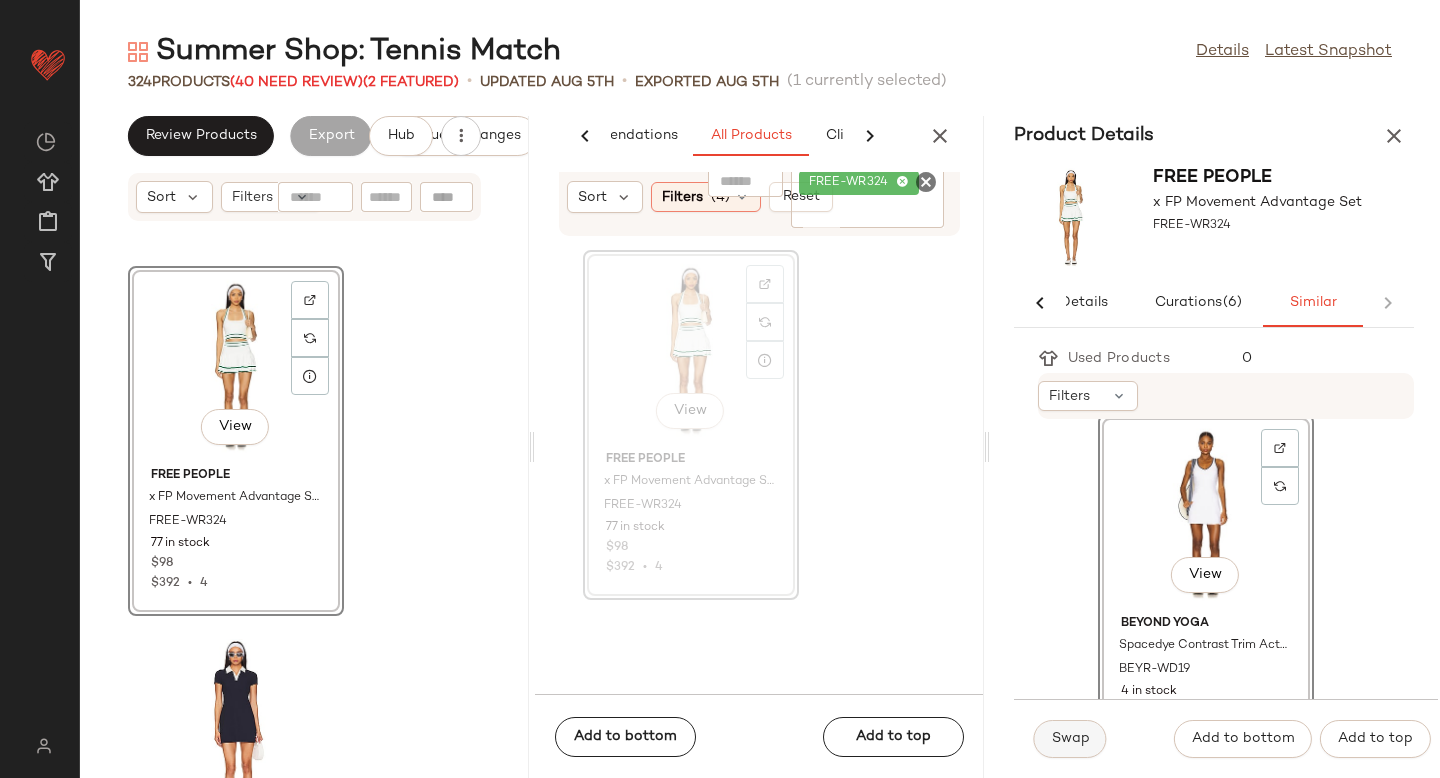 click on "Swap" 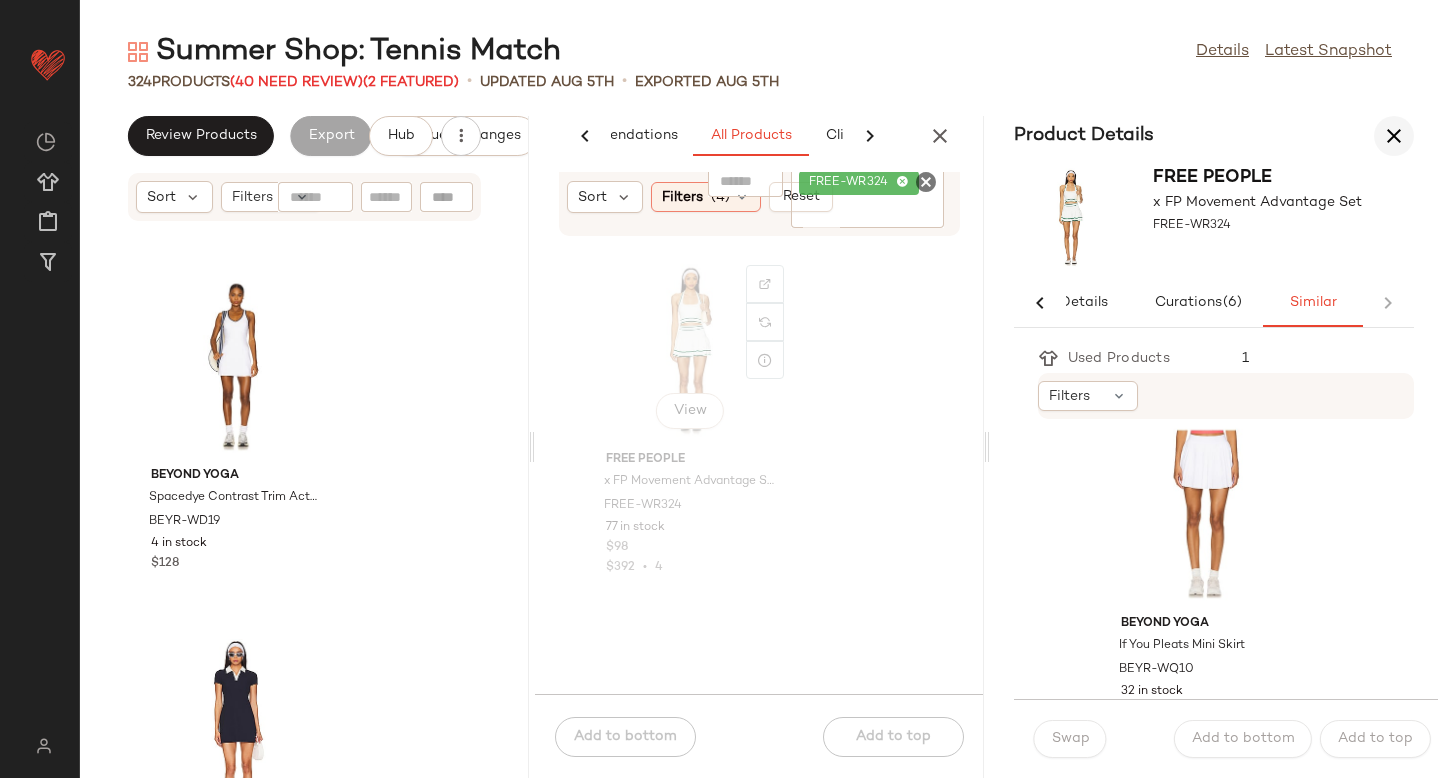 click at bounding box center [1394, 136] 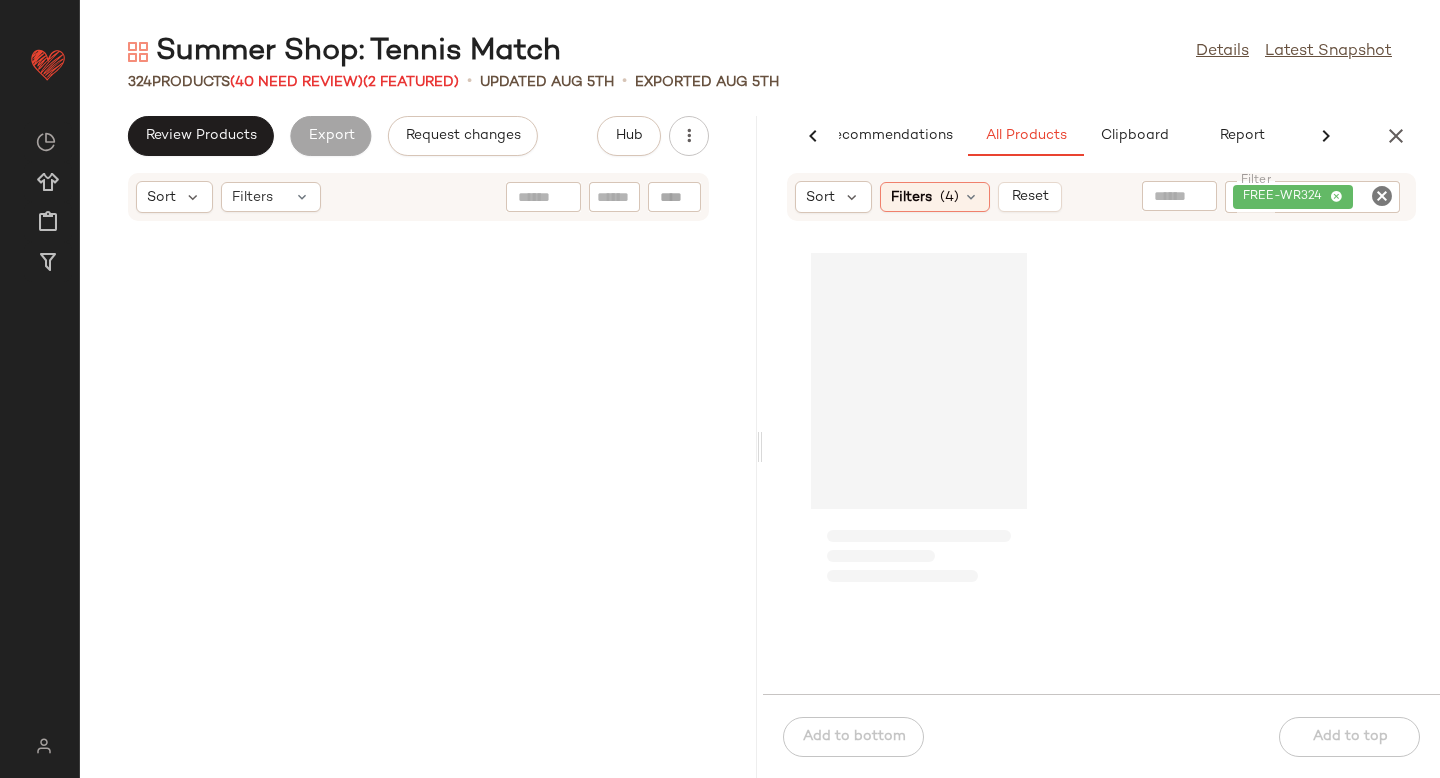 scroll, scrollTop: 0, scrollLeft: 47, axis: horizontal 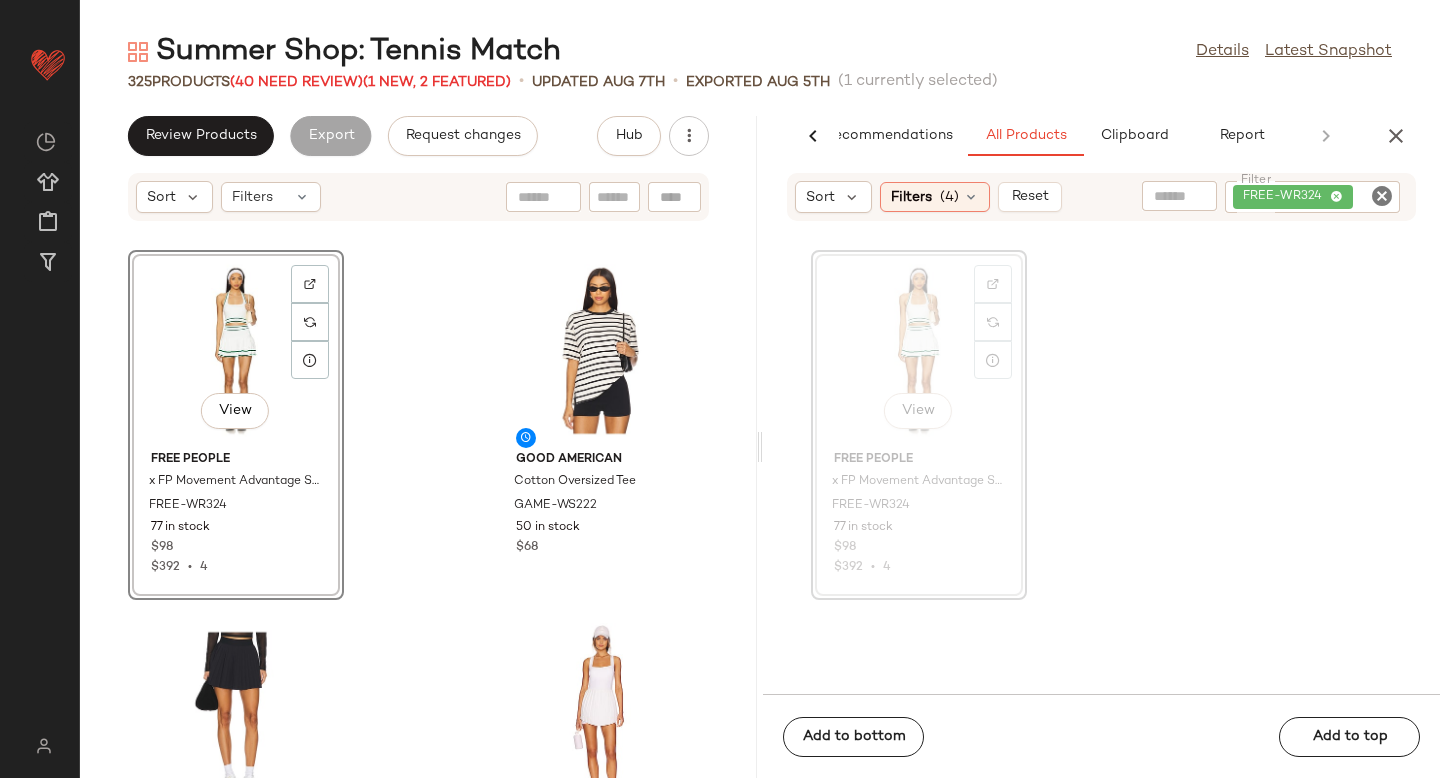 drag, startPoint x: 914, startPoint y: 361, endPoint x: 160, endPoint y: 4, distance: 834.2452 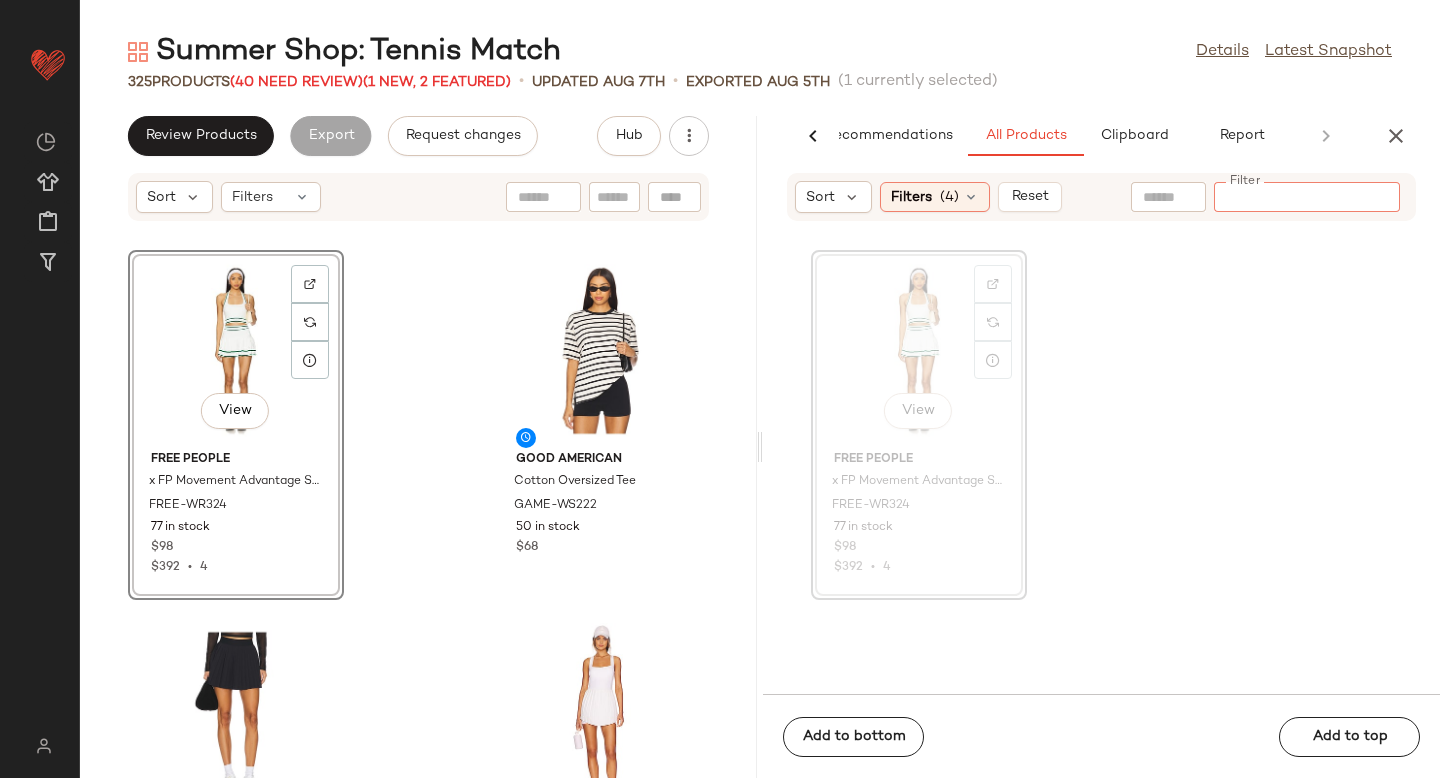 paste on "*********" 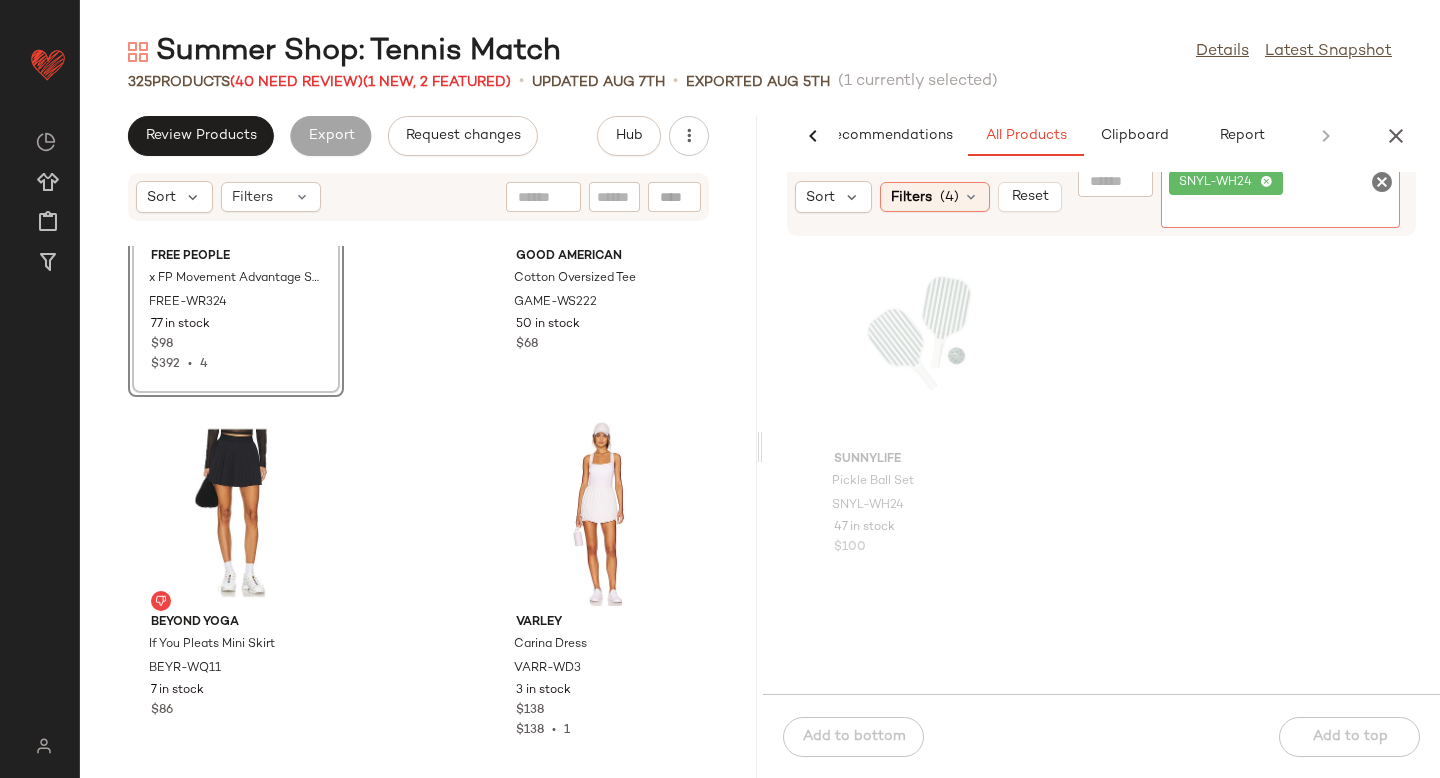 scroll, scrollTop: 181, scrollLeft: 0, axis: vertical 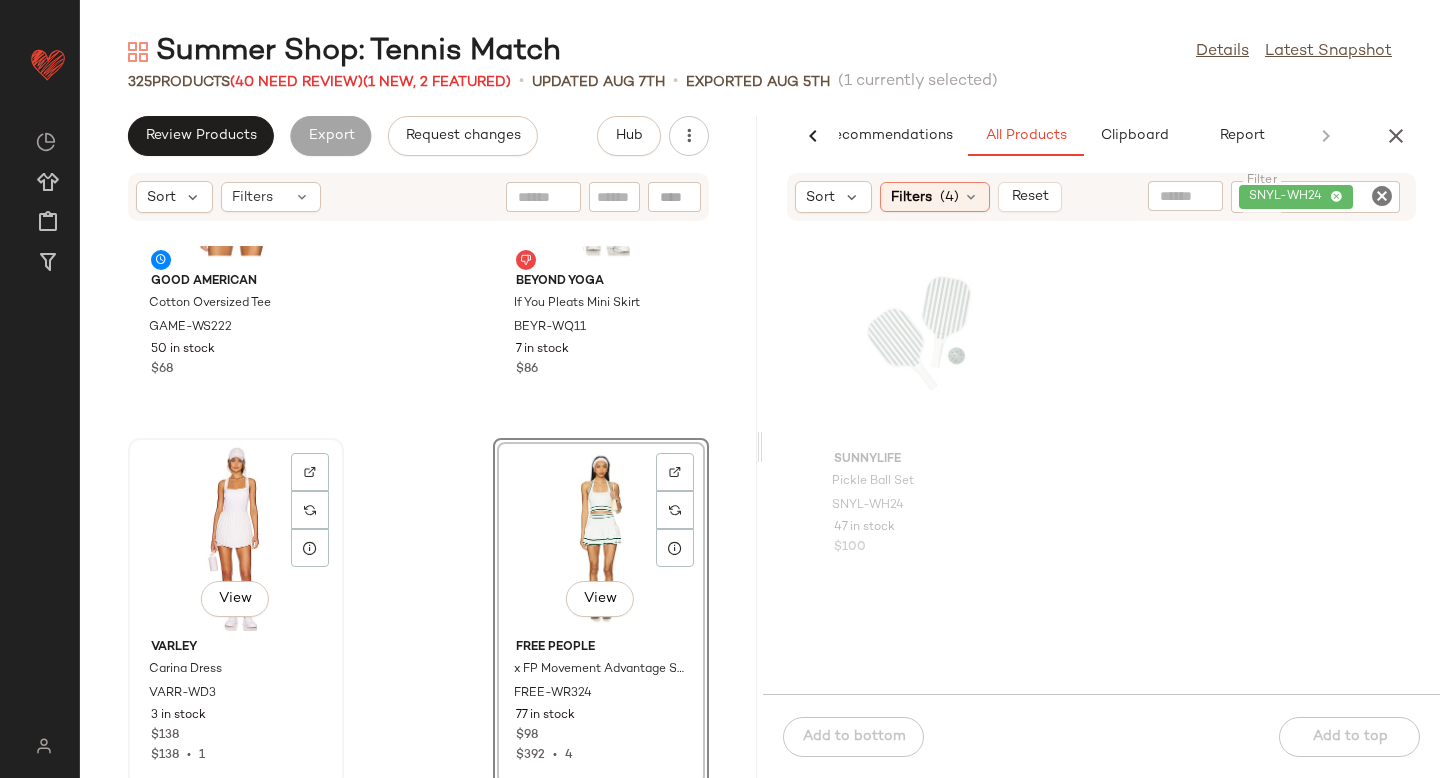 click on "View" 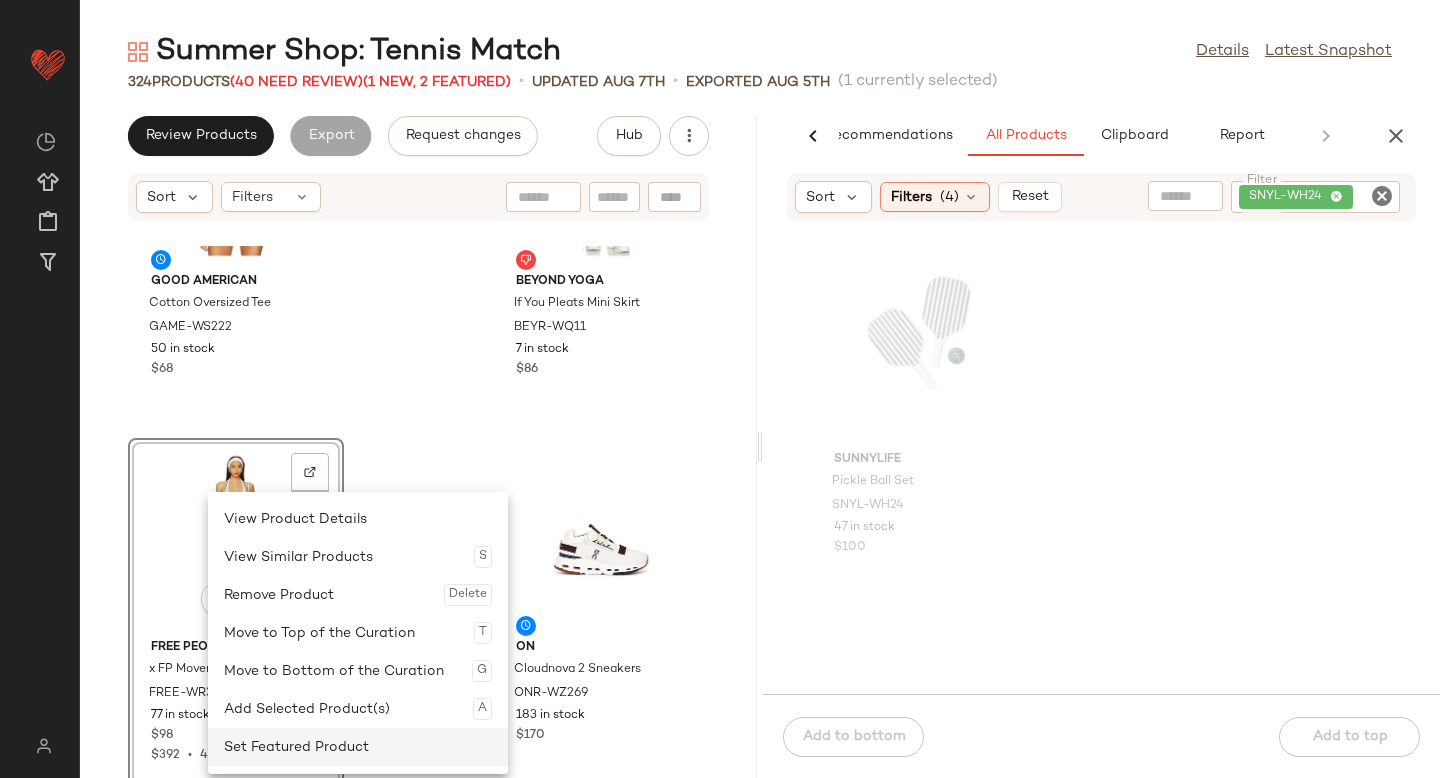 click on "Set Featured Product" 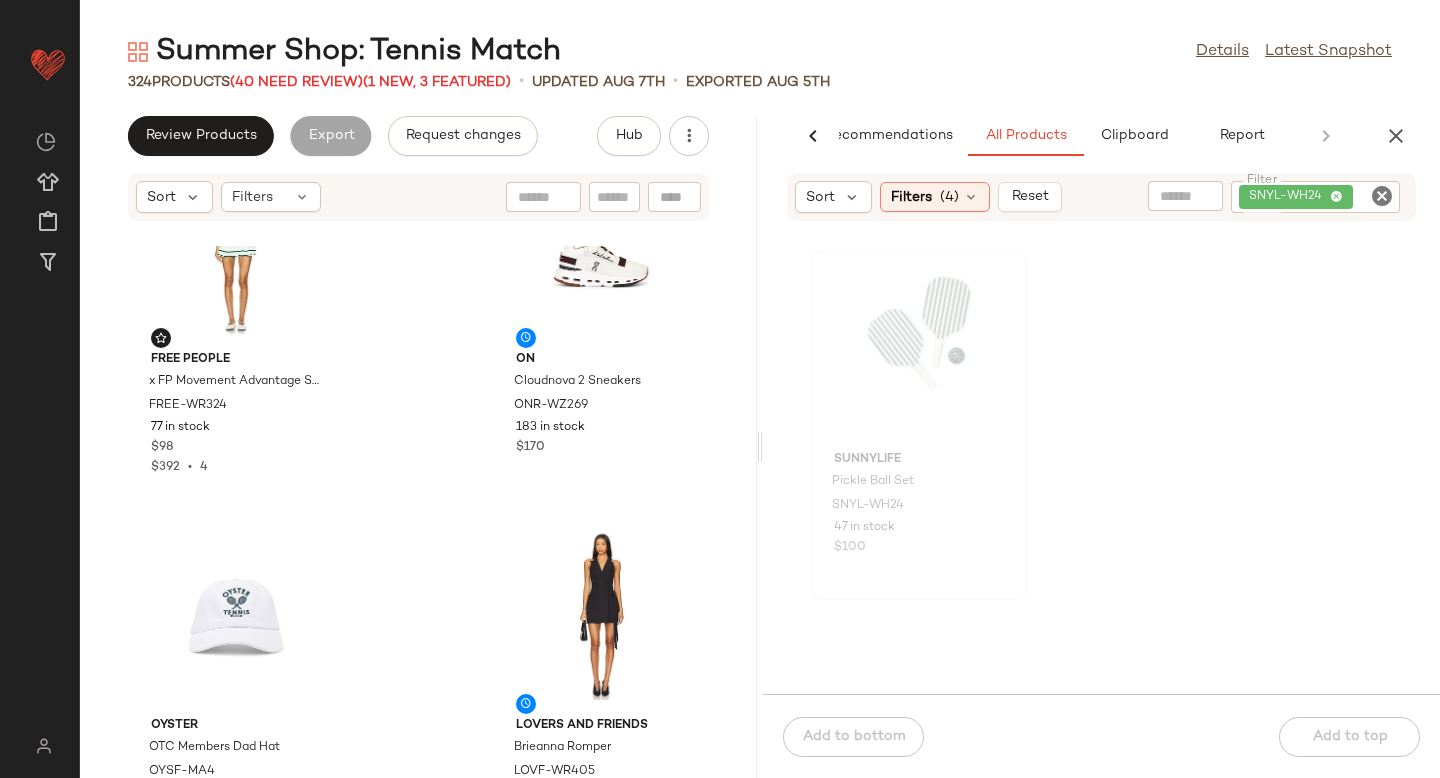 scroll, scrollTop: 496, scrollLeft: 0, axis: vertical 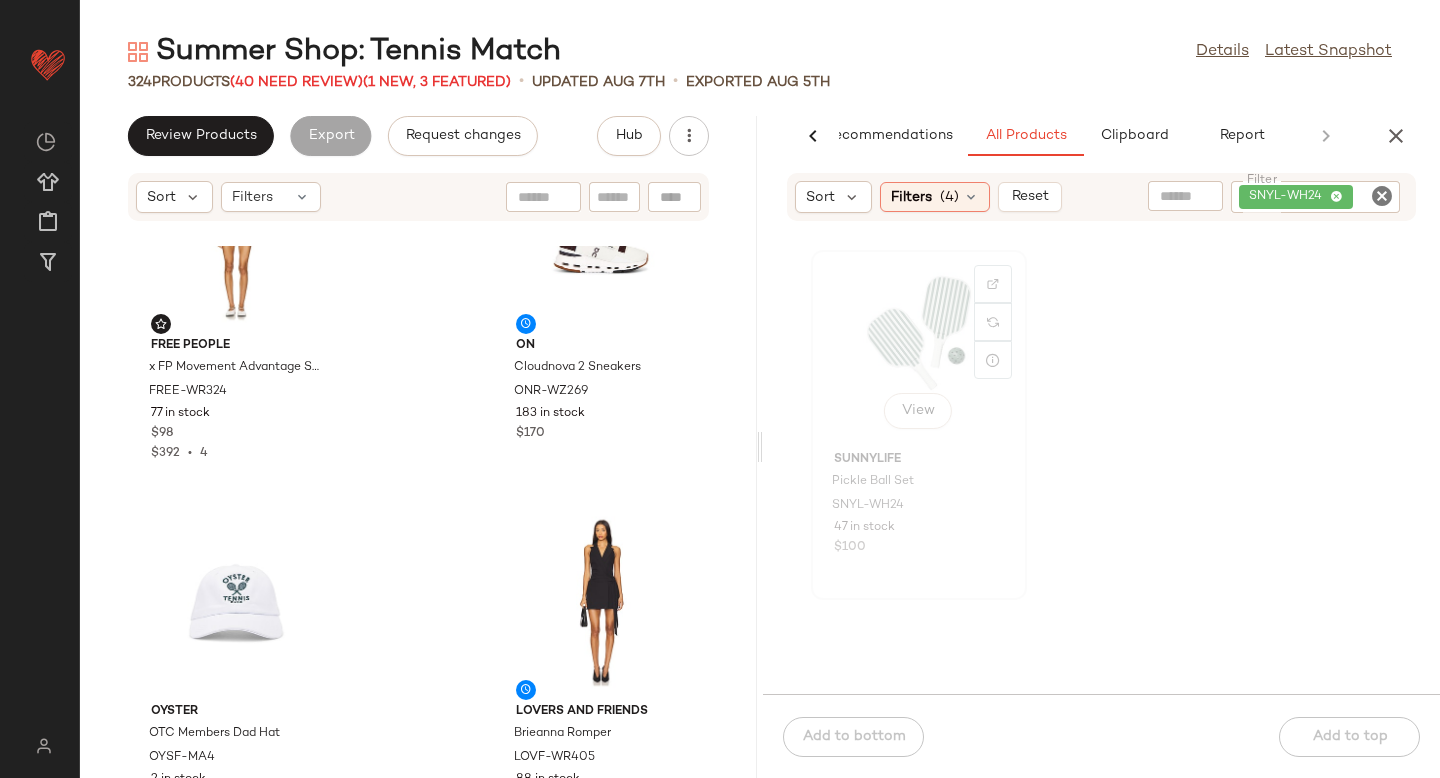 click on "View" 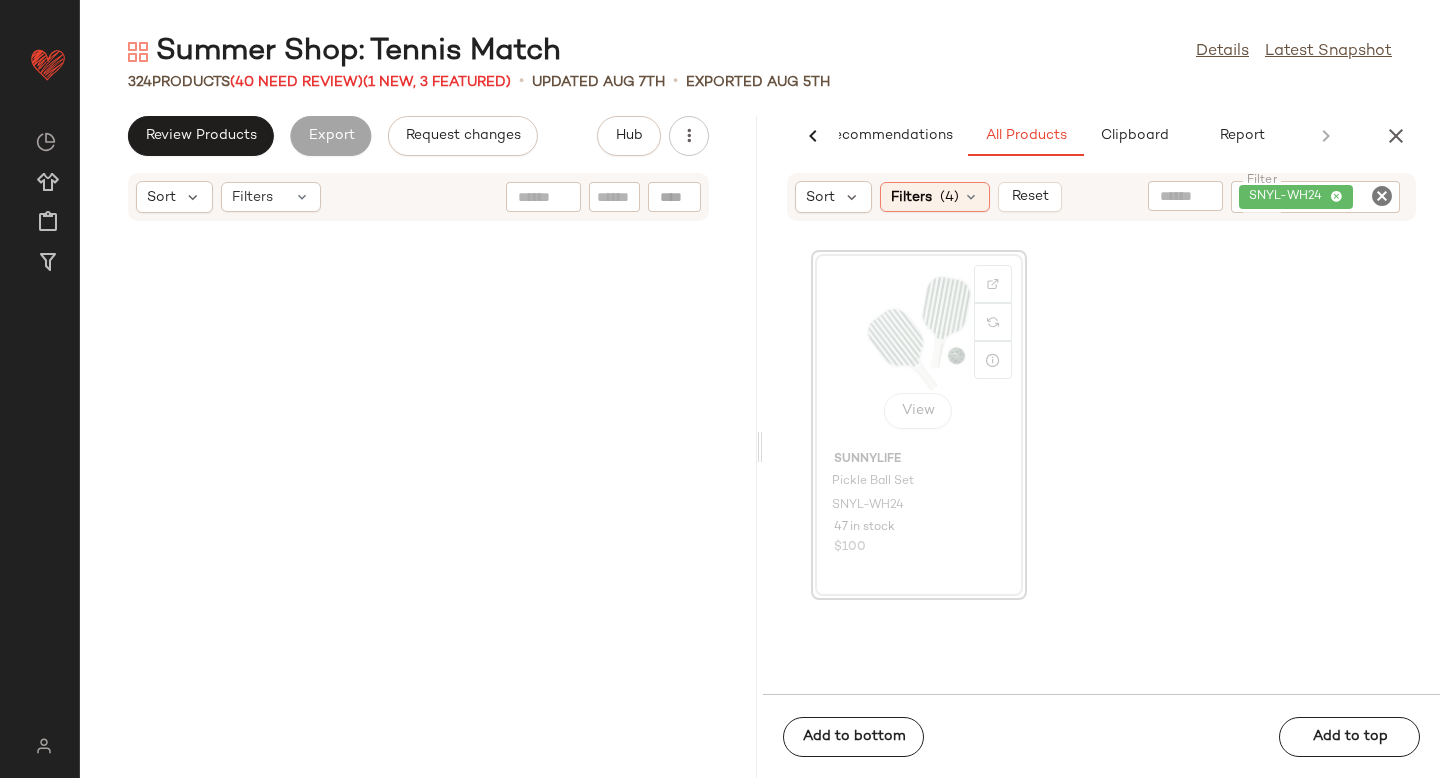 scroll, scrollTop: 44652, scrollLeft: 0, axis: vertical 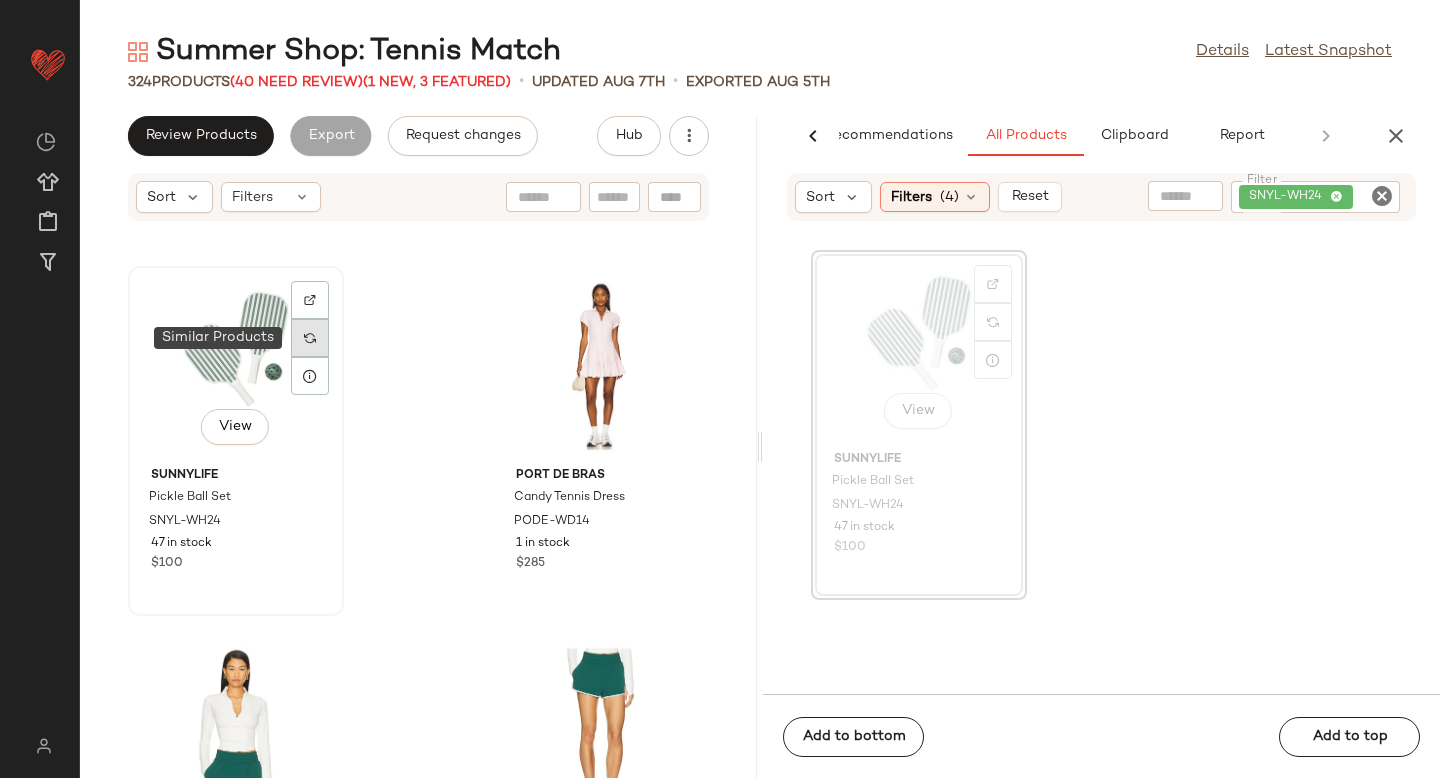 click 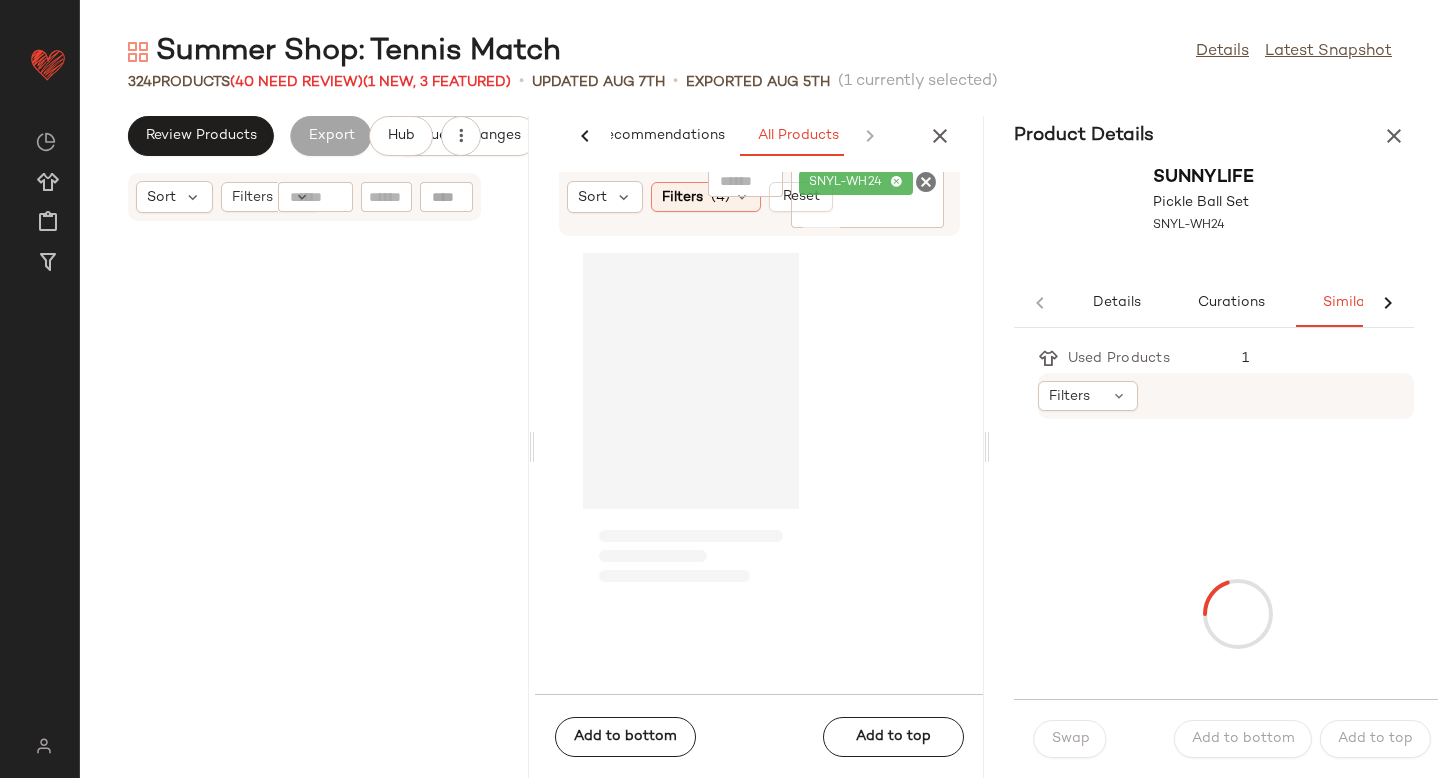 scroll, scrollTop: 0, scrollLeft: 33, axis: horizontal 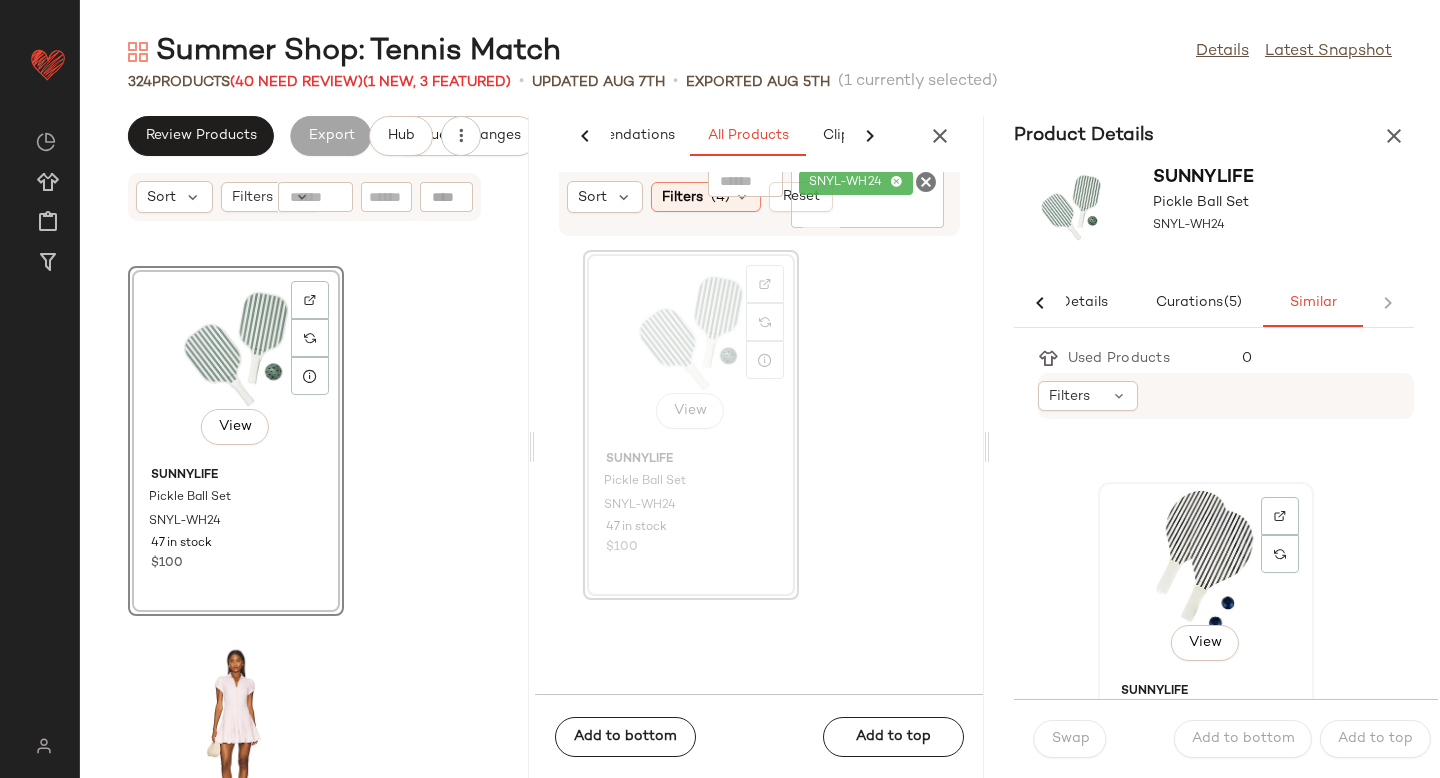 click on "View" 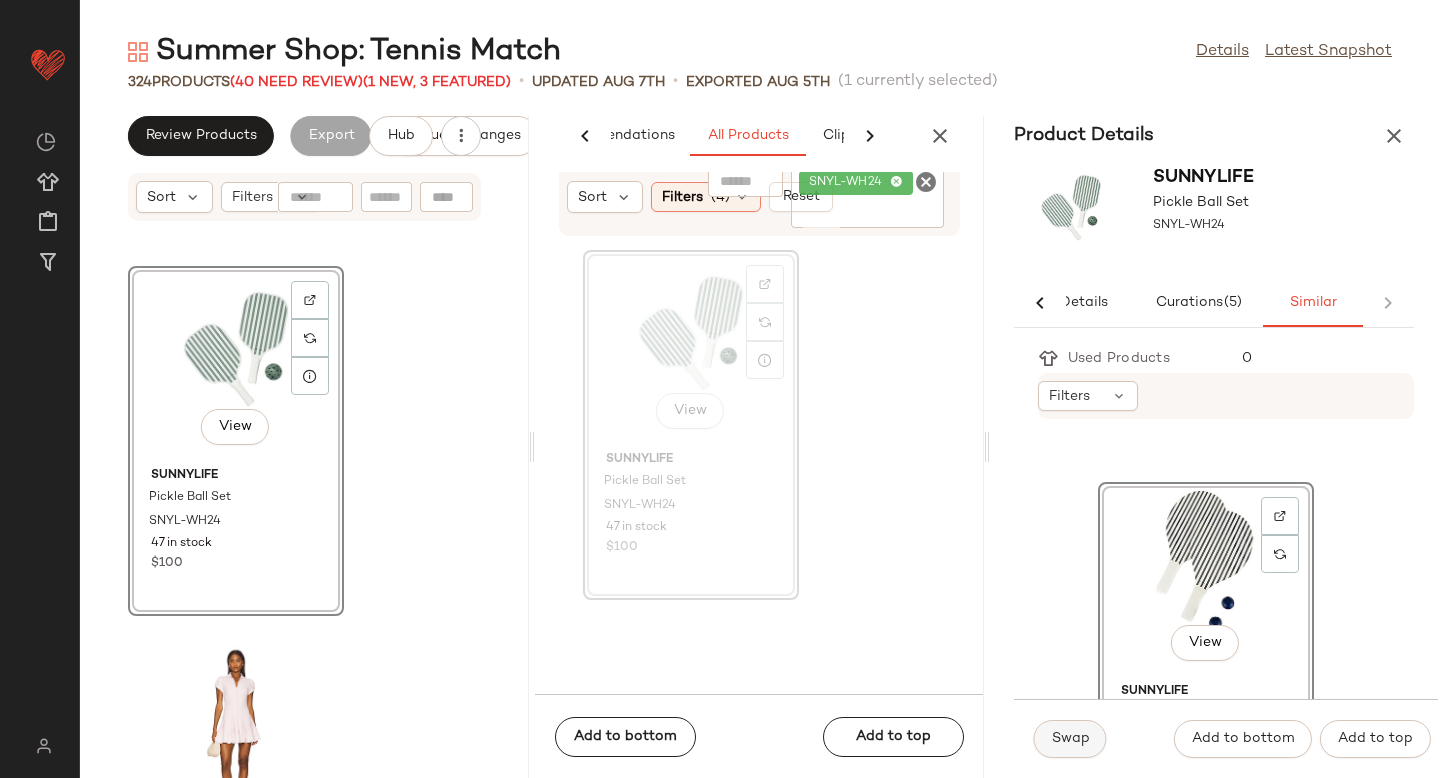 click on "Swap" at bounding box center [1070, 739] 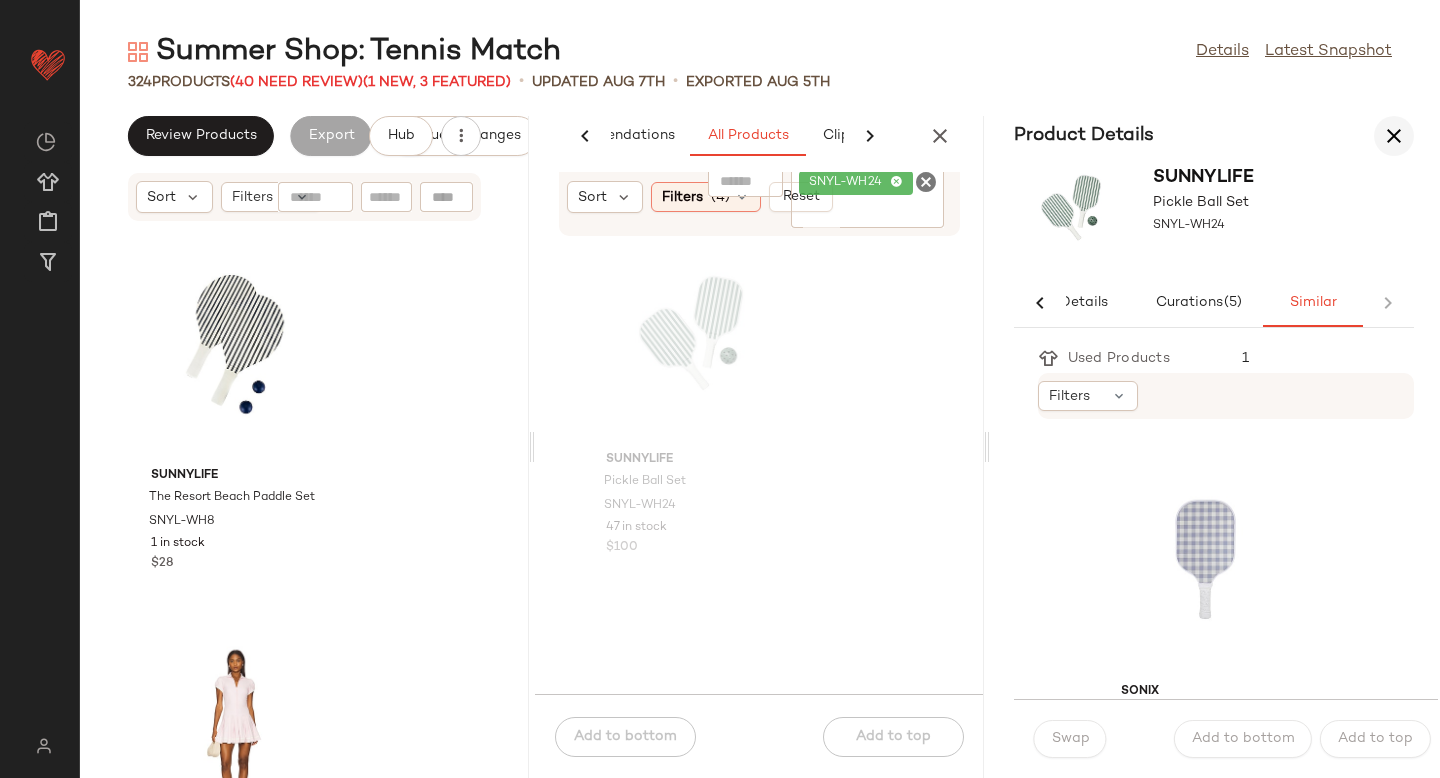 click at bounding box center (1394, 136) 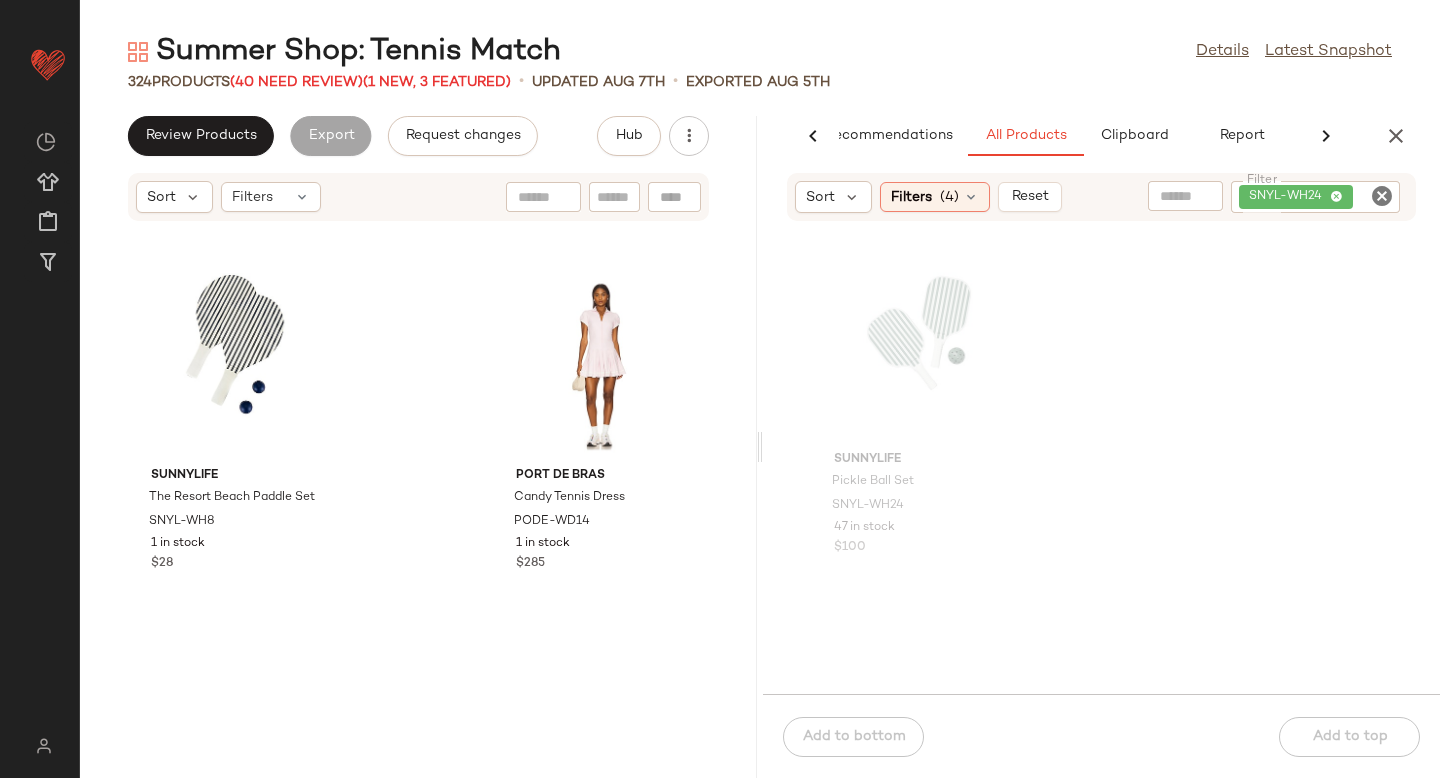 scroll, scrollTop: 58764, scrollLeft: 0, axis: vertical 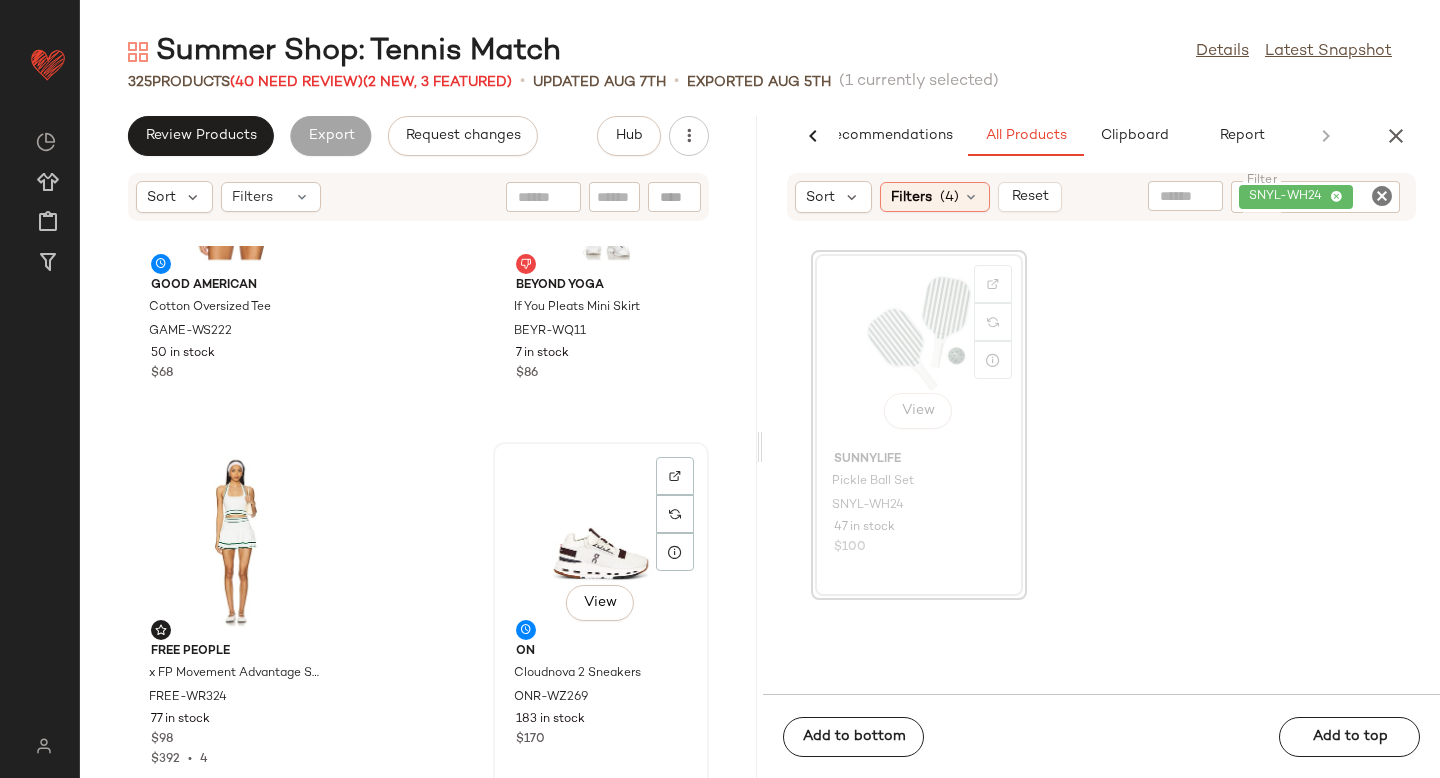click on "View" 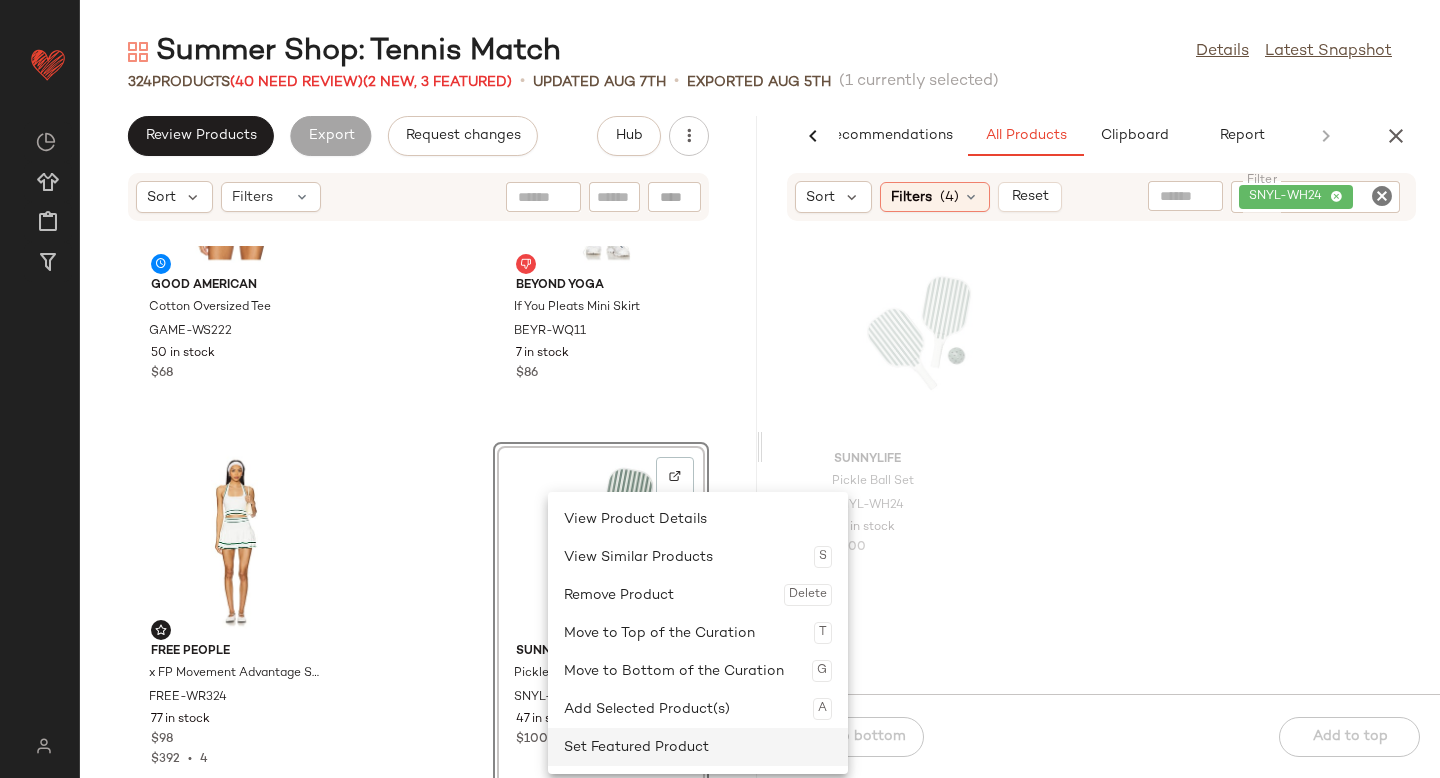 click on "Set Featured Product" 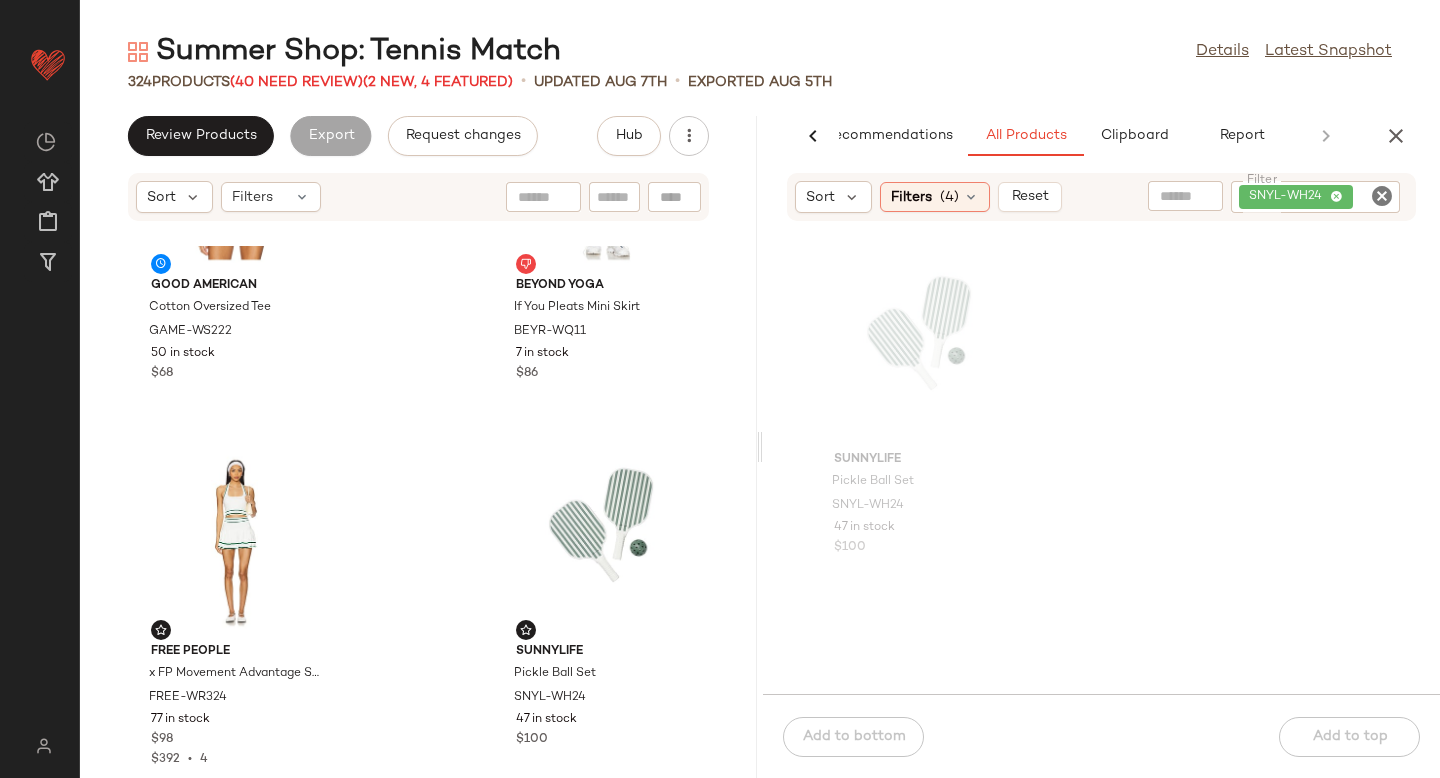click 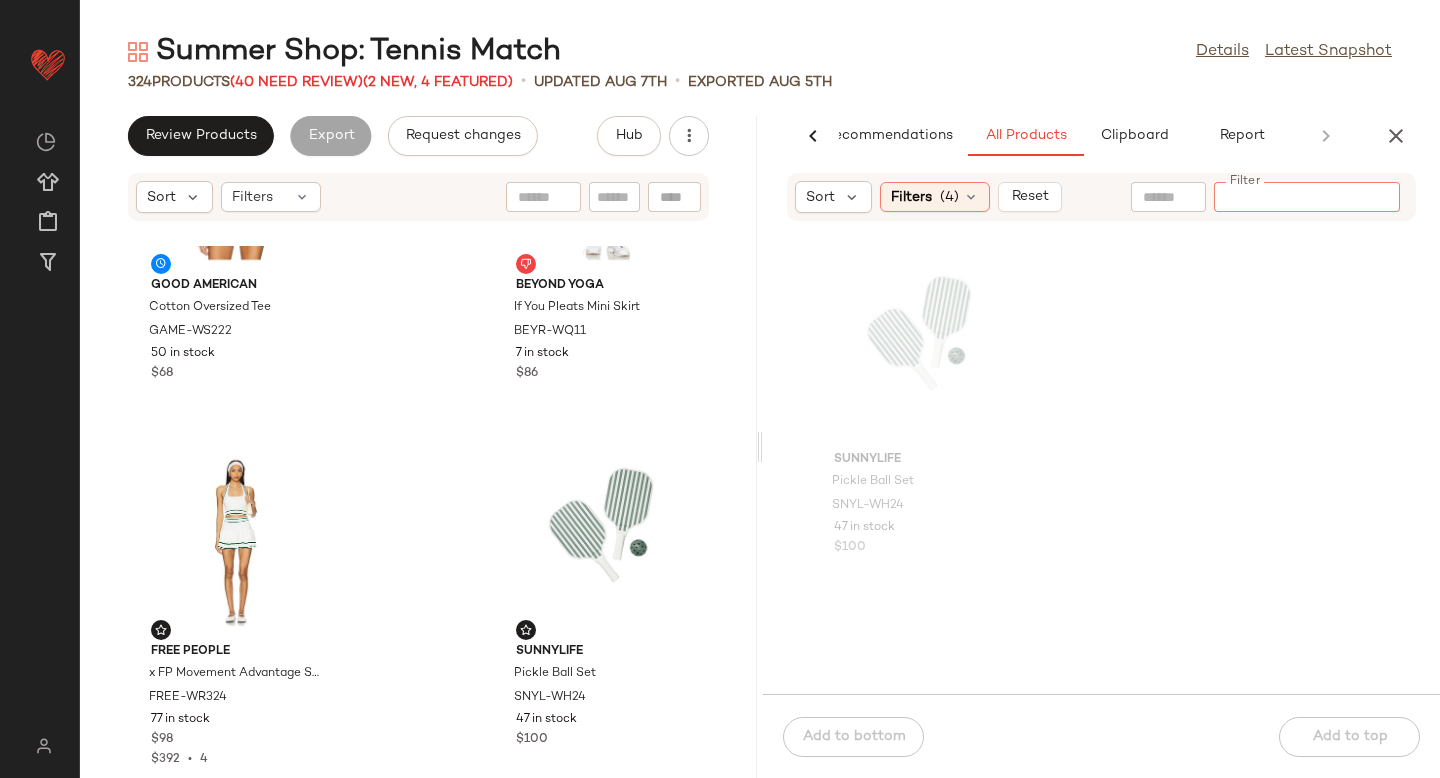 paste on "********" 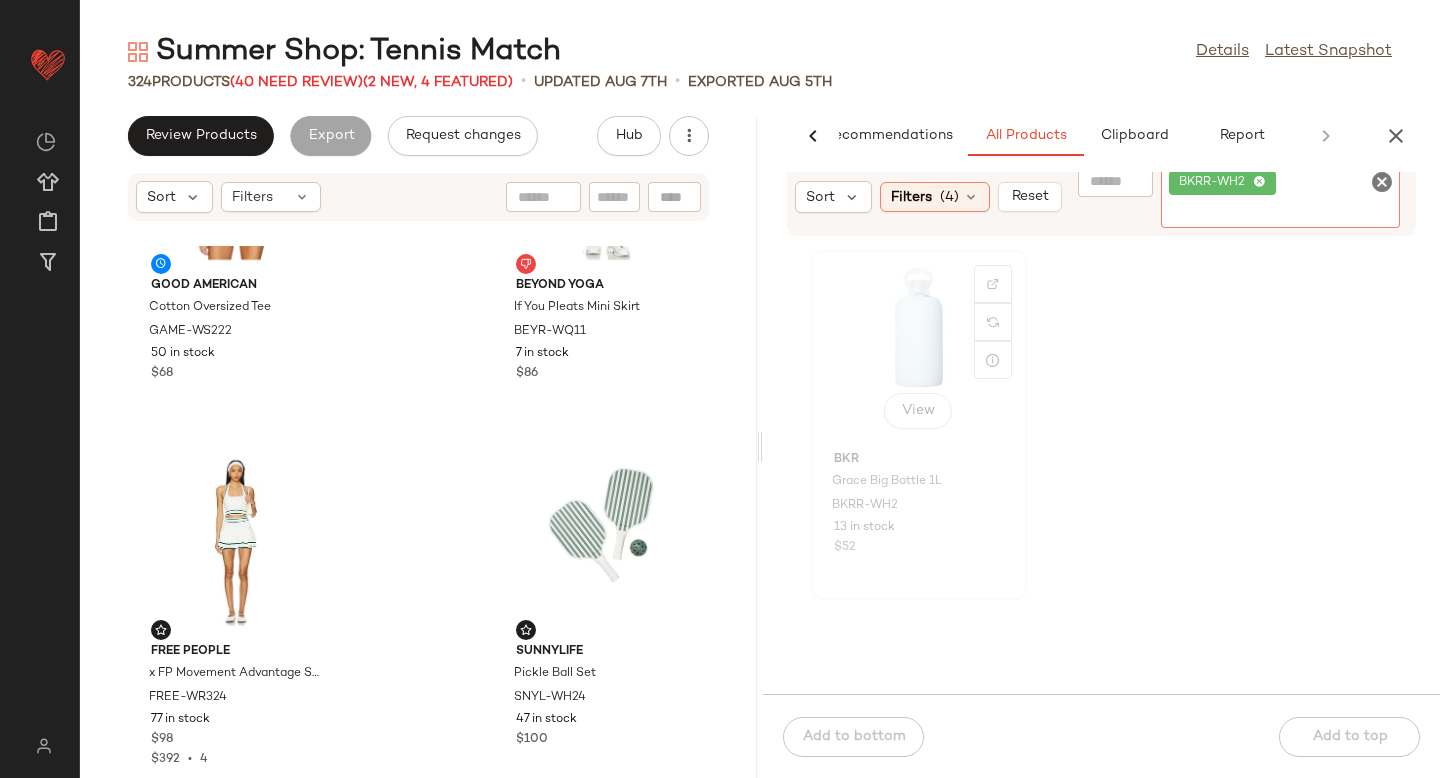 click on "View" 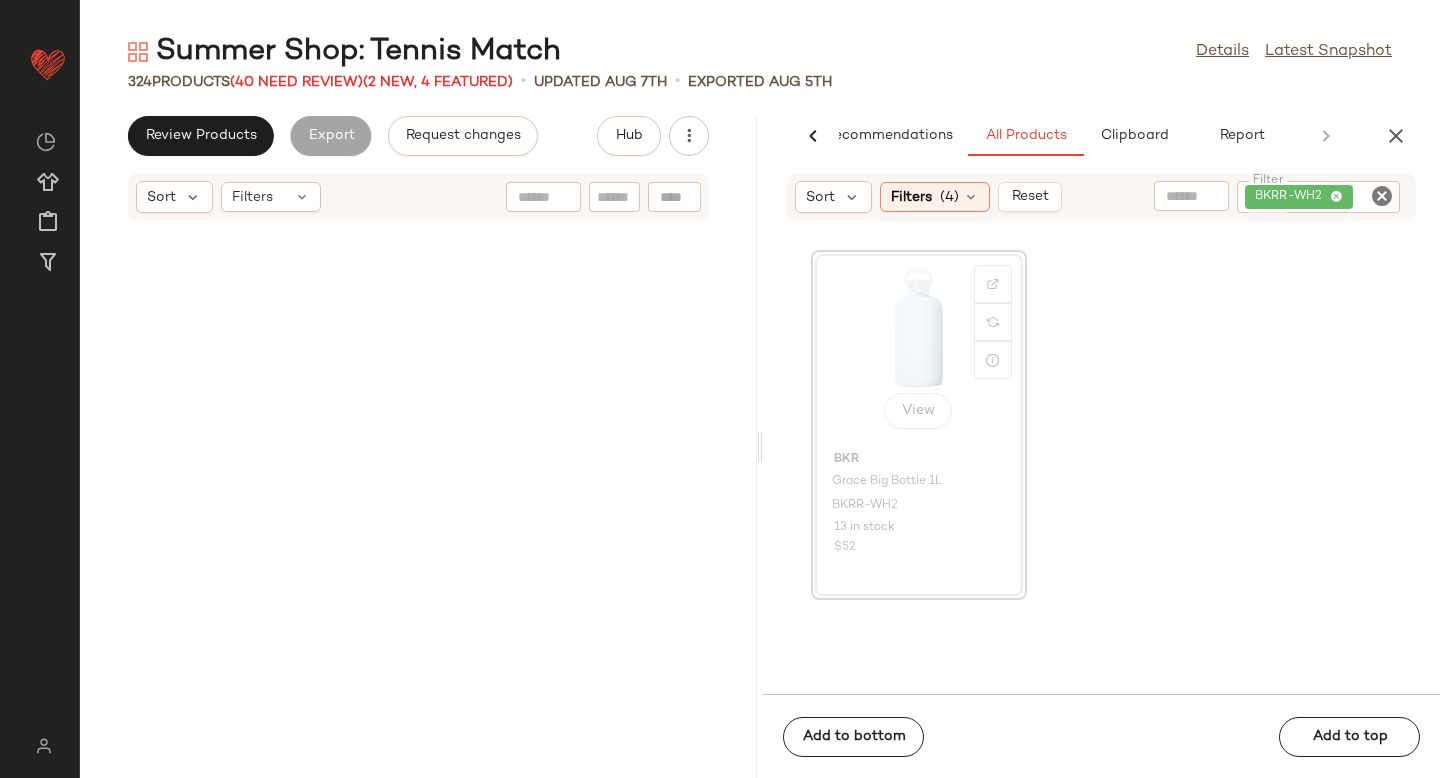 scroll, scrollTop: 9150, scrollLeft: 0, axis: vertical 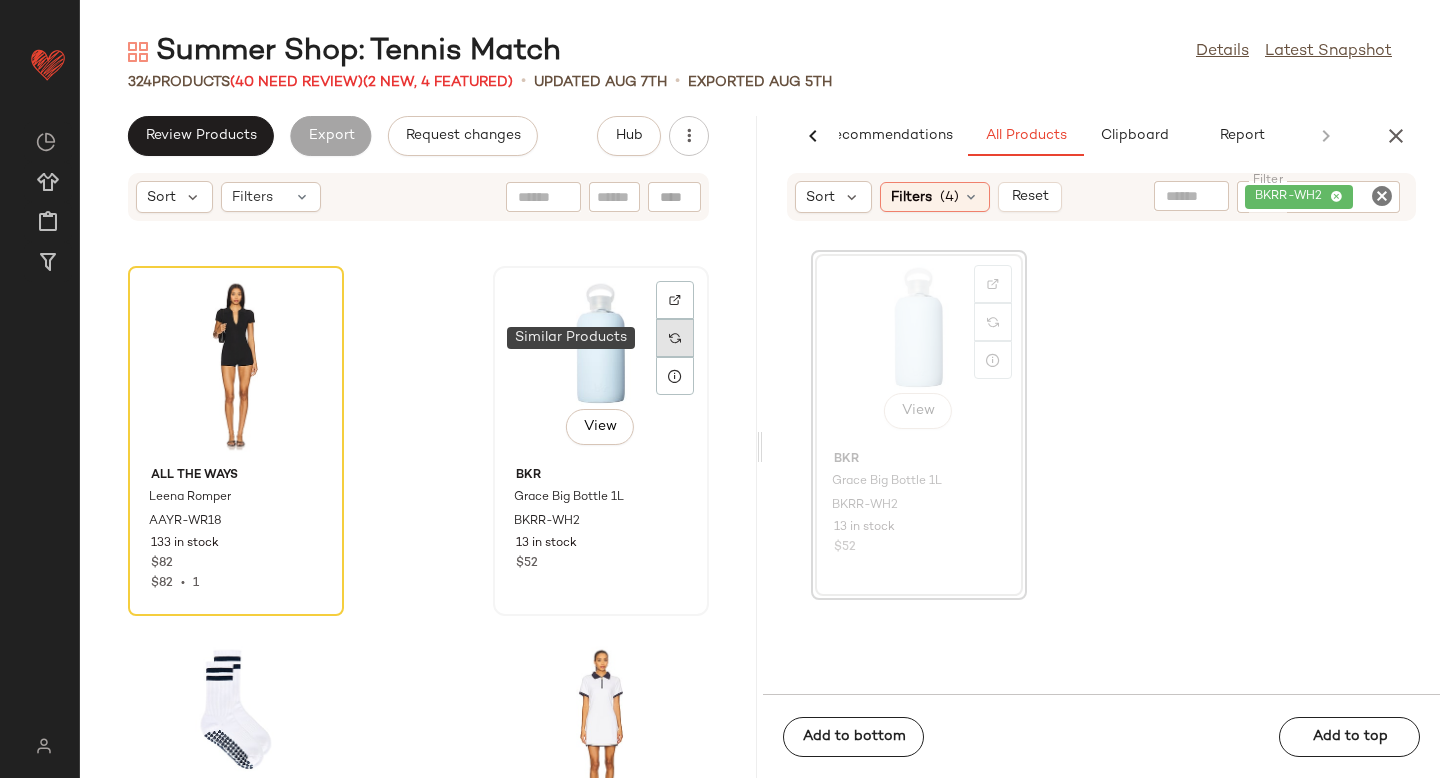 click 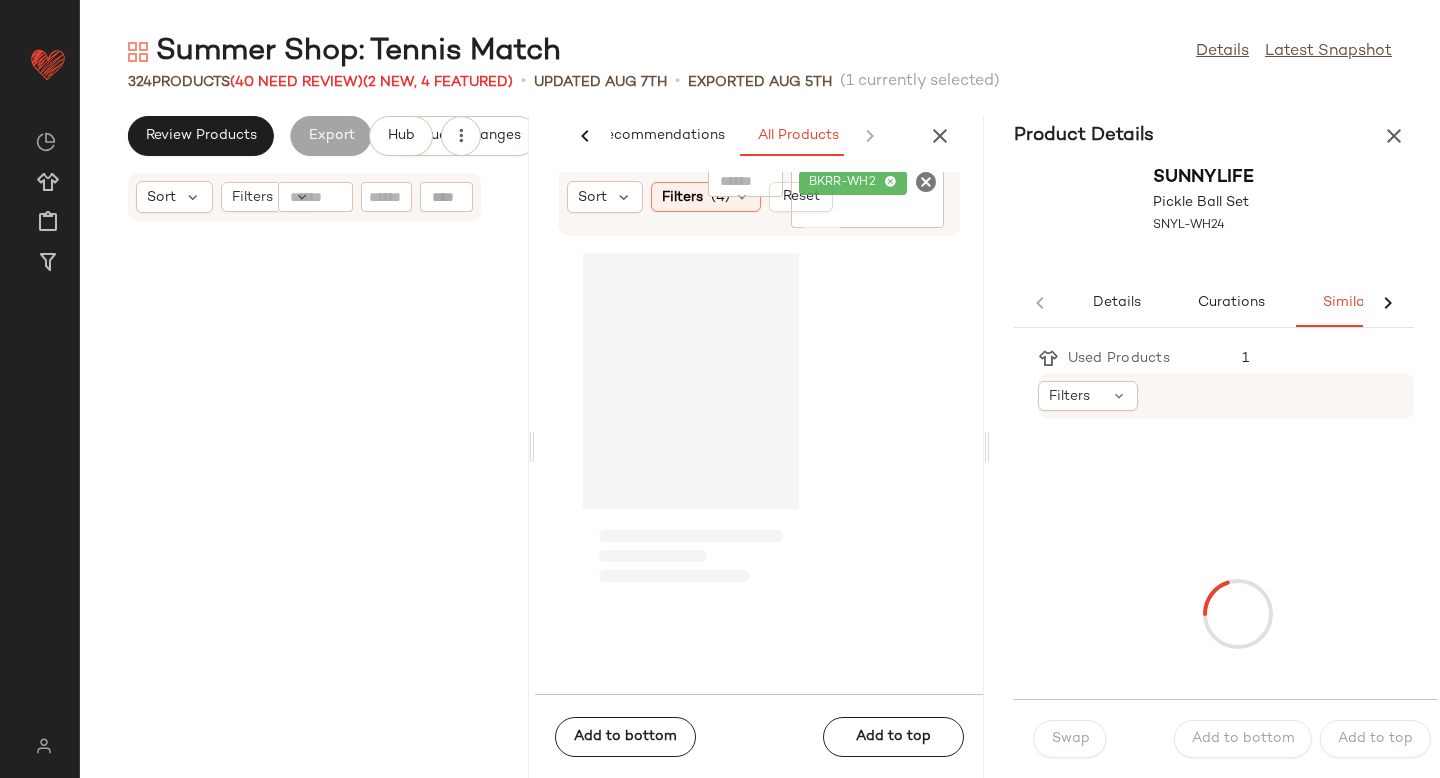 scroll, scrollTop: 0, scrollLeft: 33, axis: horizontal 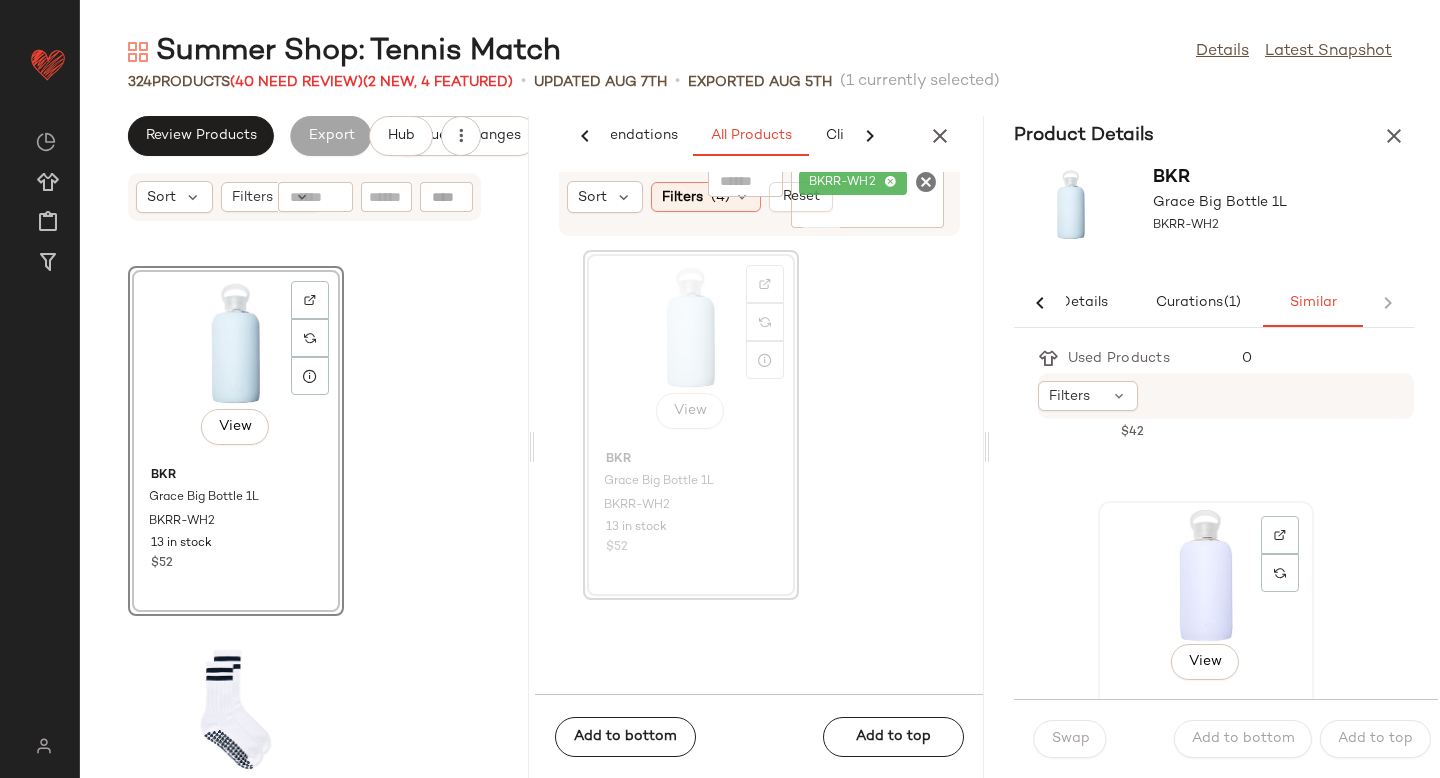 click on "View" 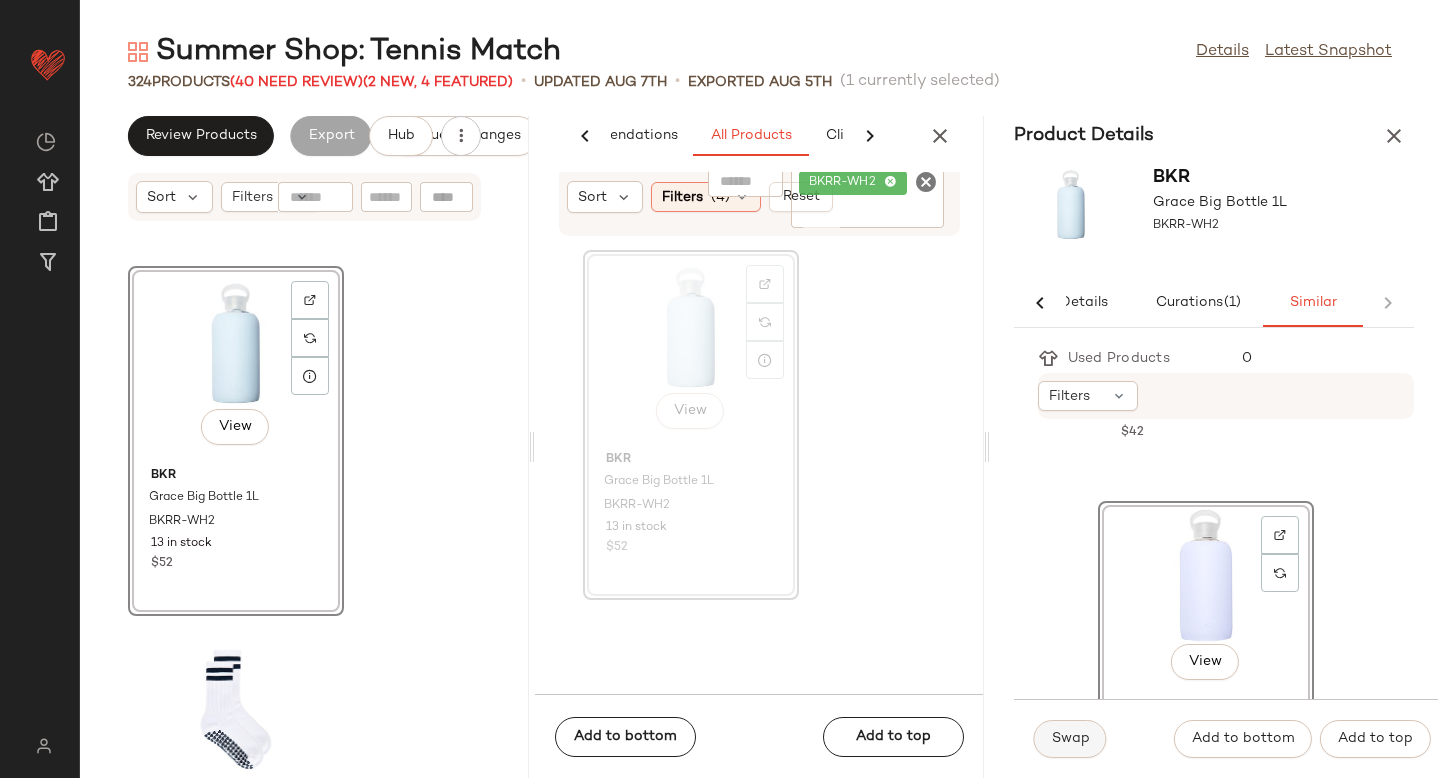 click on "Swap" 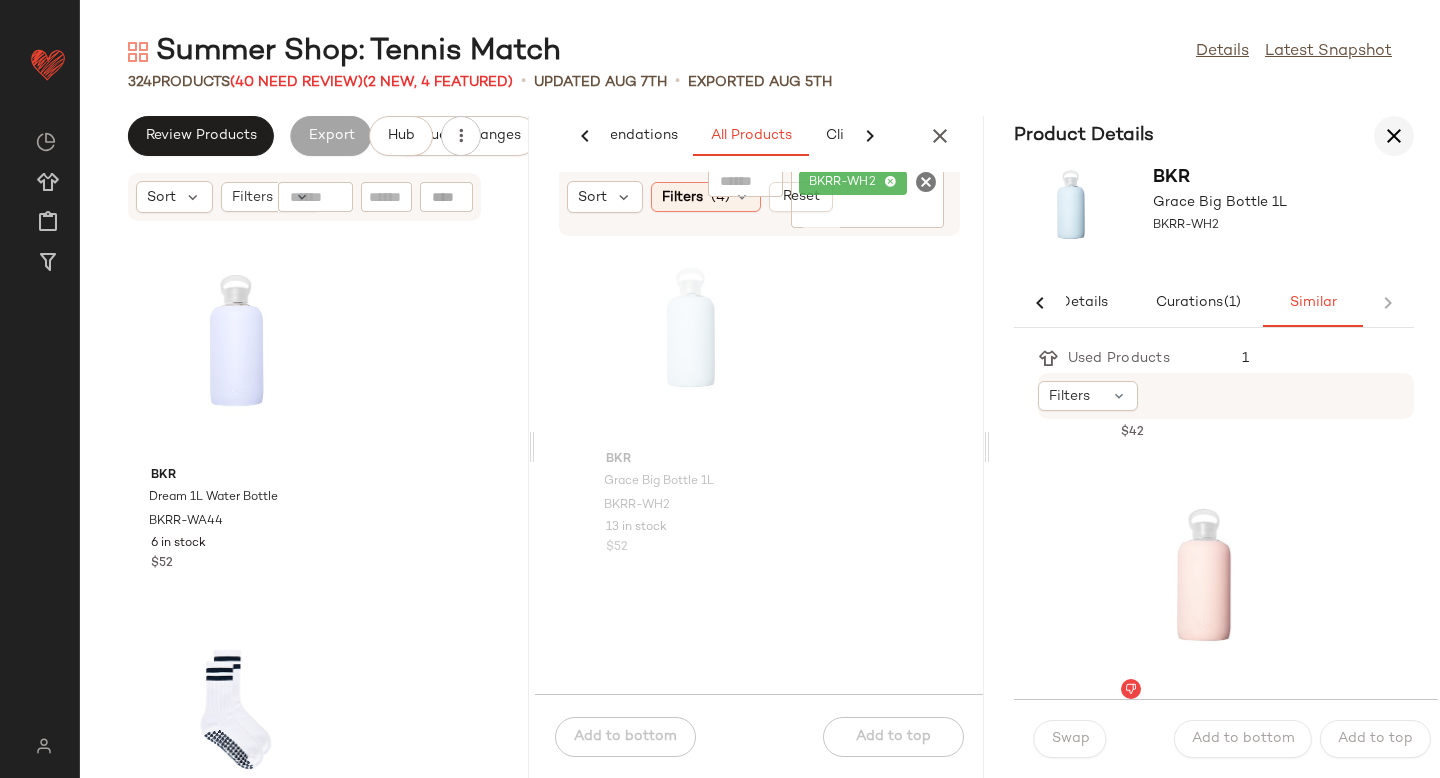 click at bounding box center [1394, 136] 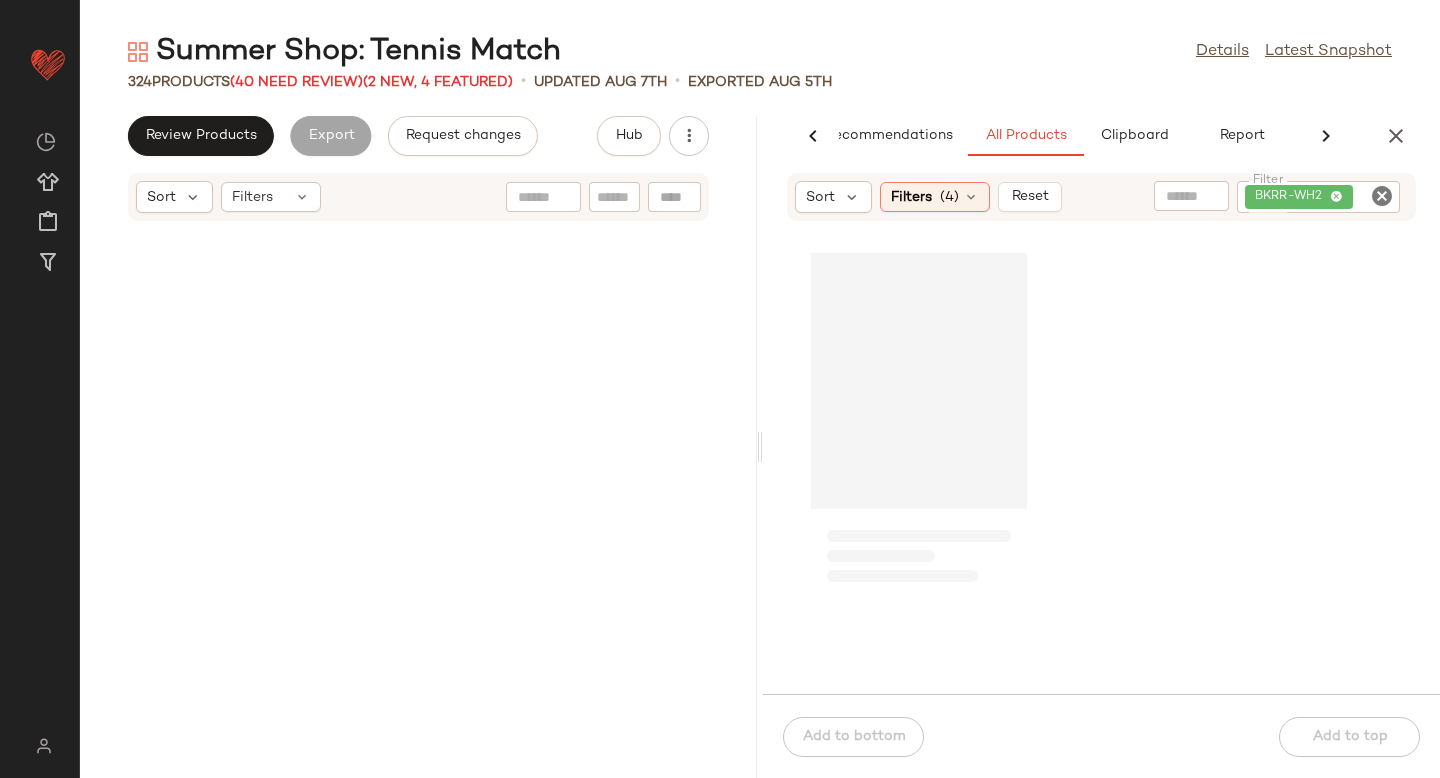 scroll, scrollTop: 0, scrollLeft: 47, axis: horizontal 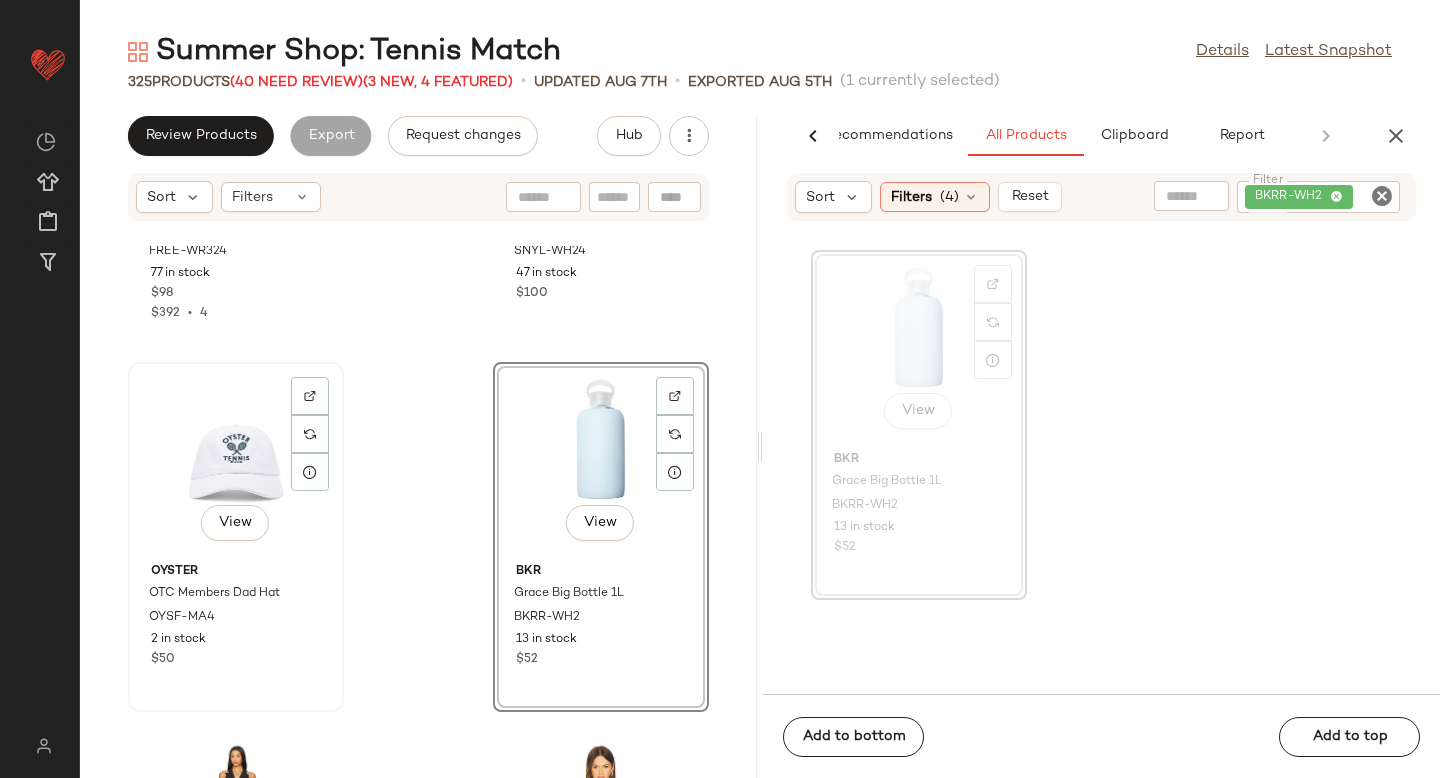click on "View" 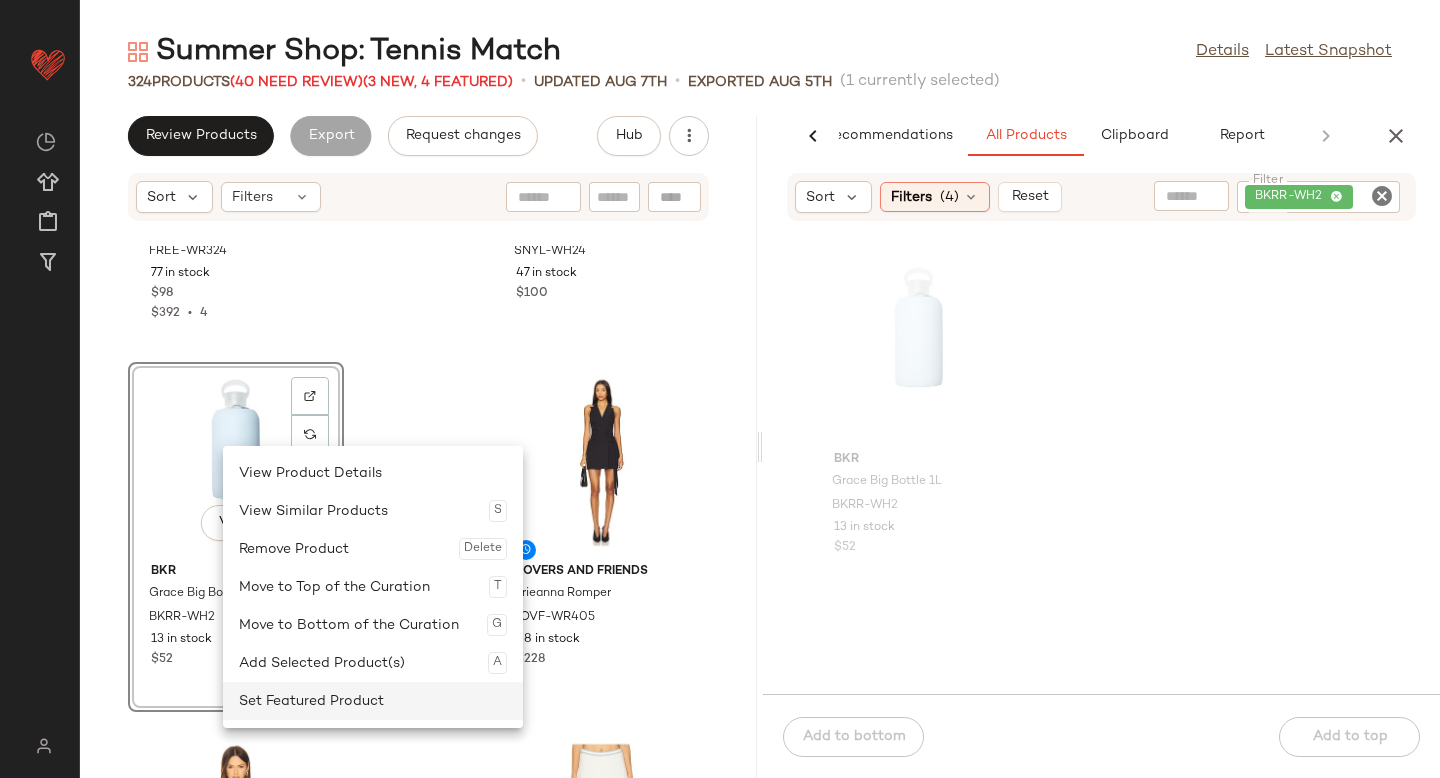click on "Set Featured Product" 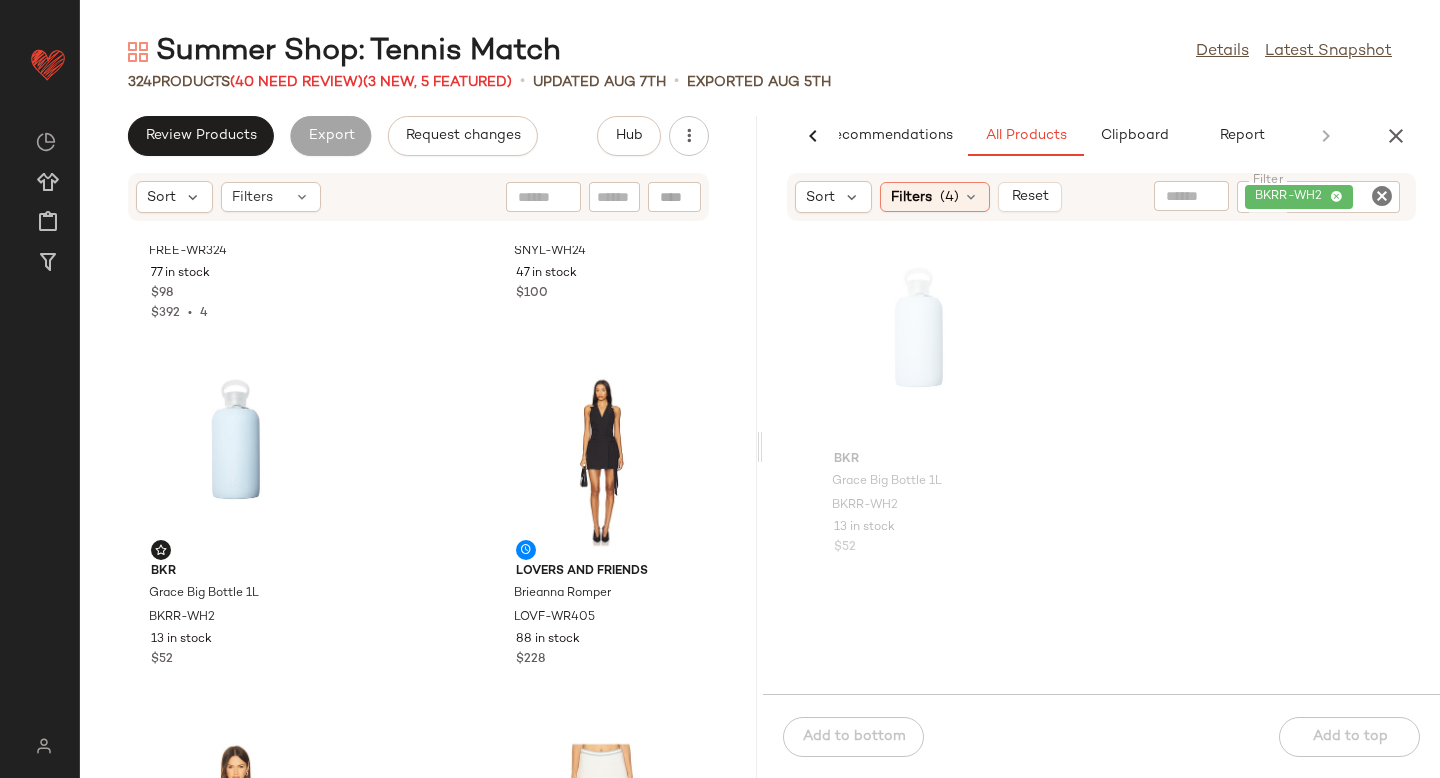 click 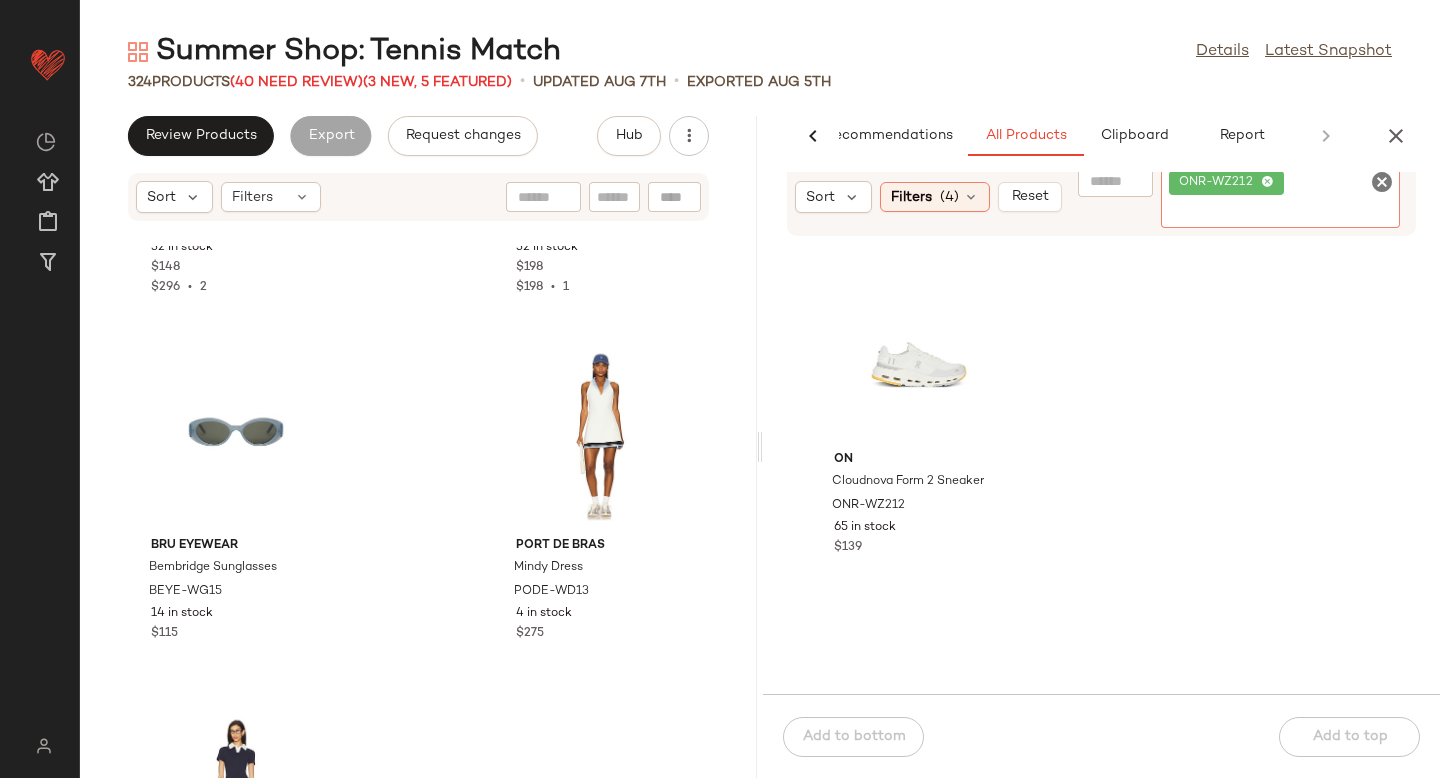 scroll, scrollTop: 1765, scrollLeft: 0, axis: vertical 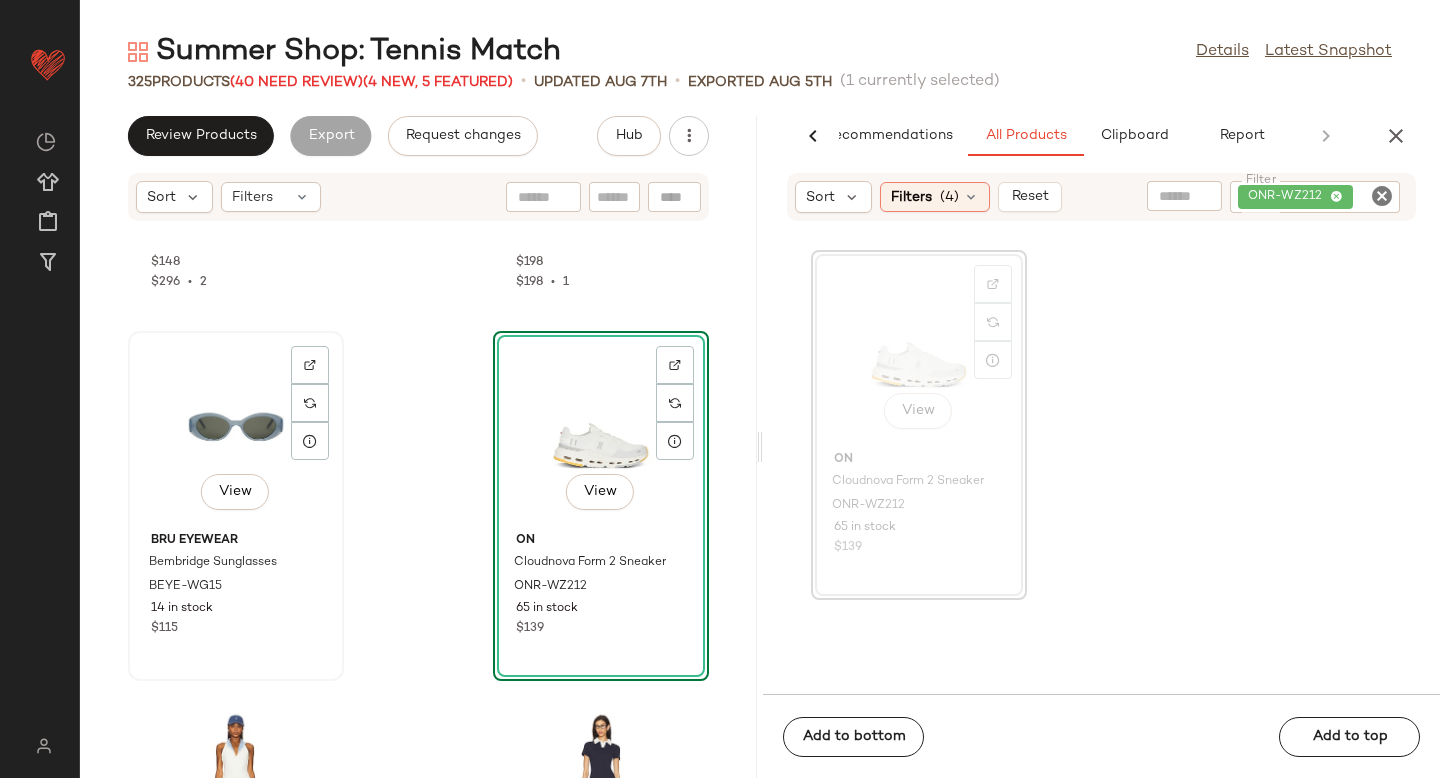 click on "View" 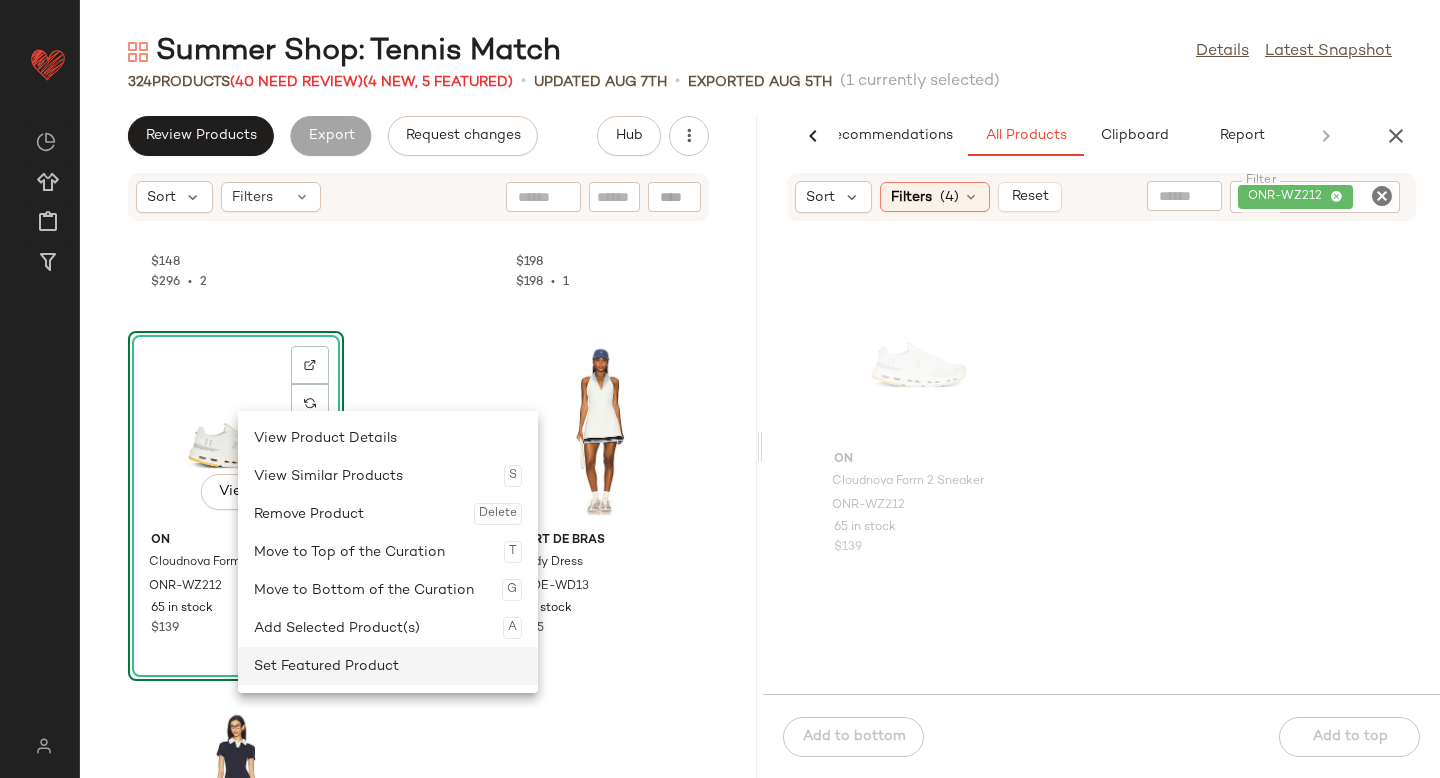 click on "Set Featured Product" 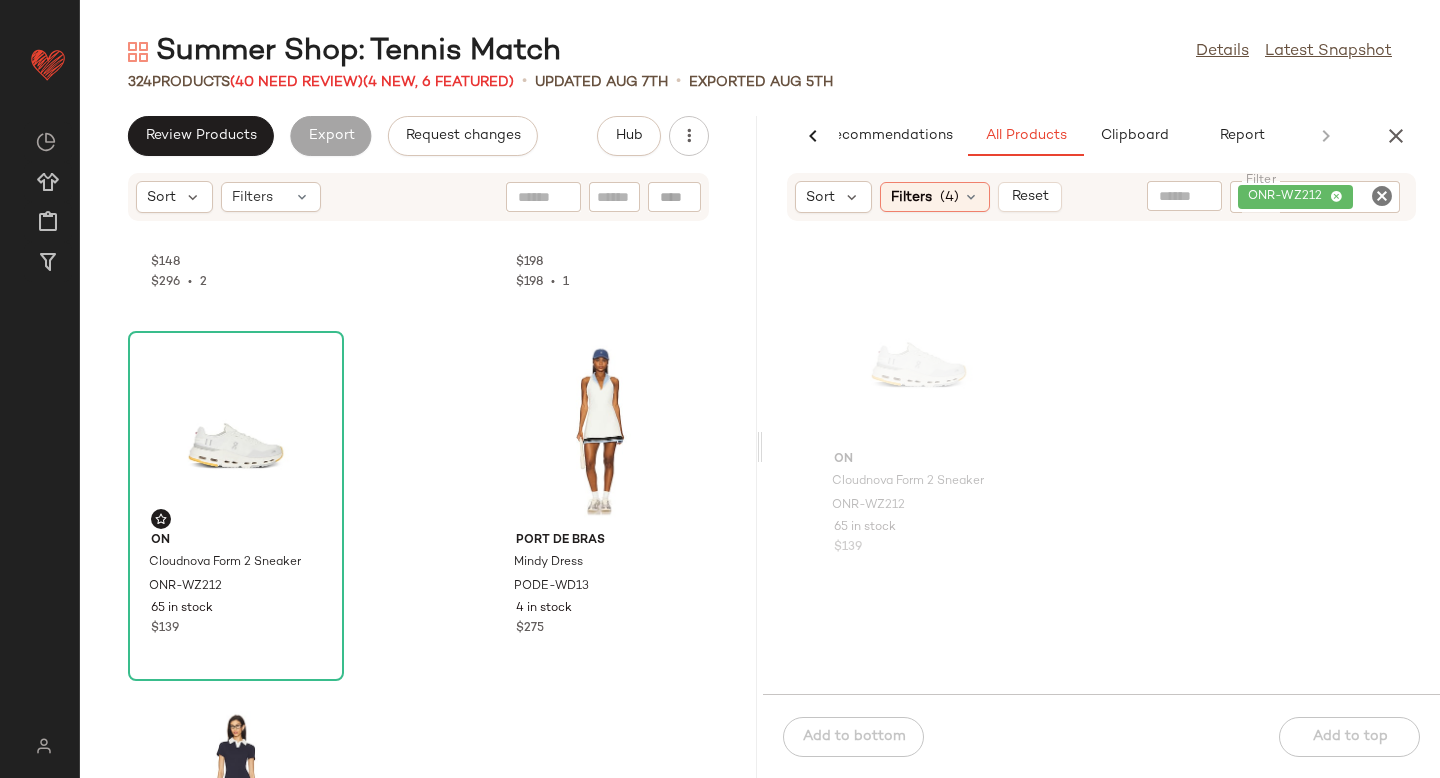 click 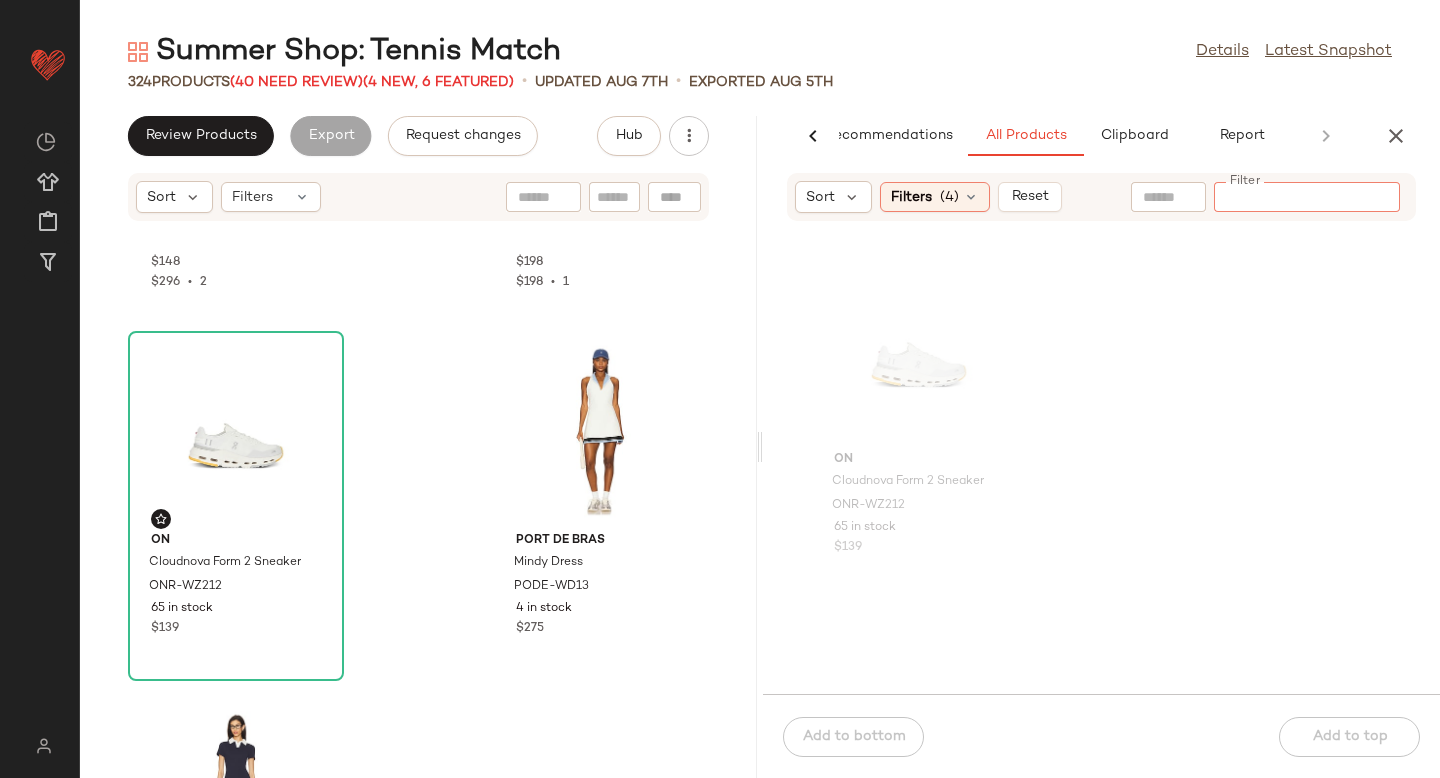 paste on "********" 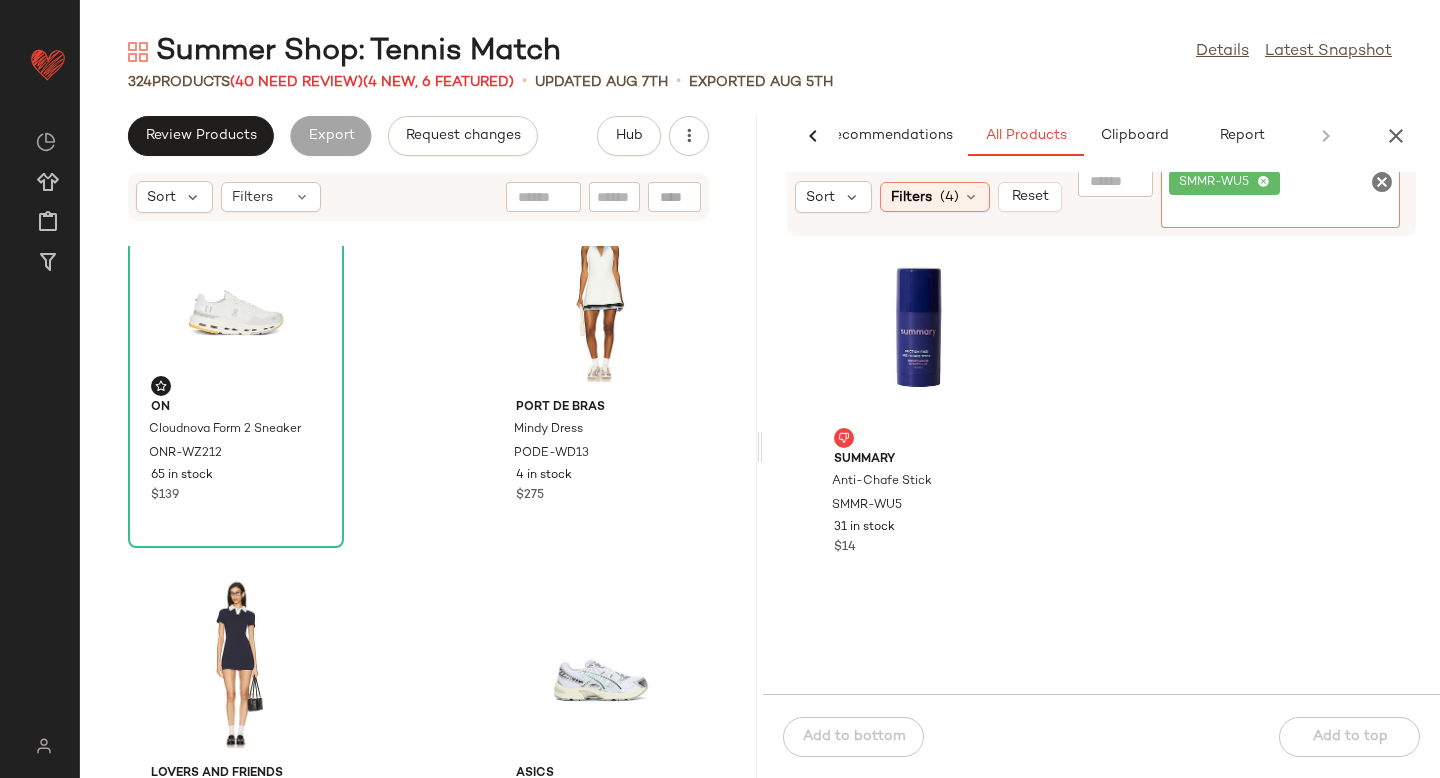 scroll, scrollTop: 2076, scrollLeft: 0, axis: vertical 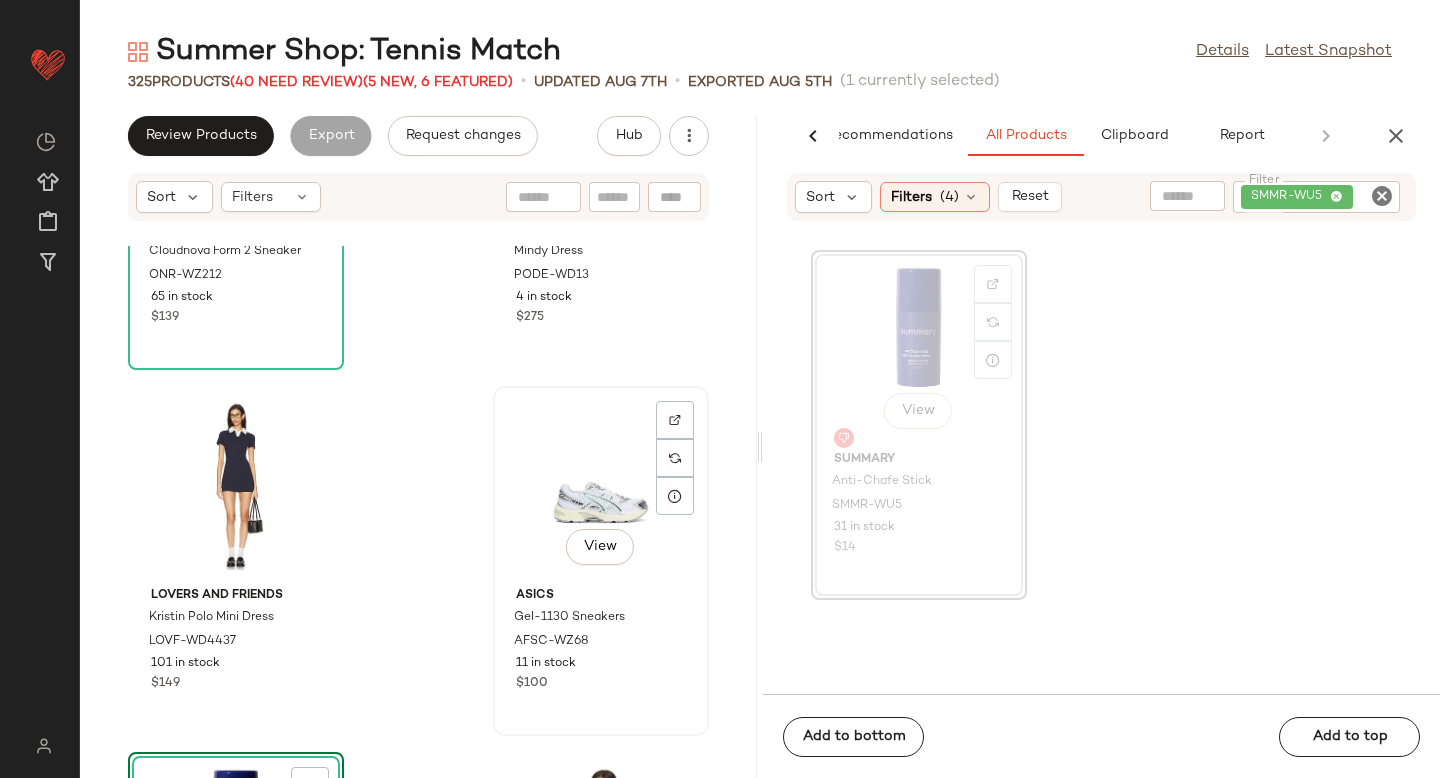 click on "View" 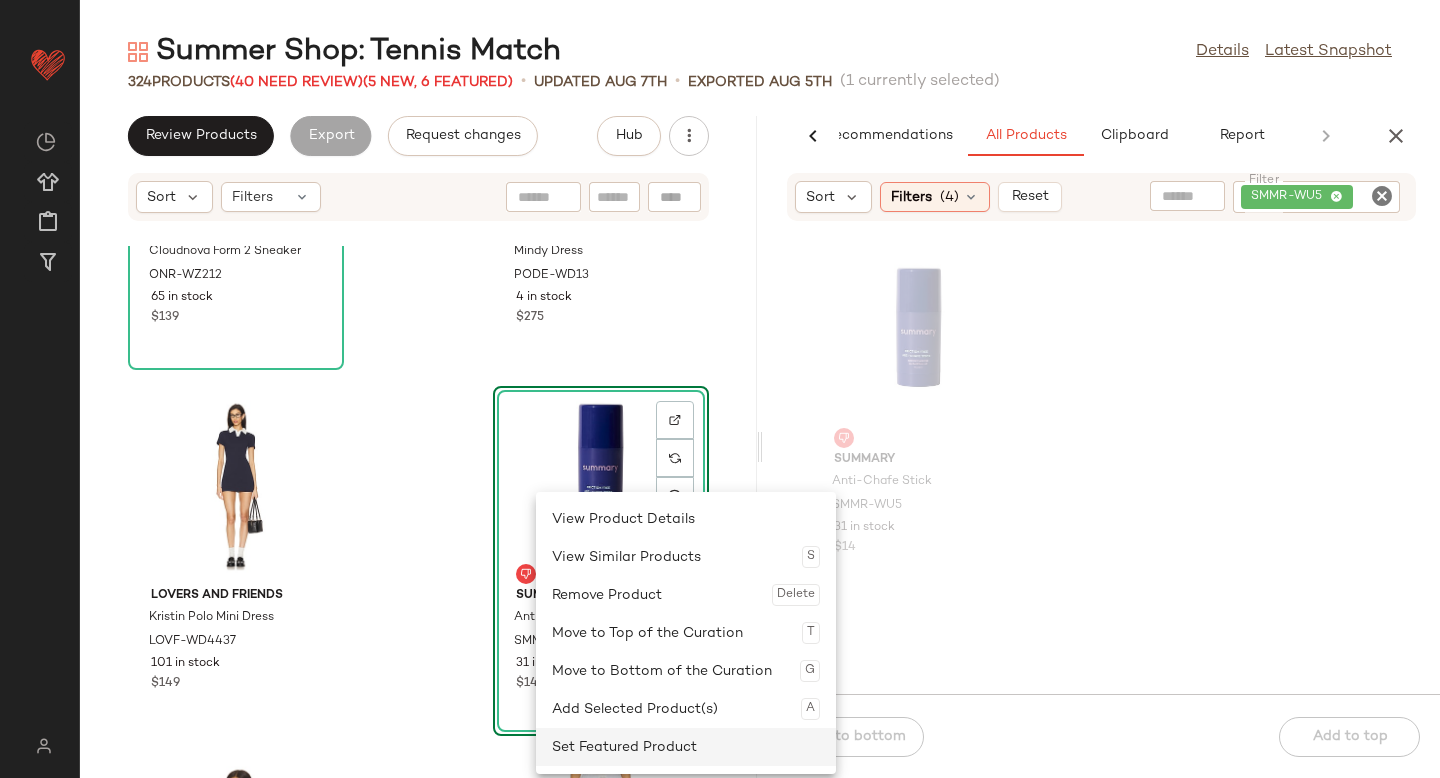 click on "Set Featured Product" 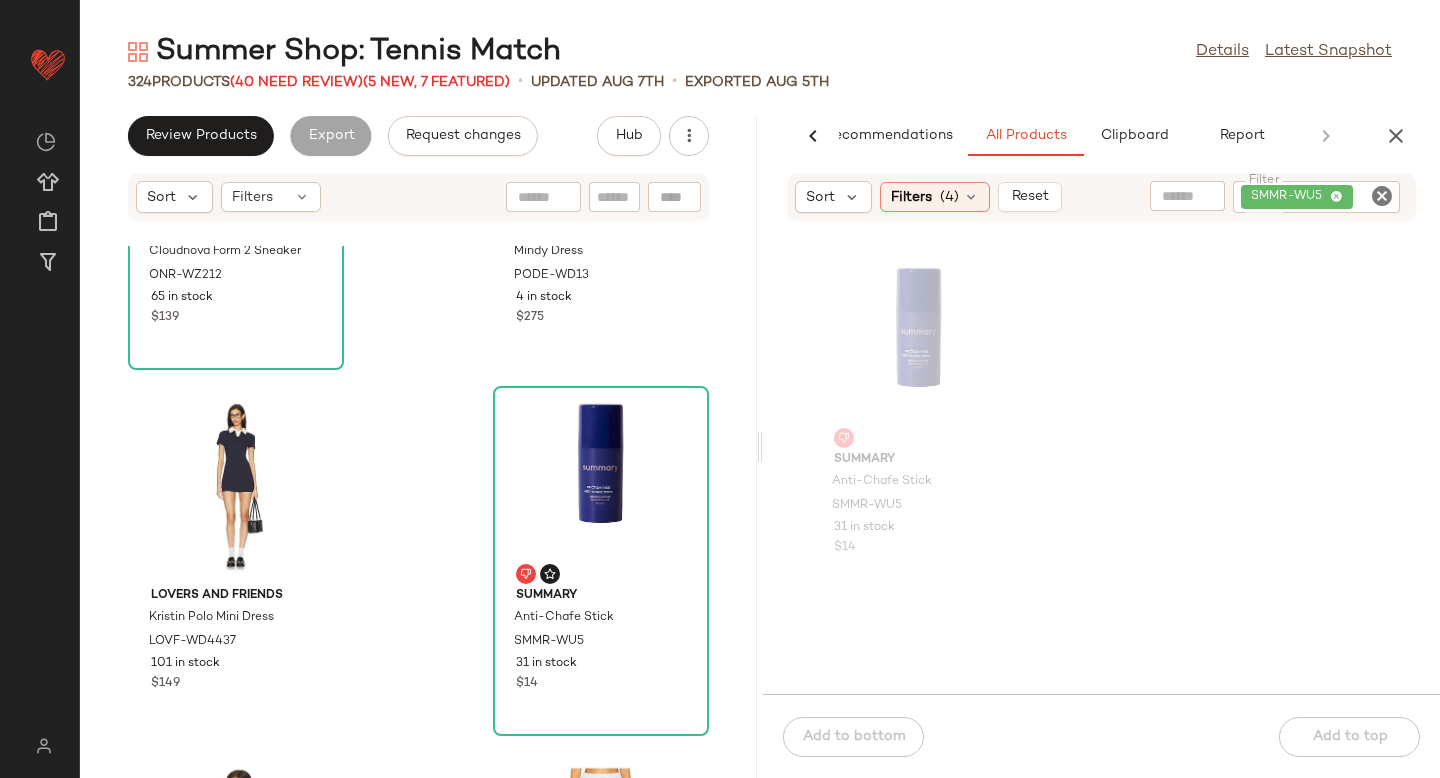 click 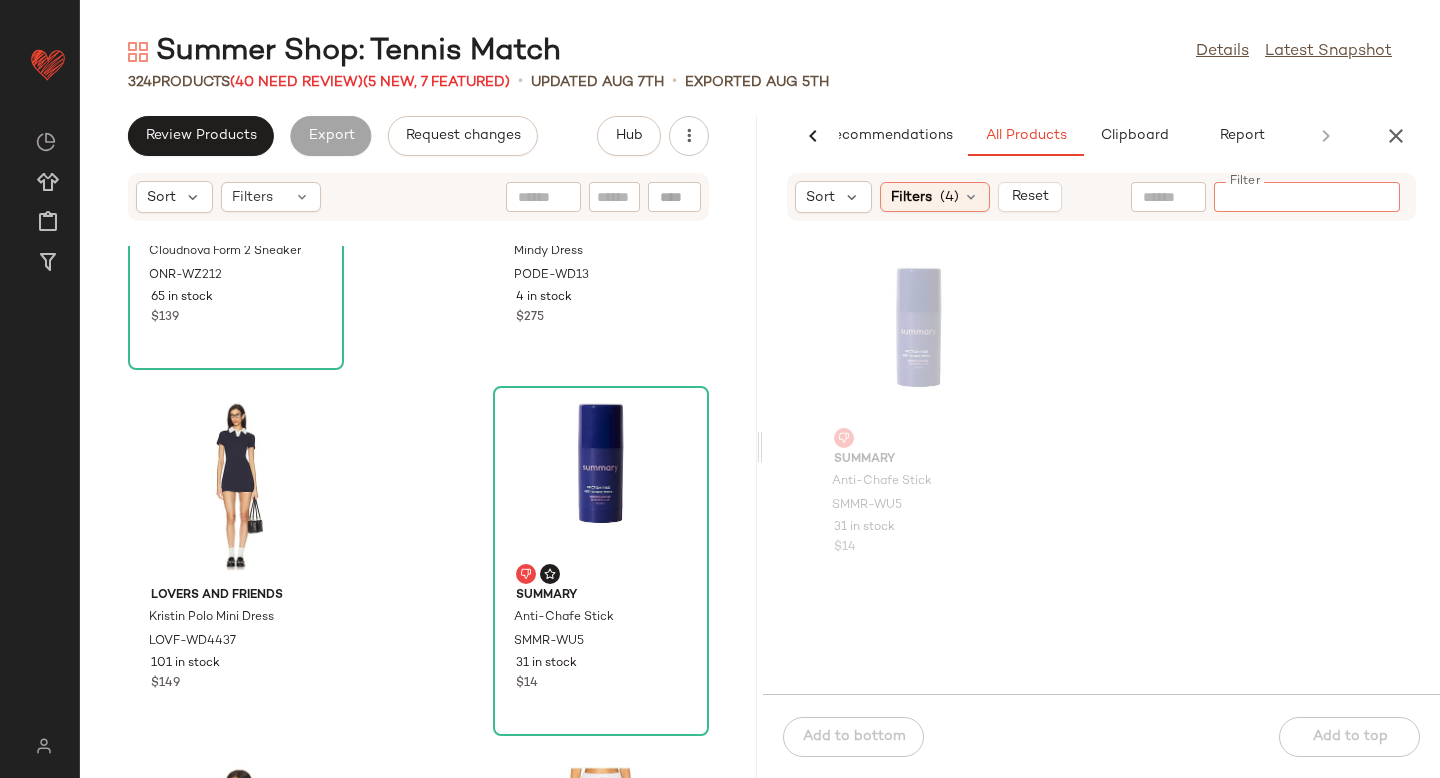 paste on "*********" 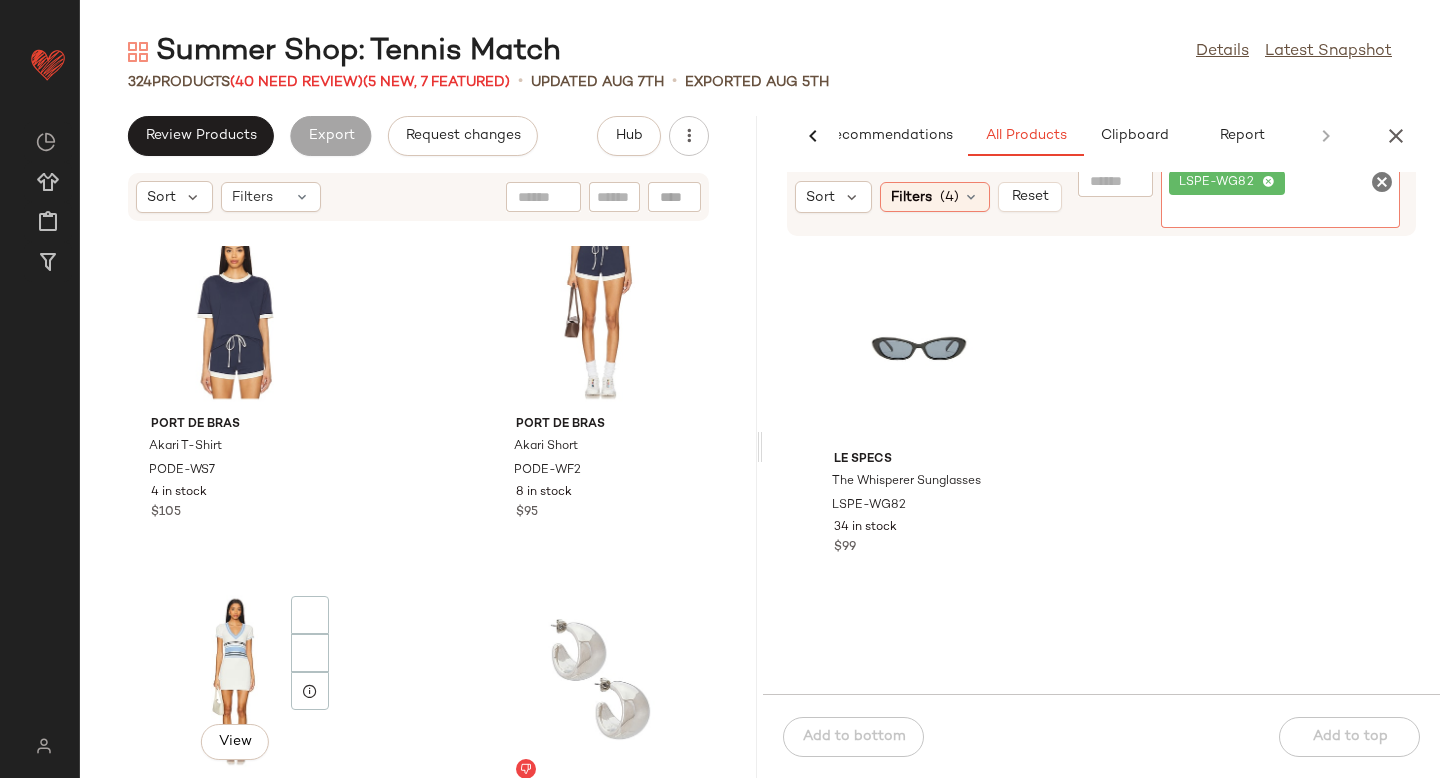 scroll, scrollTop: 3147, scrollLeft: 0, axis: vertical 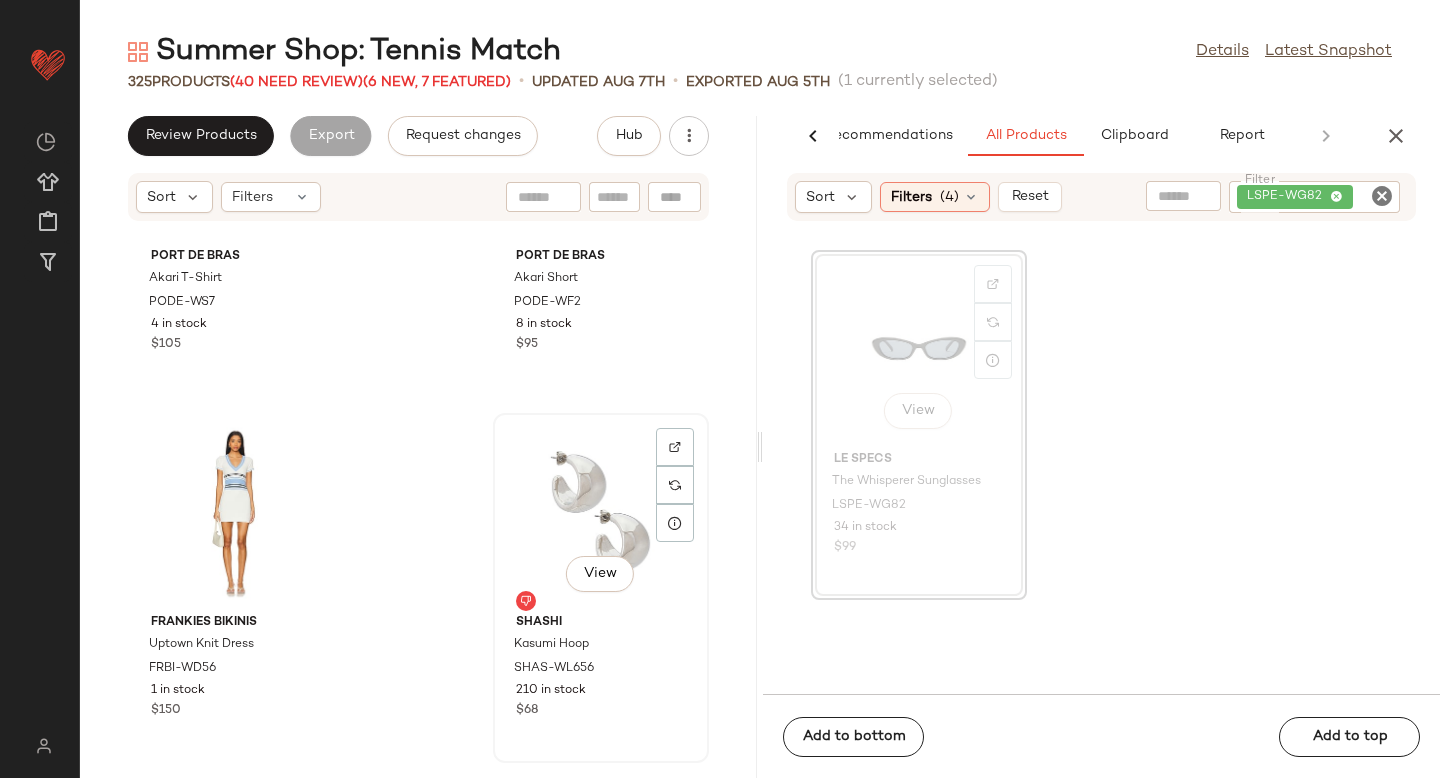 click on "View" 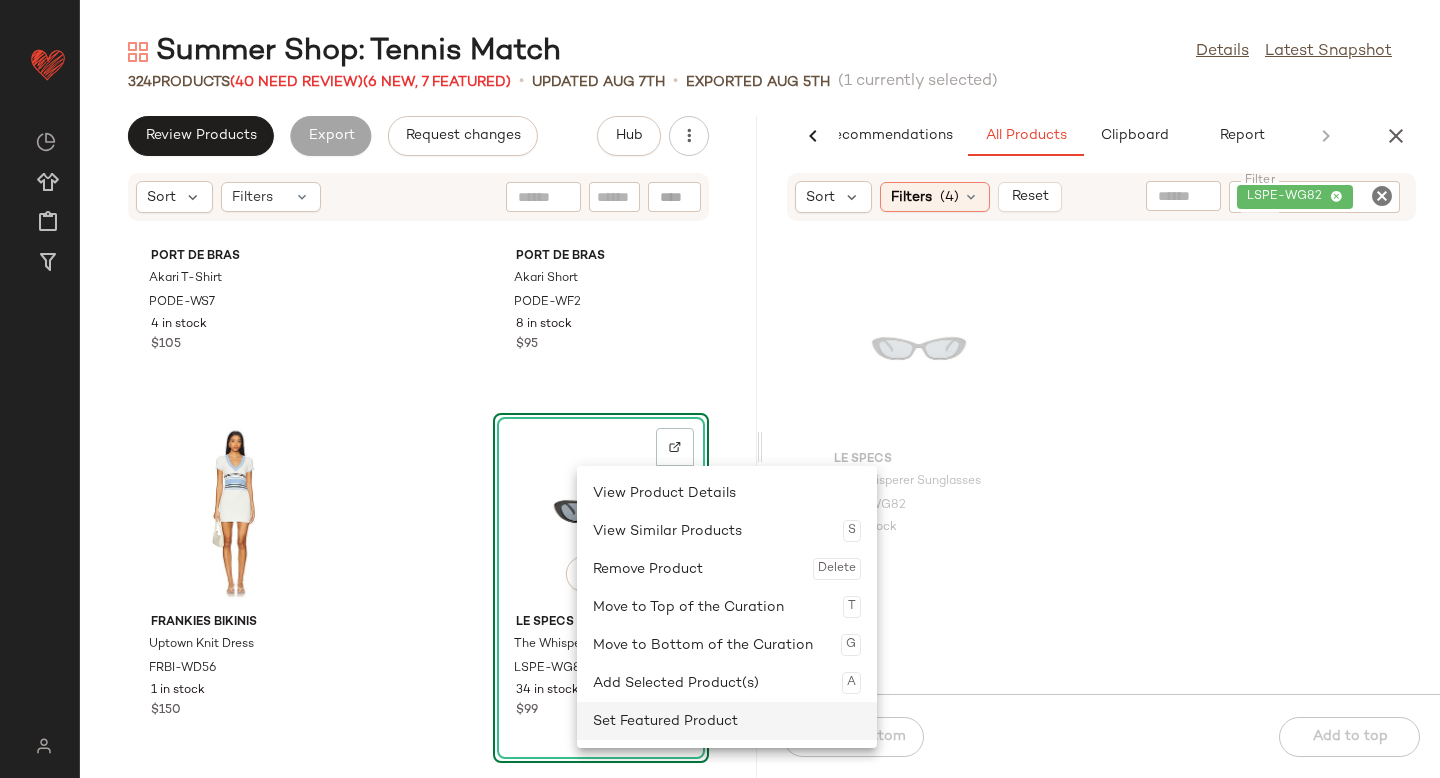 click on "Set Featured Product" 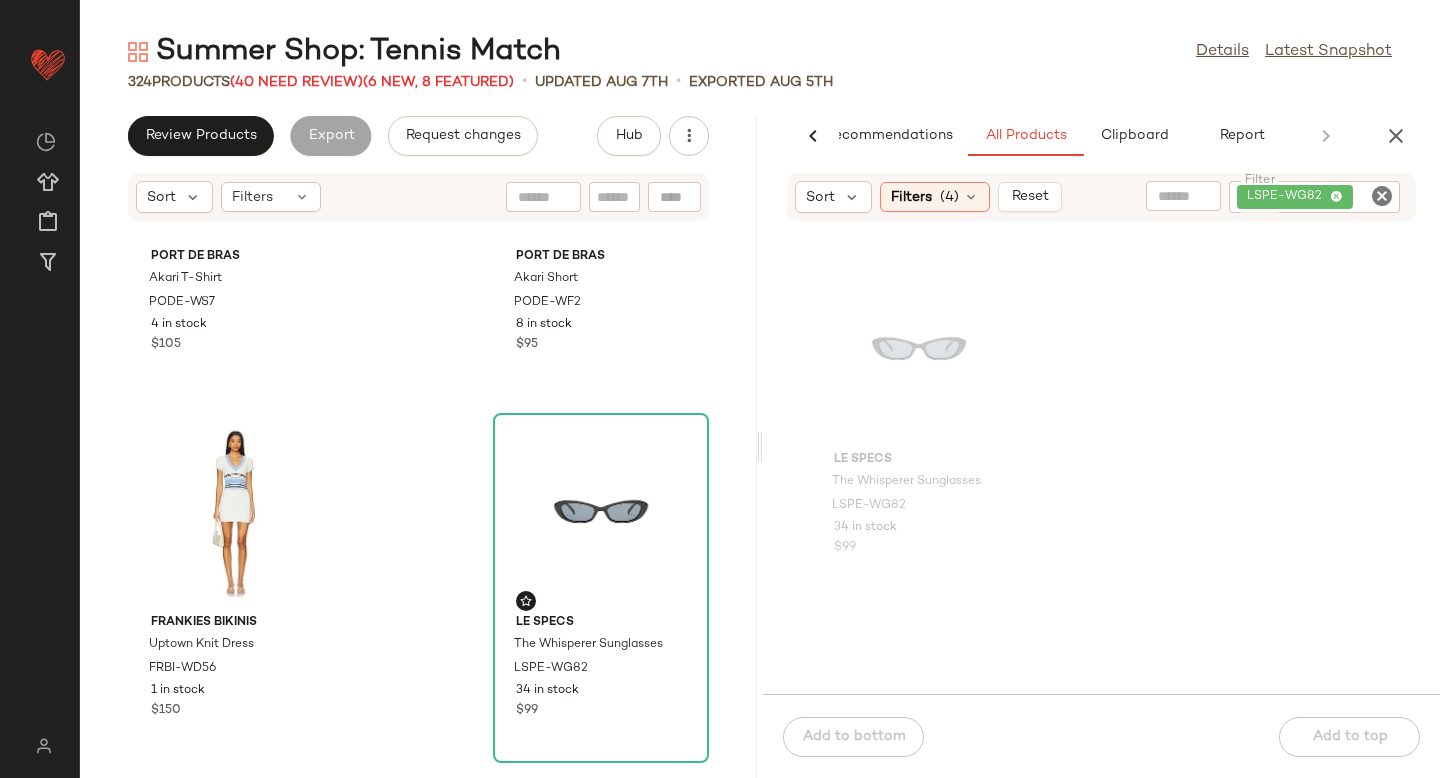 click 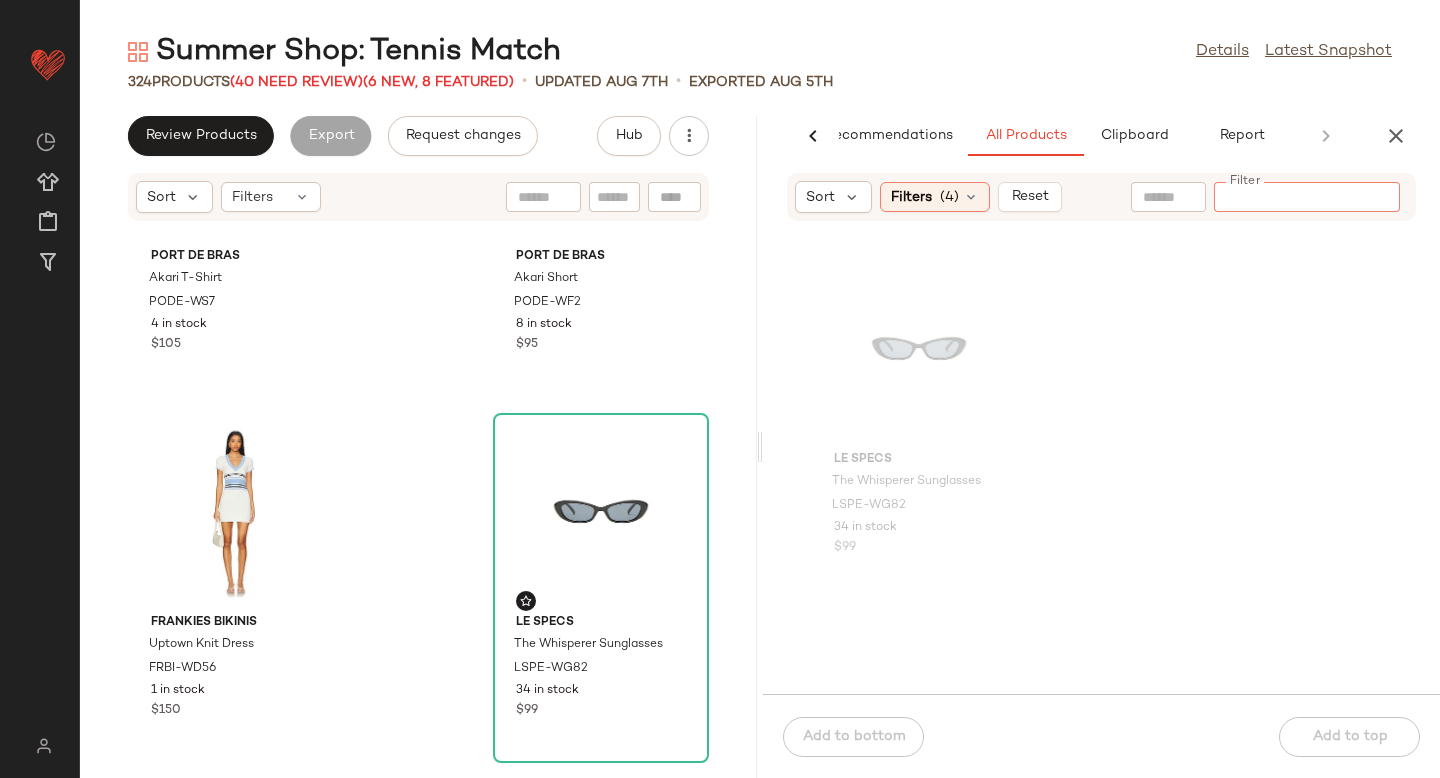 paste on "*********" 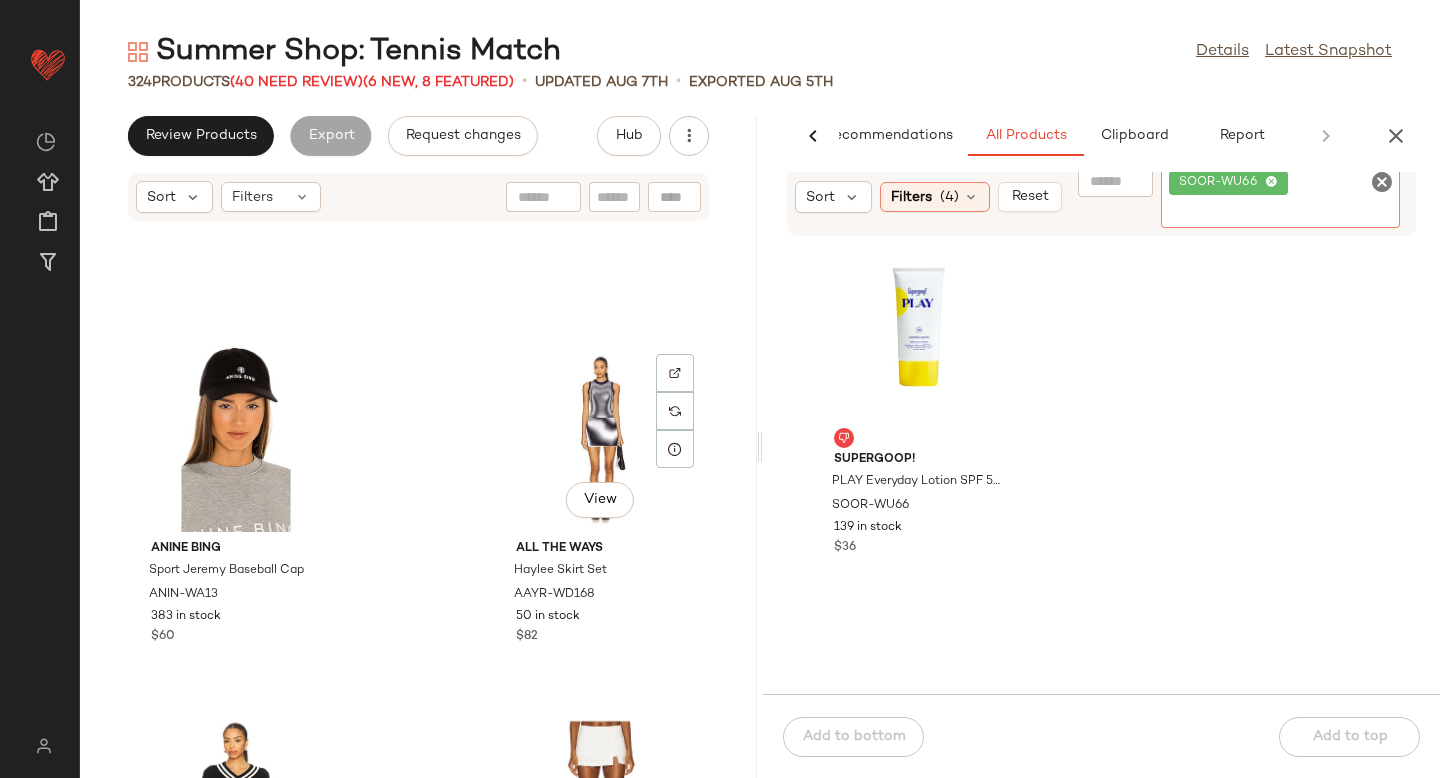 scroll, scrollTop: 3550, scrollLeft: 0, axis: vertical 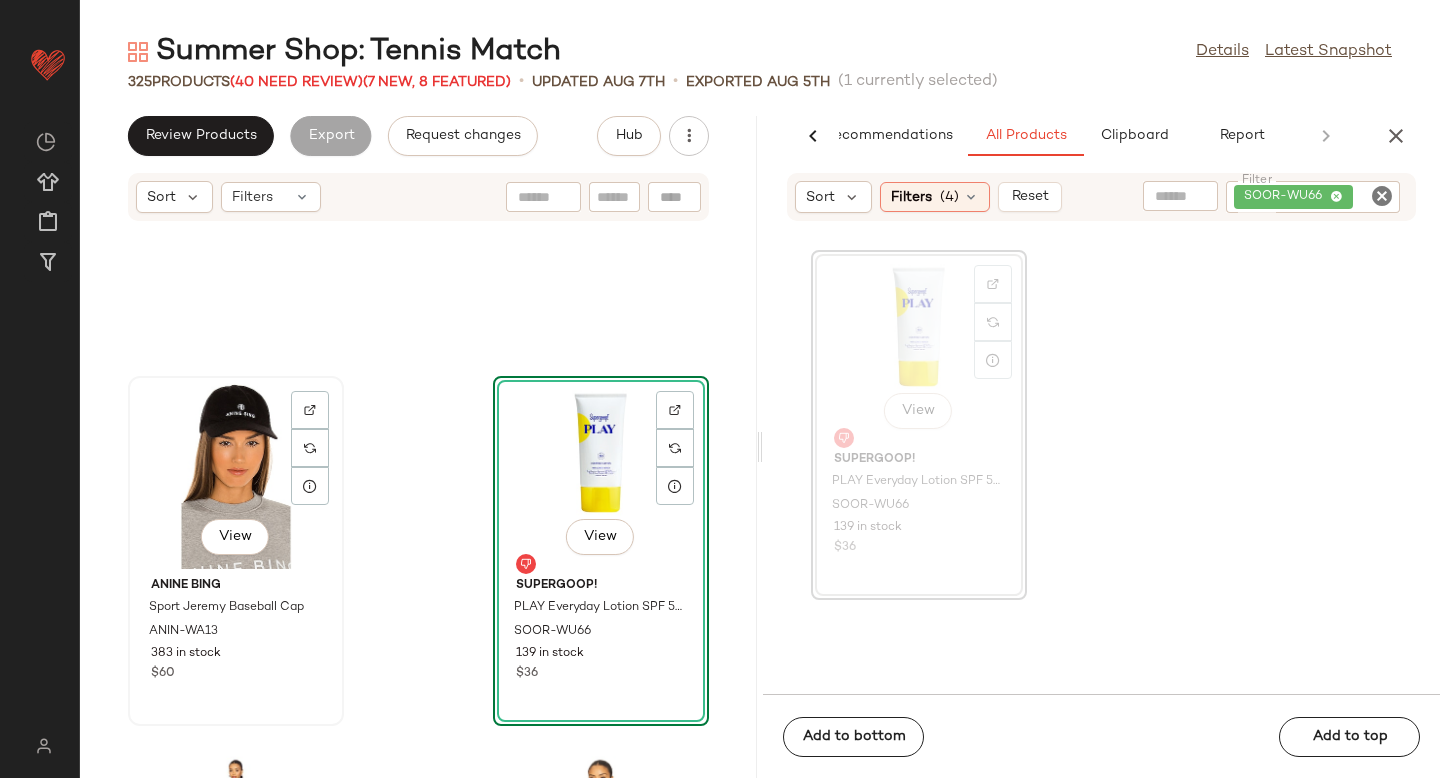 click on "View" 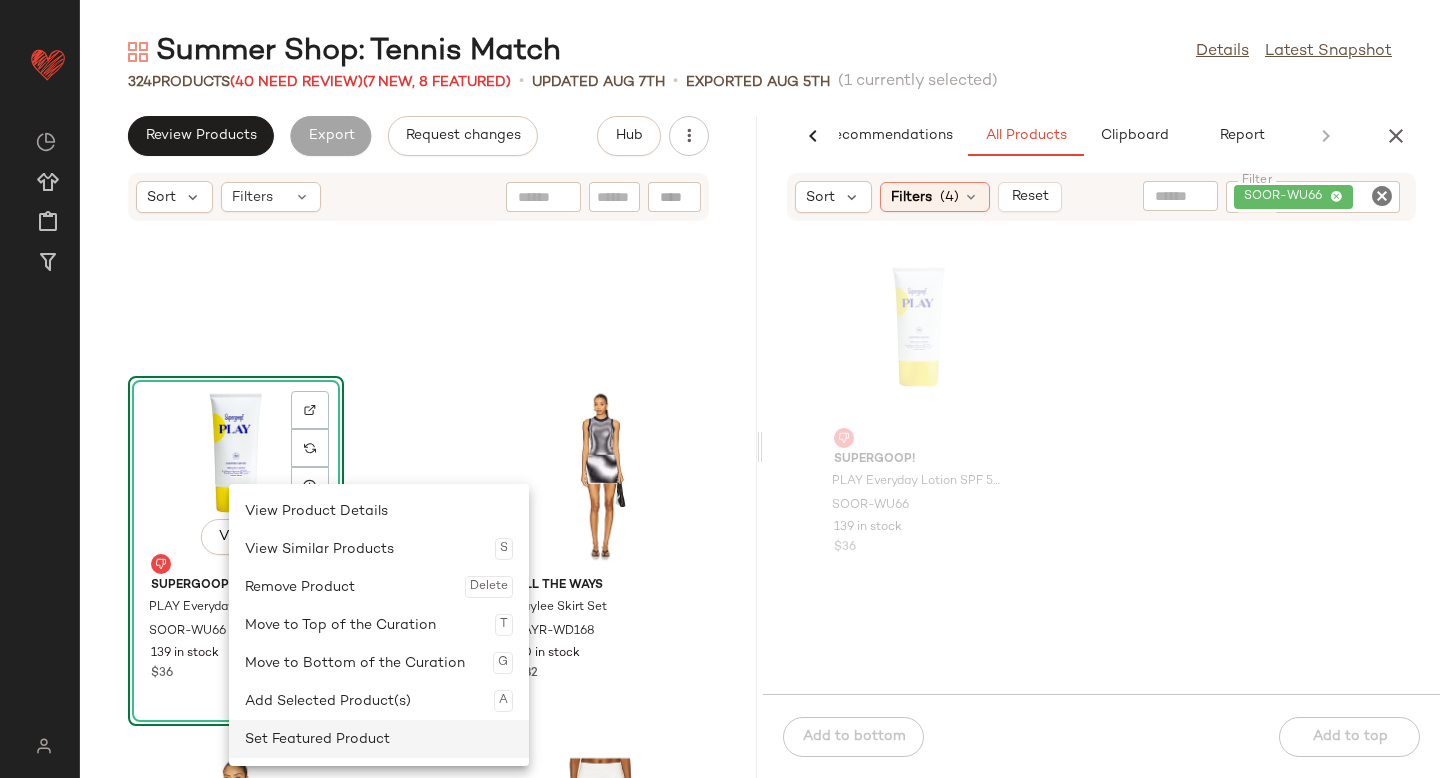 click on "Set Featured Product" 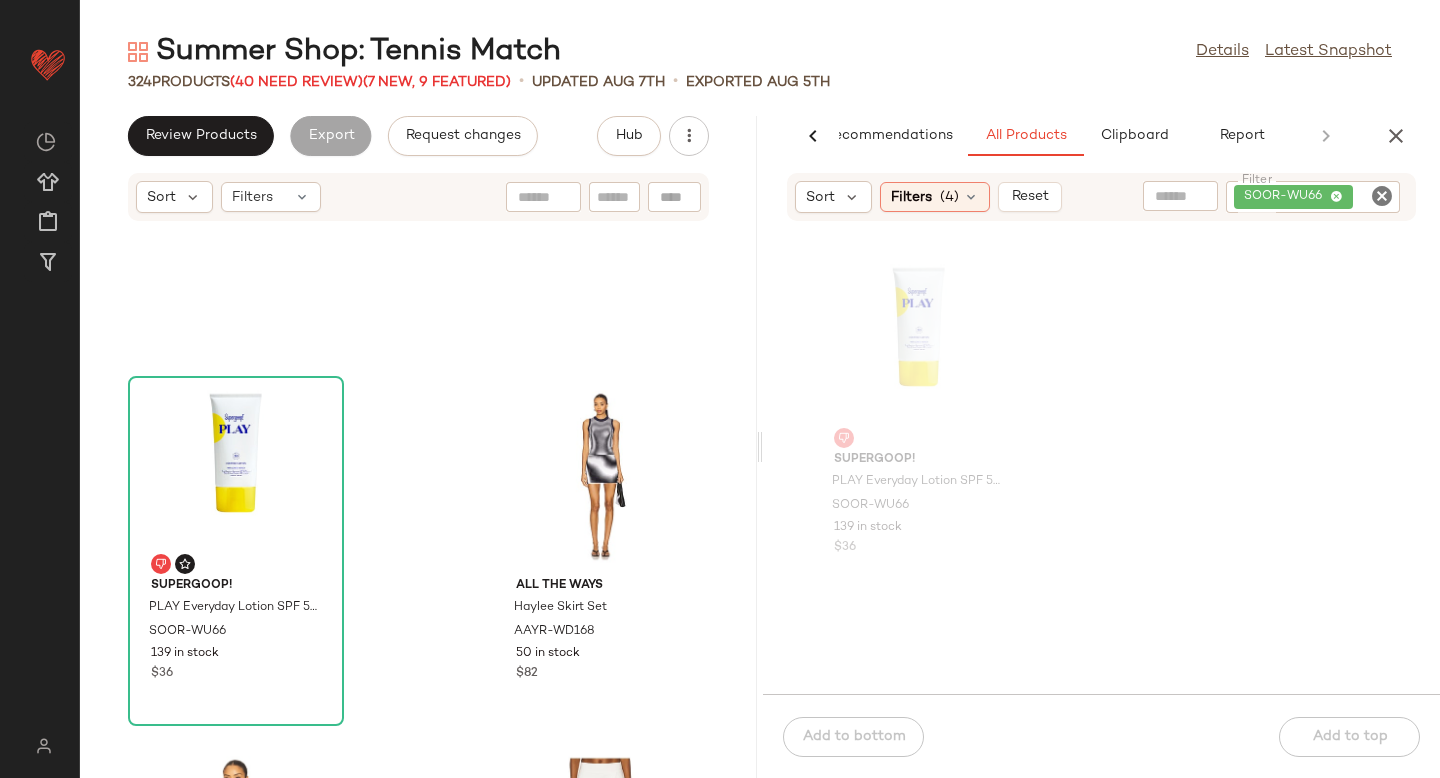 click 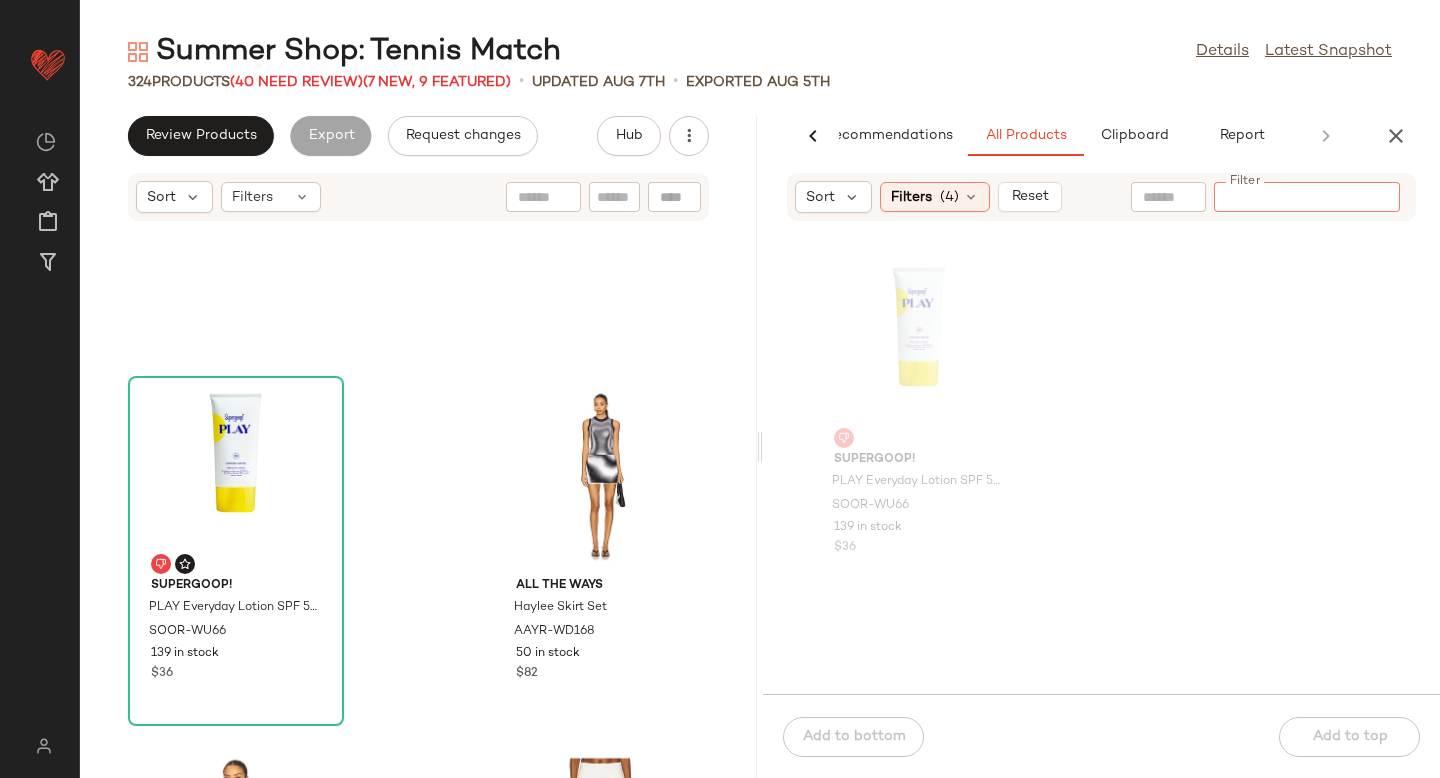 paste on "********" 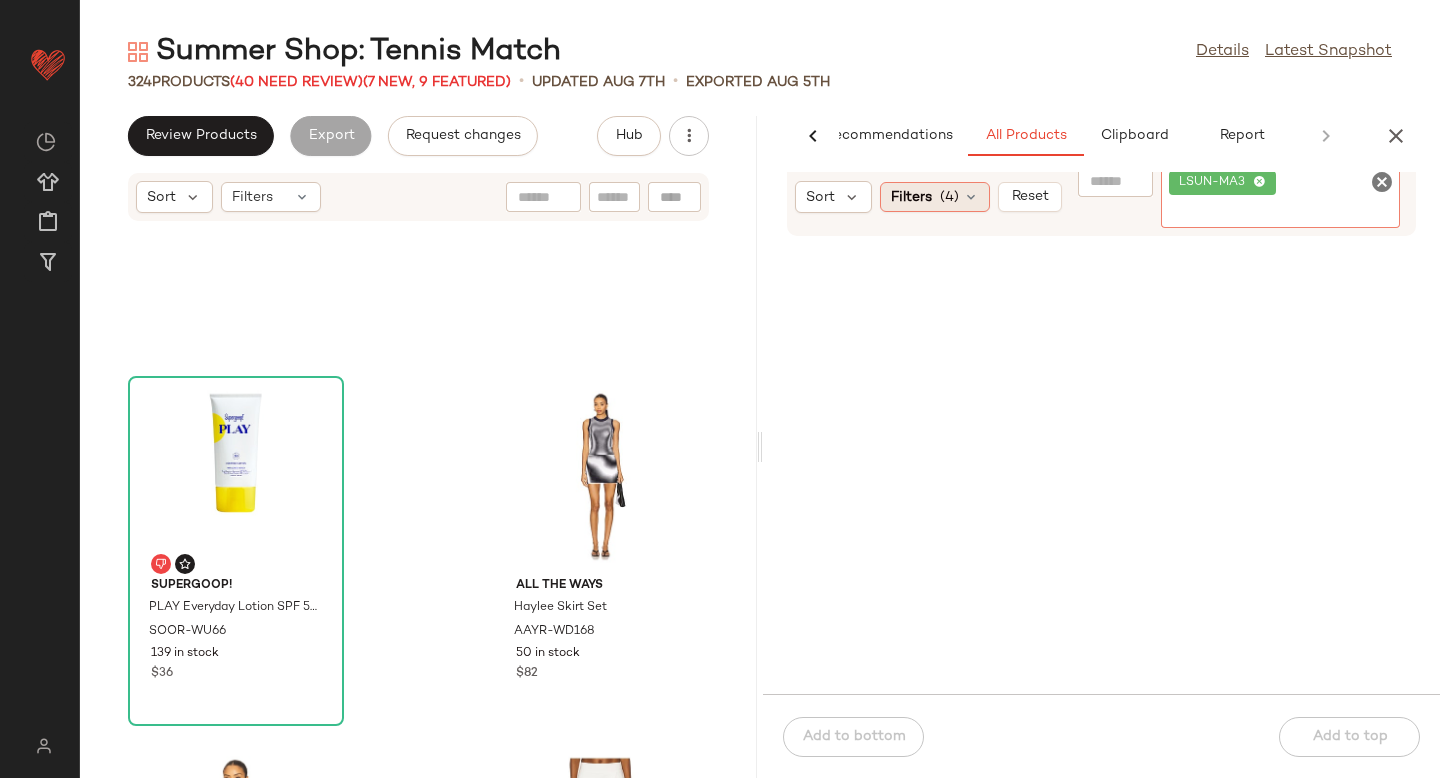 click on "(4)" at bounding box center [949, 197] 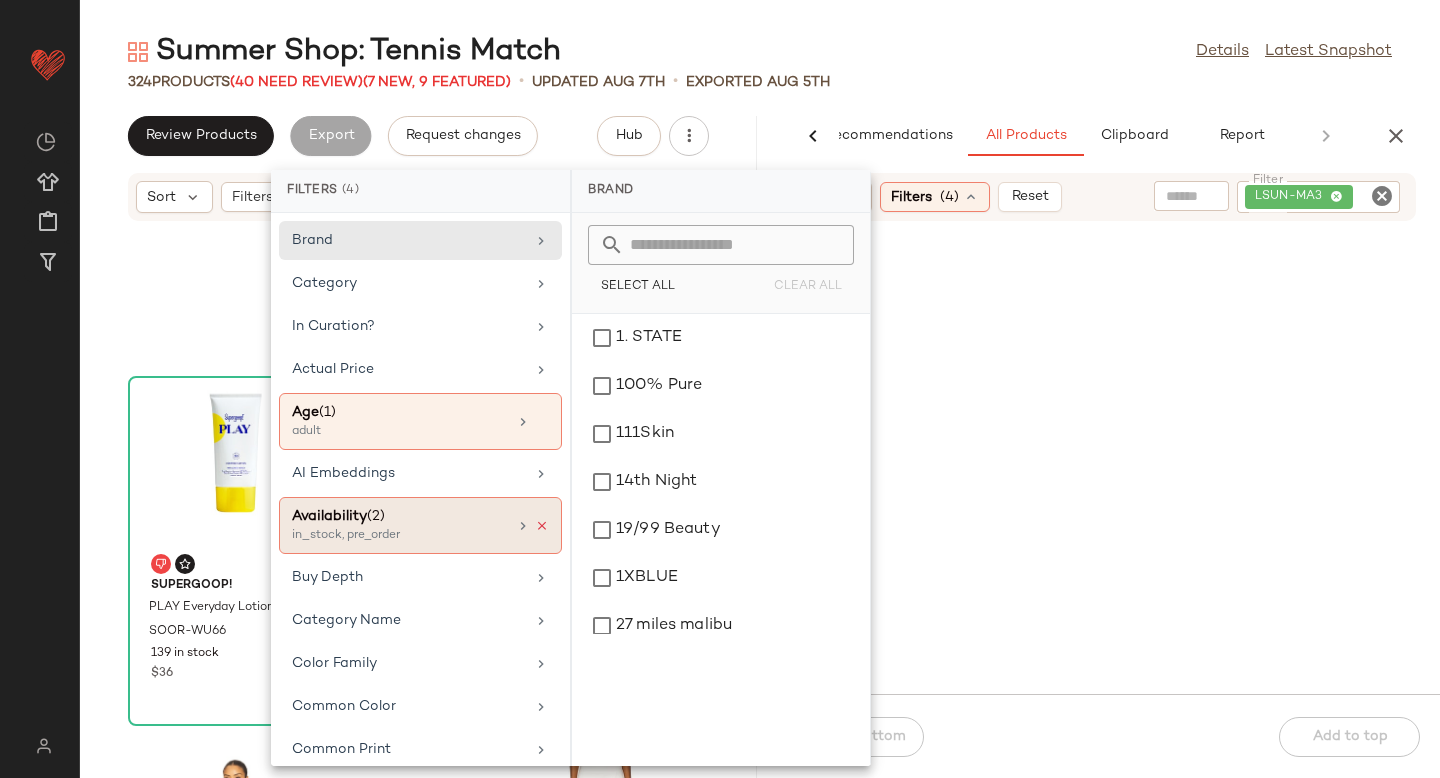 click at bounding box center [542, 526] 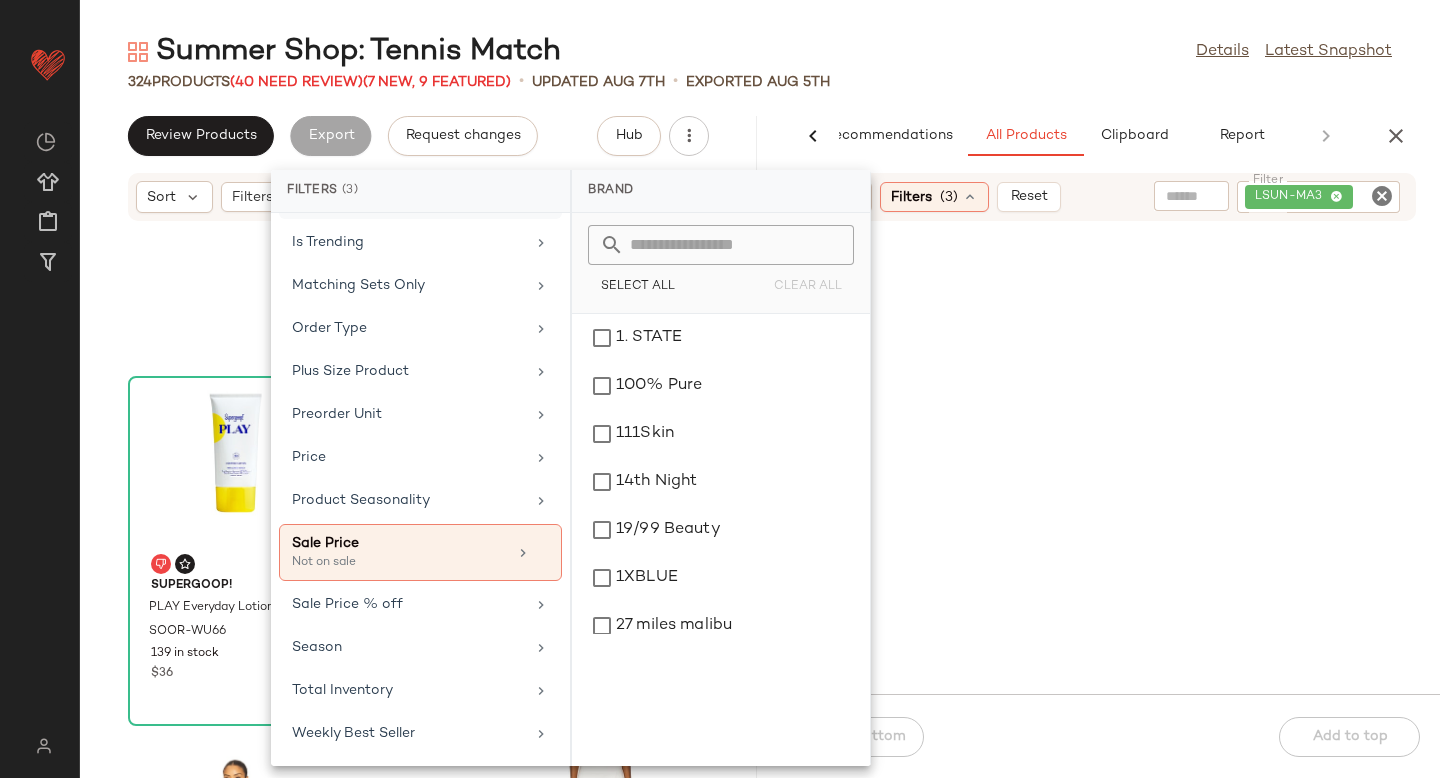 scroll, scrollTop: 876, scrollLeft: 0, axis: vertical 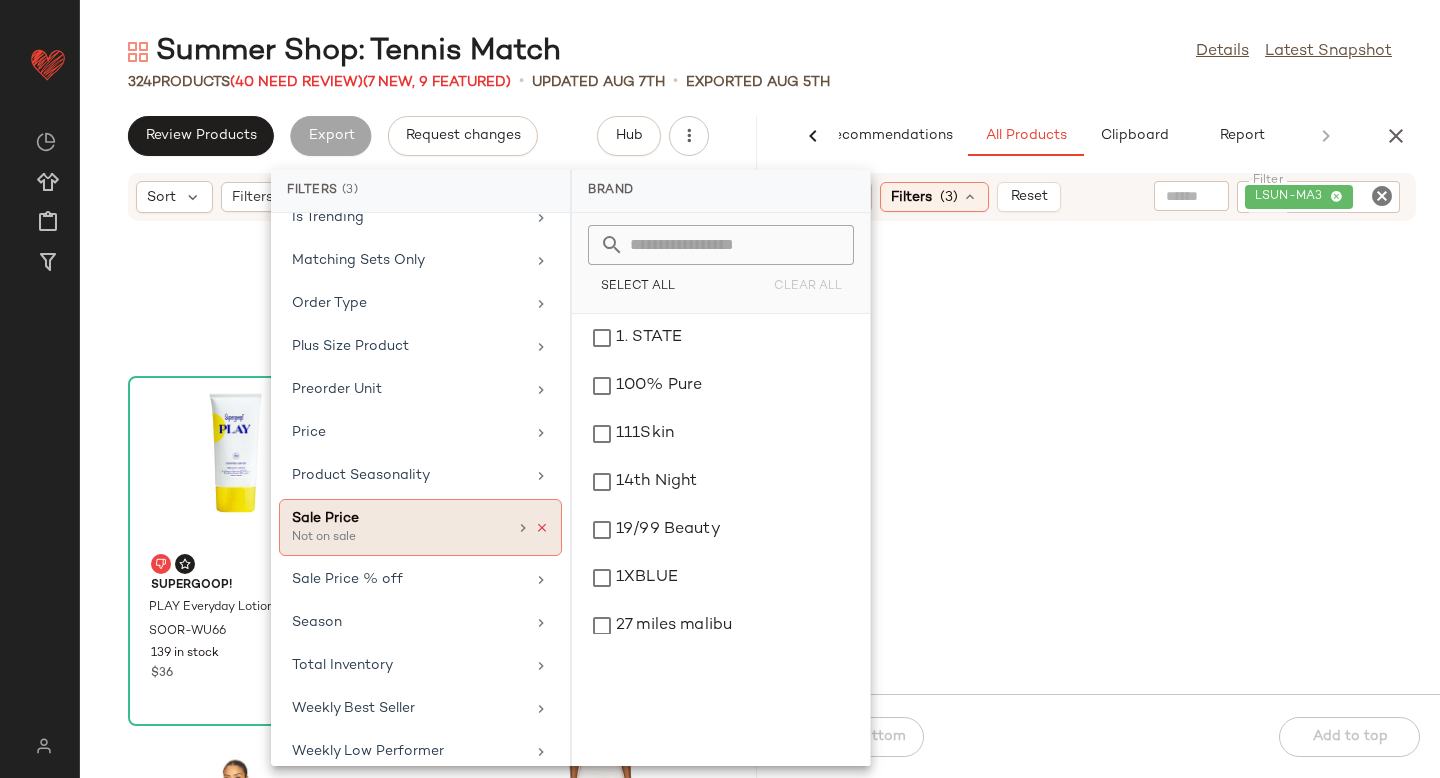 click at bounding box center (542, 528) 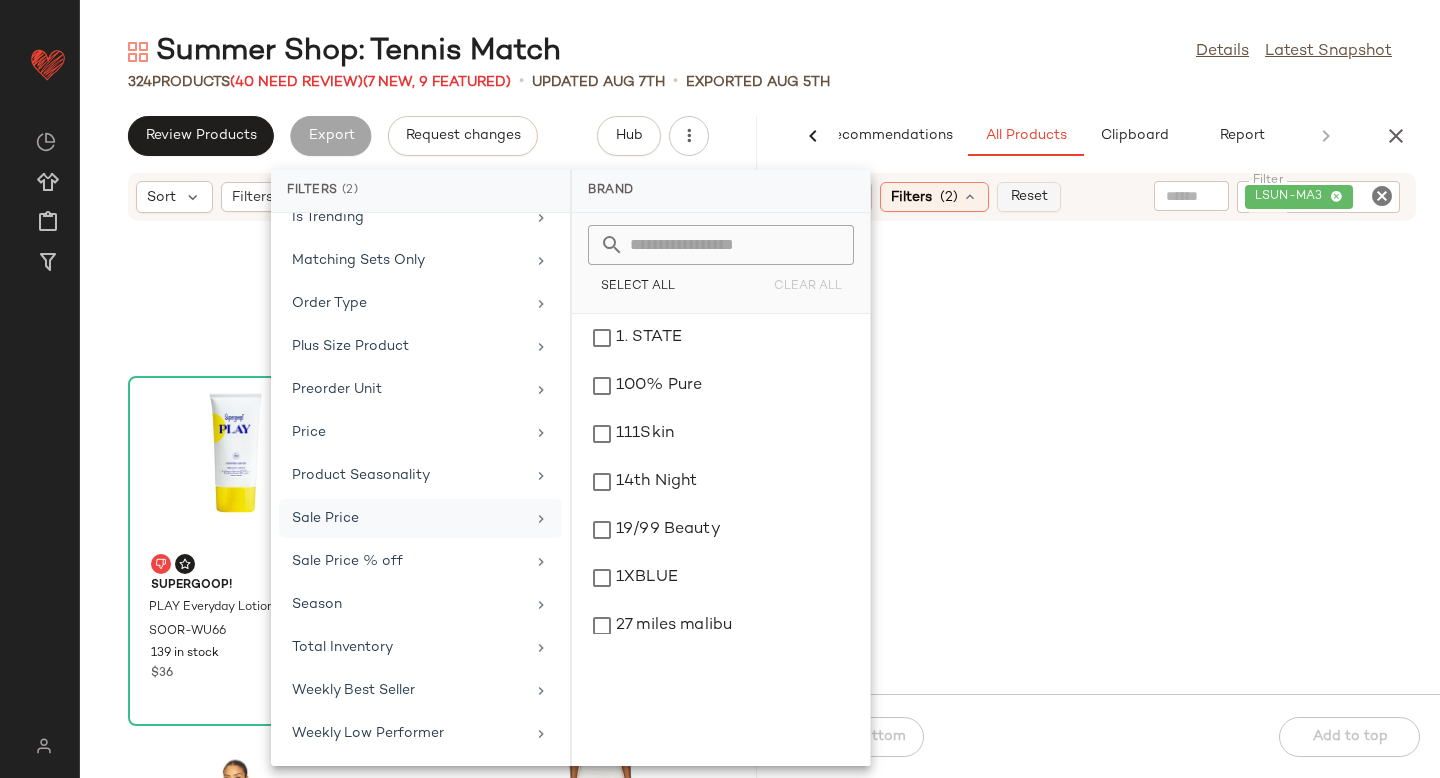click on "Reset" 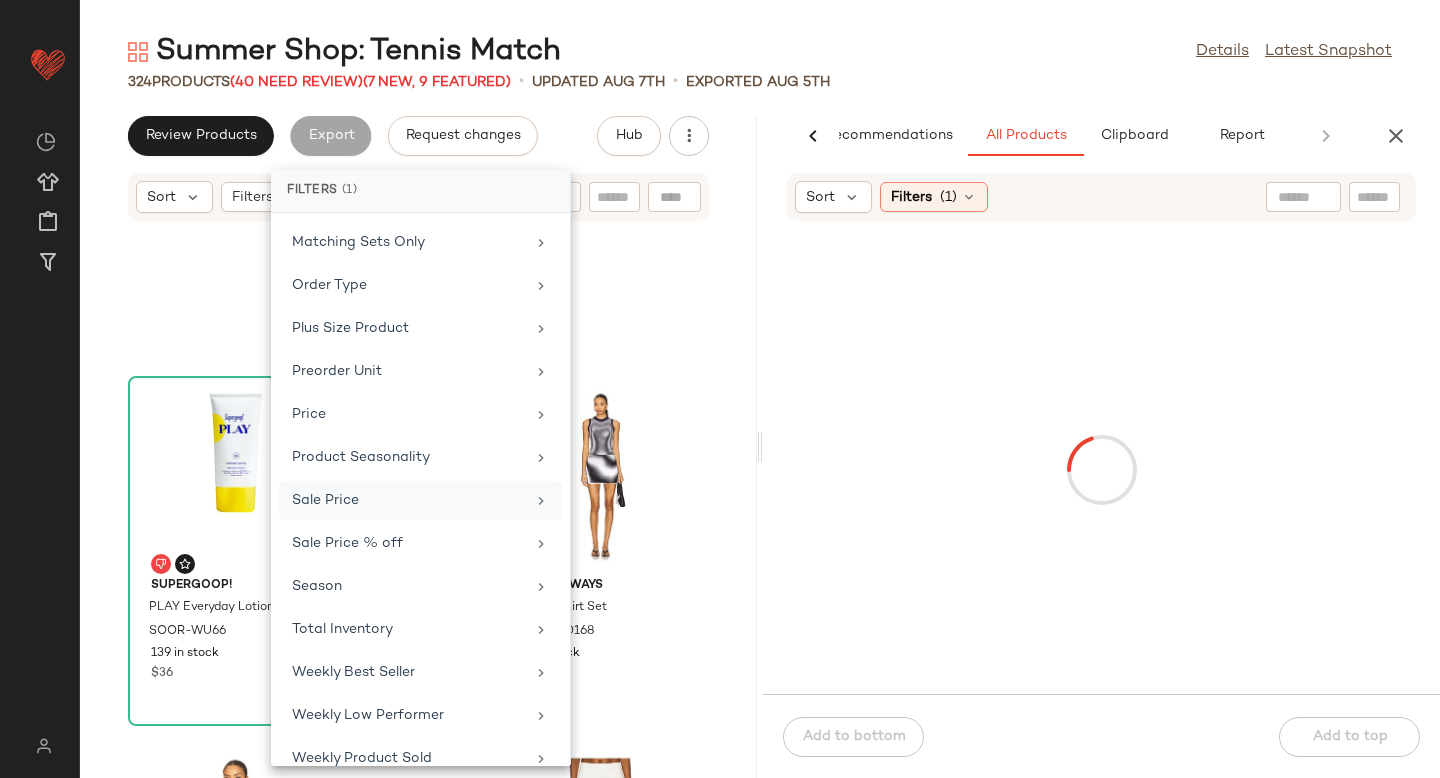 scroll, scrollTop: 858, scrollLeft: 0, axis: vertical 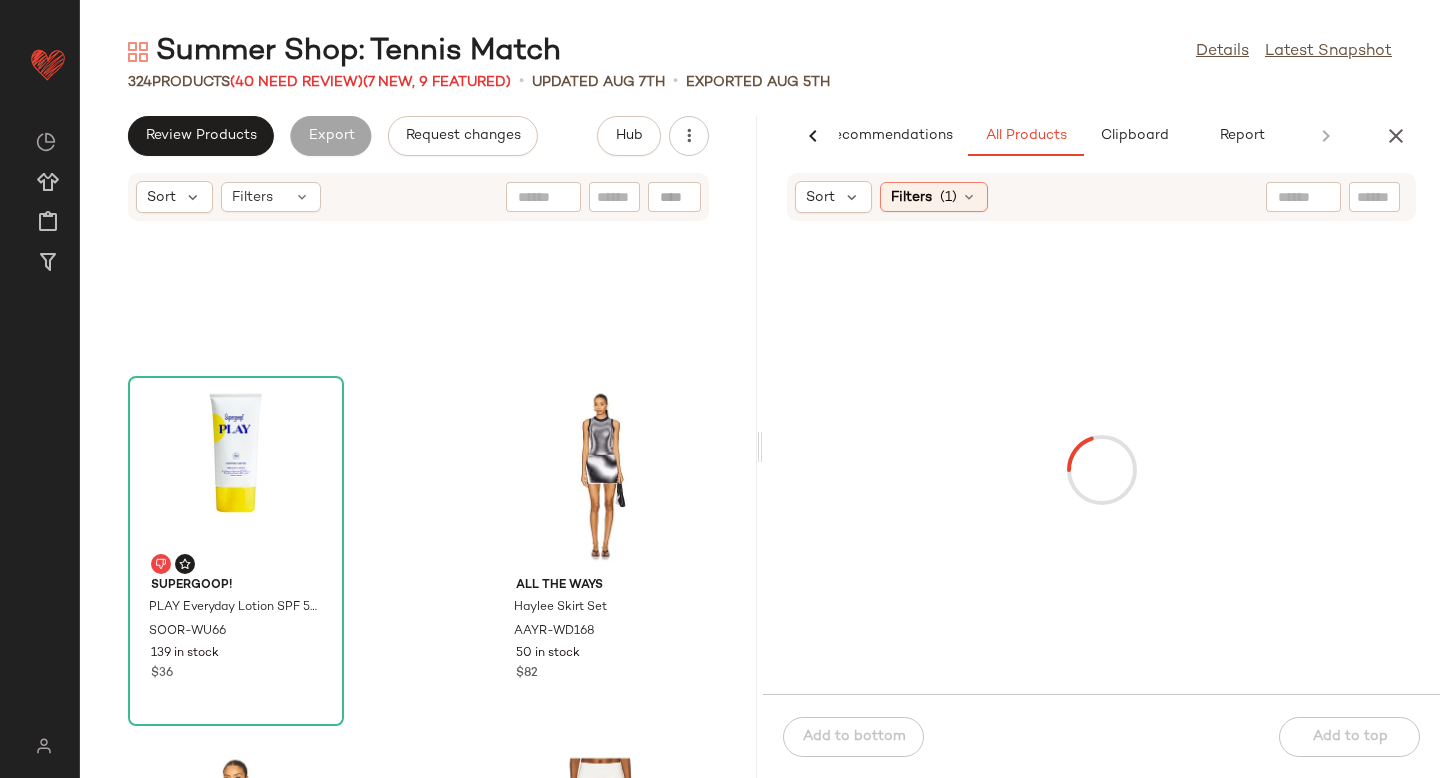 click 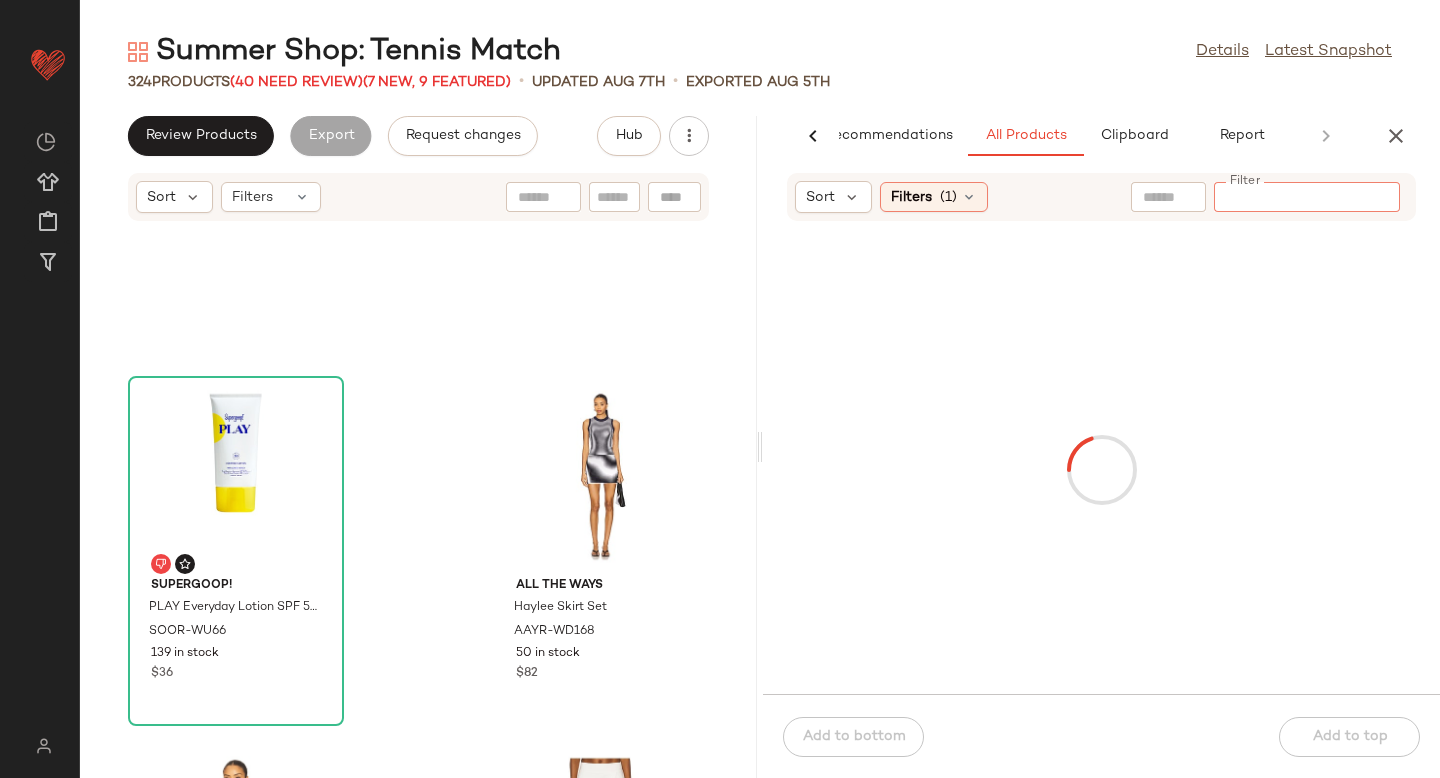 paste on "********" 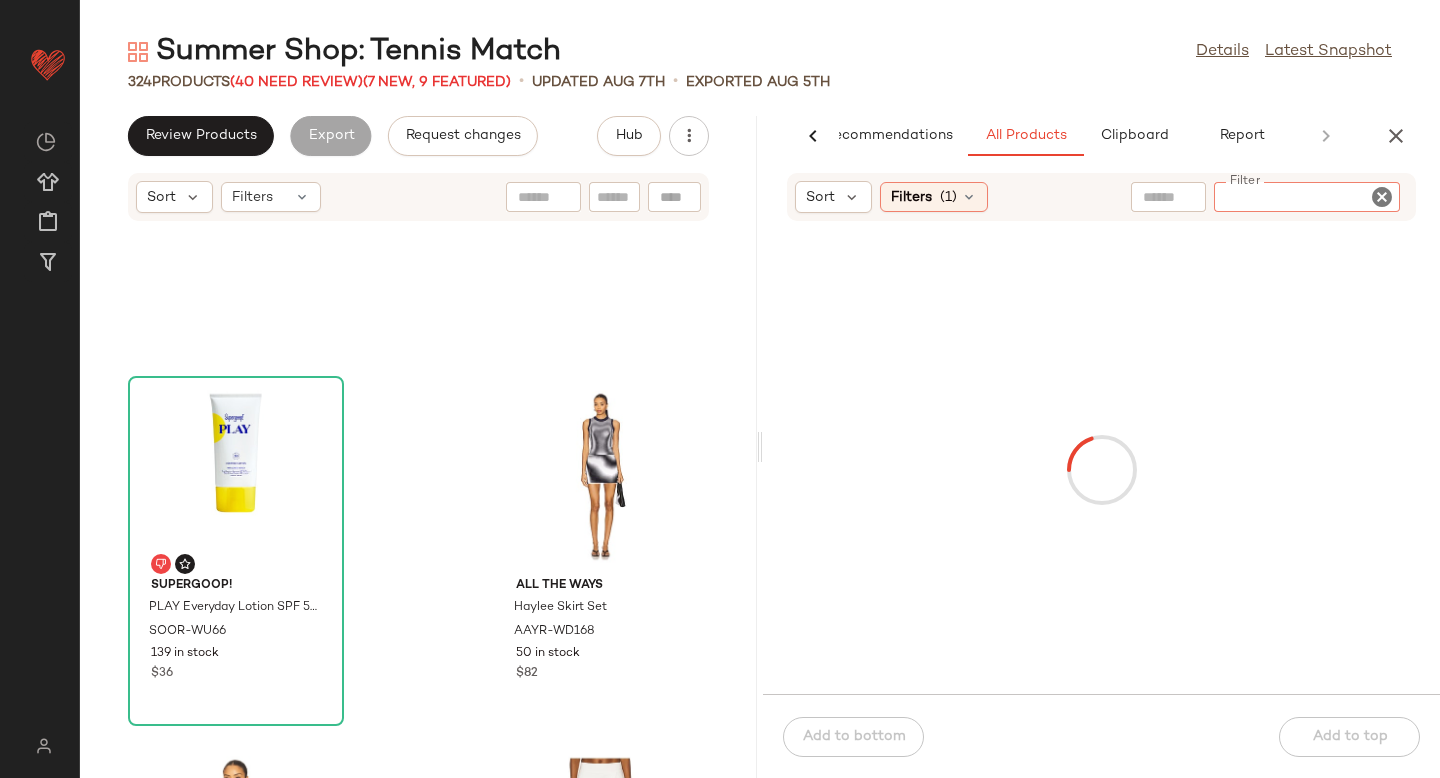 type on "********" 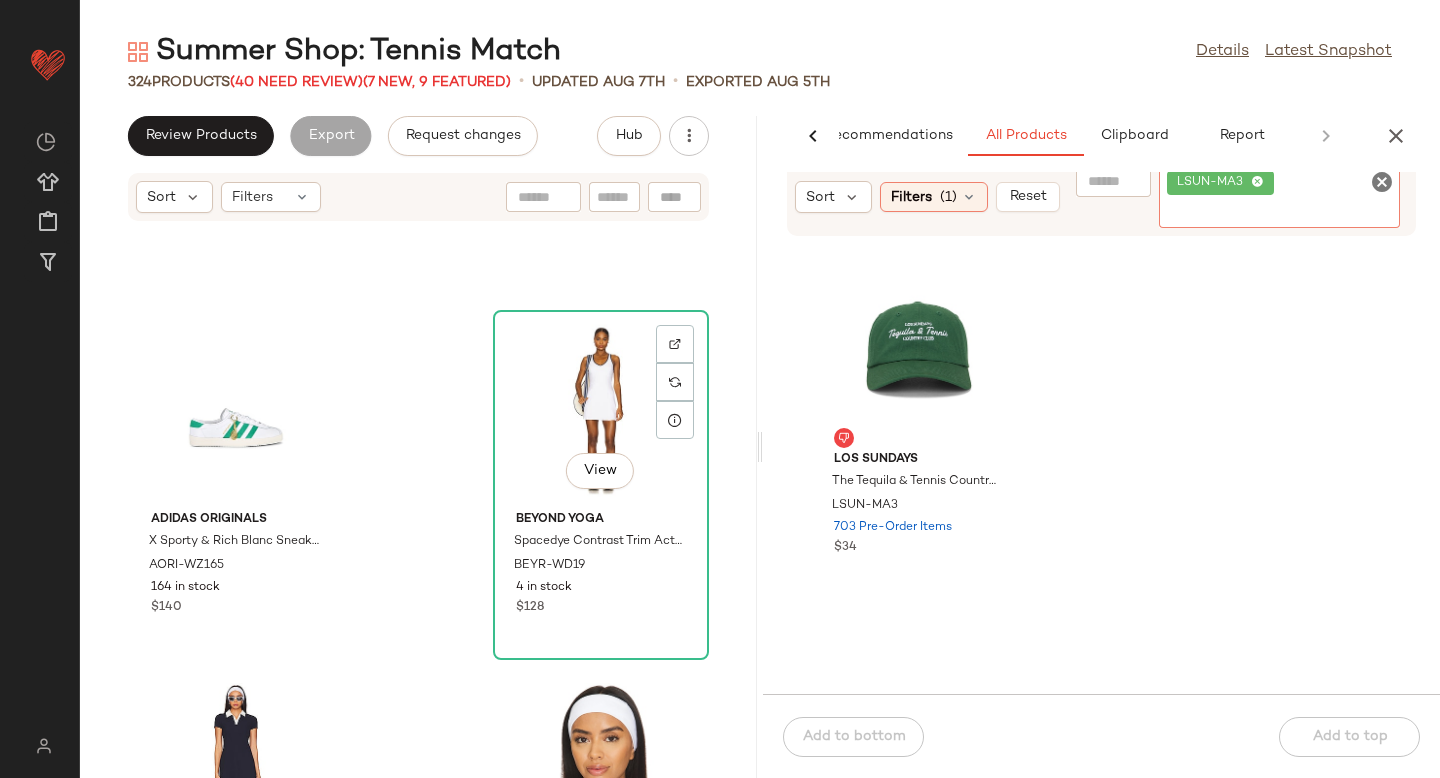 scroll, scrollTop: 4726, scrollLeft: 0, axis: vertical 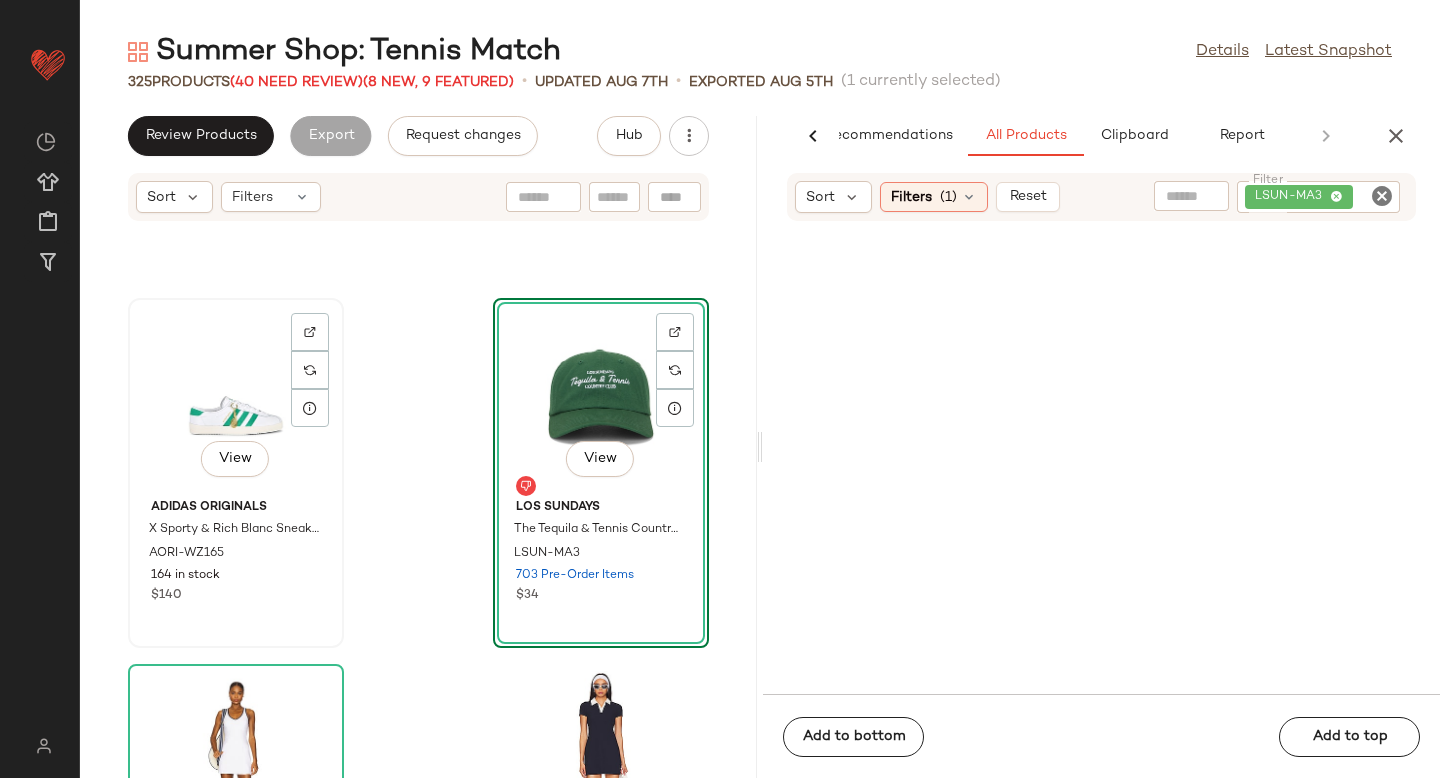 click on "View" 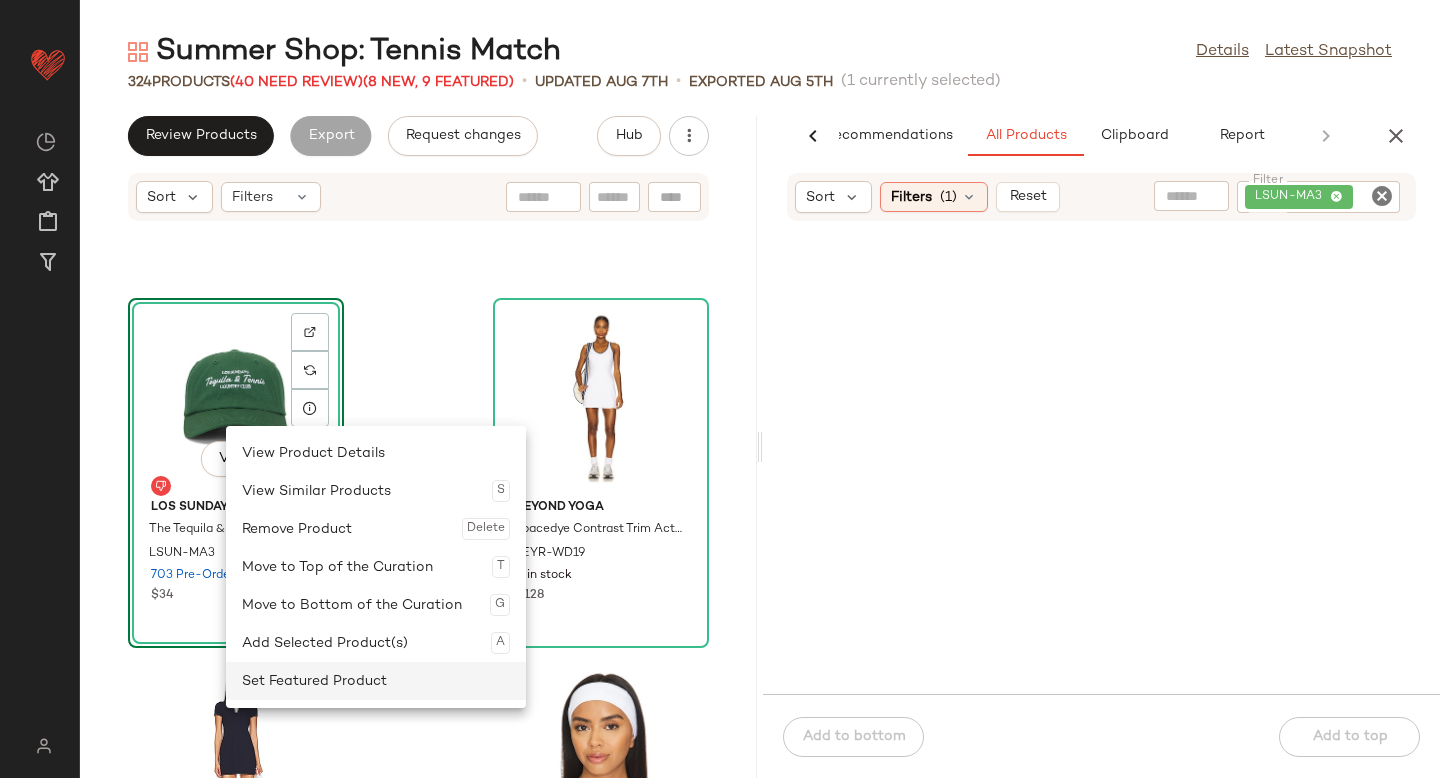 click on "Set Featured Product" 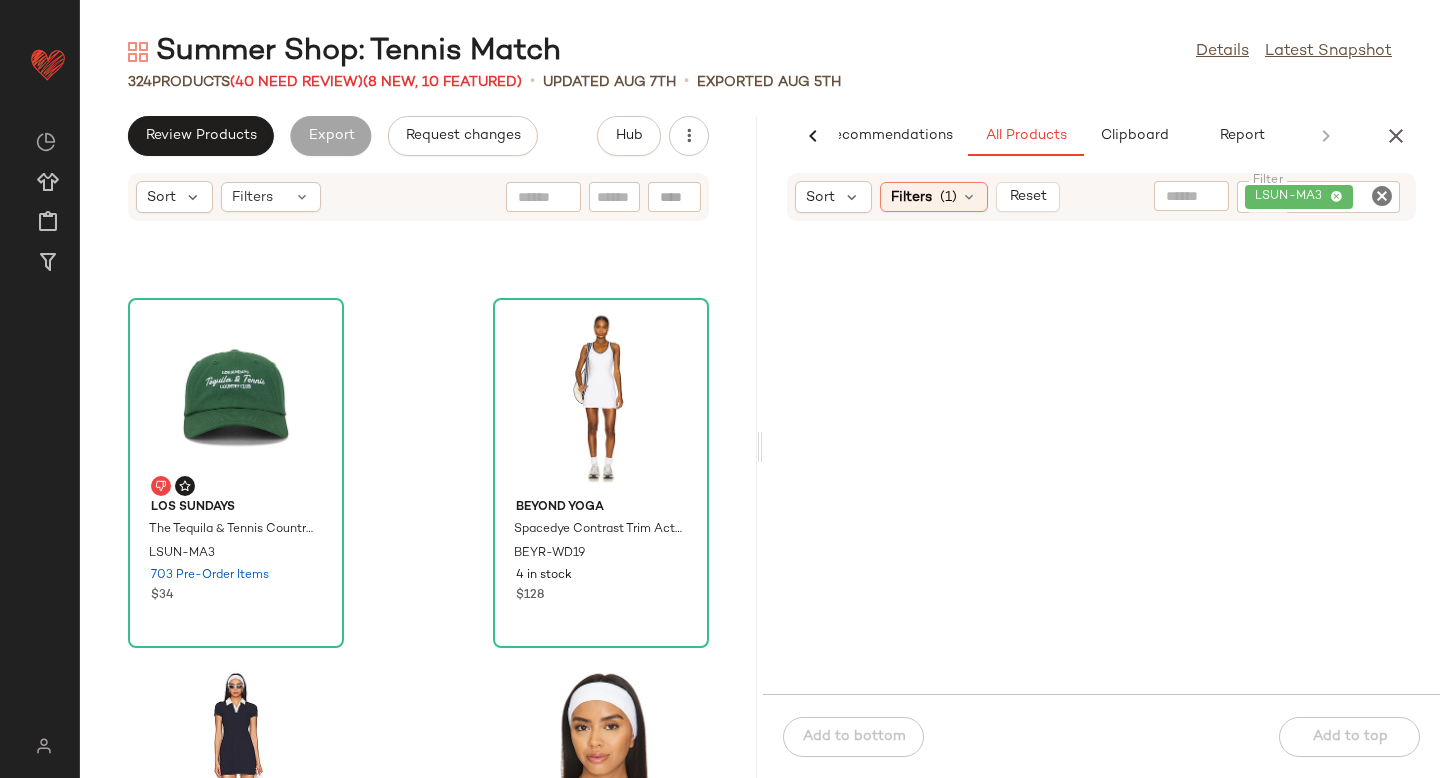 click 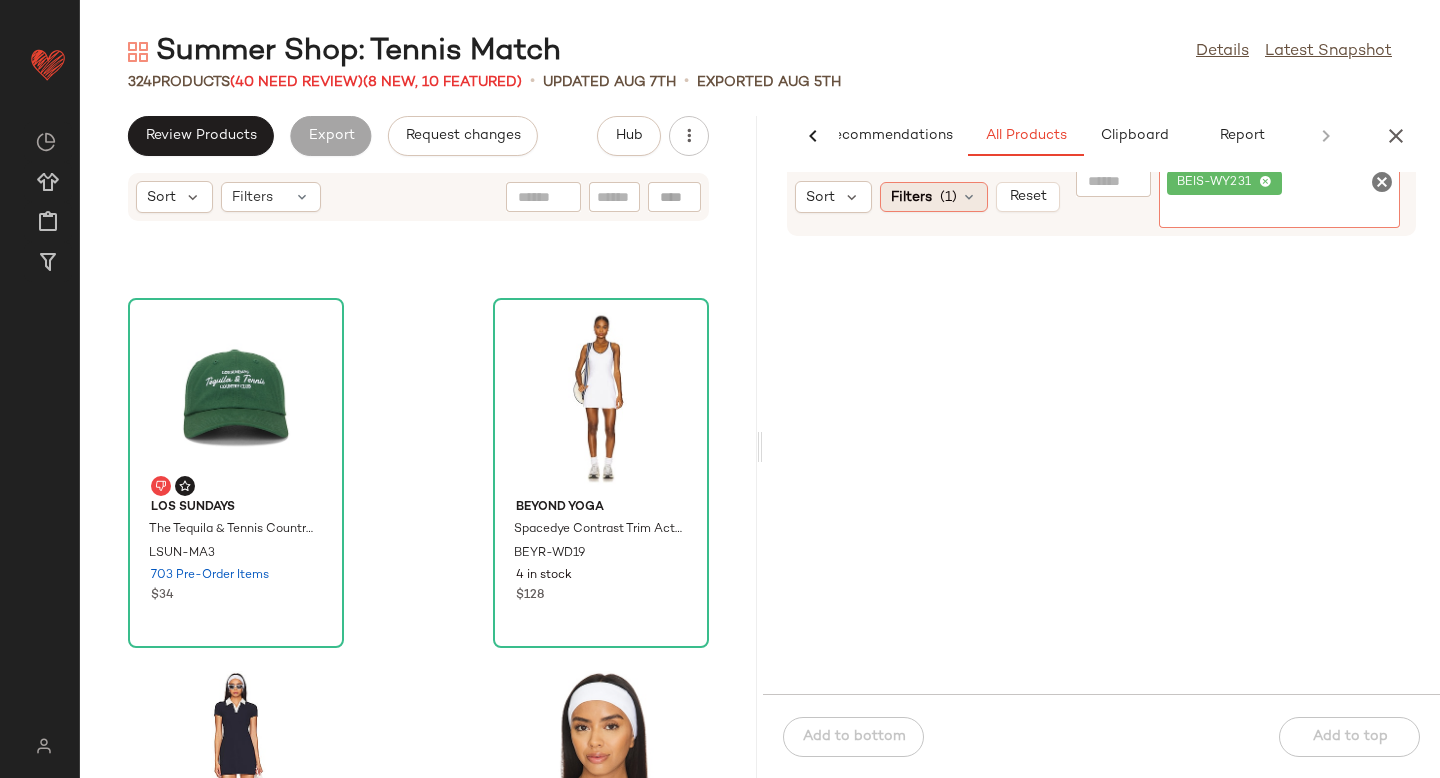 click on "(1)" at bounding box center (948, 197) 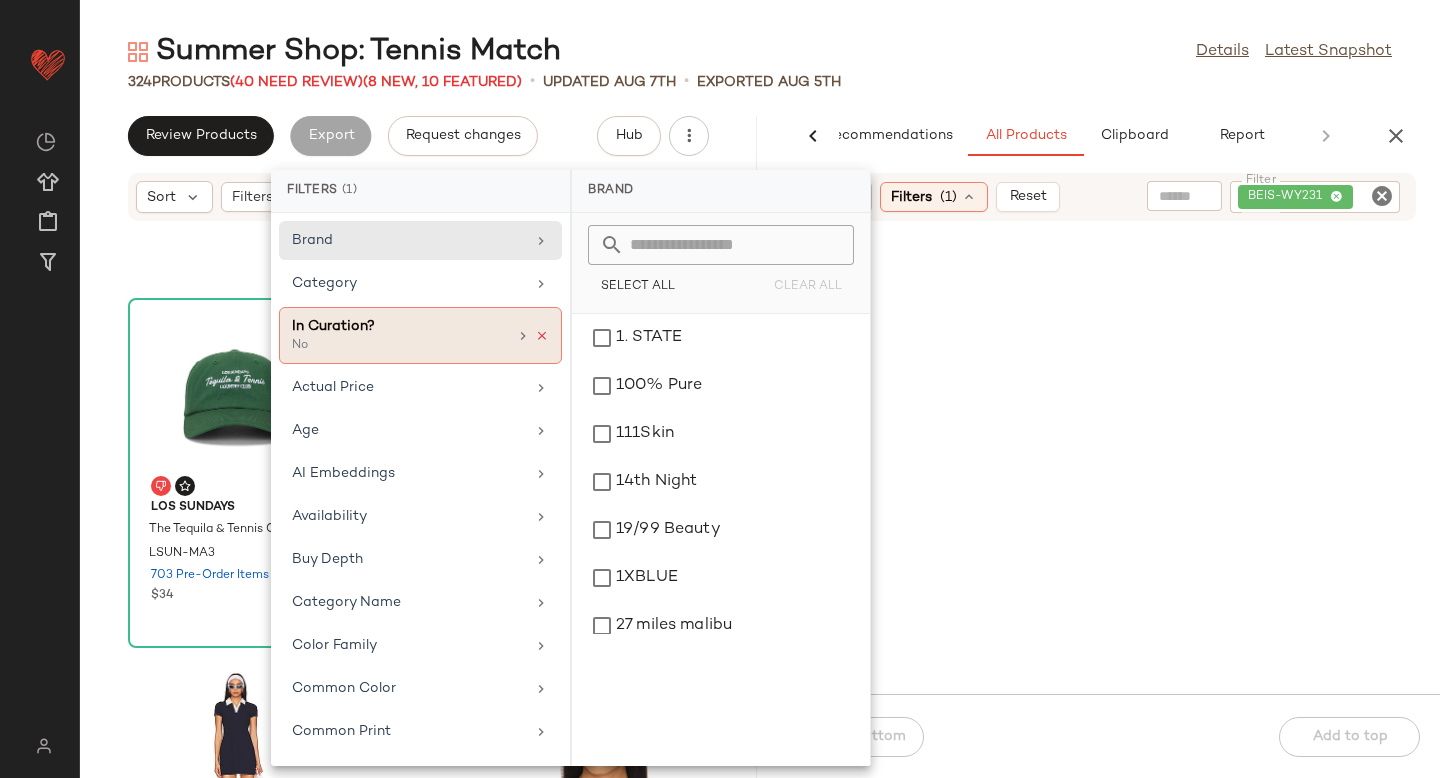 click at bounding box center (542, 336) 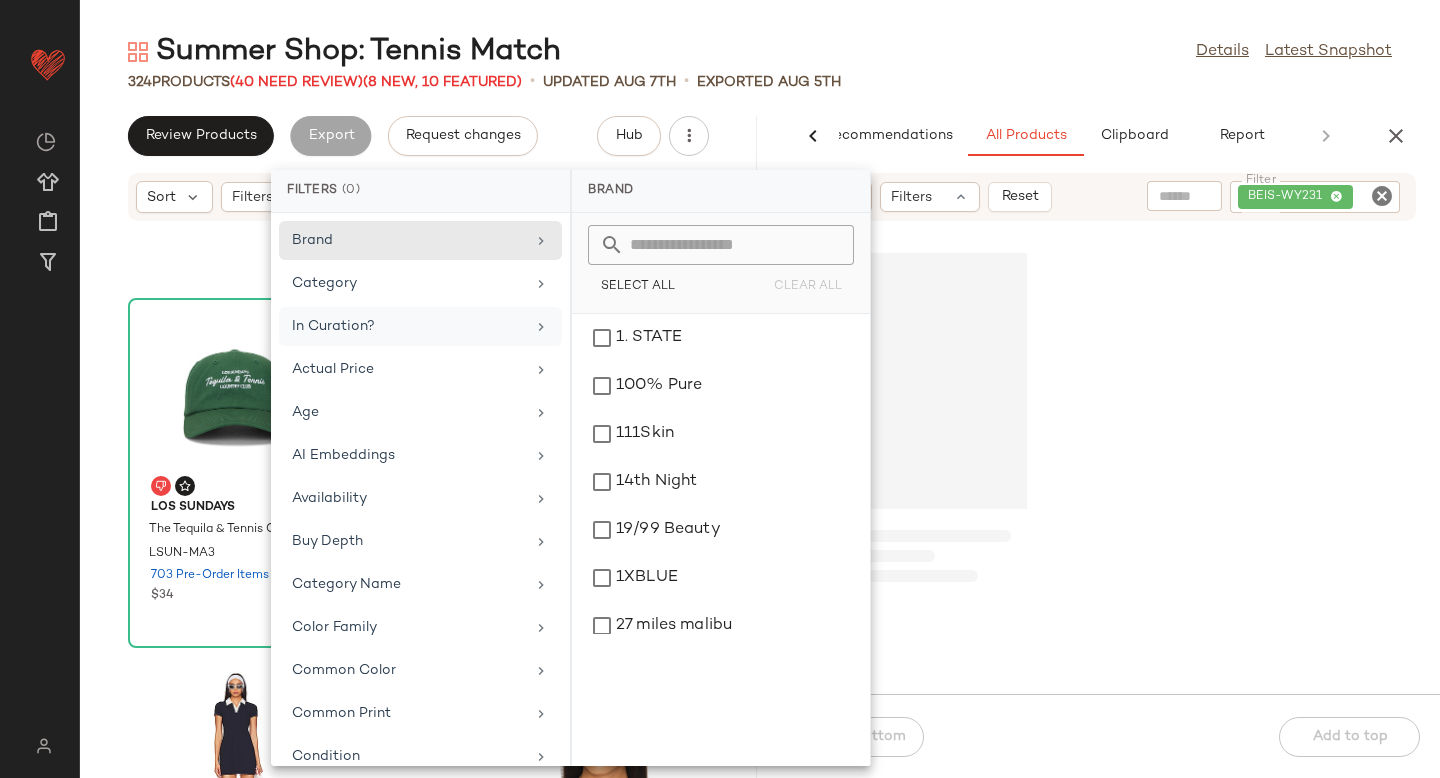 click 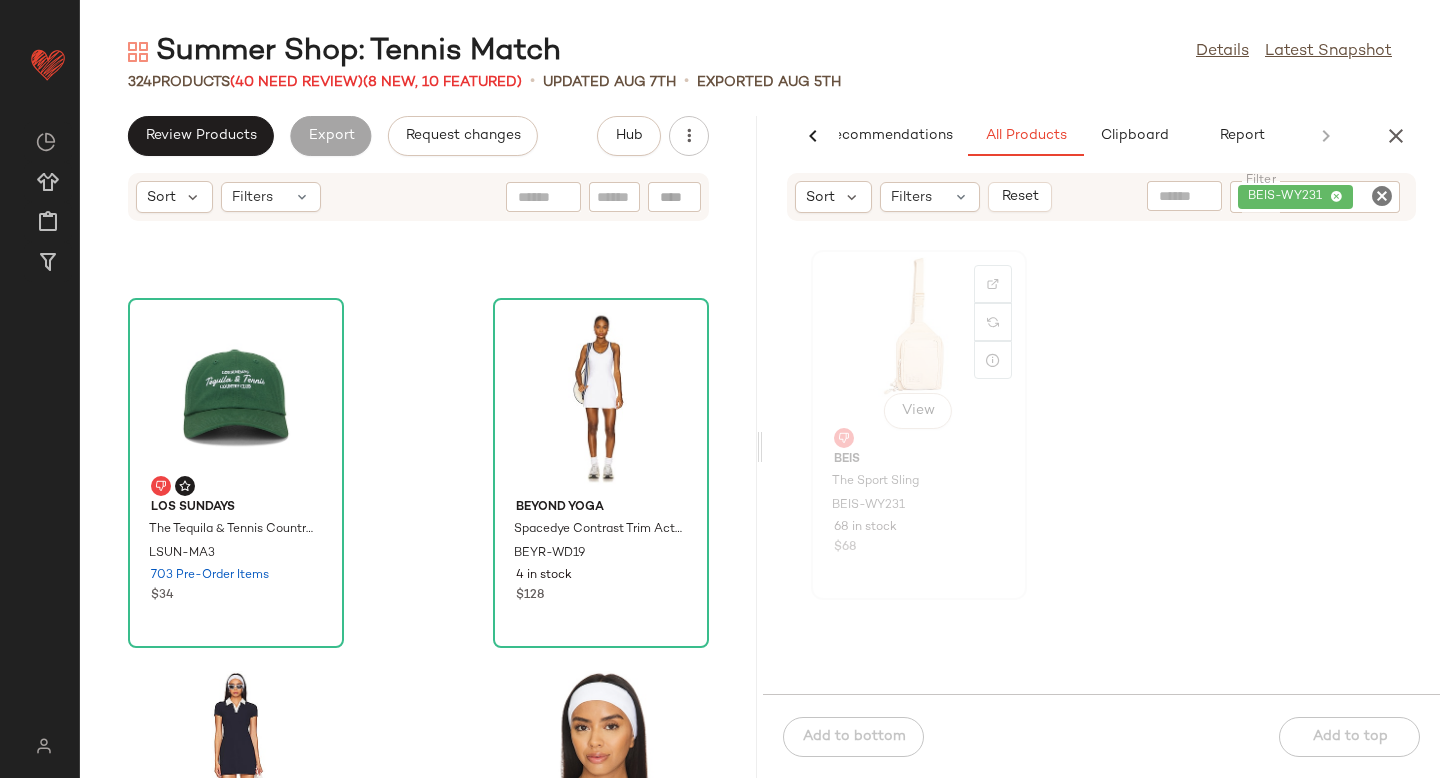 click on "View" 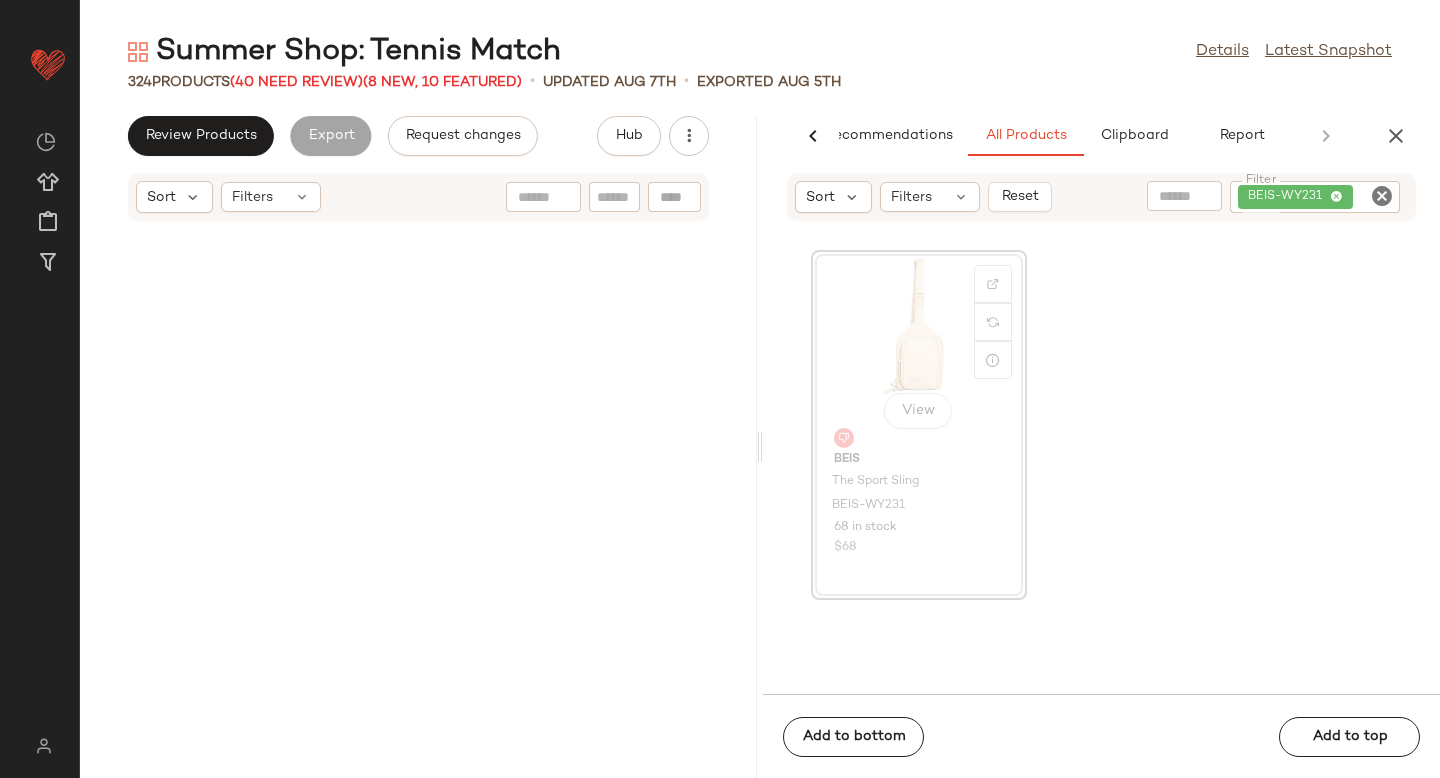 scroll, scrollTop: 16836, scrollLeft: 0, axis: vertical 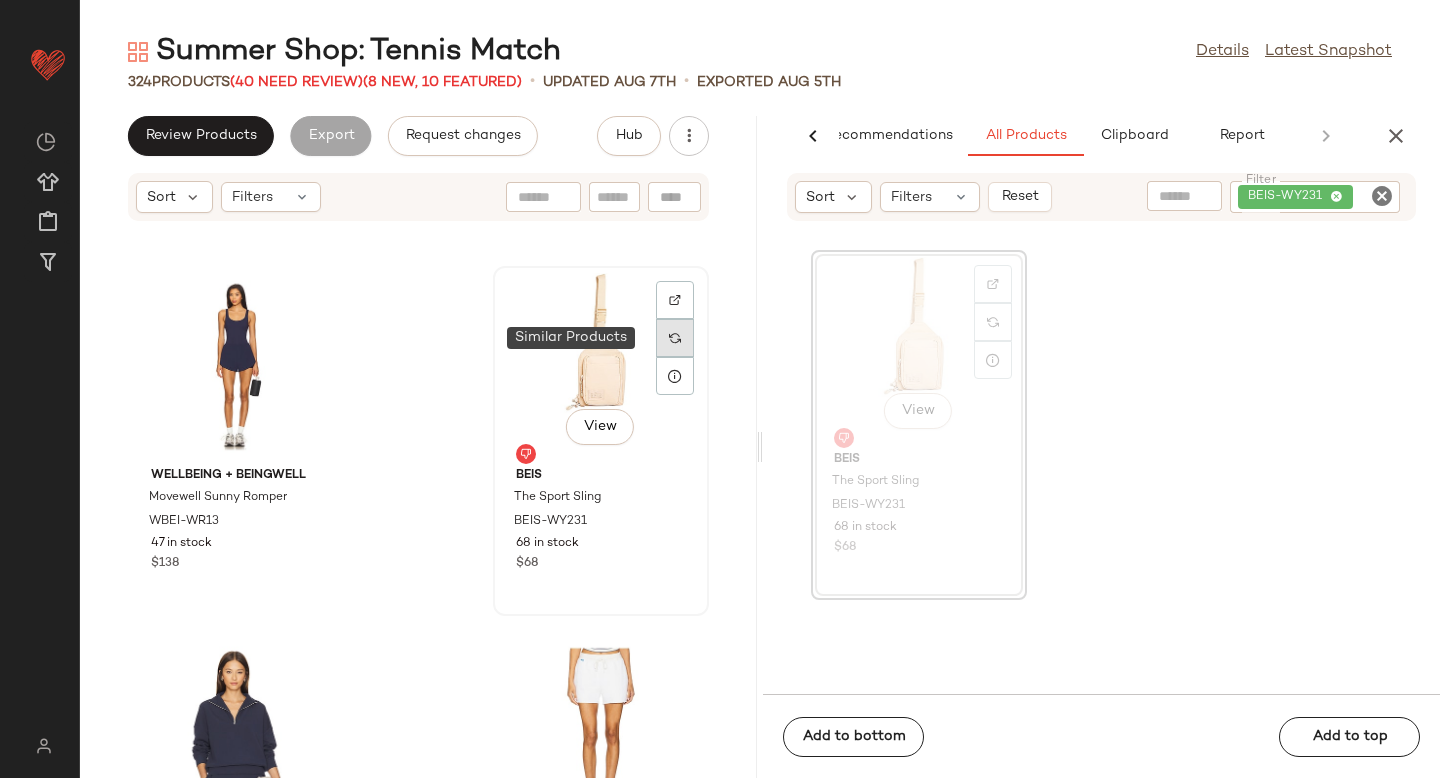 click 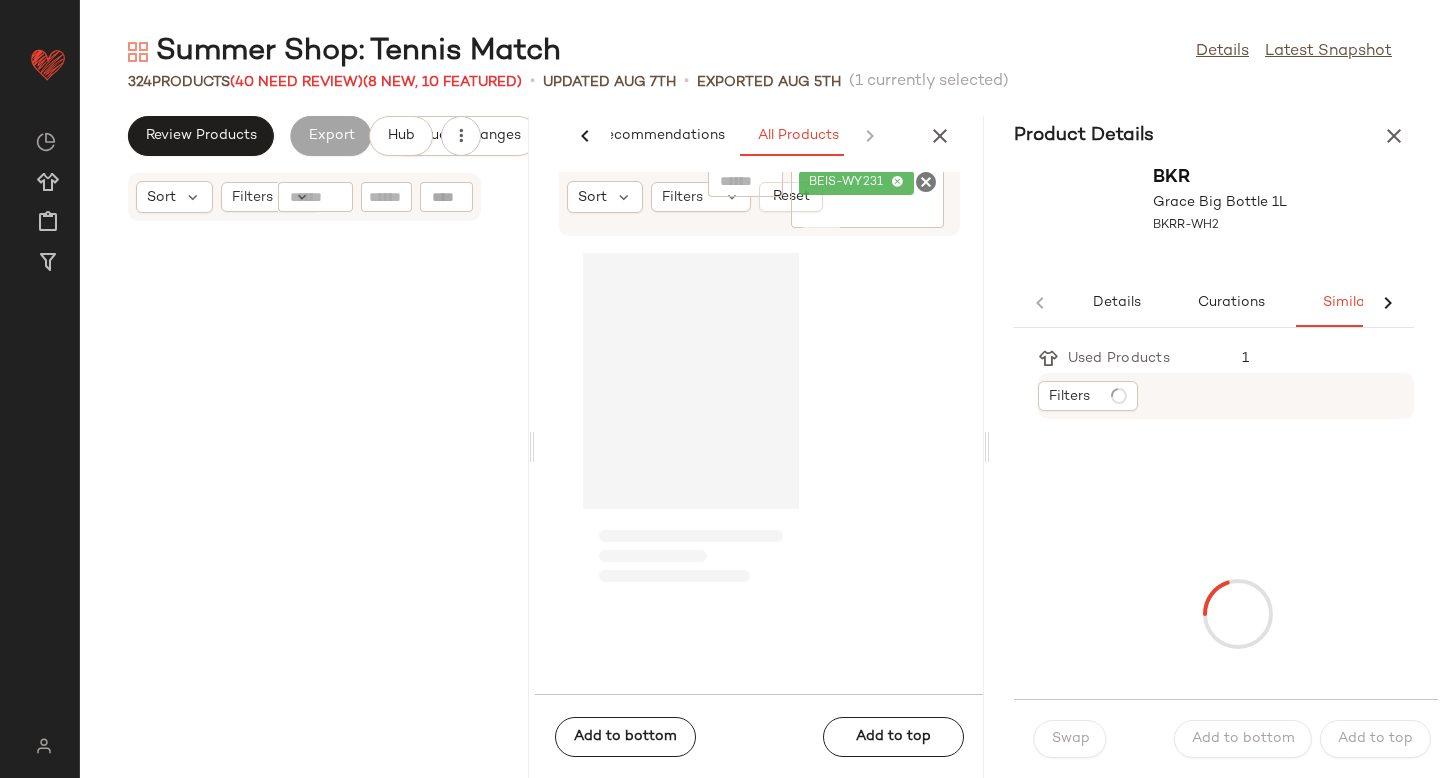 scroll, scrollTop: 0, scrollLeft: 33, axis: horizontal 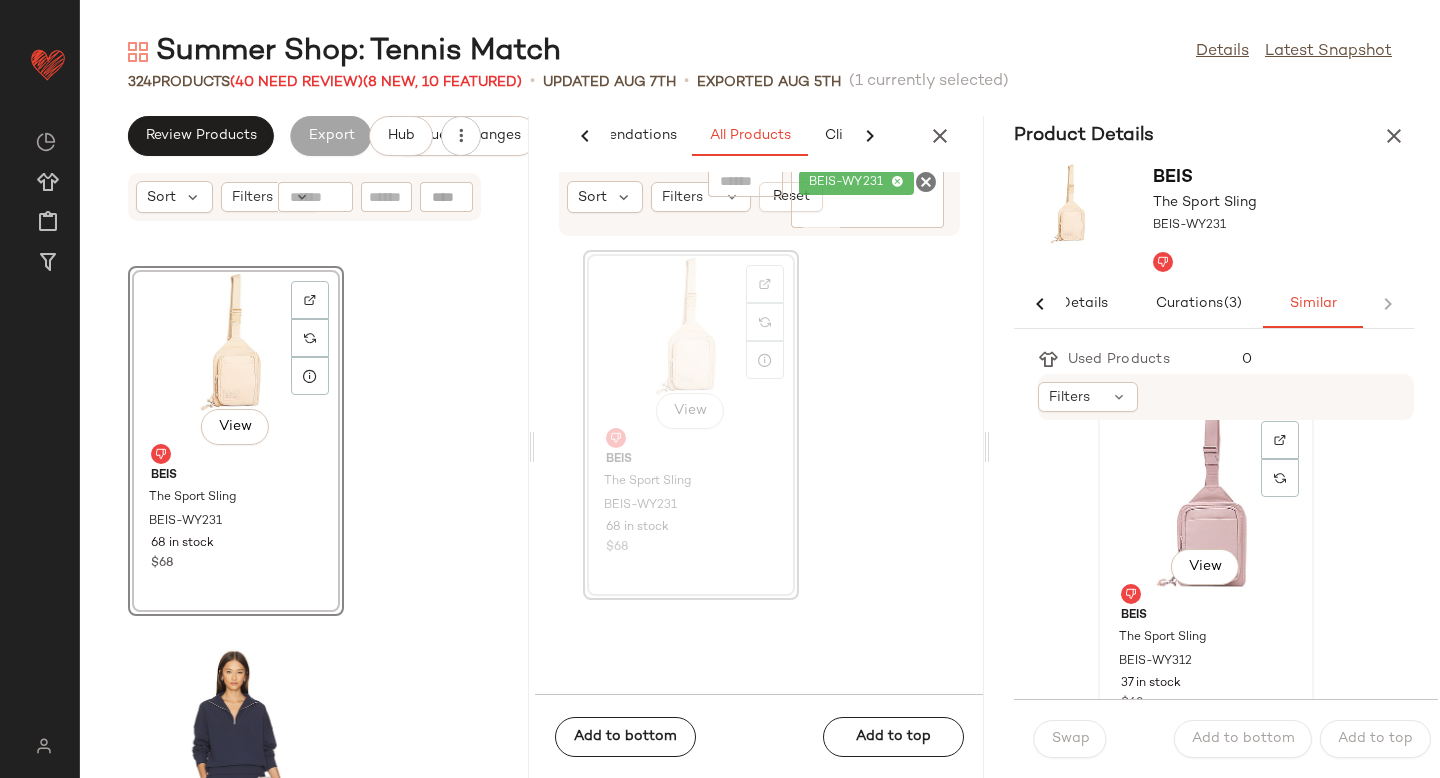click on "View" 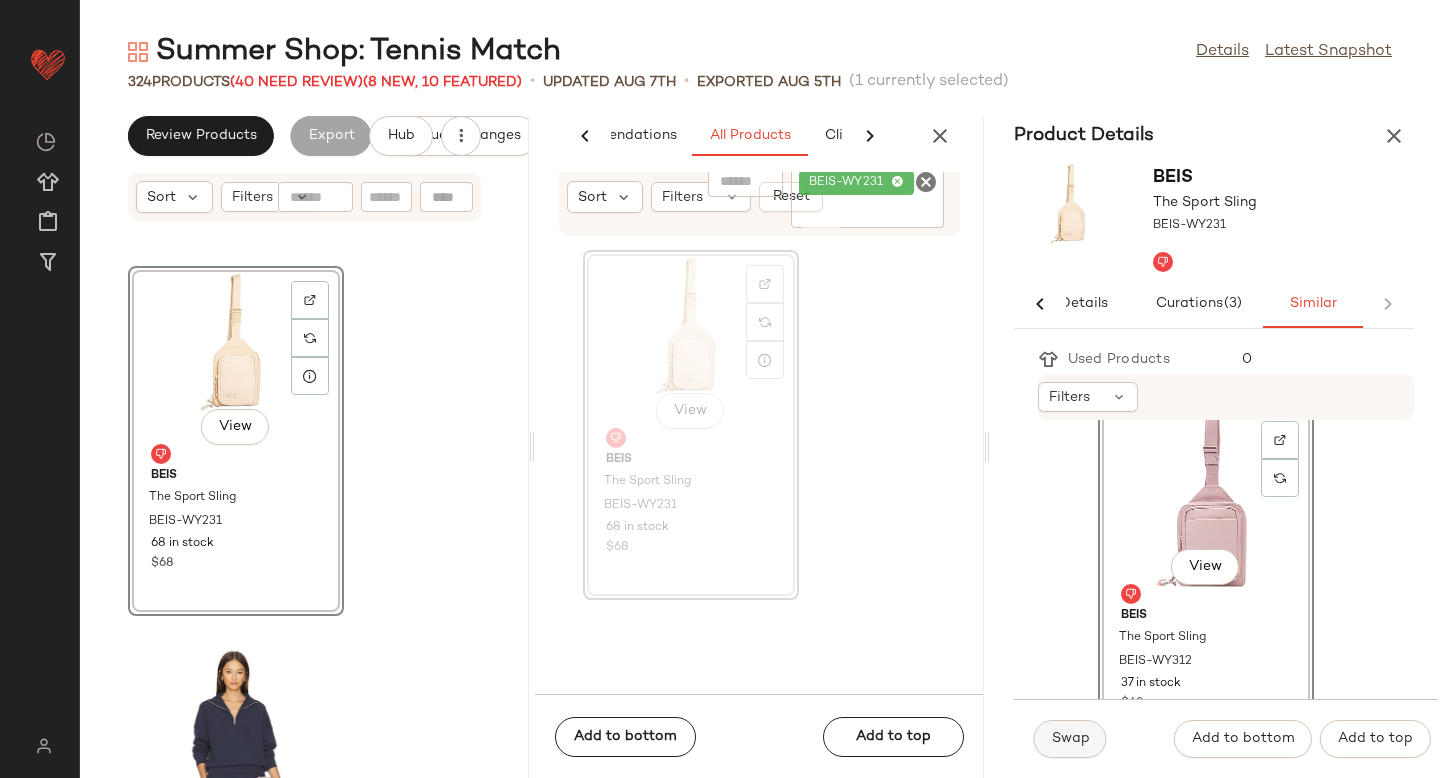 click on "Swap" at bounding box center (1070, 739) 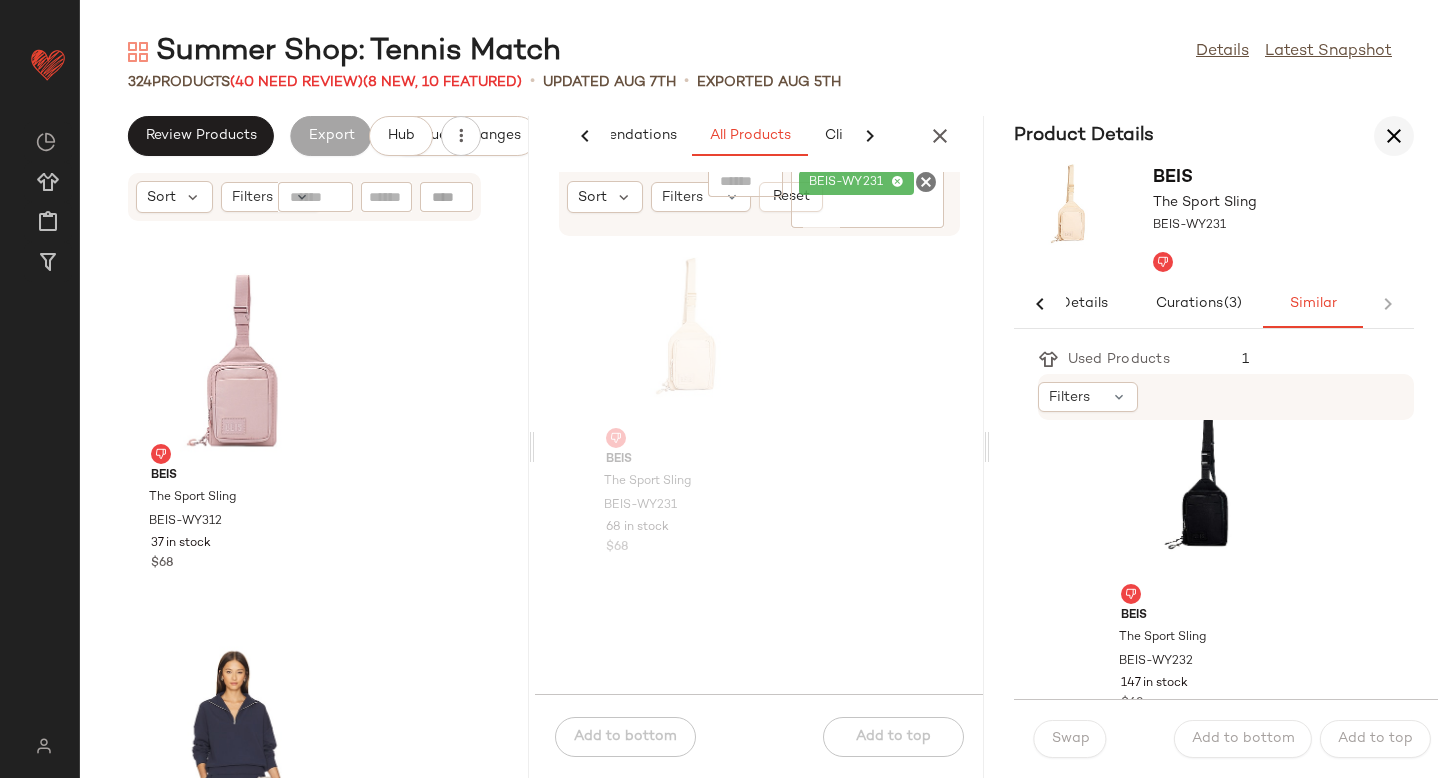click at bounding box center (1394, 136) 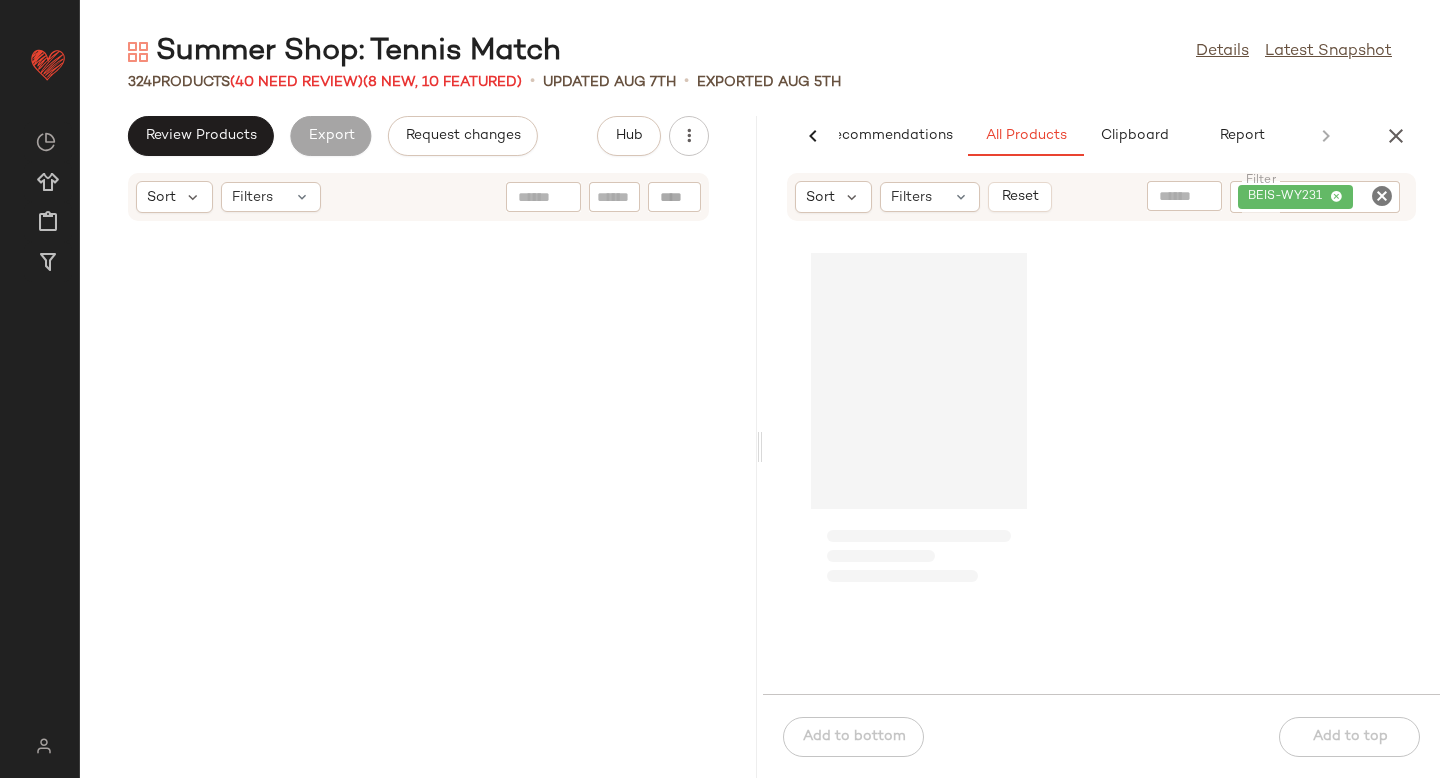 scroll, scrollTop: 0, scrollLeft: 47, axis: horizontal 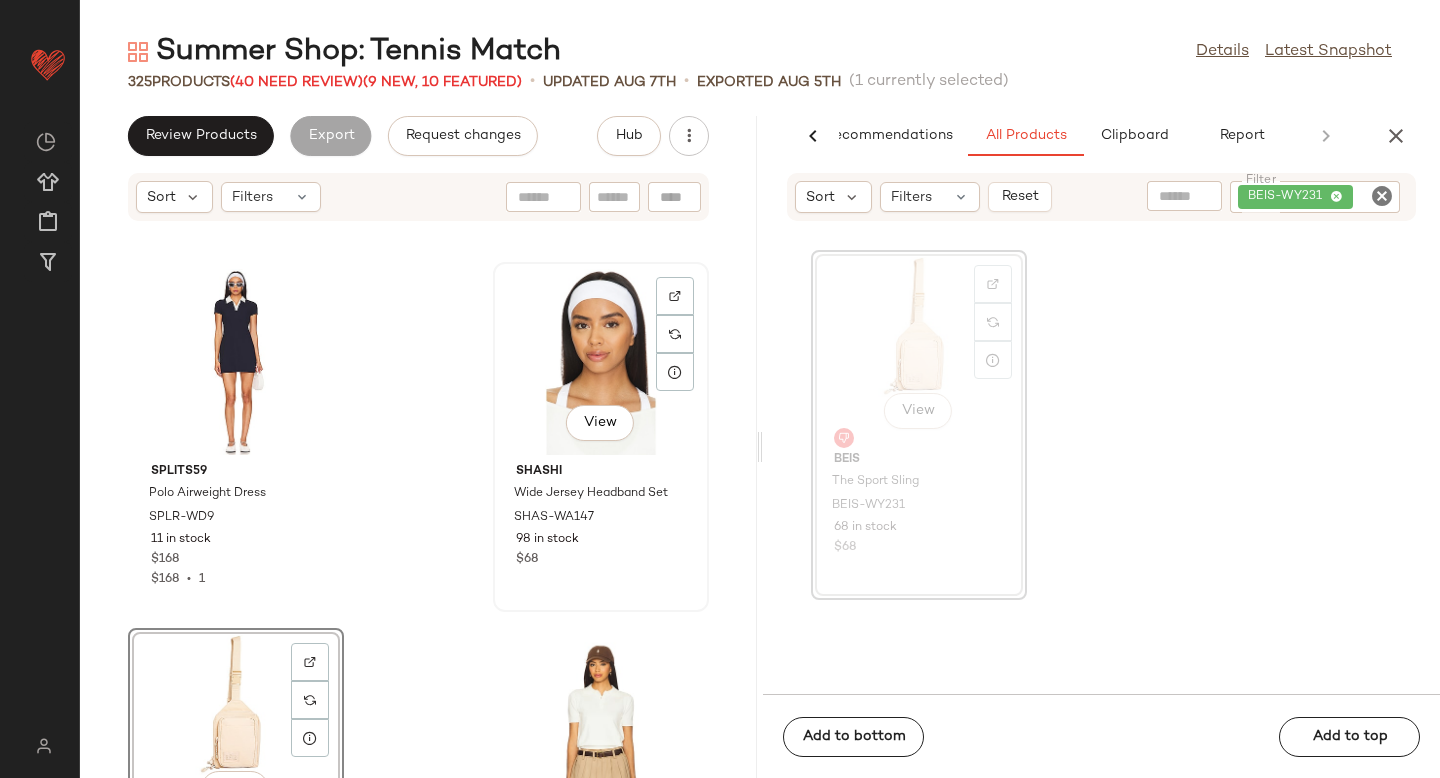 click on "View" 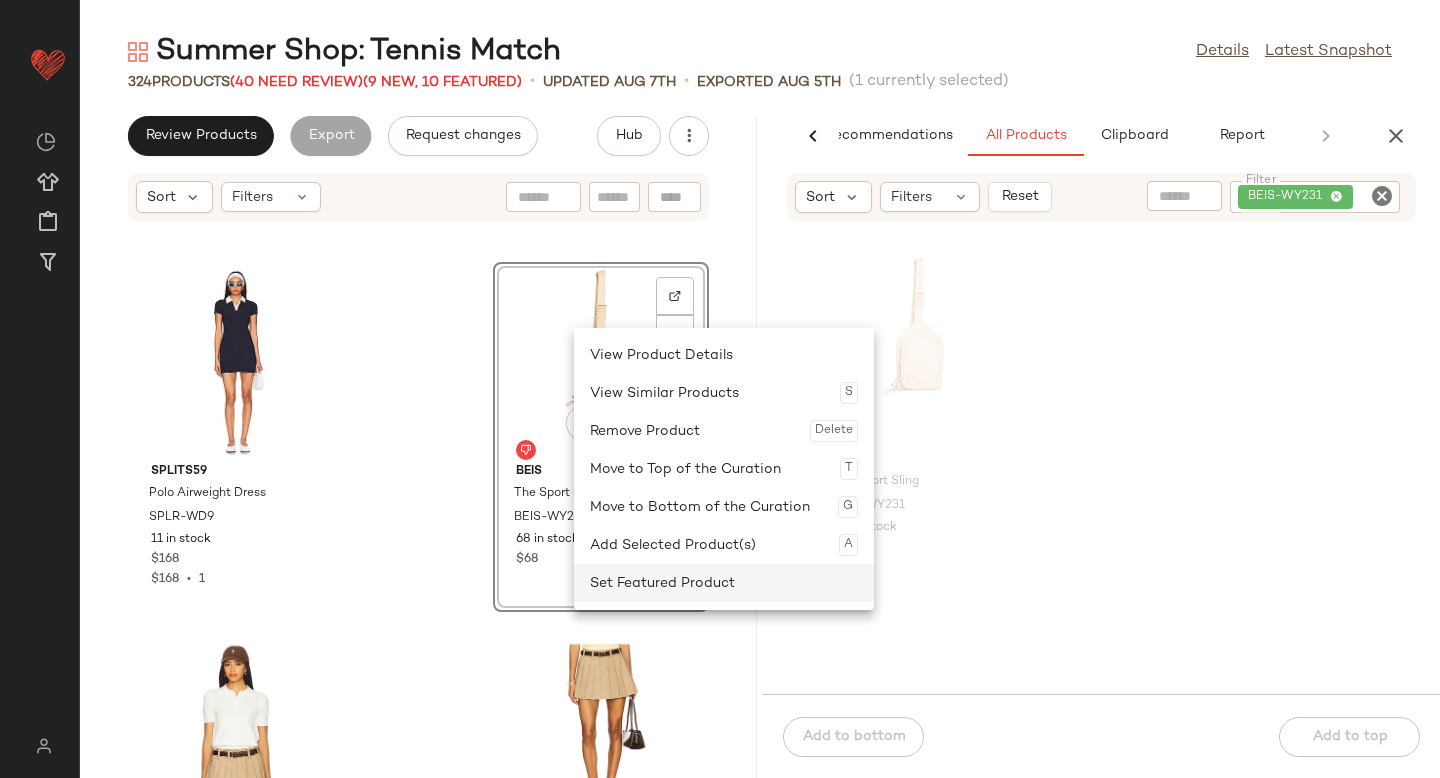 click on "Set Featured Product" 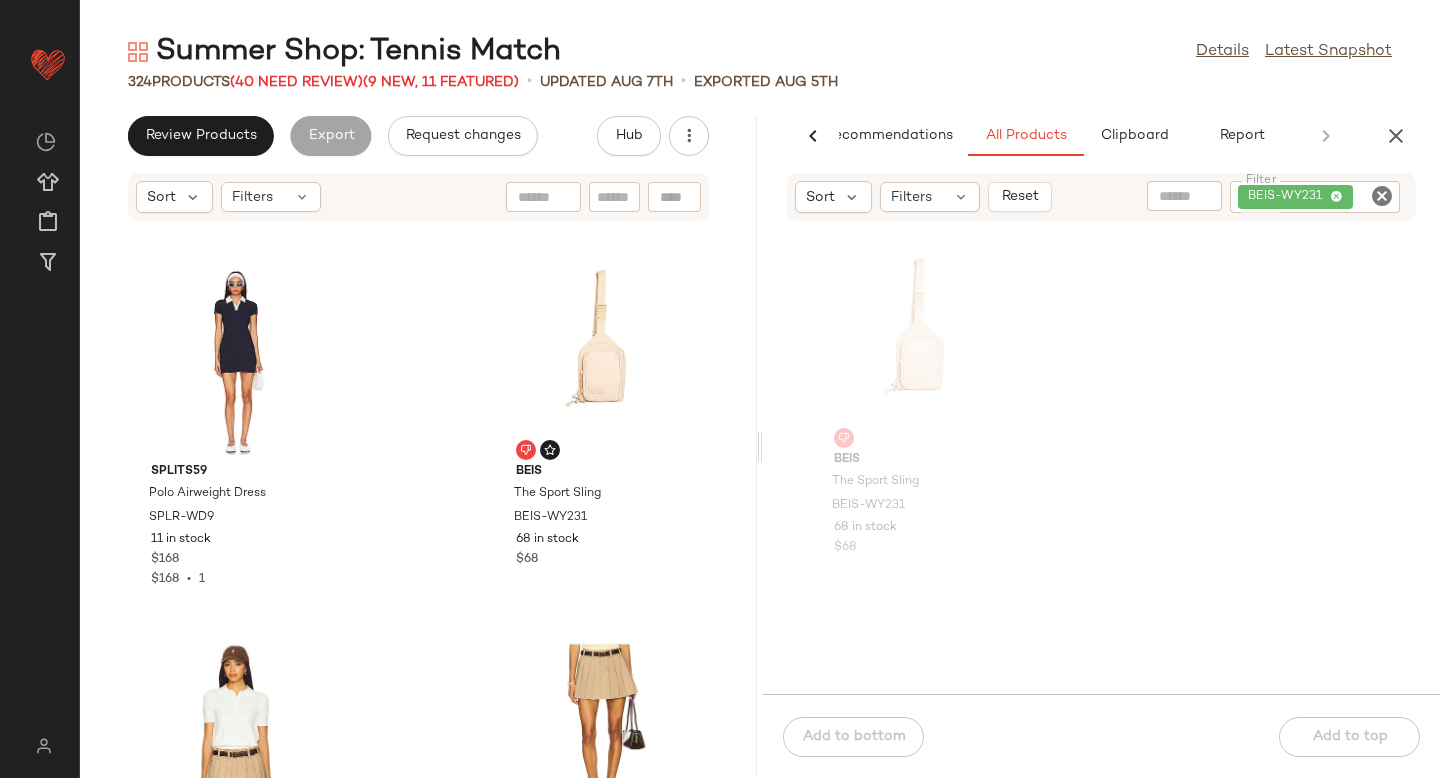 click 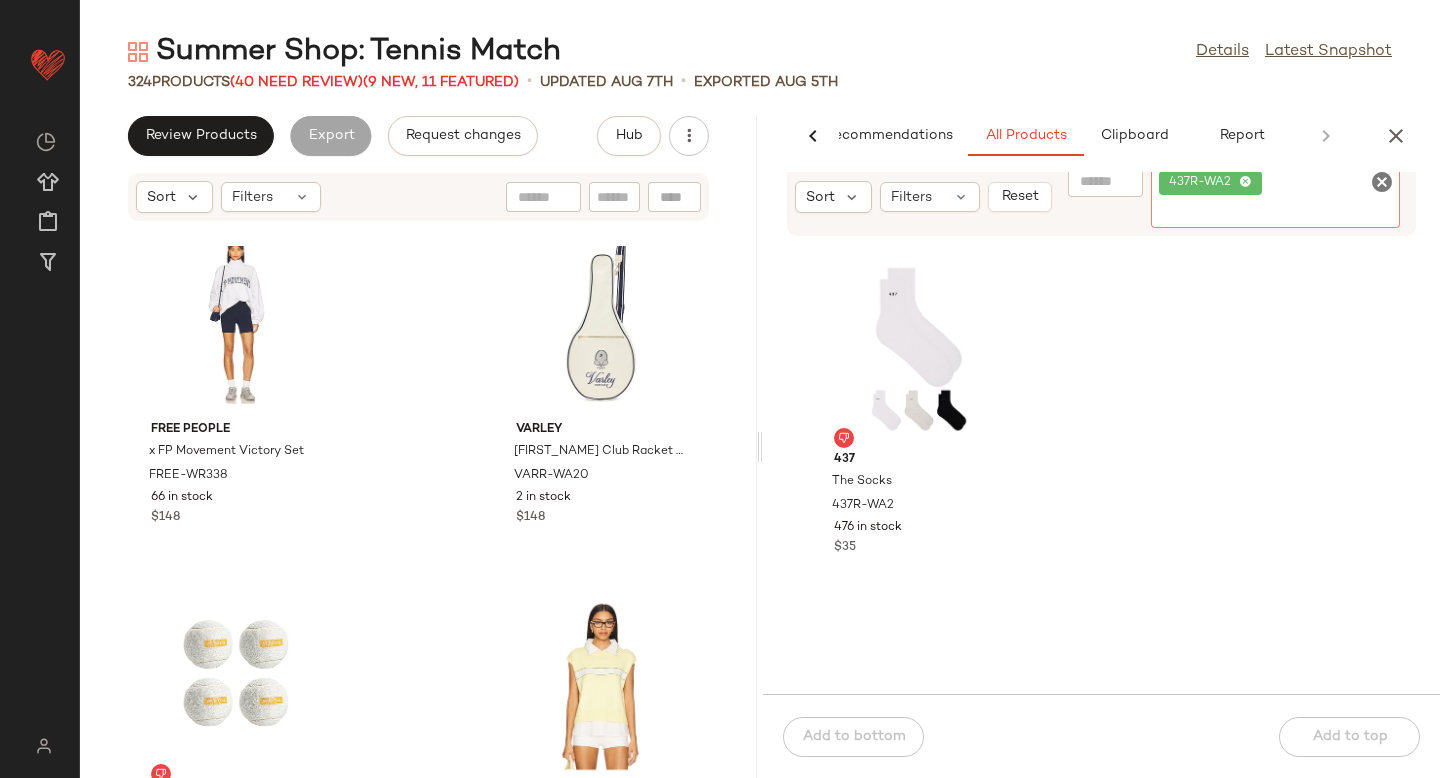 scroll, scrollTop: 6213, scrollLeft: 0, axis: vertical 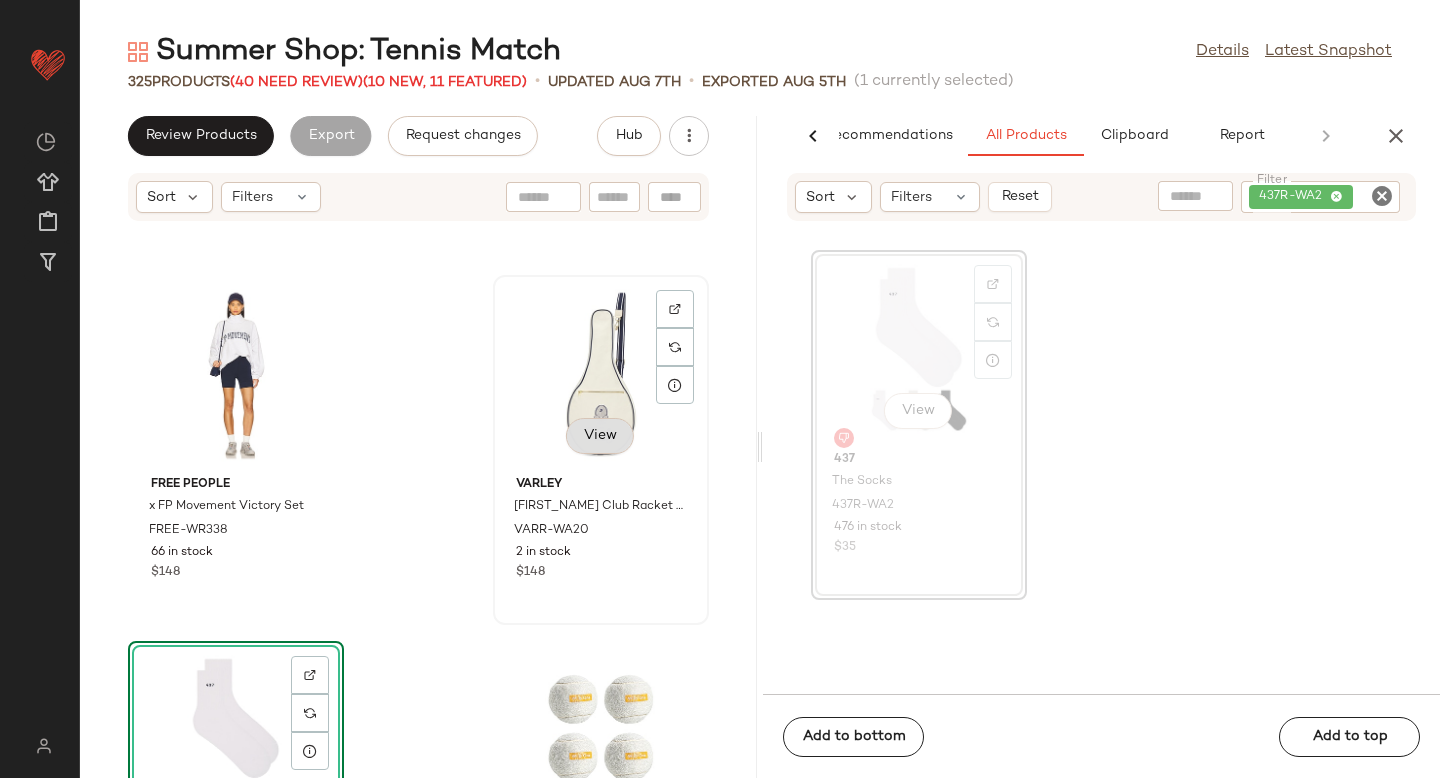 click on "View" at bounding box center (600, 436) 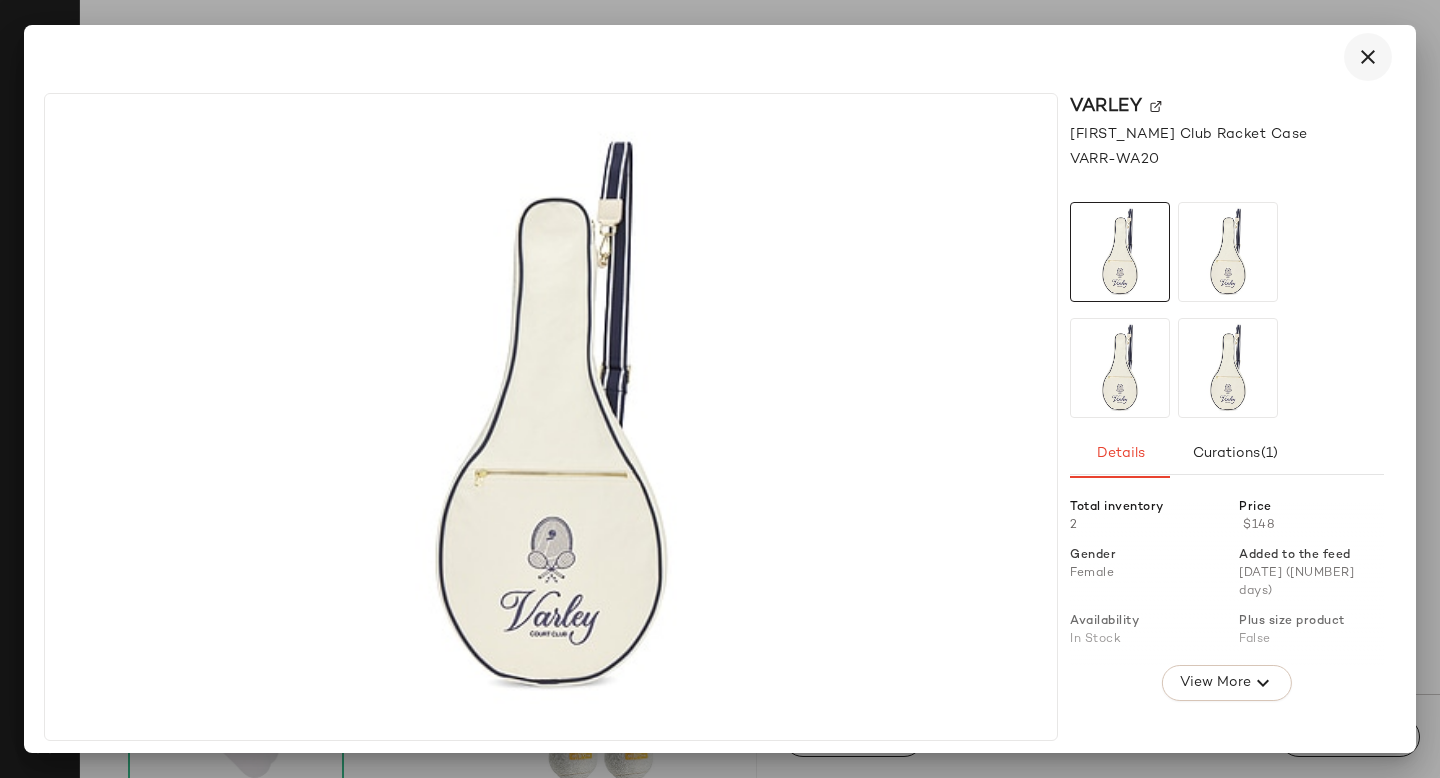 click at bounding box center [1368, 57] 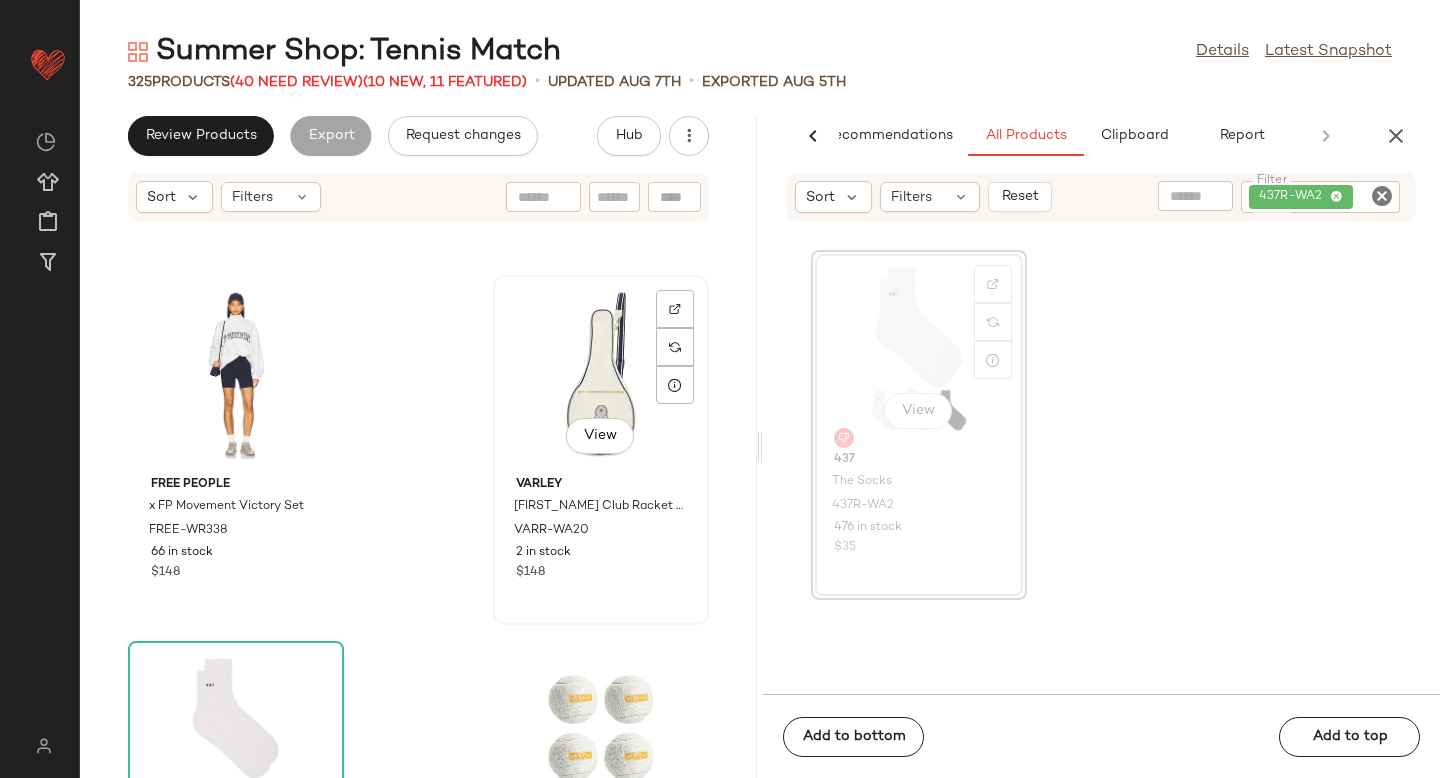 click on "View" 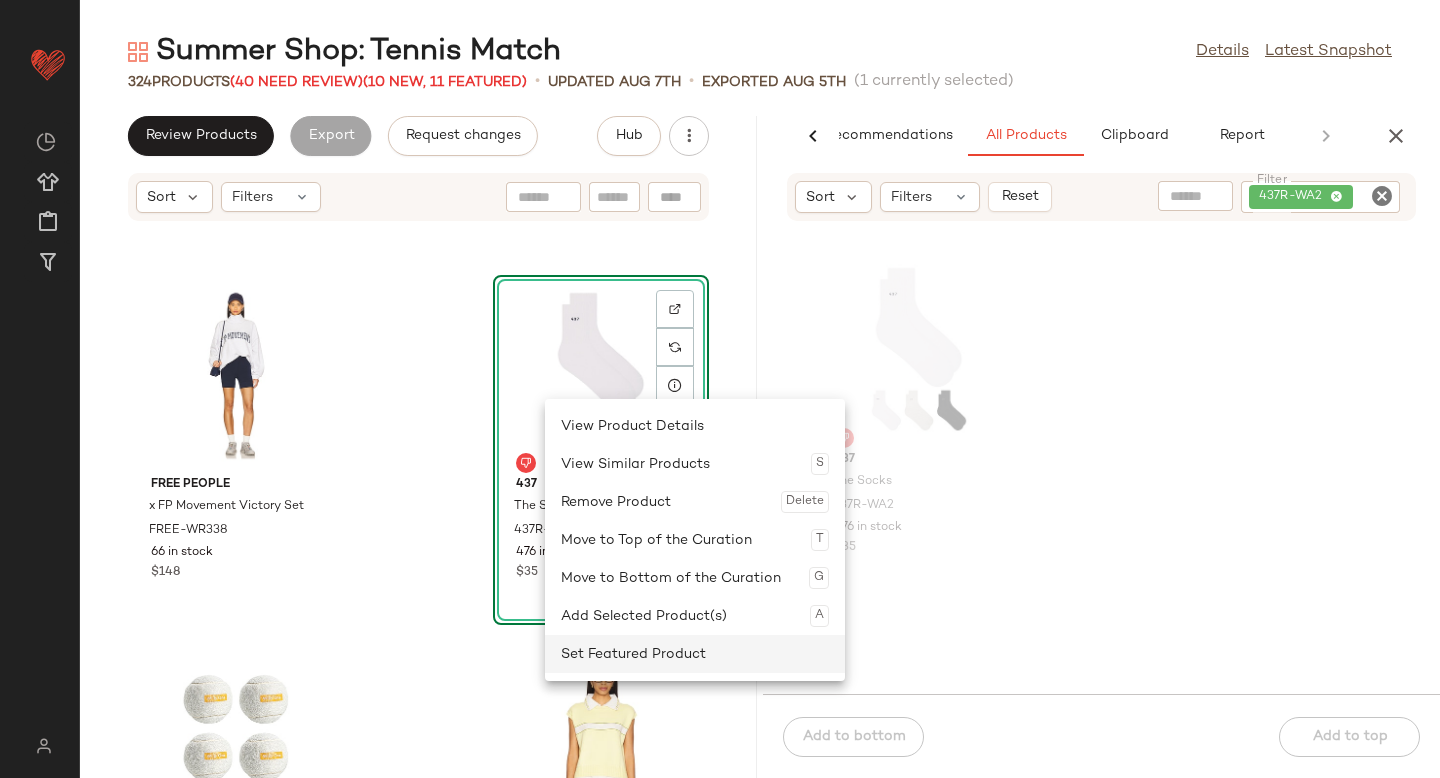 click on "Set Featured Product" 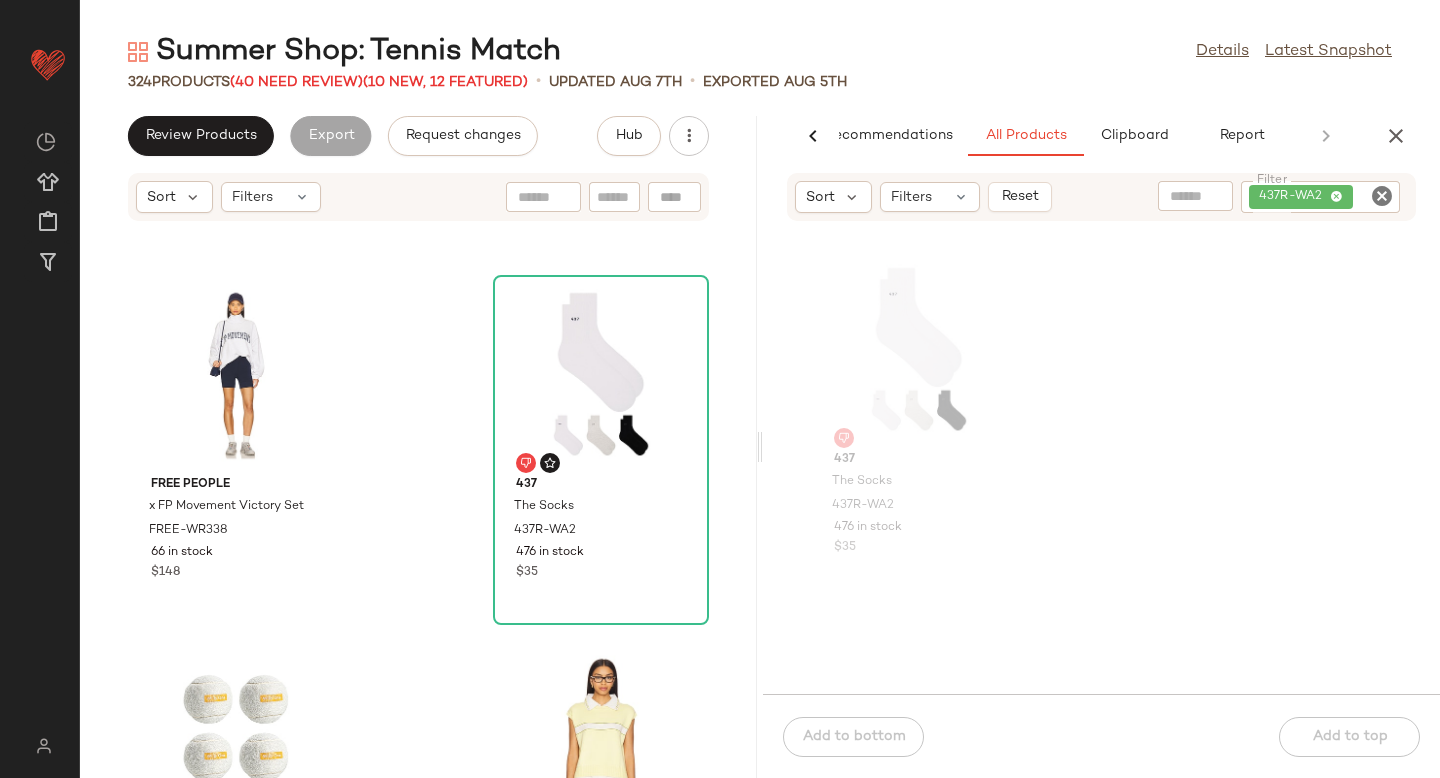 click 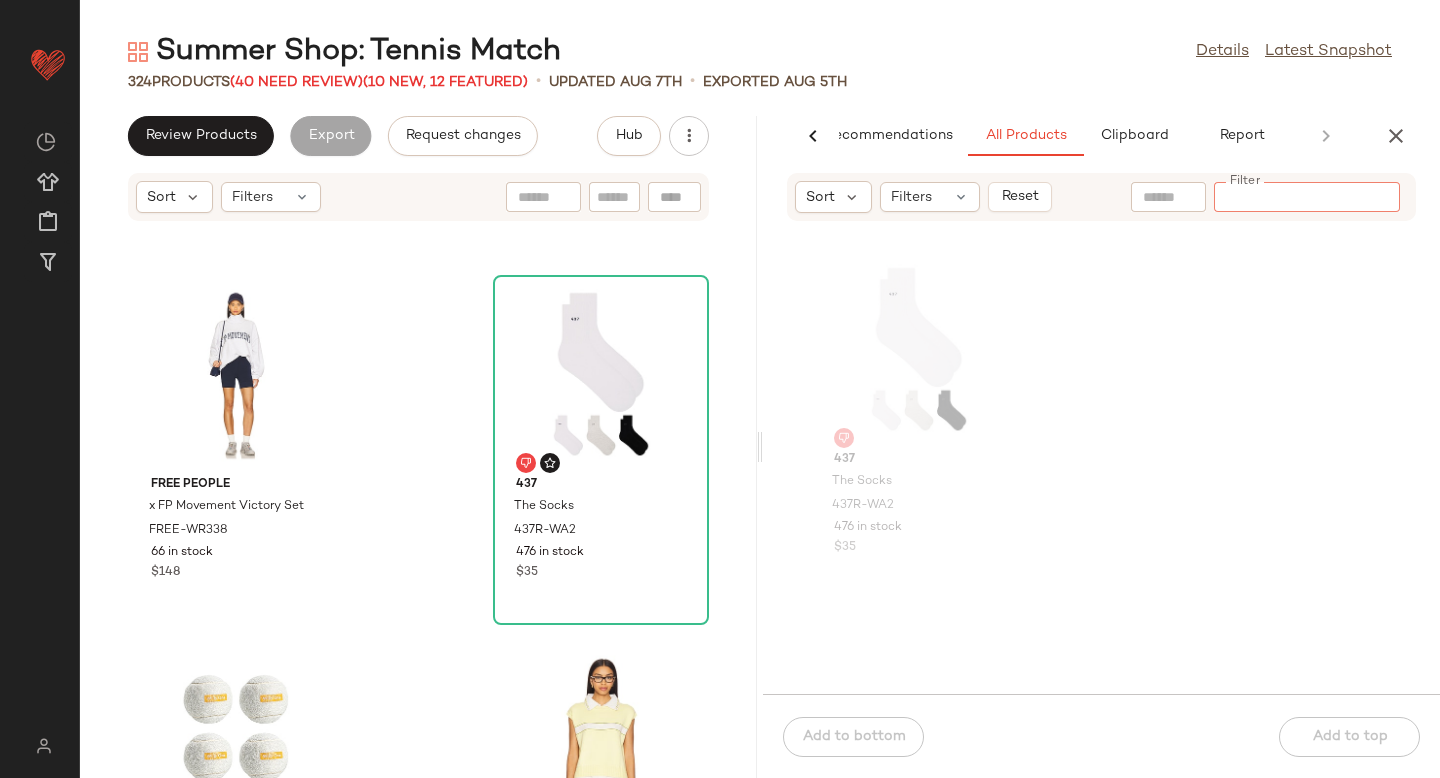 paste on "*********" 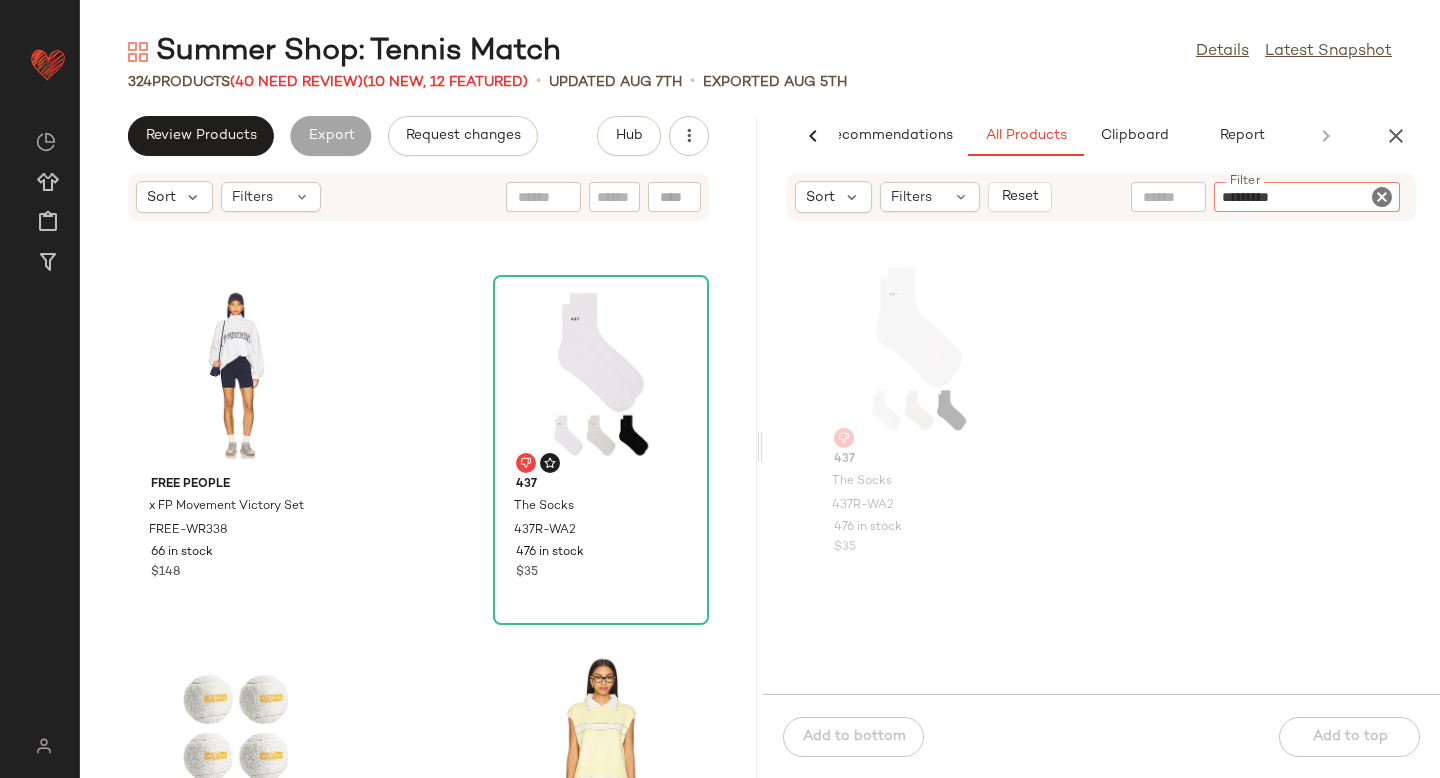 type 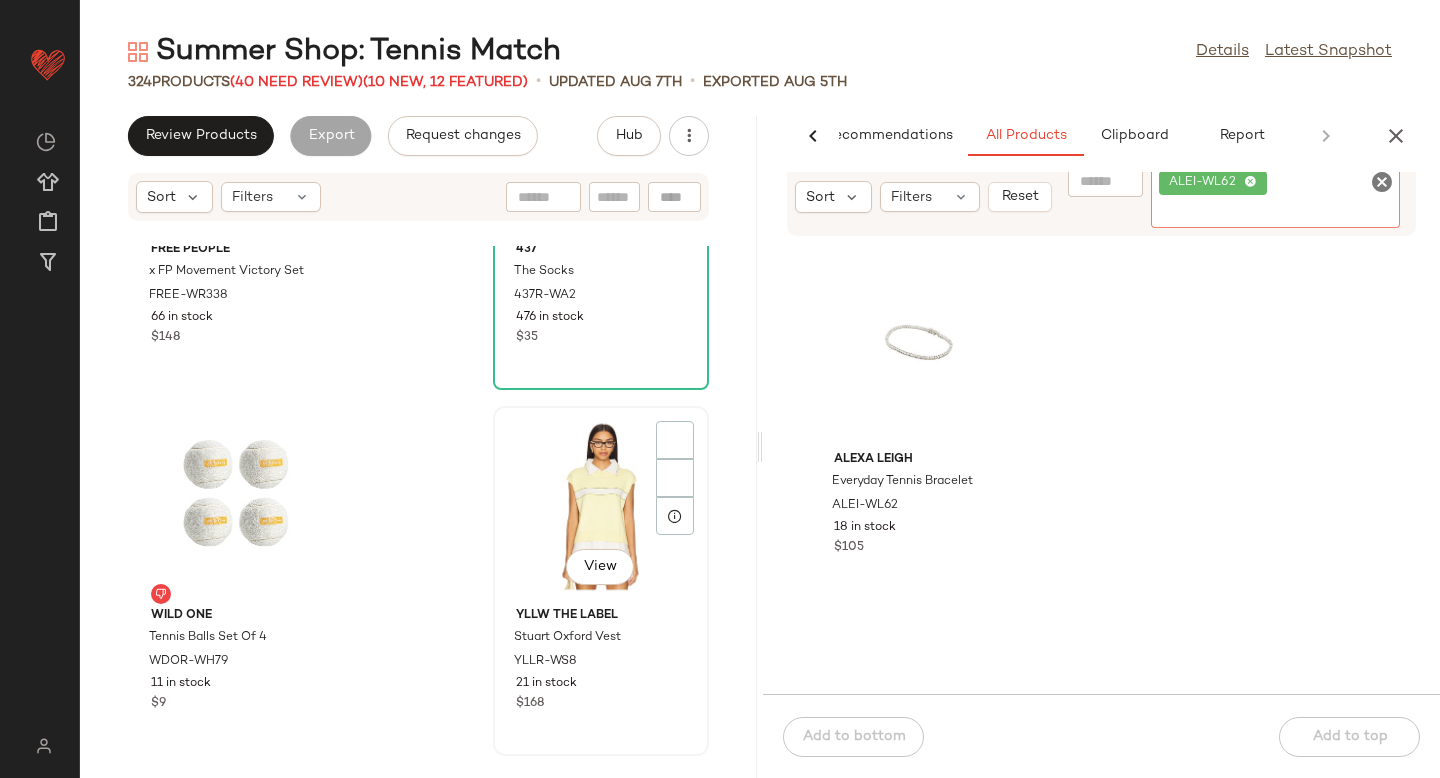 scroll, scrollTop: 6456, scrollLeft: 0, axis: vertical 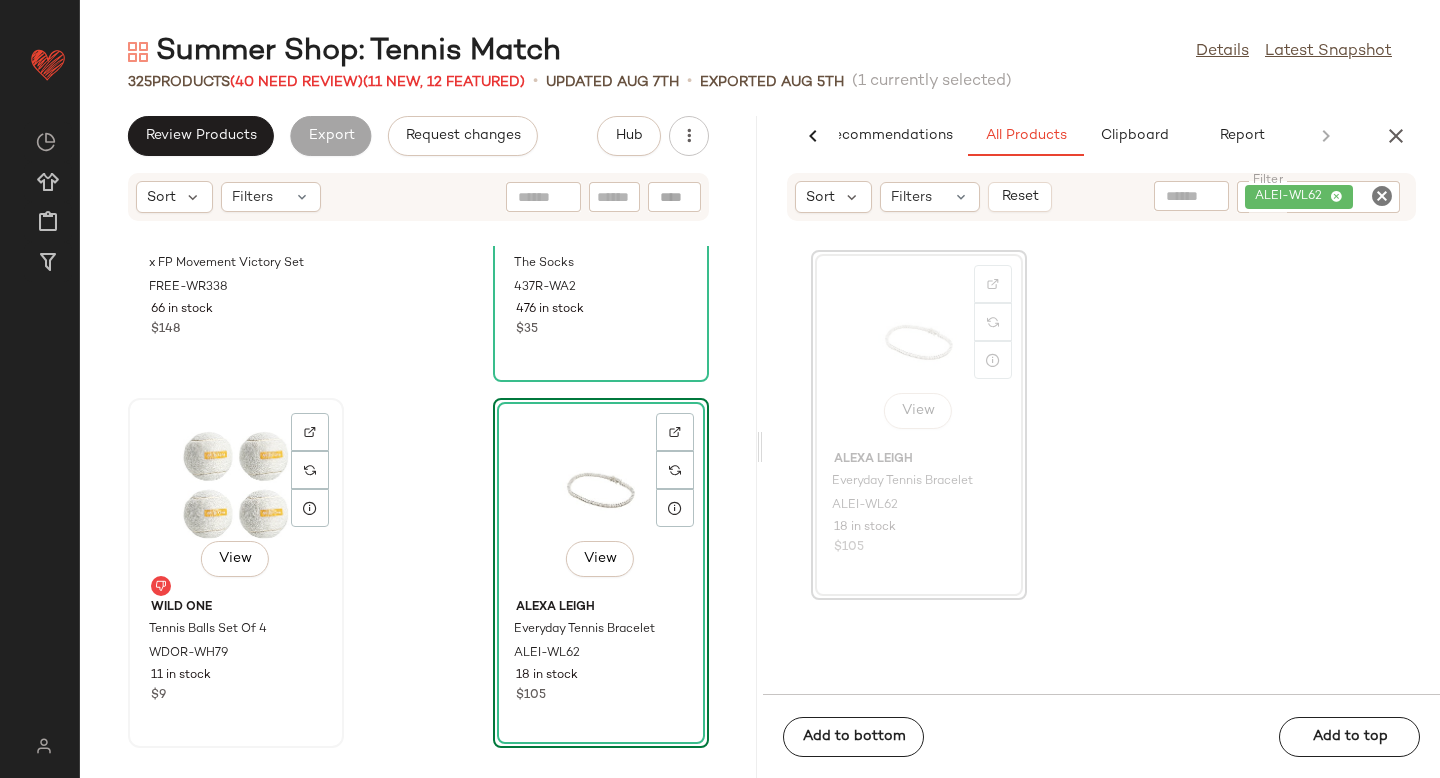 click on "View" 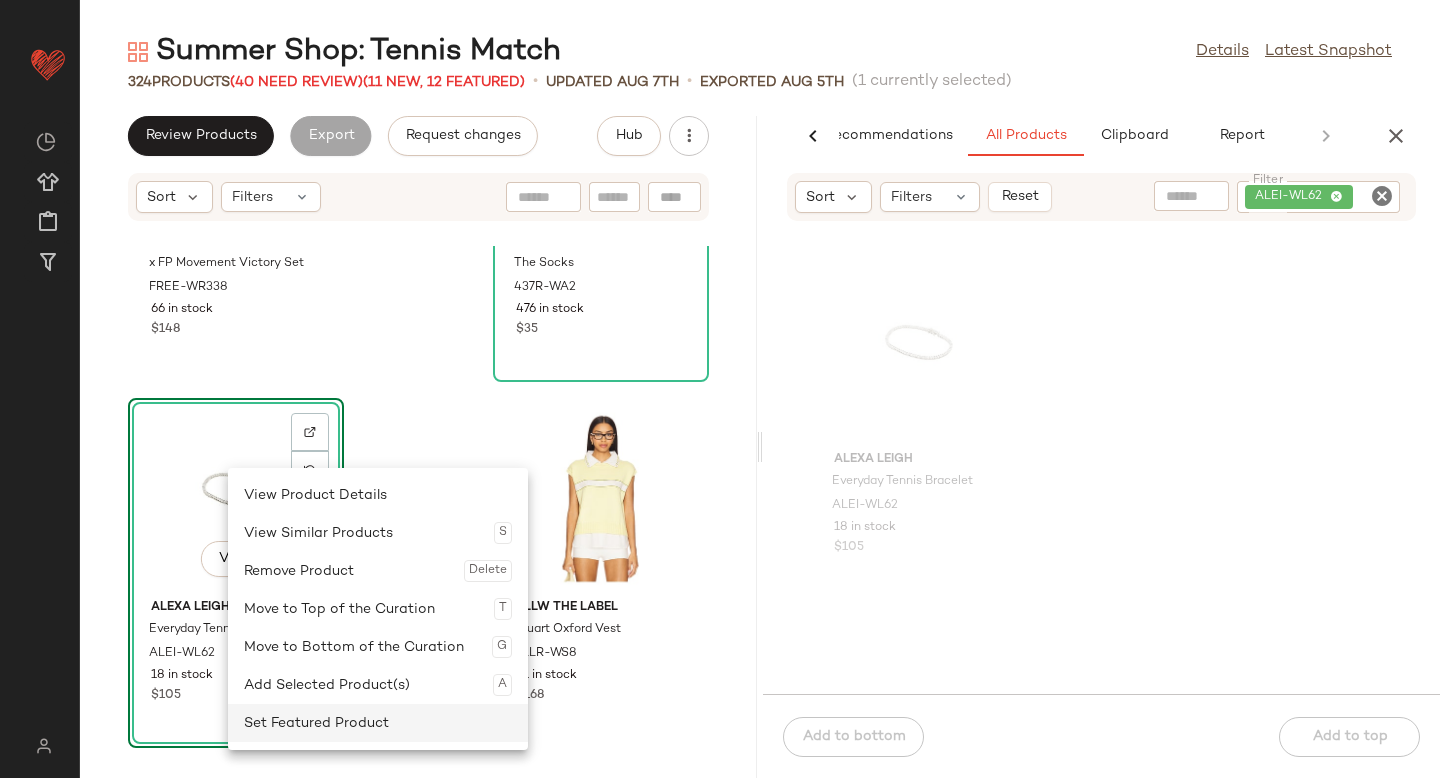 click on "Set Featured Product" 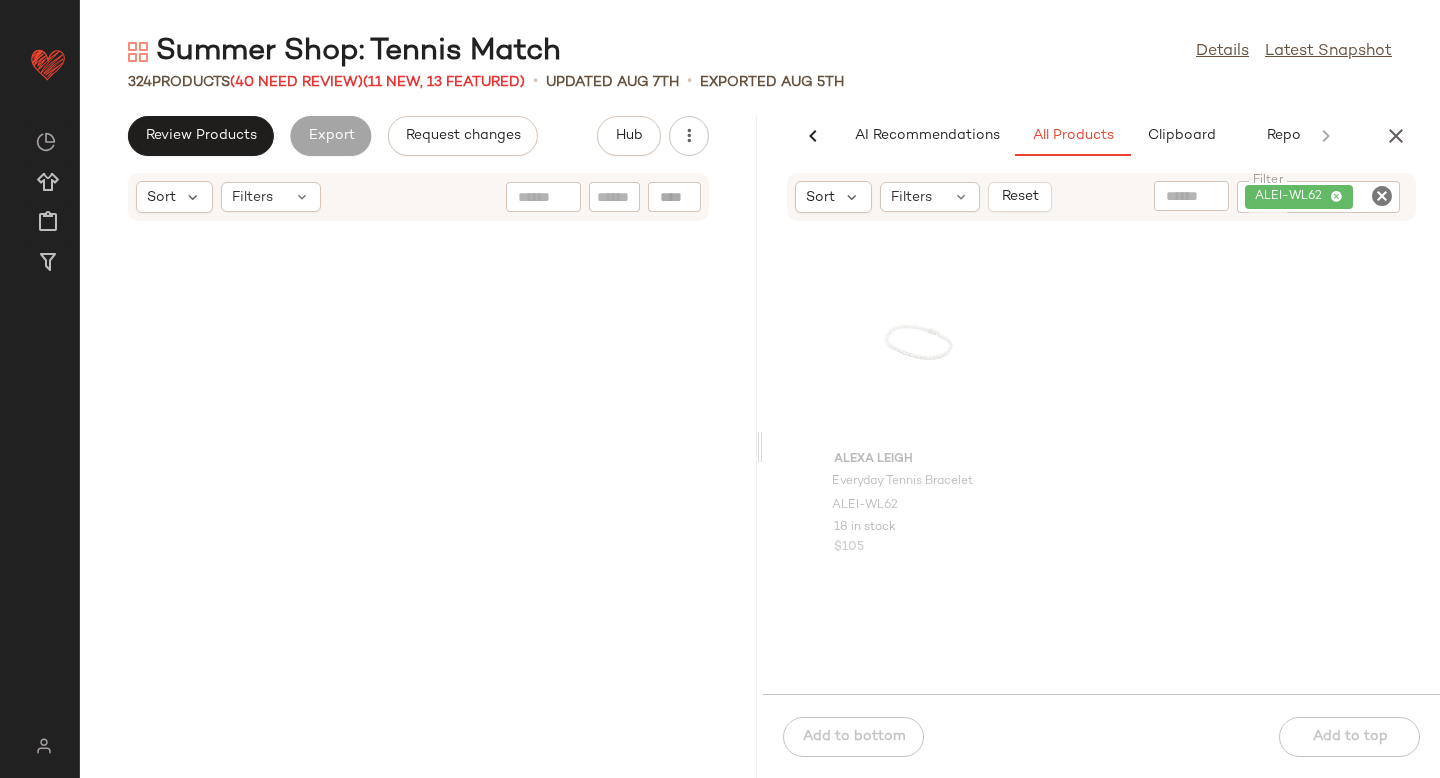 scroll, scrollTop: 0, scrollLeft: 0, axis: both 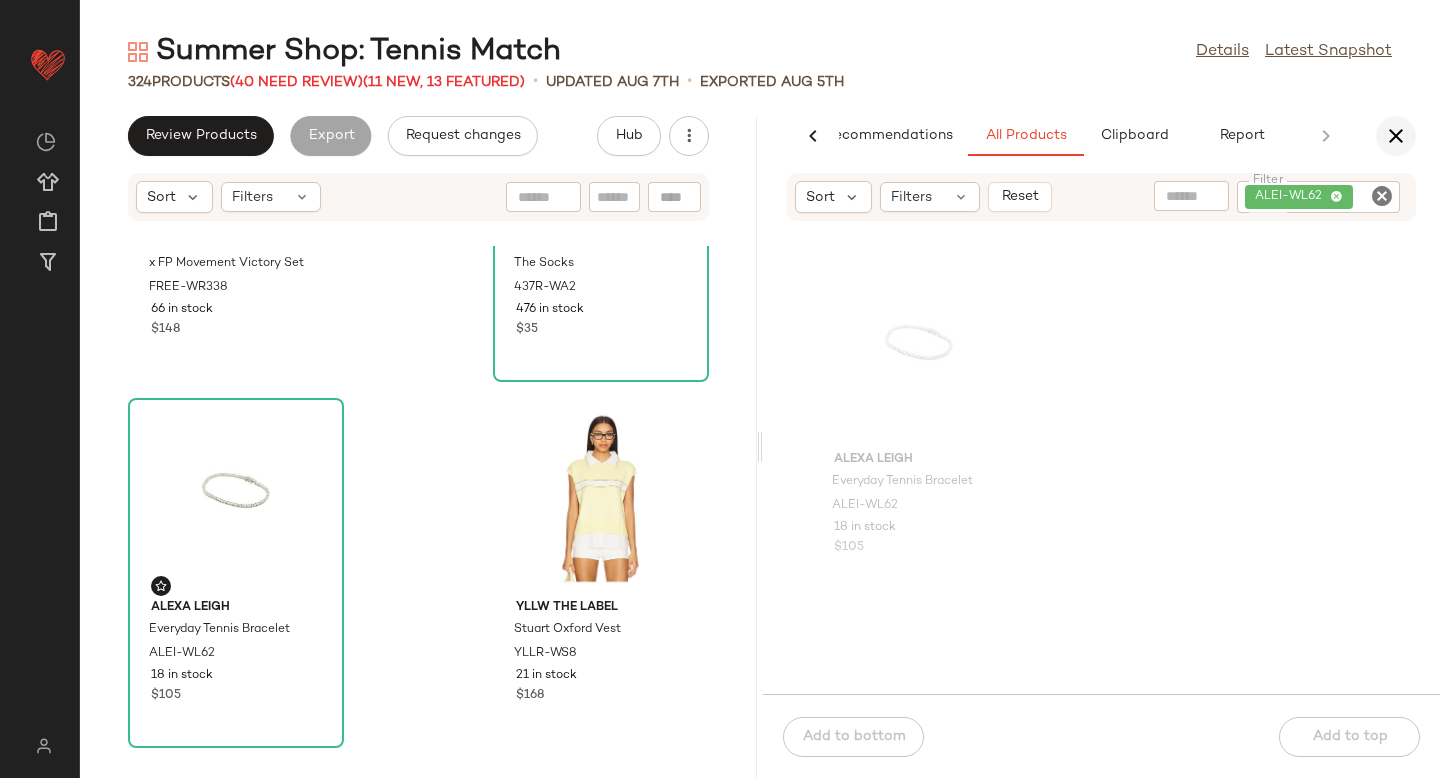 click 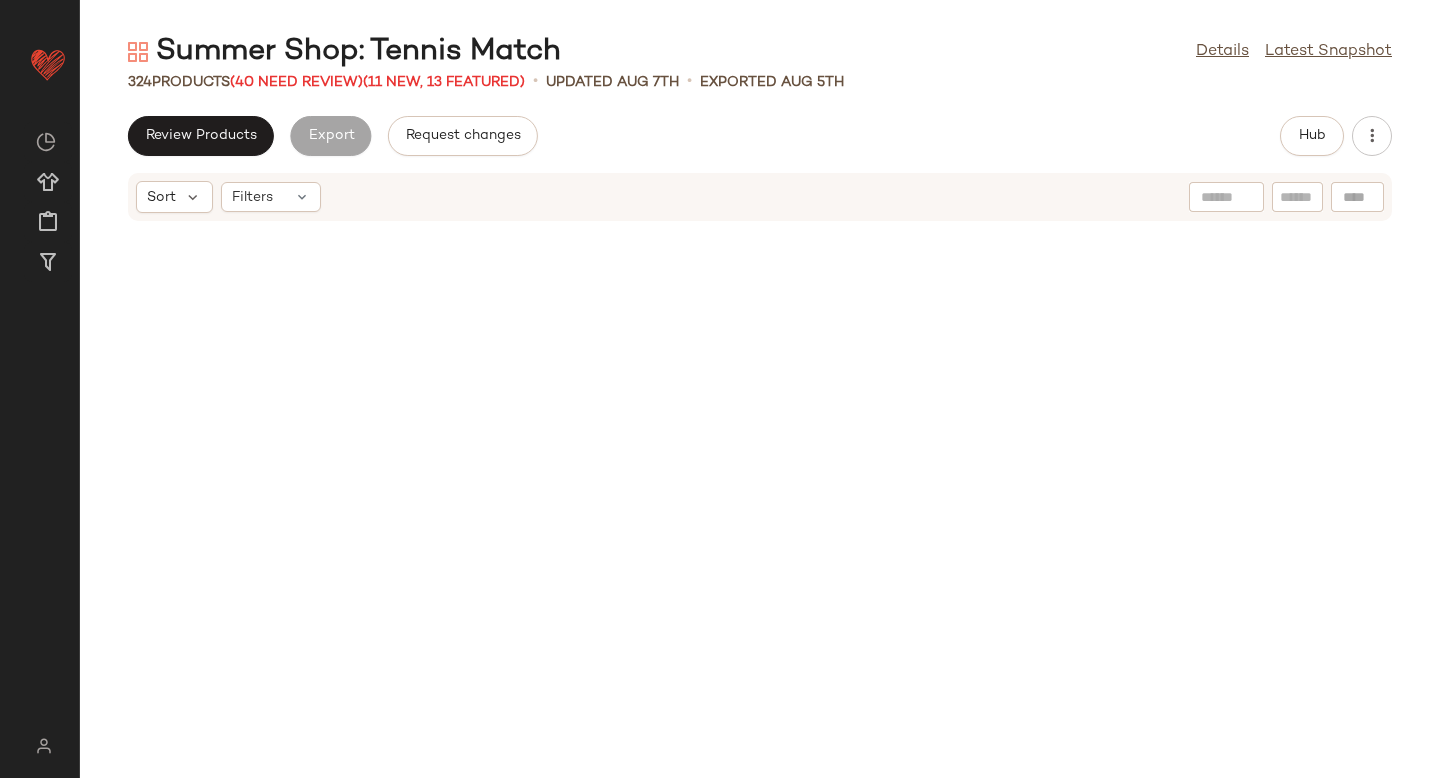 scroll, scrollTop: 2562, scrollLeft: 0, axis: vertical 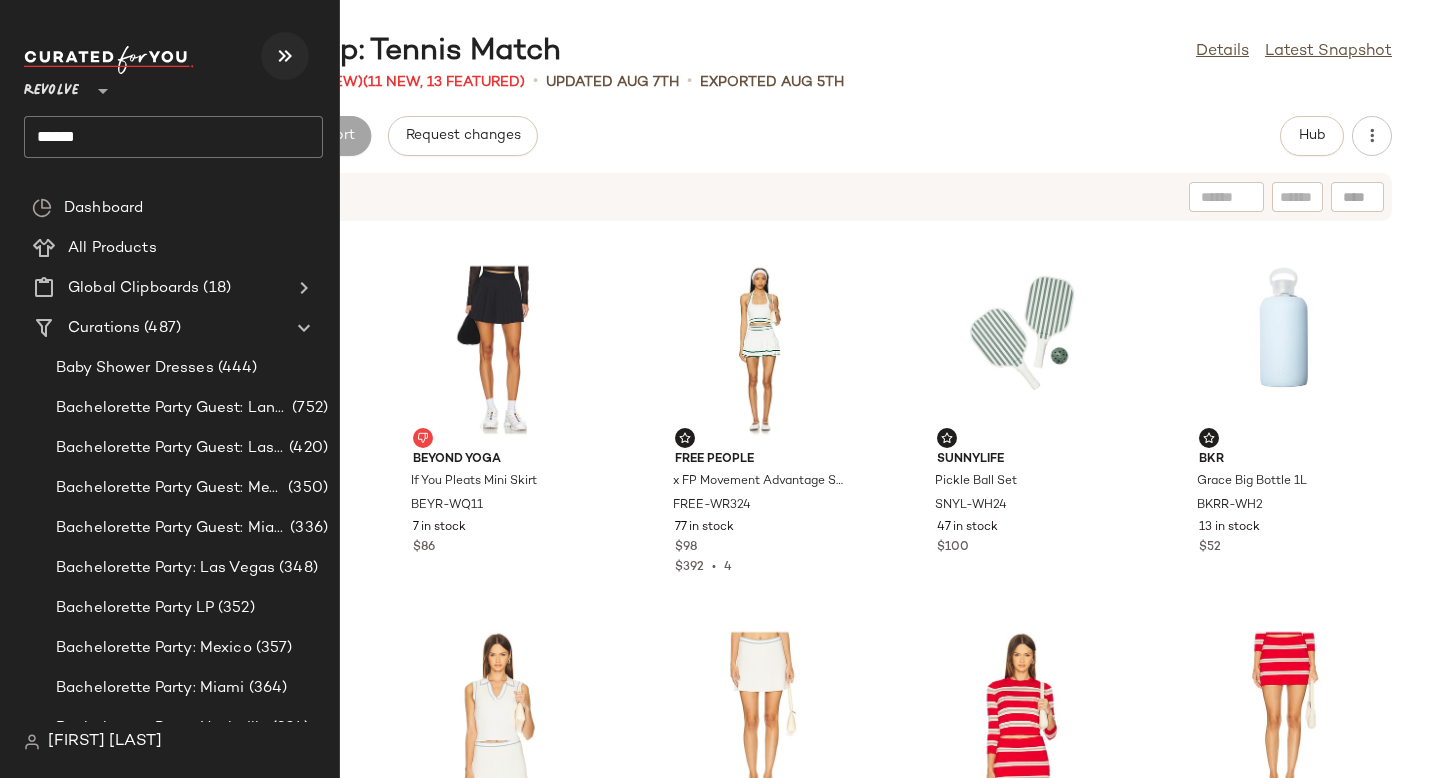 click at bounding box center (285, 56) 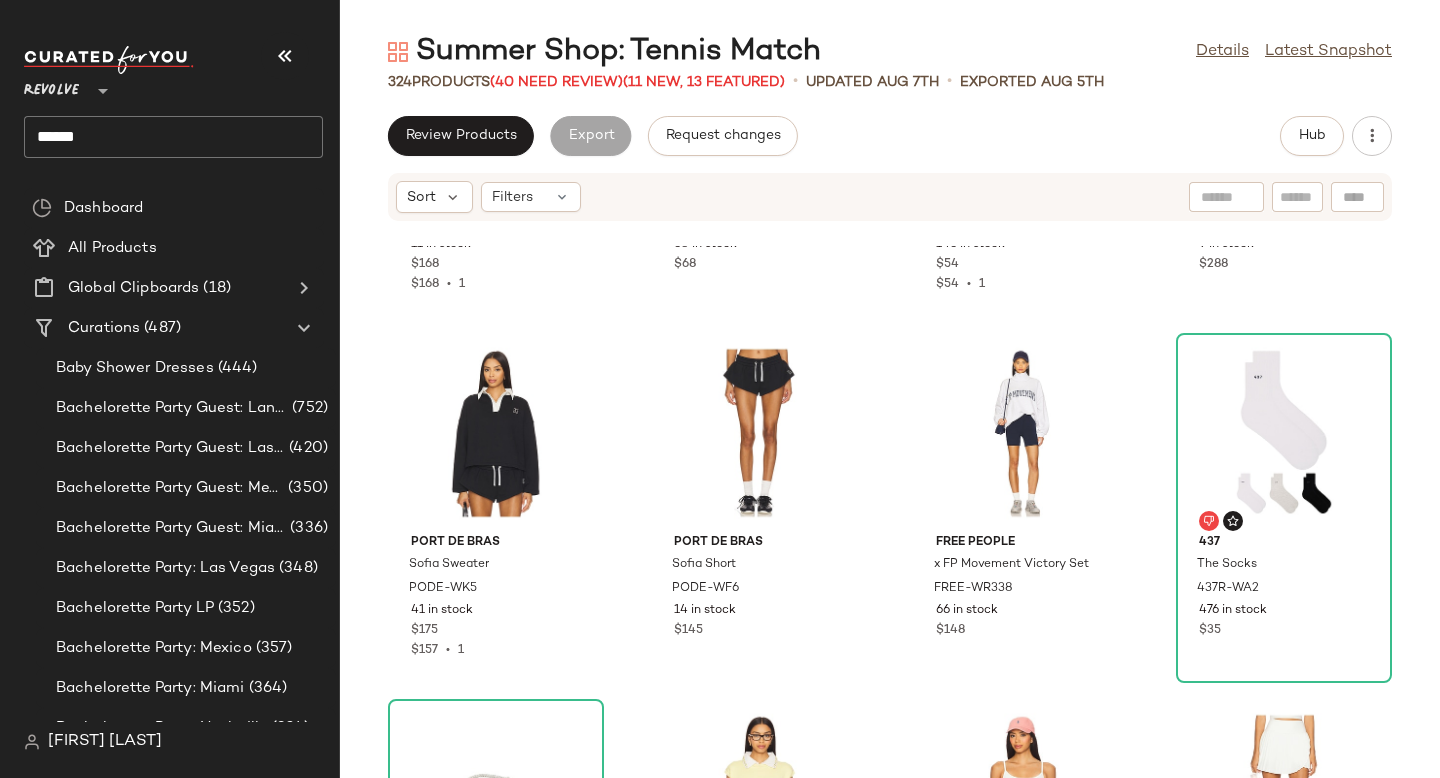 scroll, scrollTop: 2806, scrollLeft: 0, axis: vertical 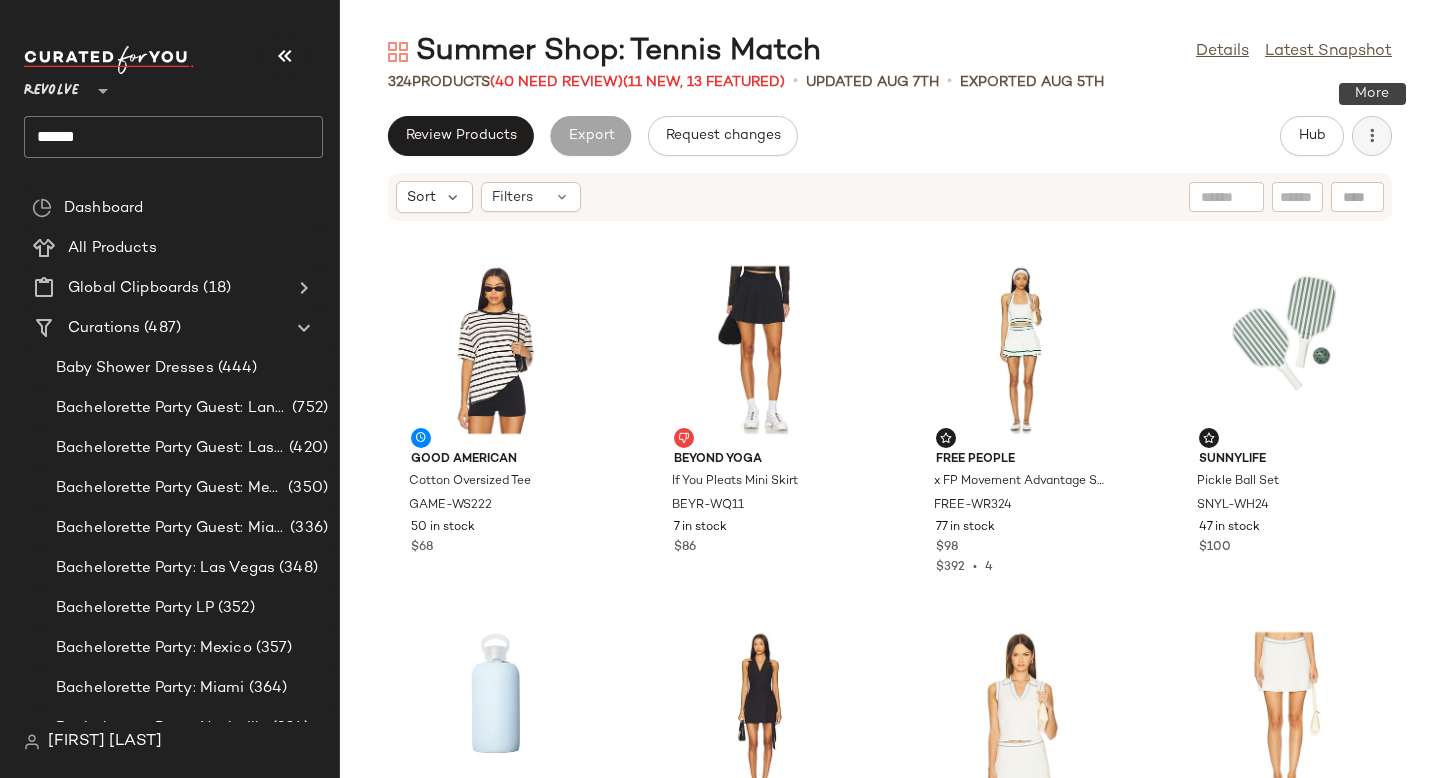 click 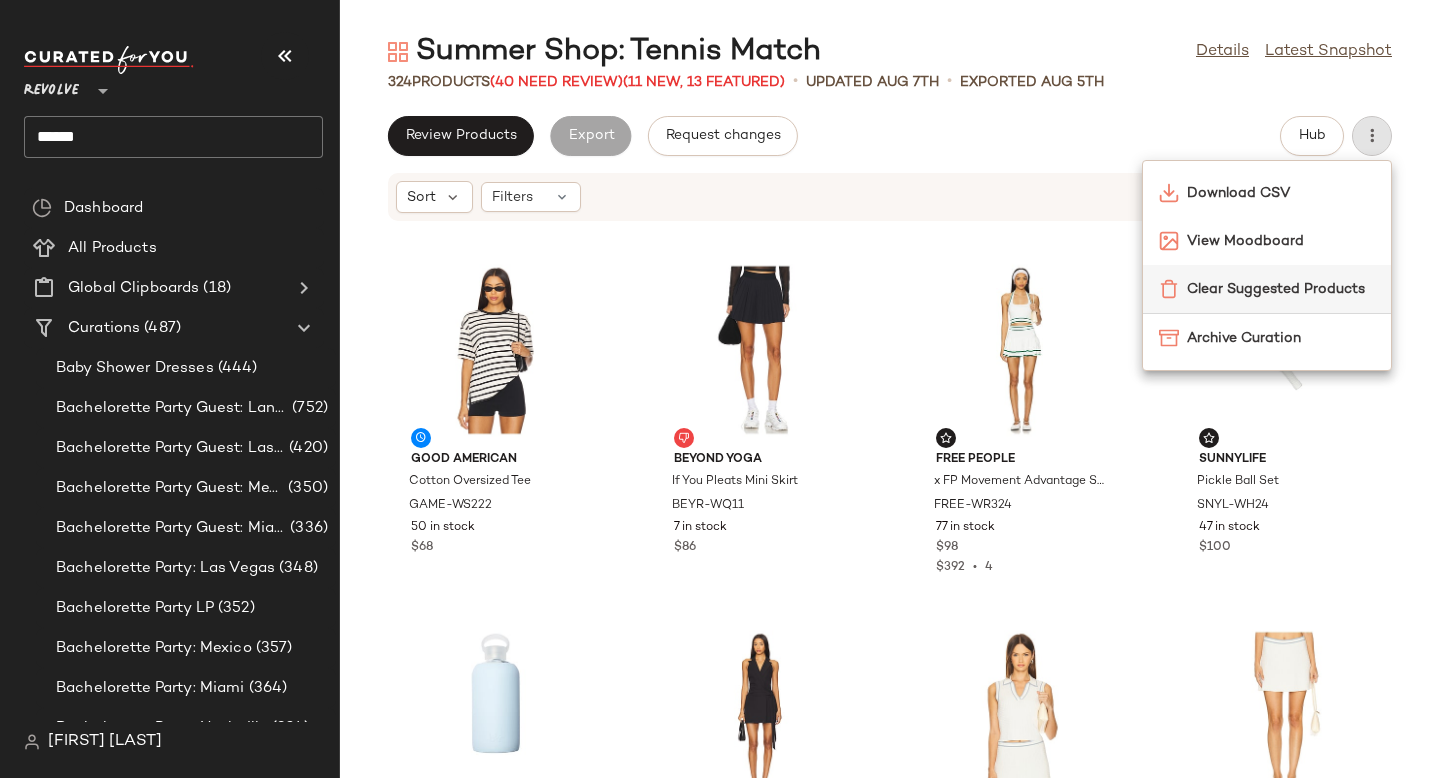 click on "Clear Suggested Products" at bounding box center (1281, 289) 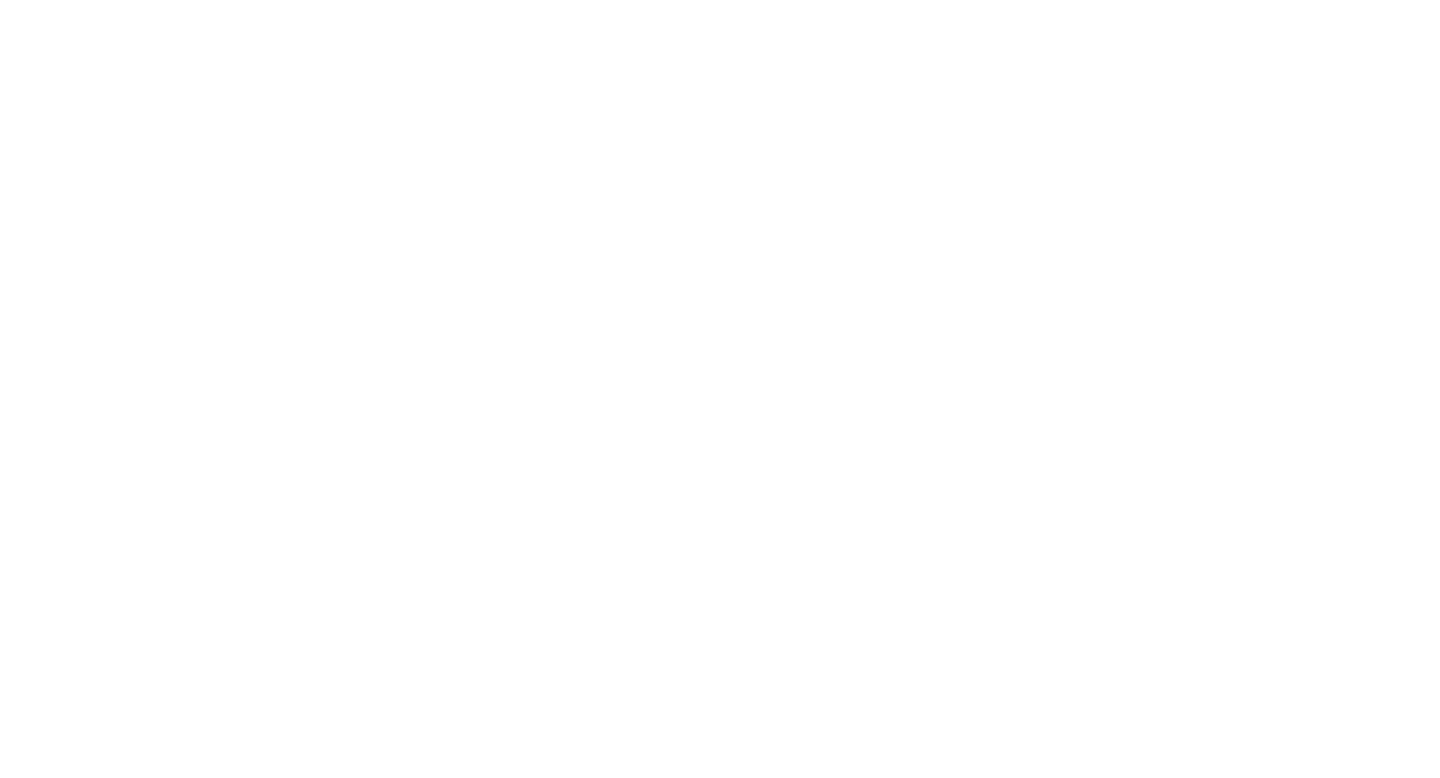scroll, scrollTop: 0, scrollLeft: 0, axis: both 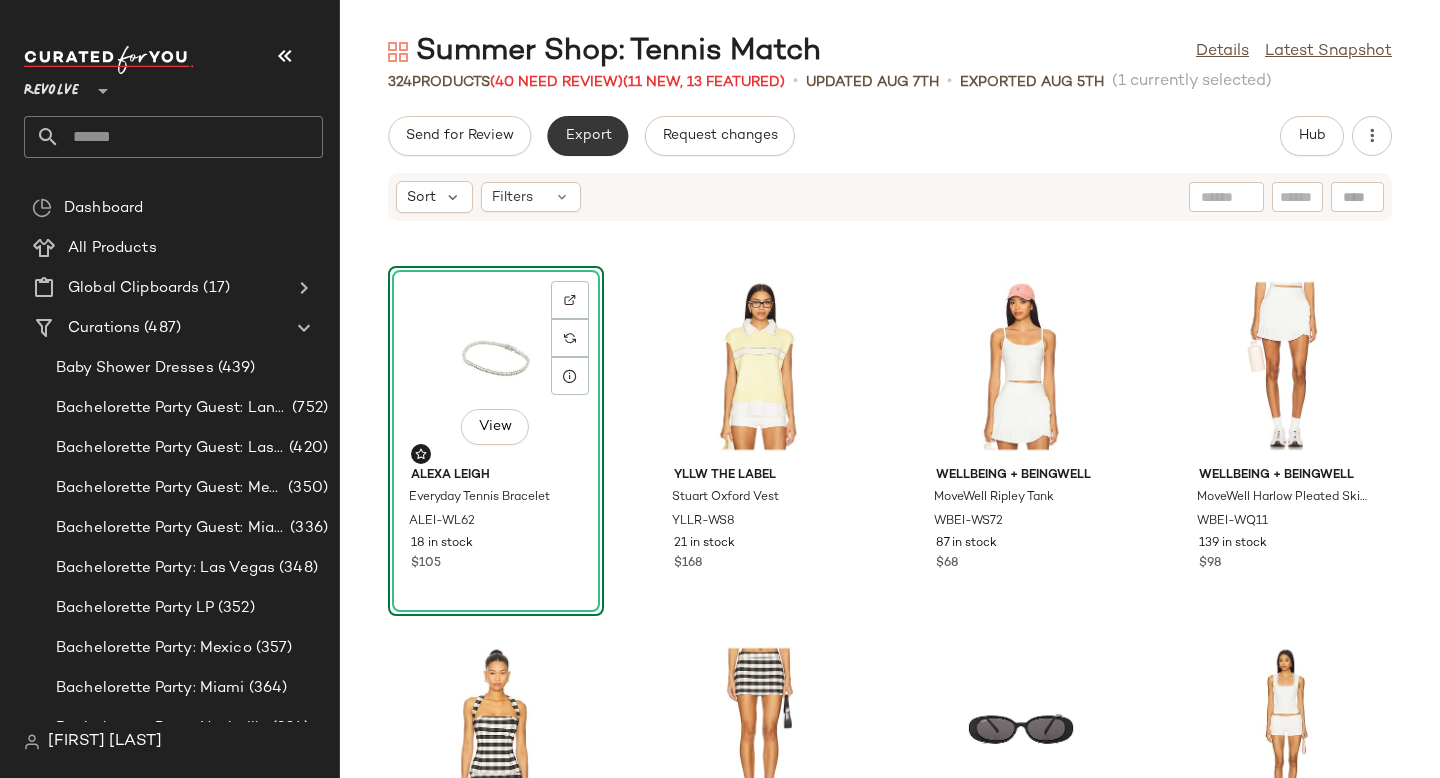 click on "Export" 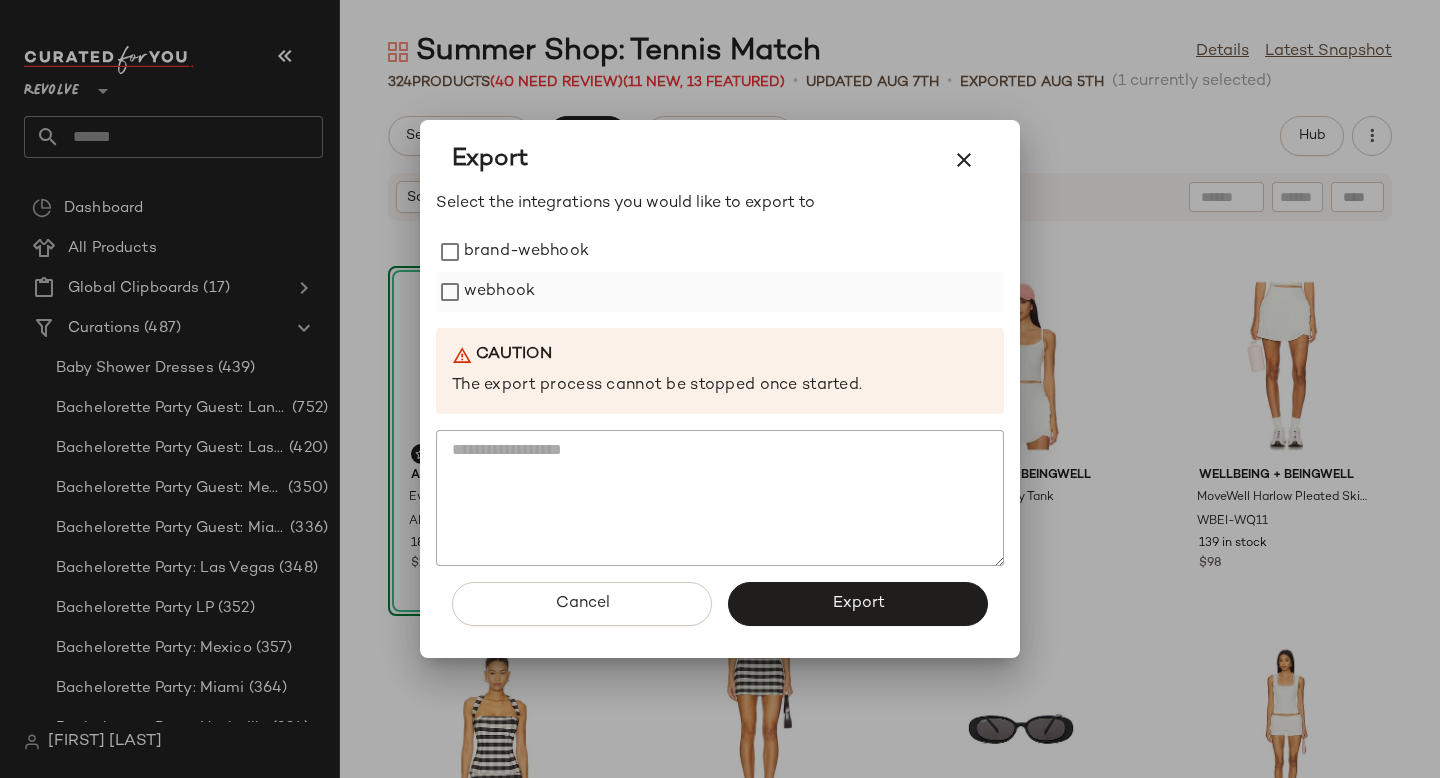 click on "webhook" at bounding box center [499, 292] 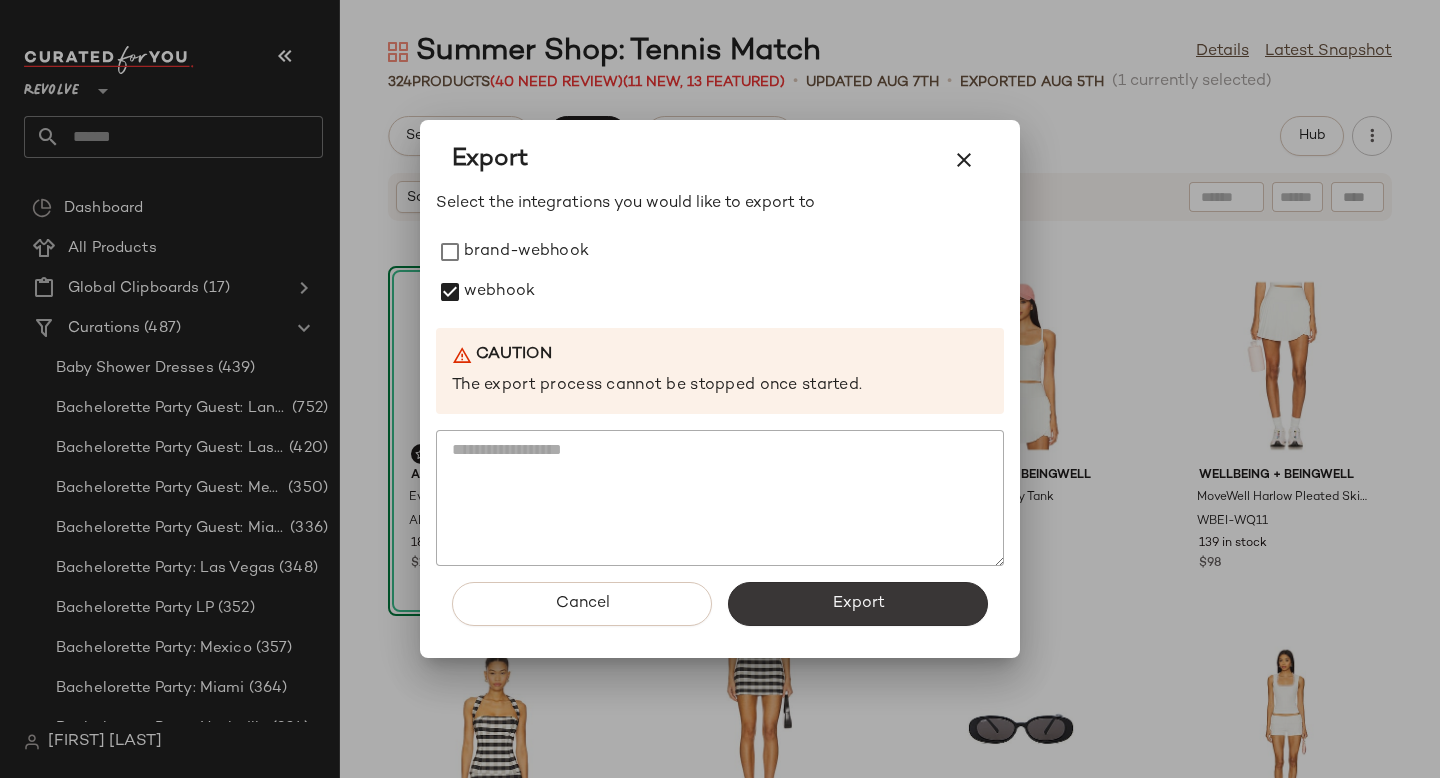 click on "Export" at bounding box center [858, 604] 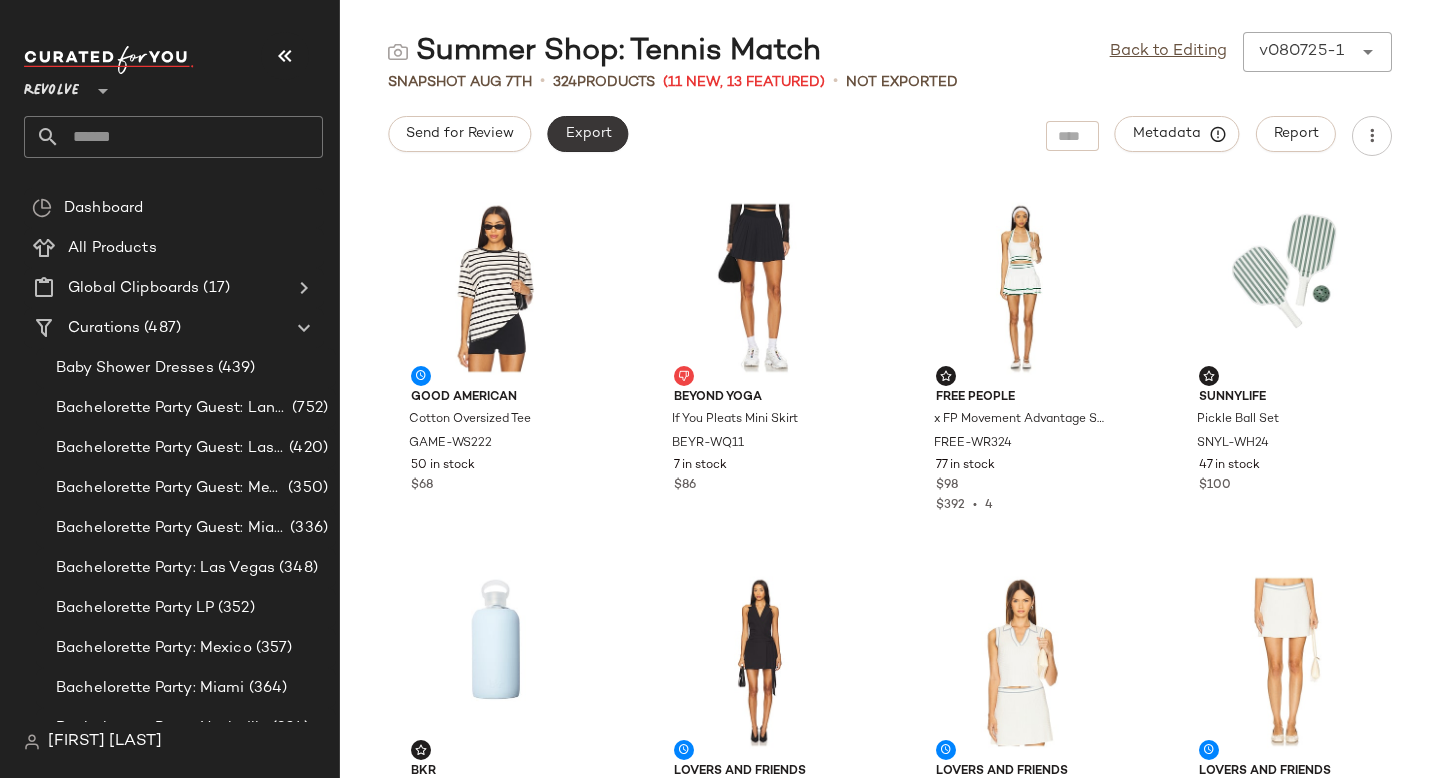 click on "Export" 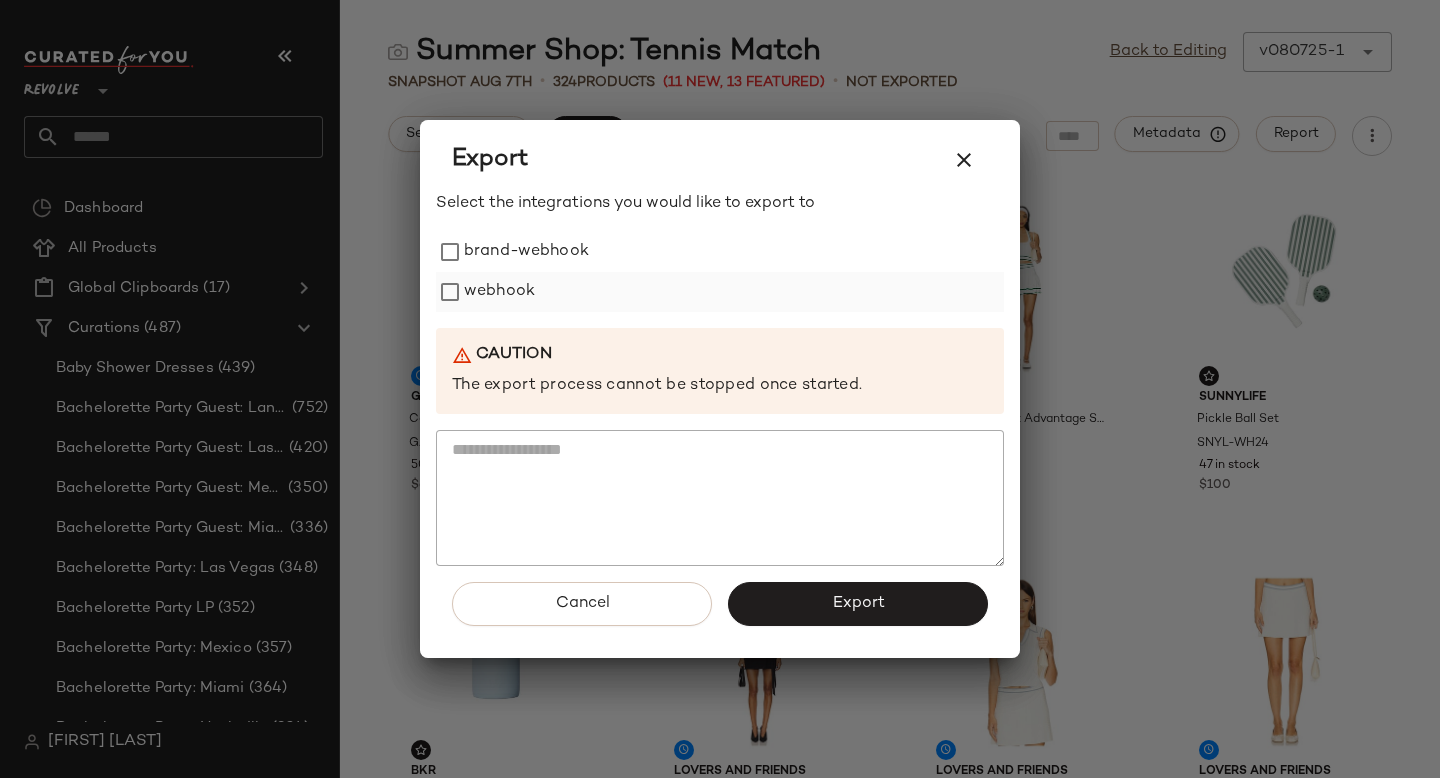 click on "webhook" at bounding box center [499, 292] 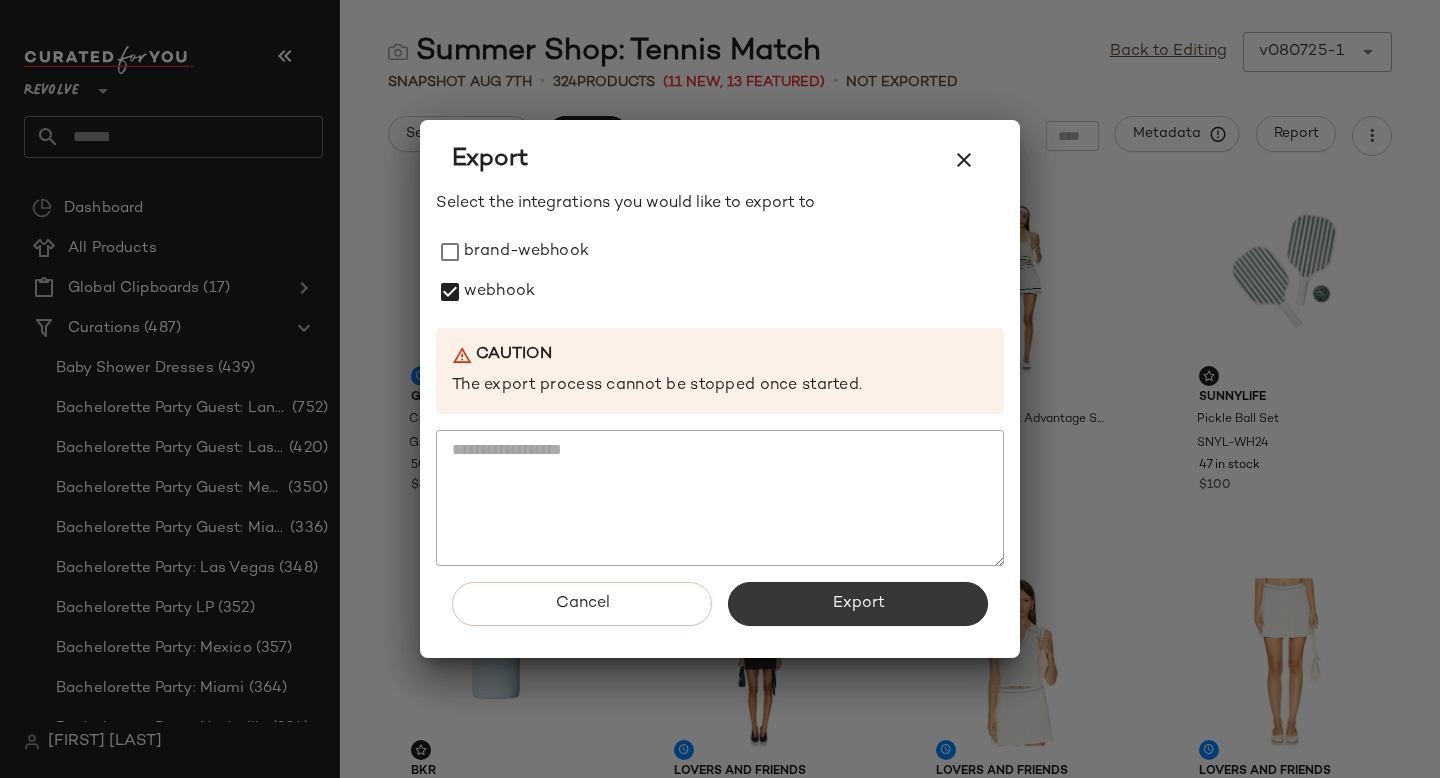 click on "Export" at bounding box center (858, 604) 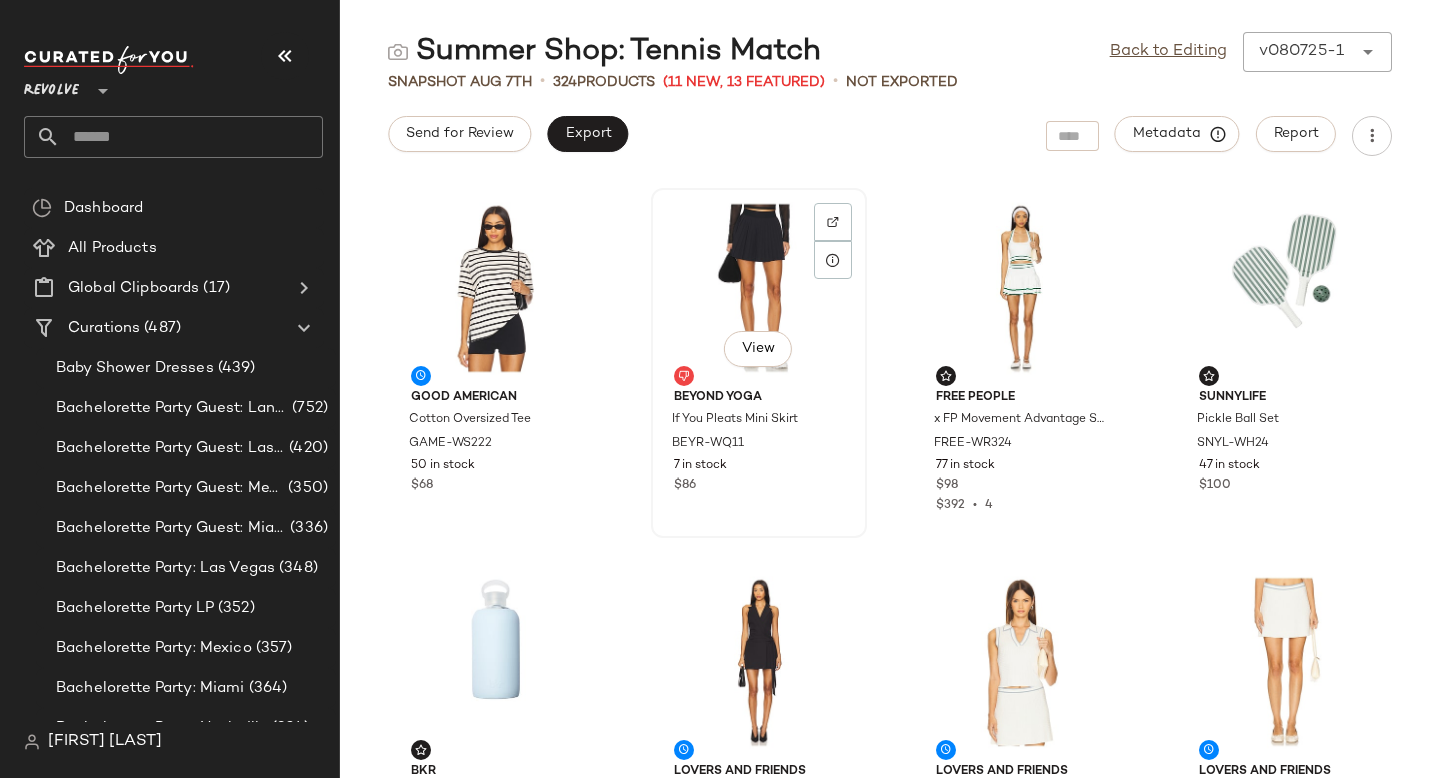 click on "View" 